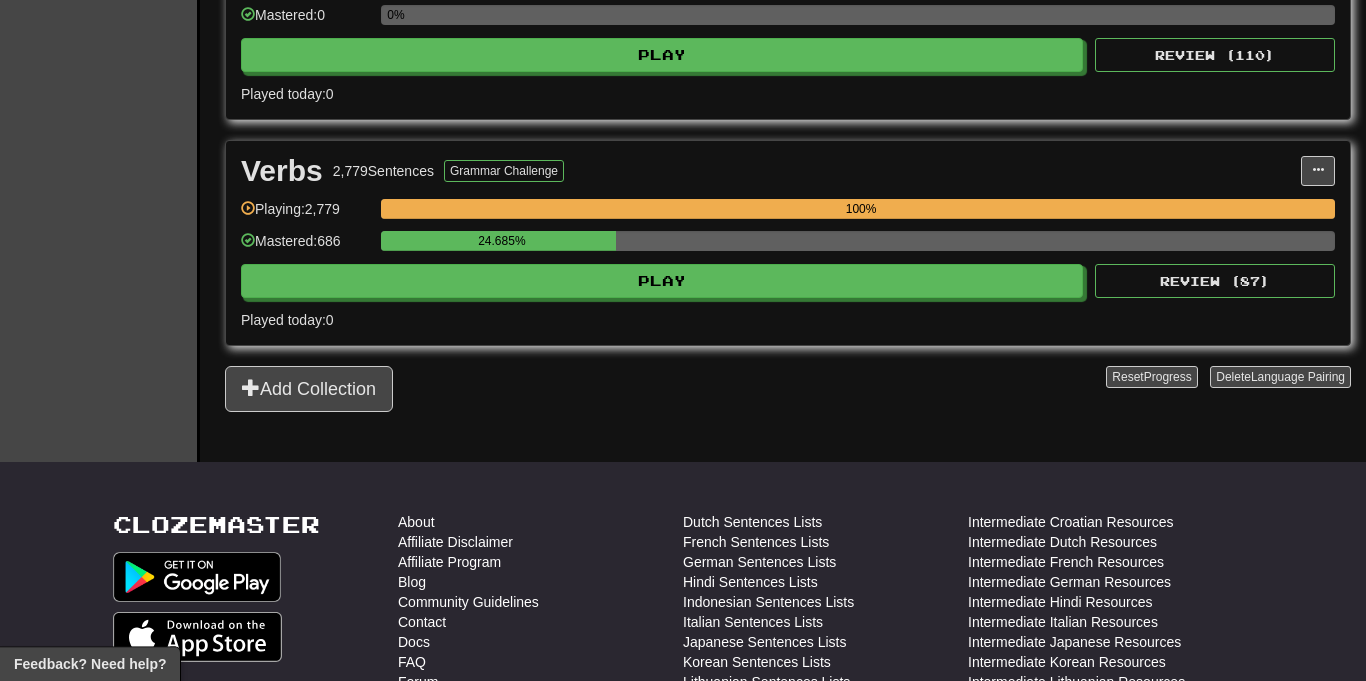 scroll, scrollTop: 1104, scrollLeft: 0, axis: vertical 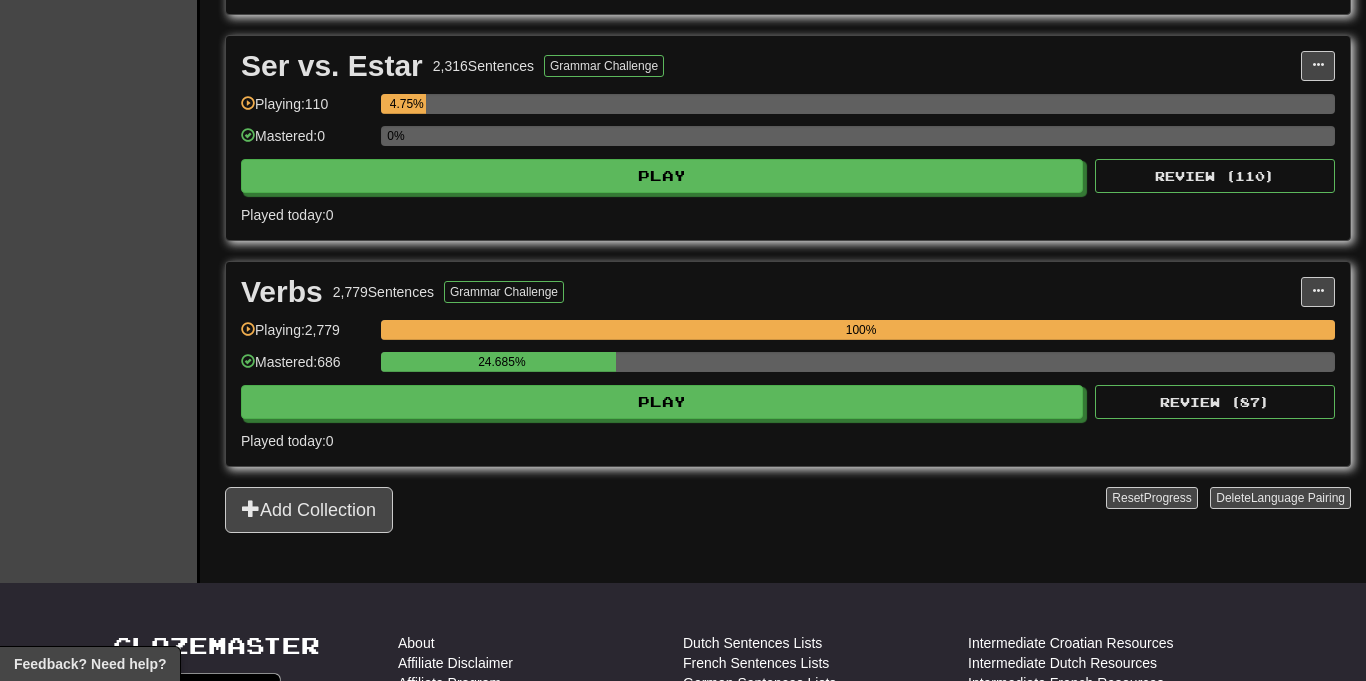 click on "Verbs 2,779  Sentences Grammar Challenge Manage Sentences Unpin from Dashboard  Playing:  2,779 100%  Mastered:  686 24.685% Play Review ( 87 ) Played today:  0" at bounding box center [788, 364] 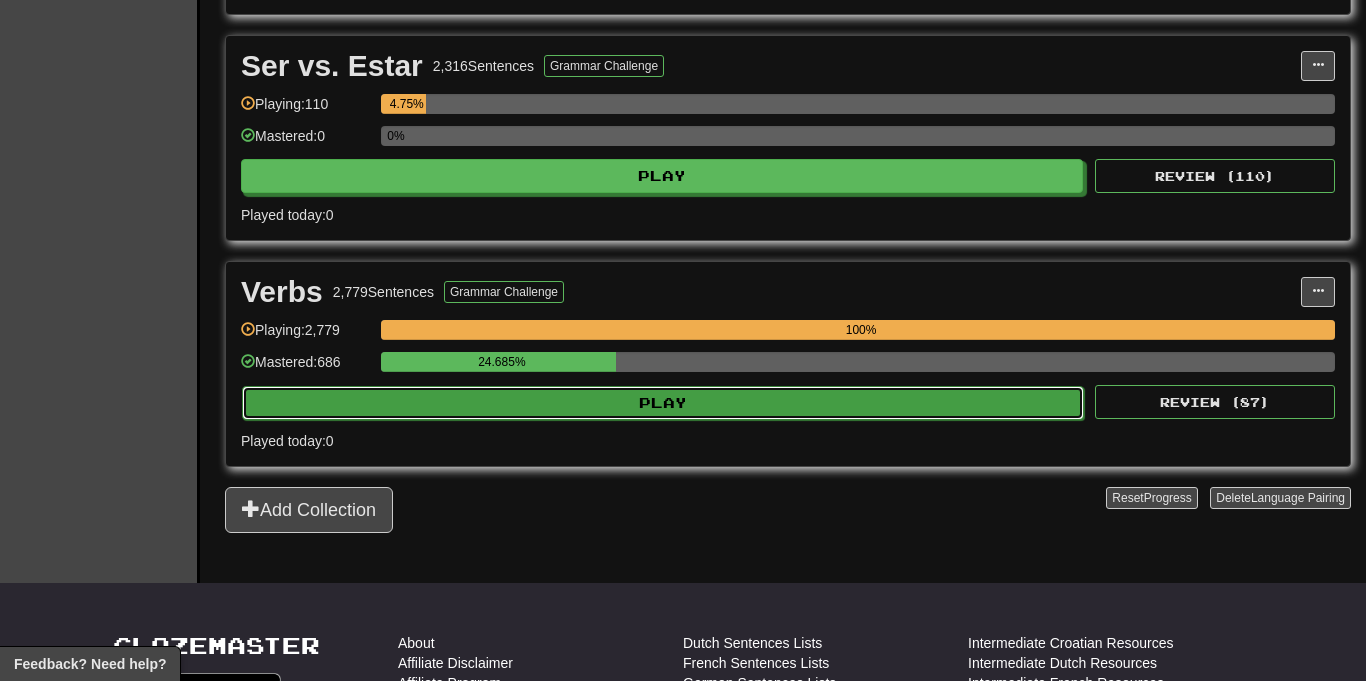 click on "Play" at bounding box center [663, 403] 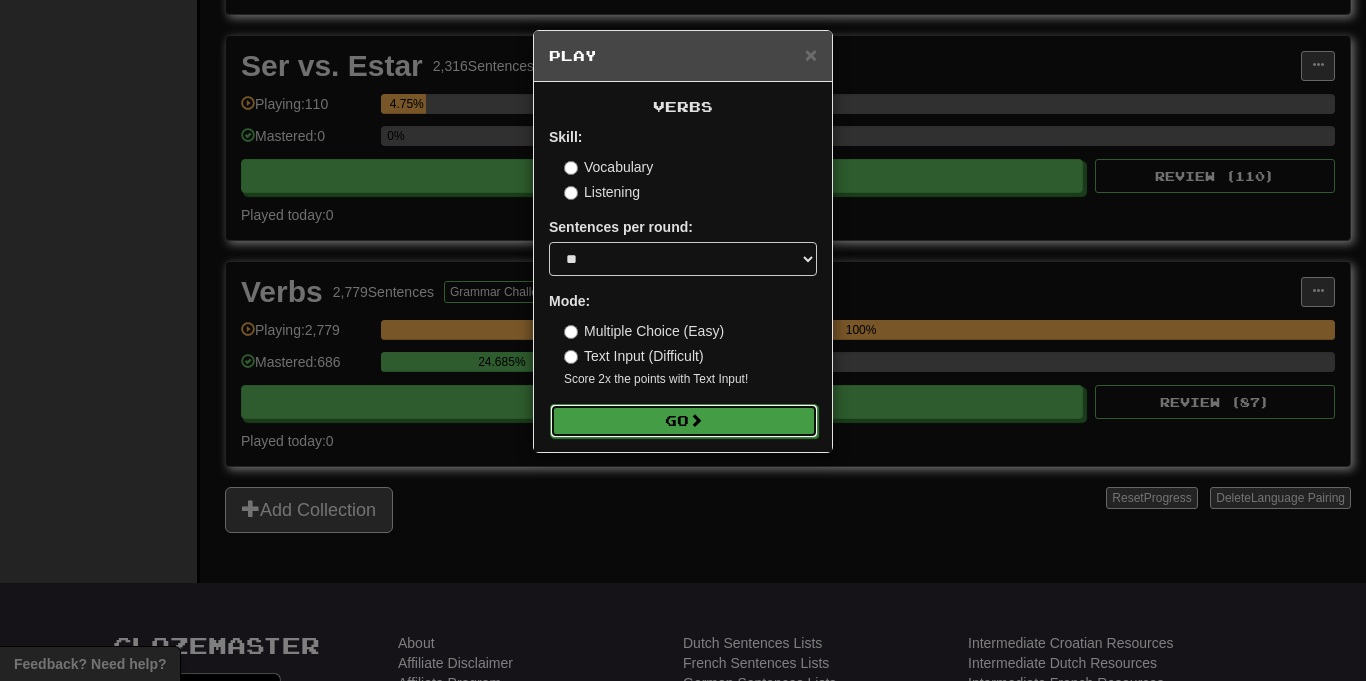click on "Go" at bounding box center [684, 421] 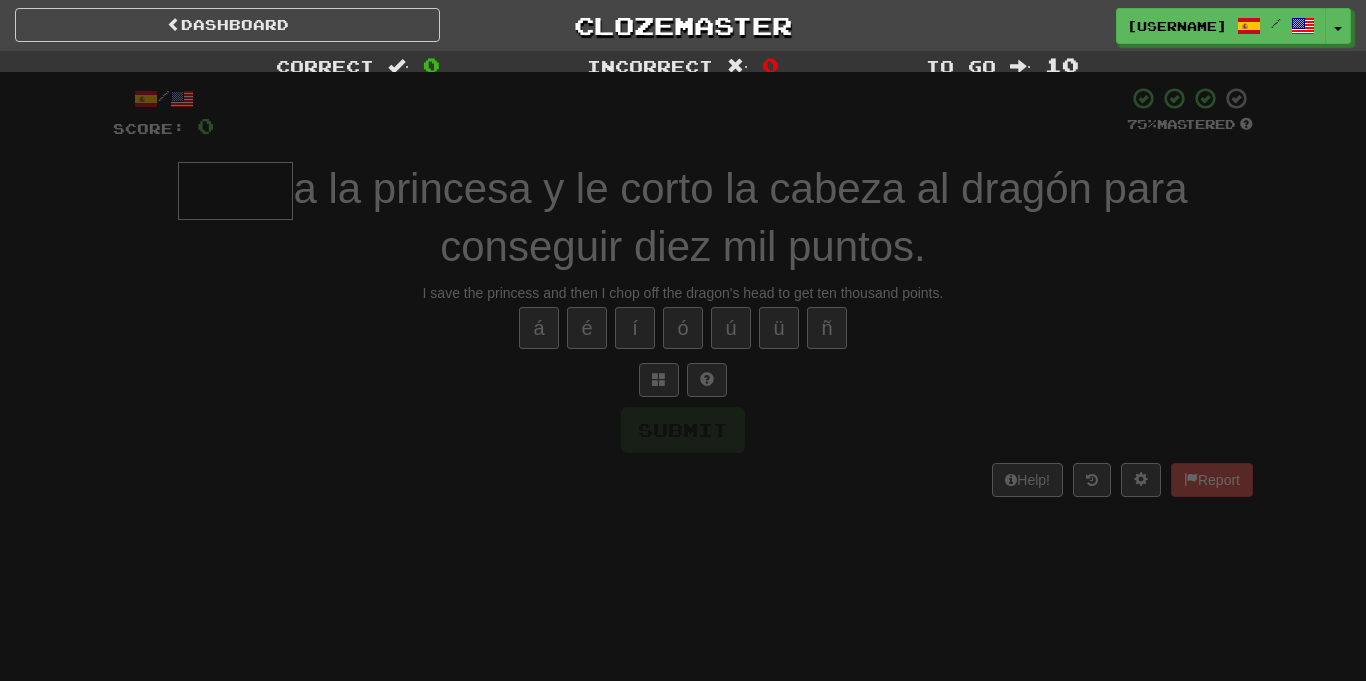 scroll, scrollTop: 0, scrollLeft: 0, axis: both 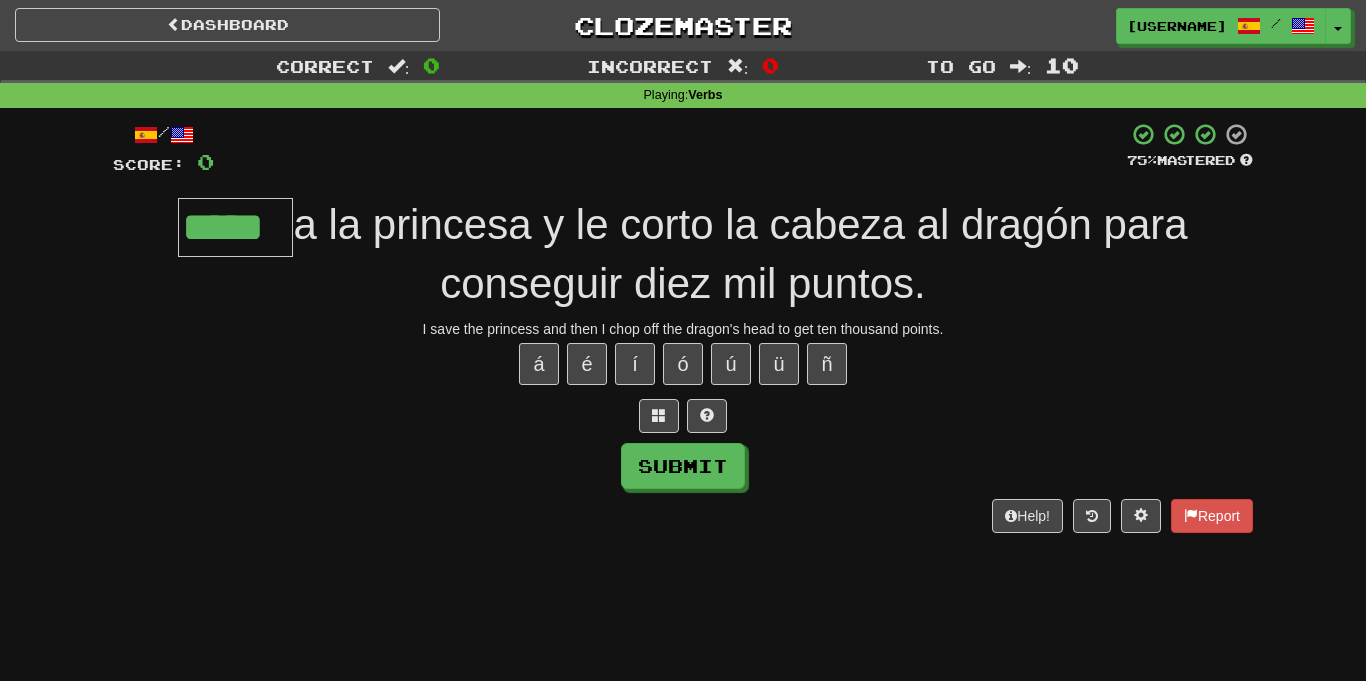 type on "*****" 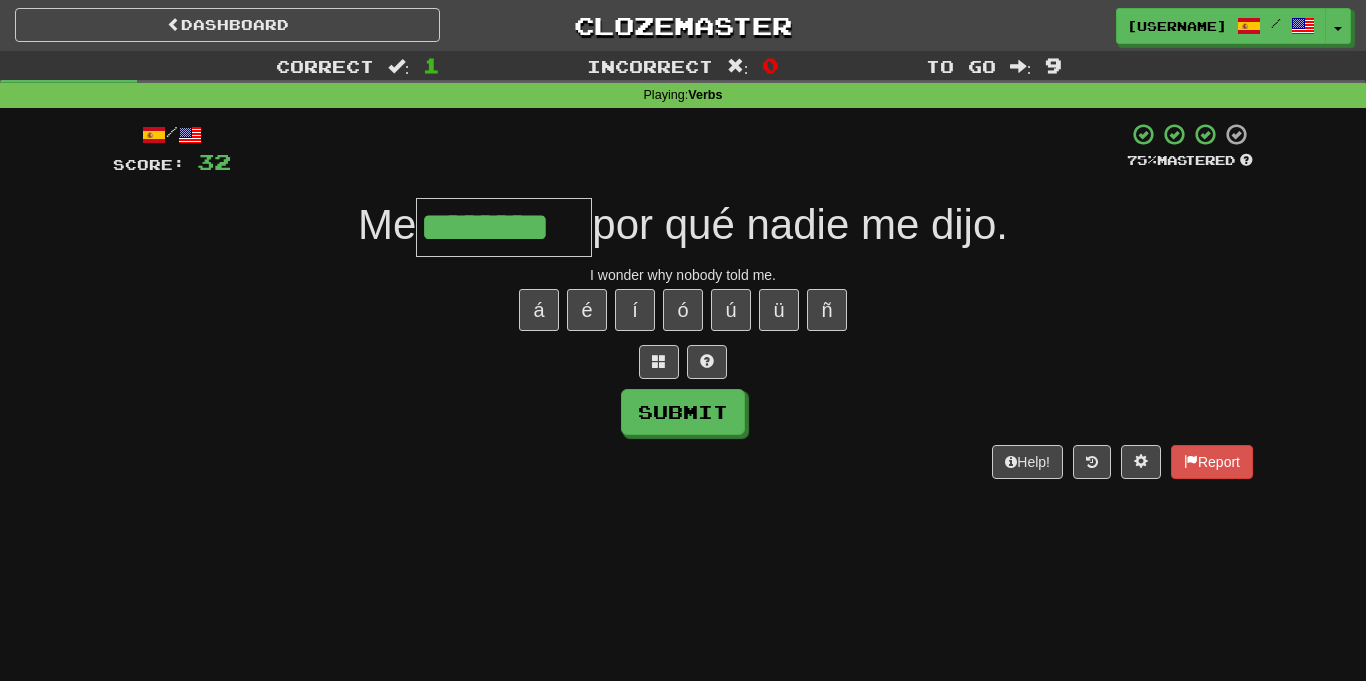 type on "********" 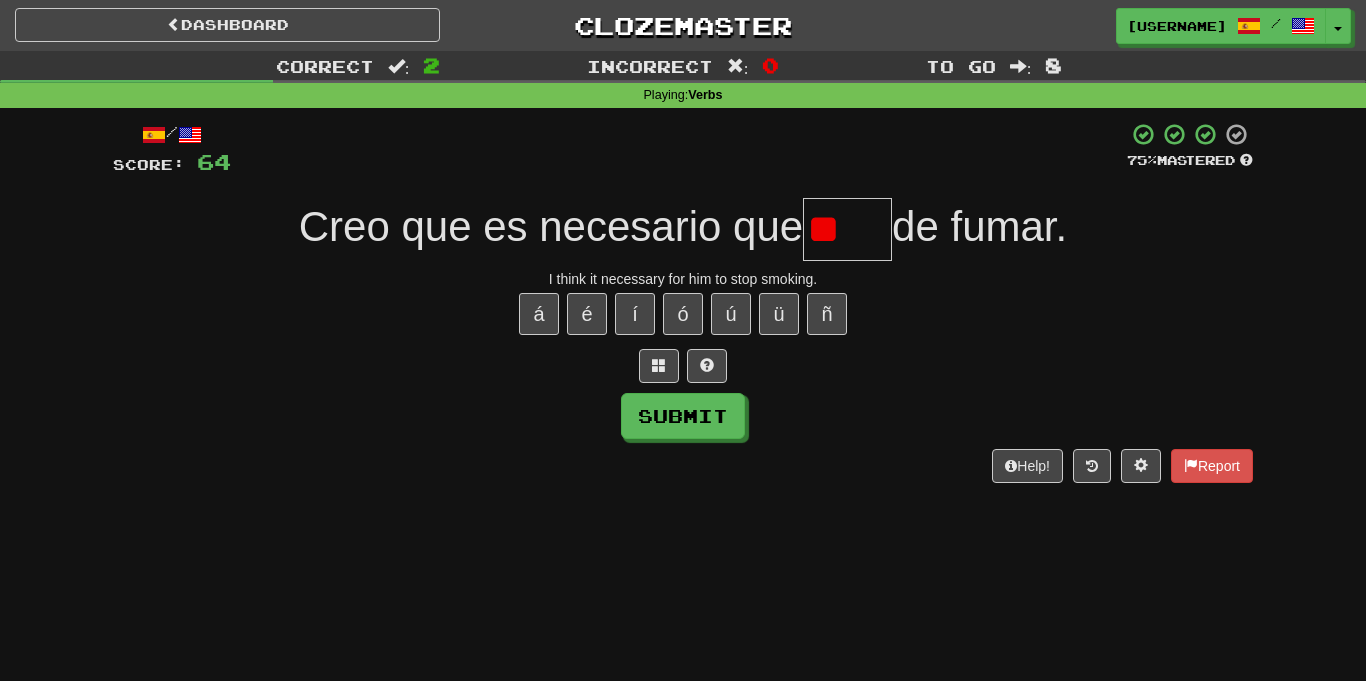 scroll, scrollTop: 0, scrollLeft: 0, axis: both 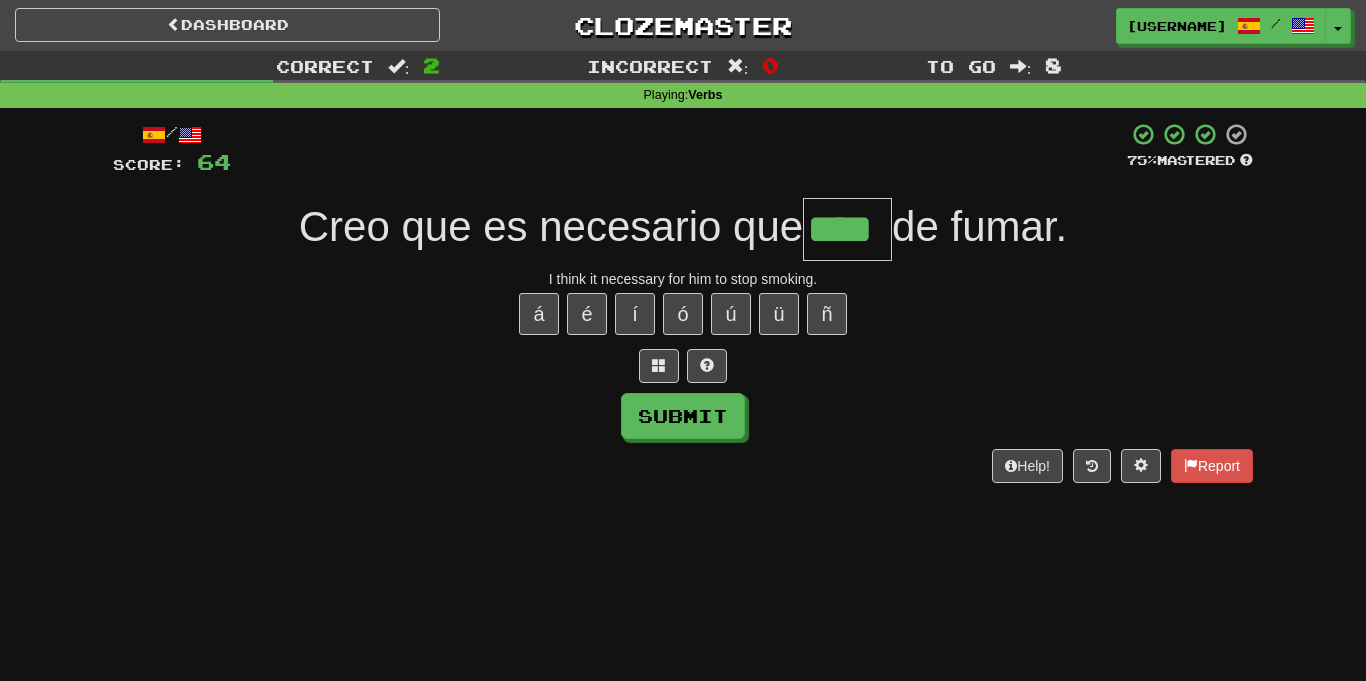 type on "****" 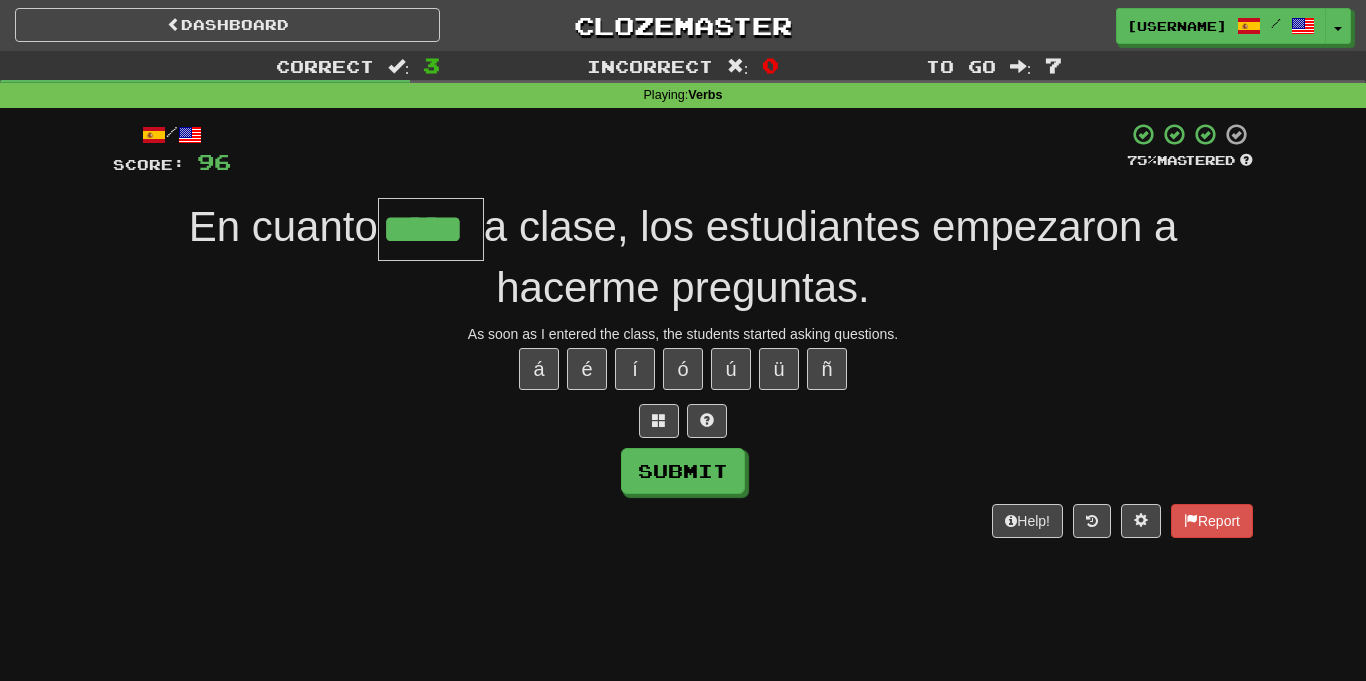 type on "*****" 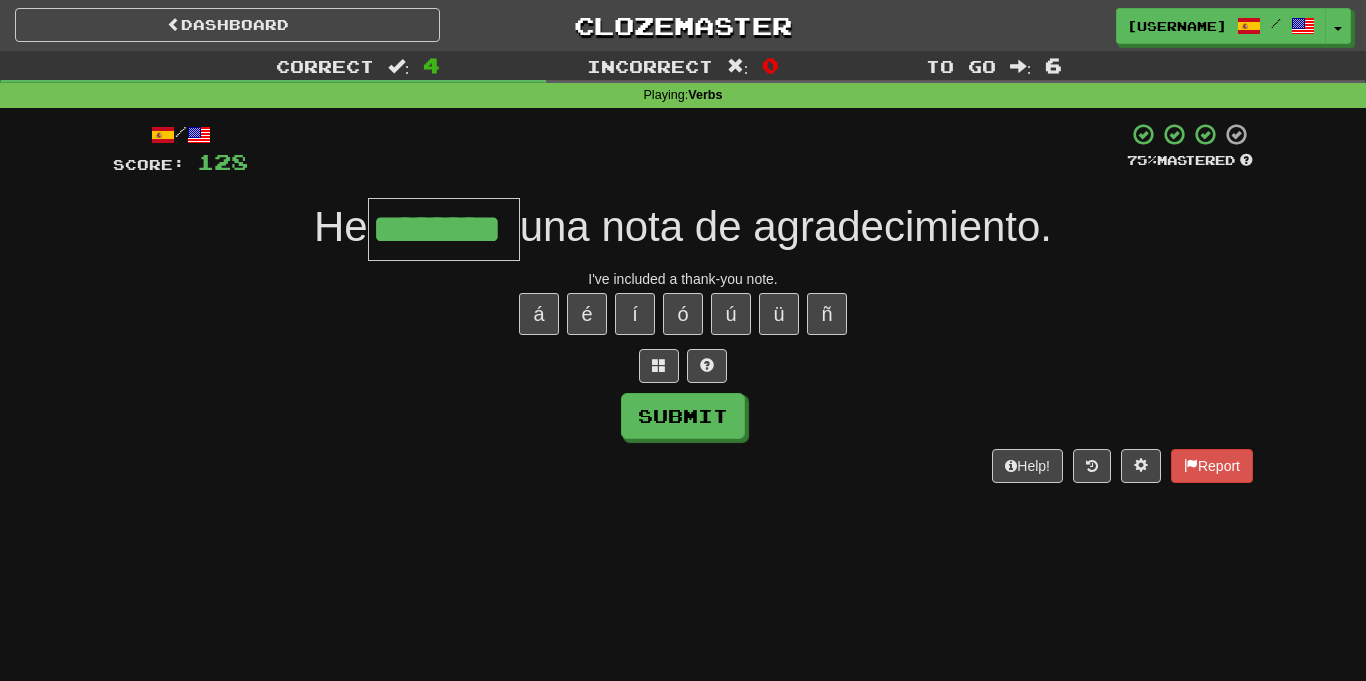 type on "********" 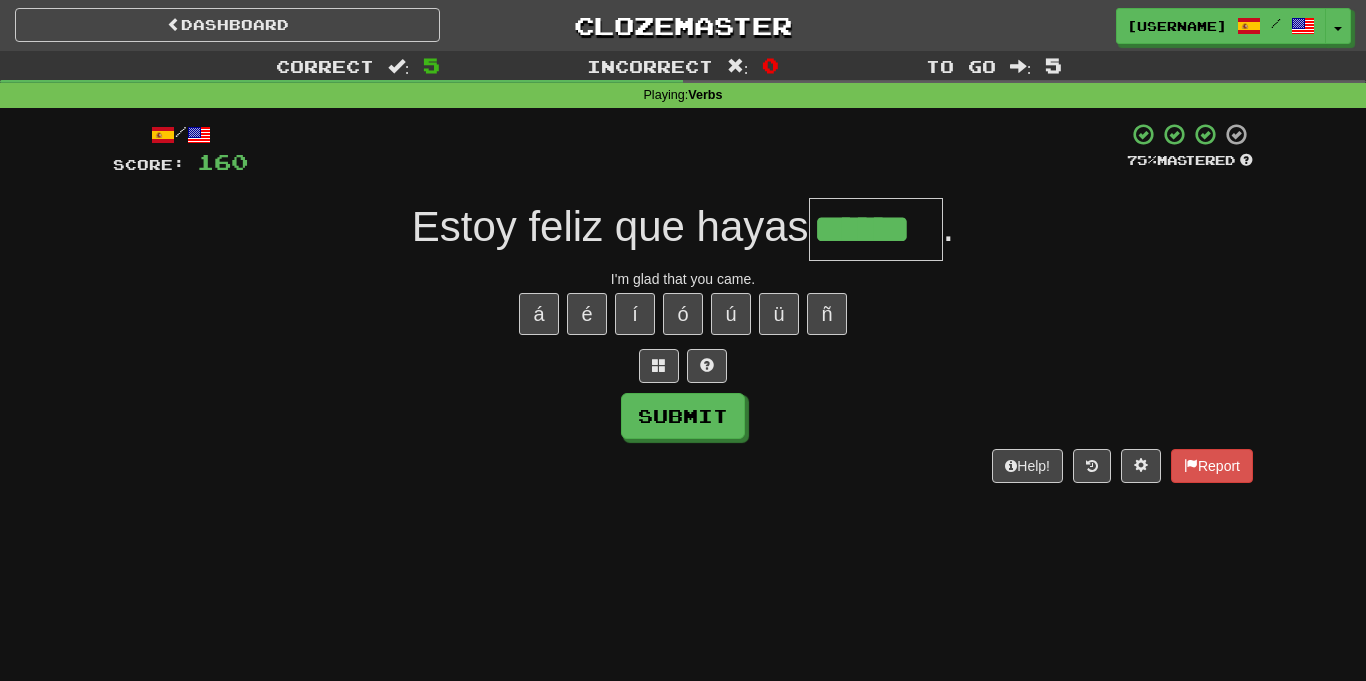 type on "******" 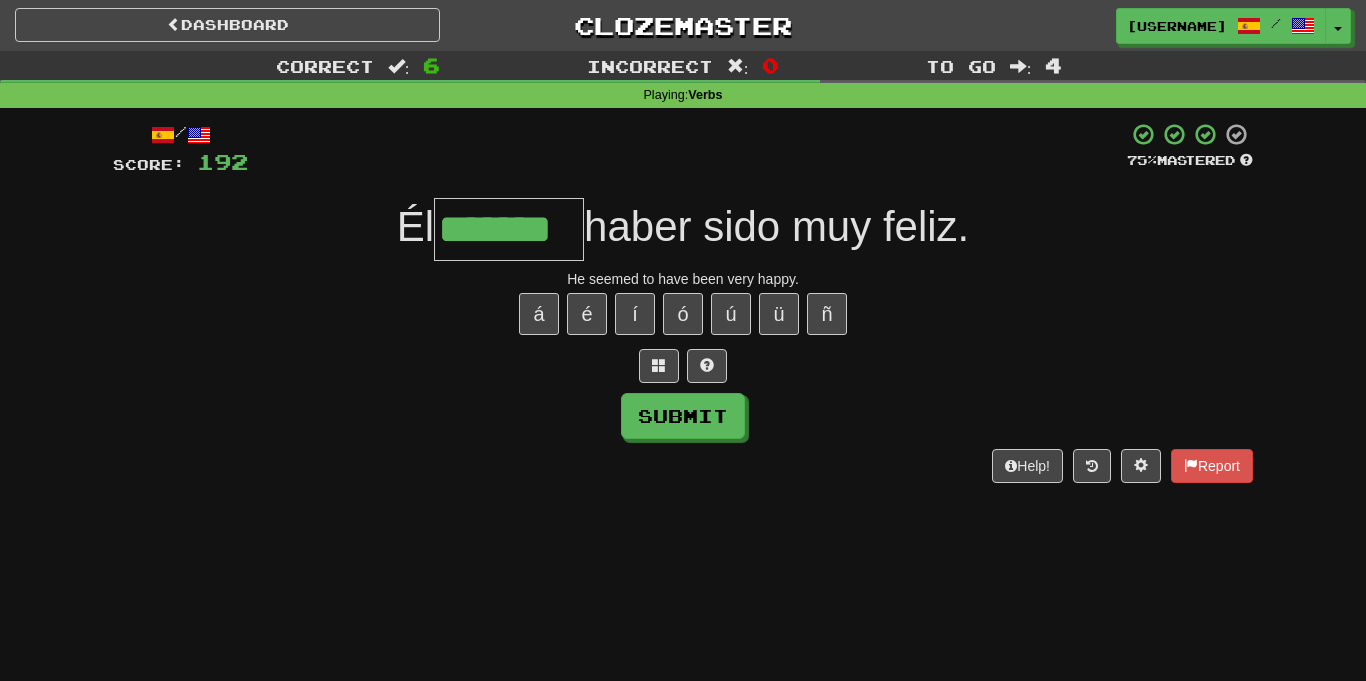 type on "*******" 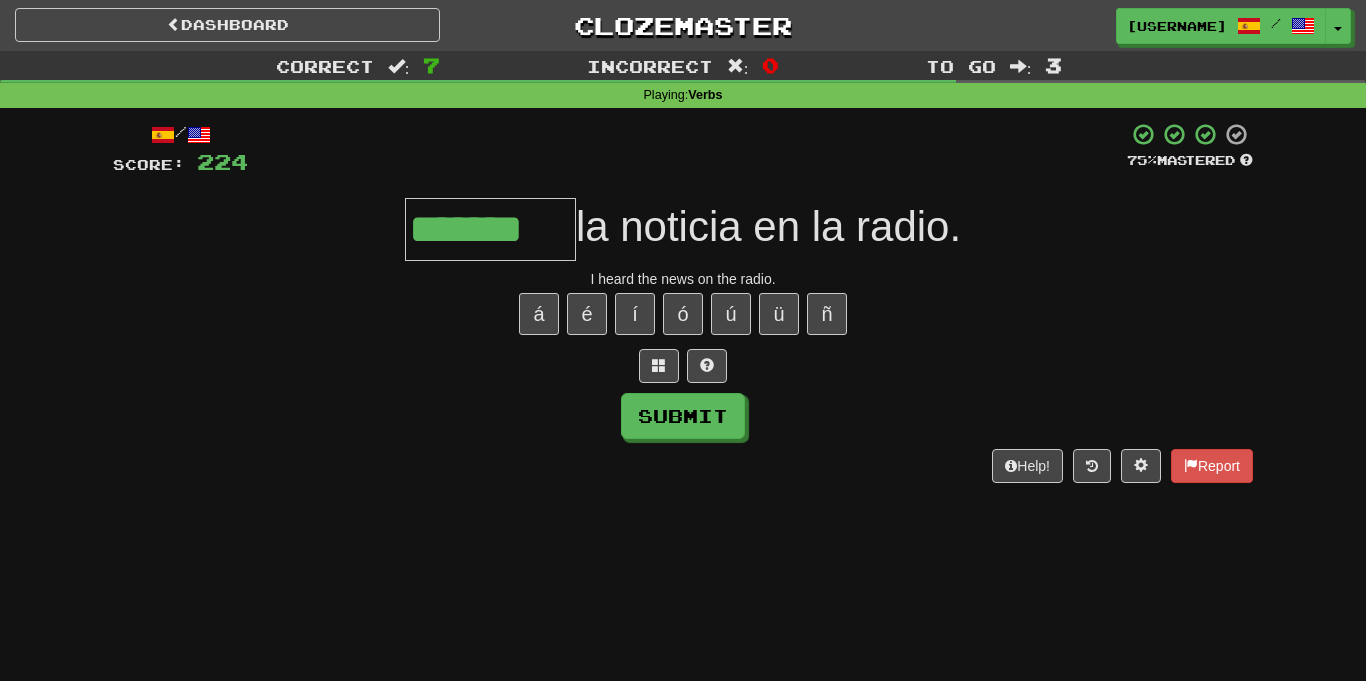 type on "*******" 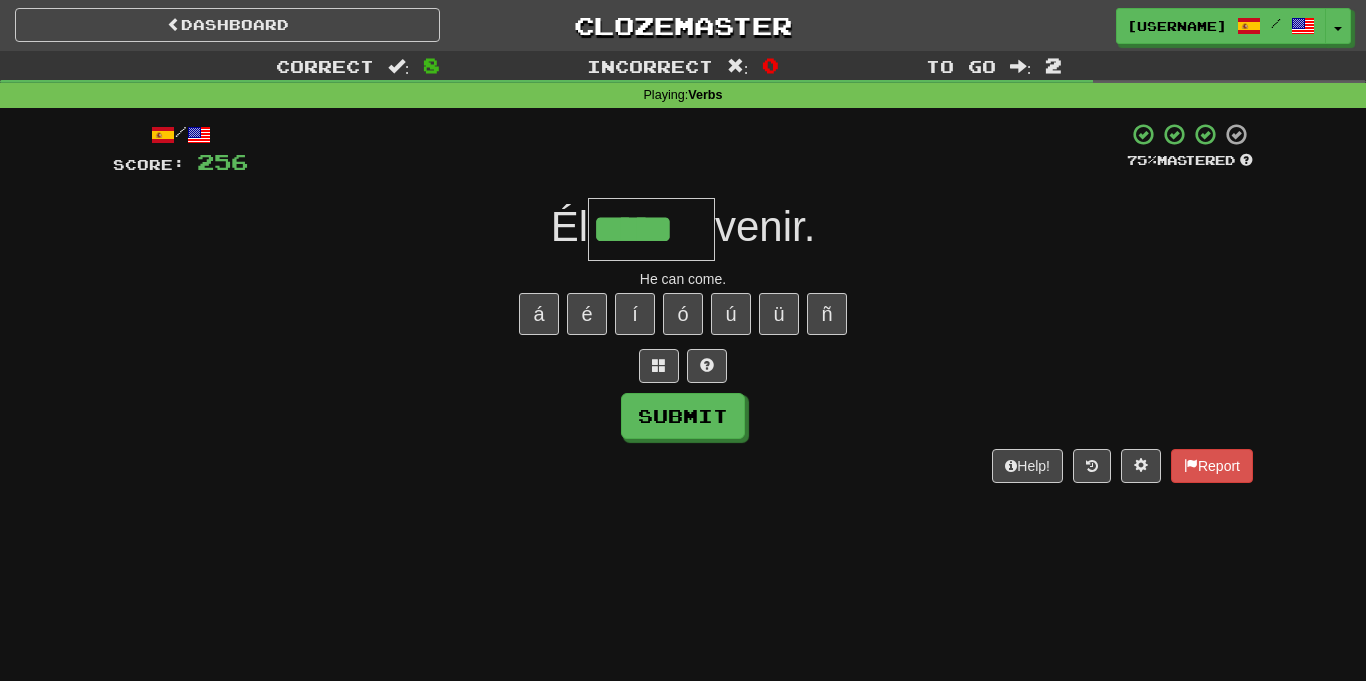type on "*****" 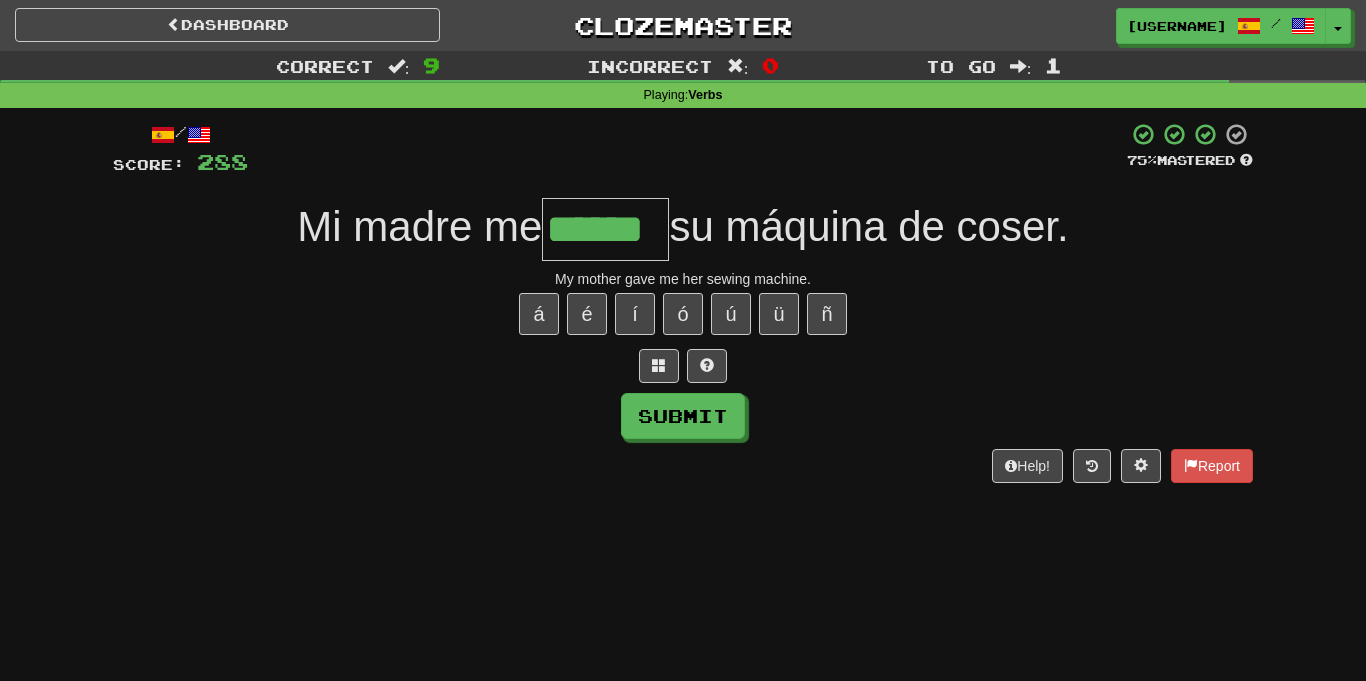 type on "******" 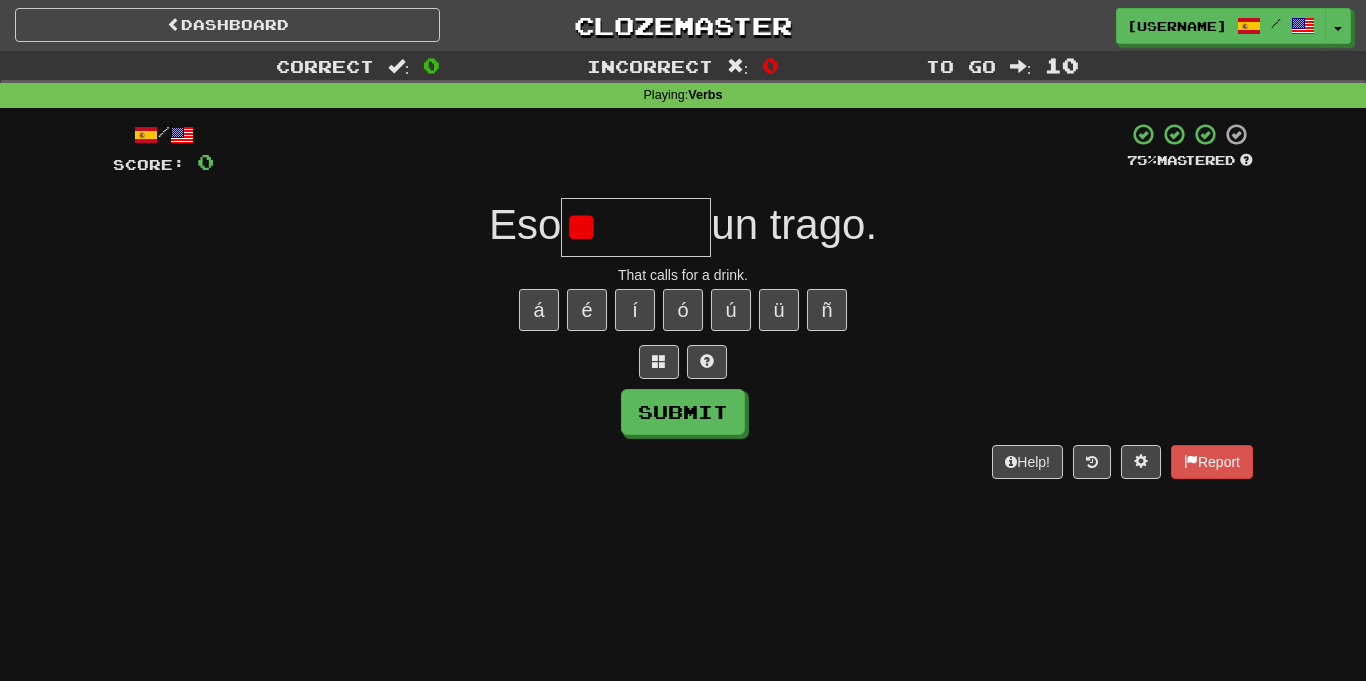type on "*" 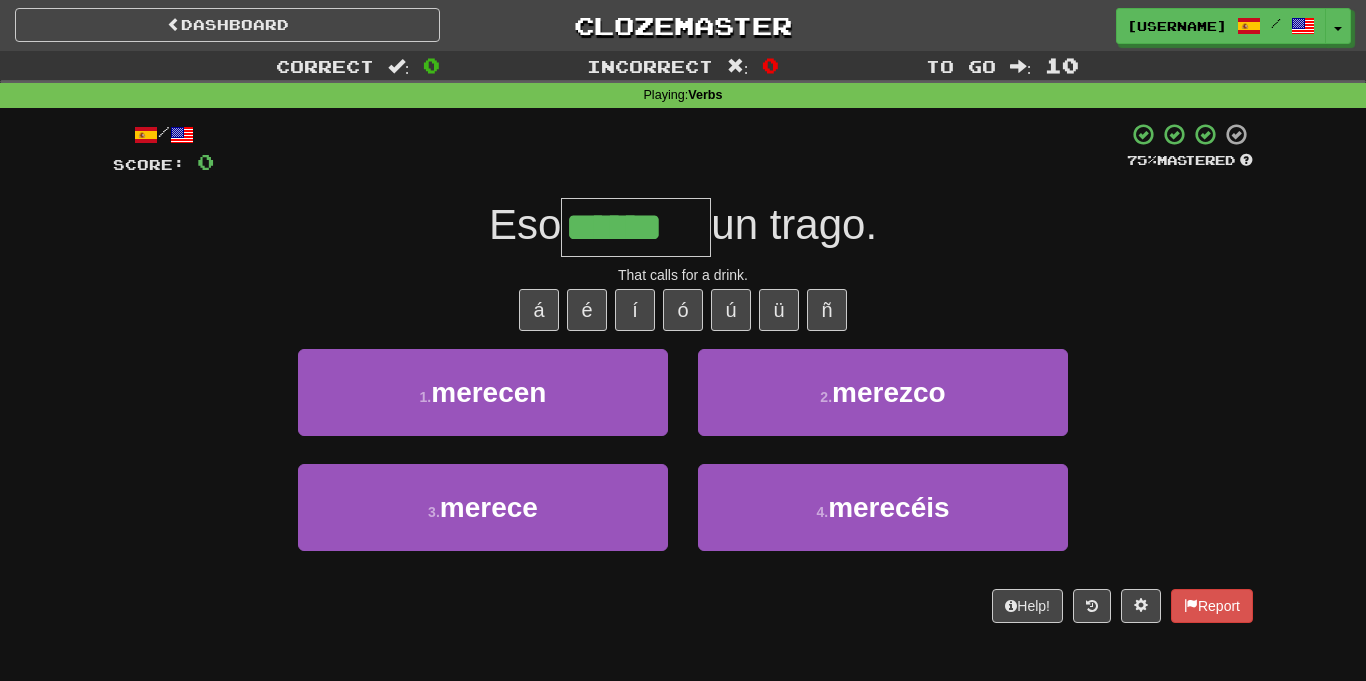 type on "******" 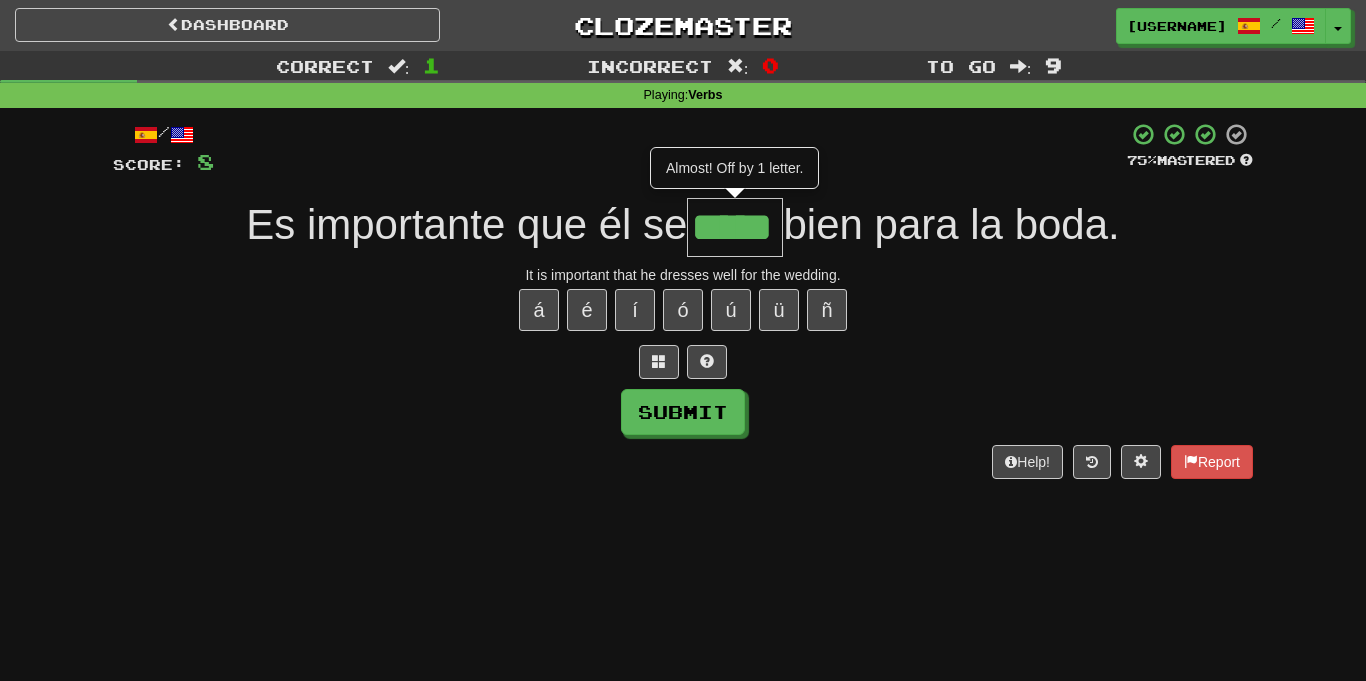 type on "*****" 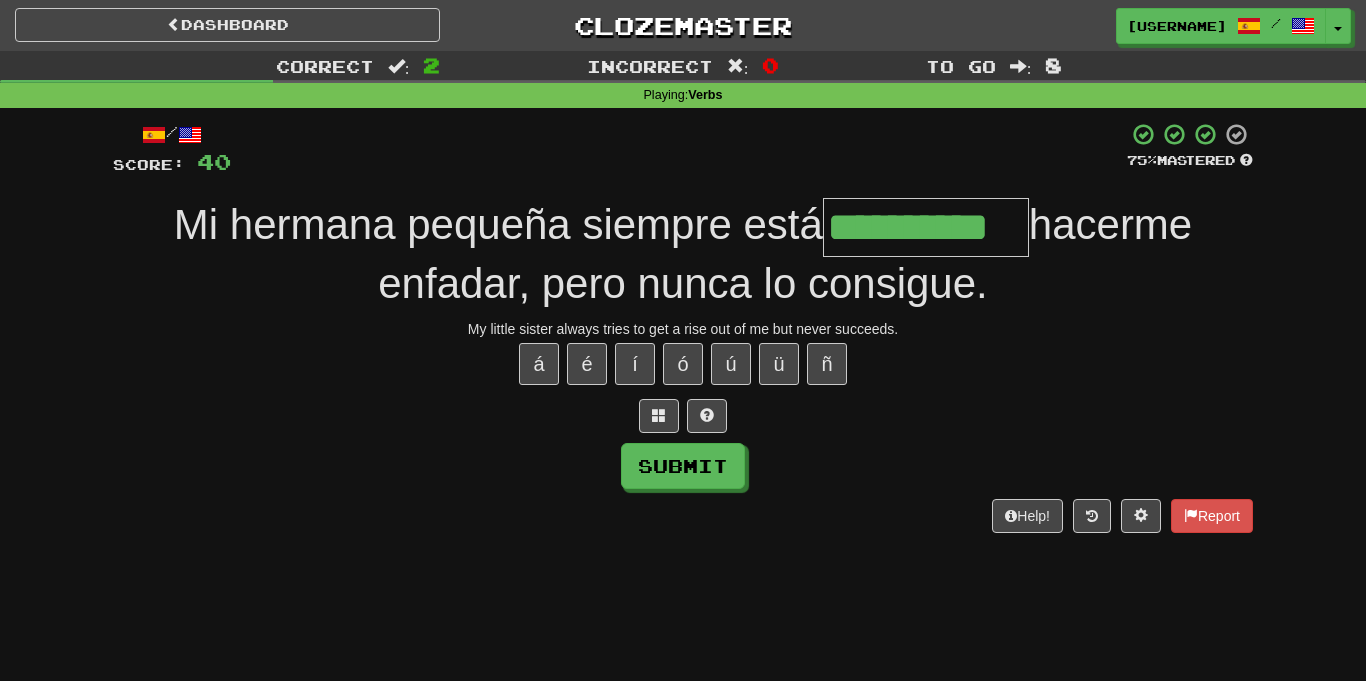 type on "**********" 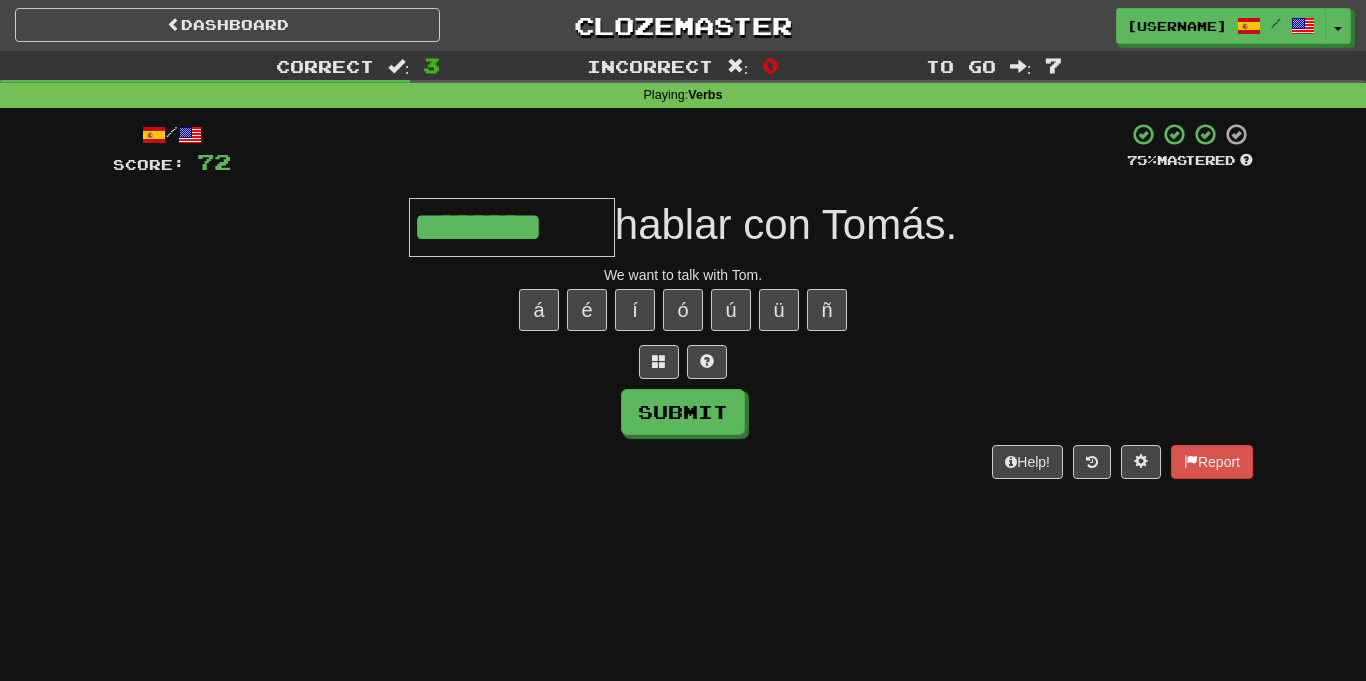 type on "********" 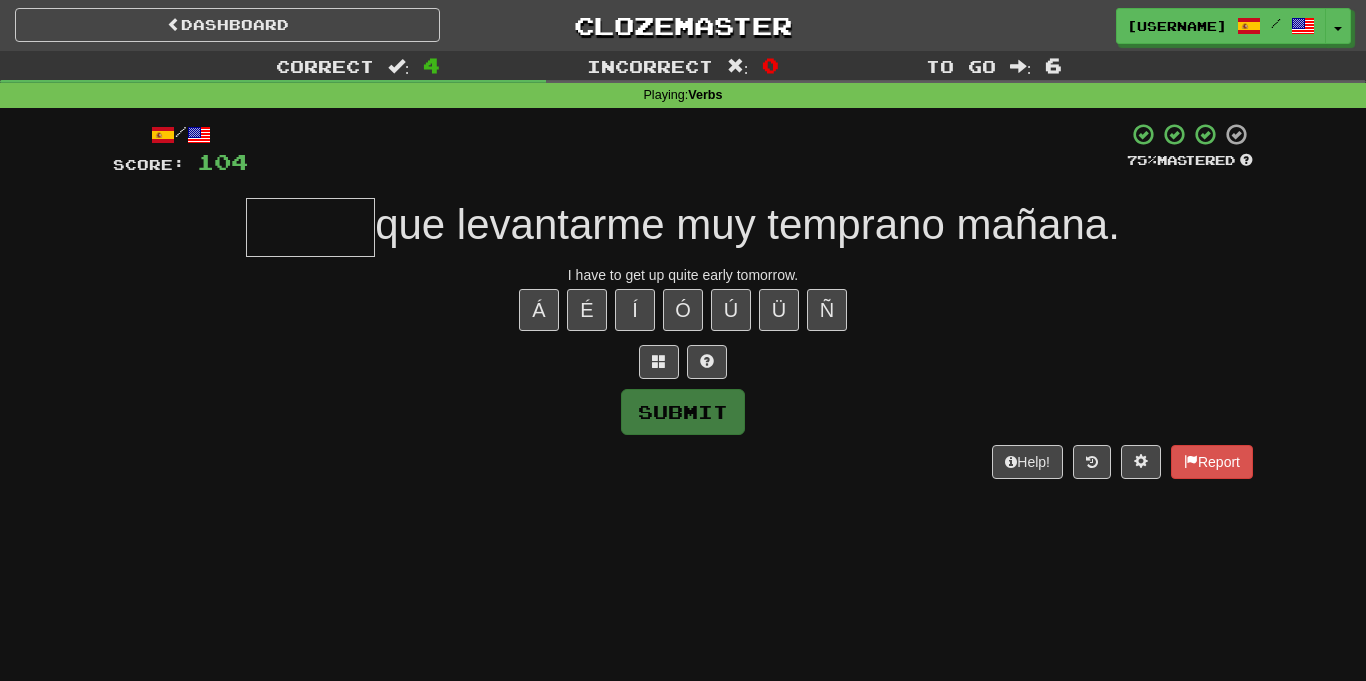 type on "*" 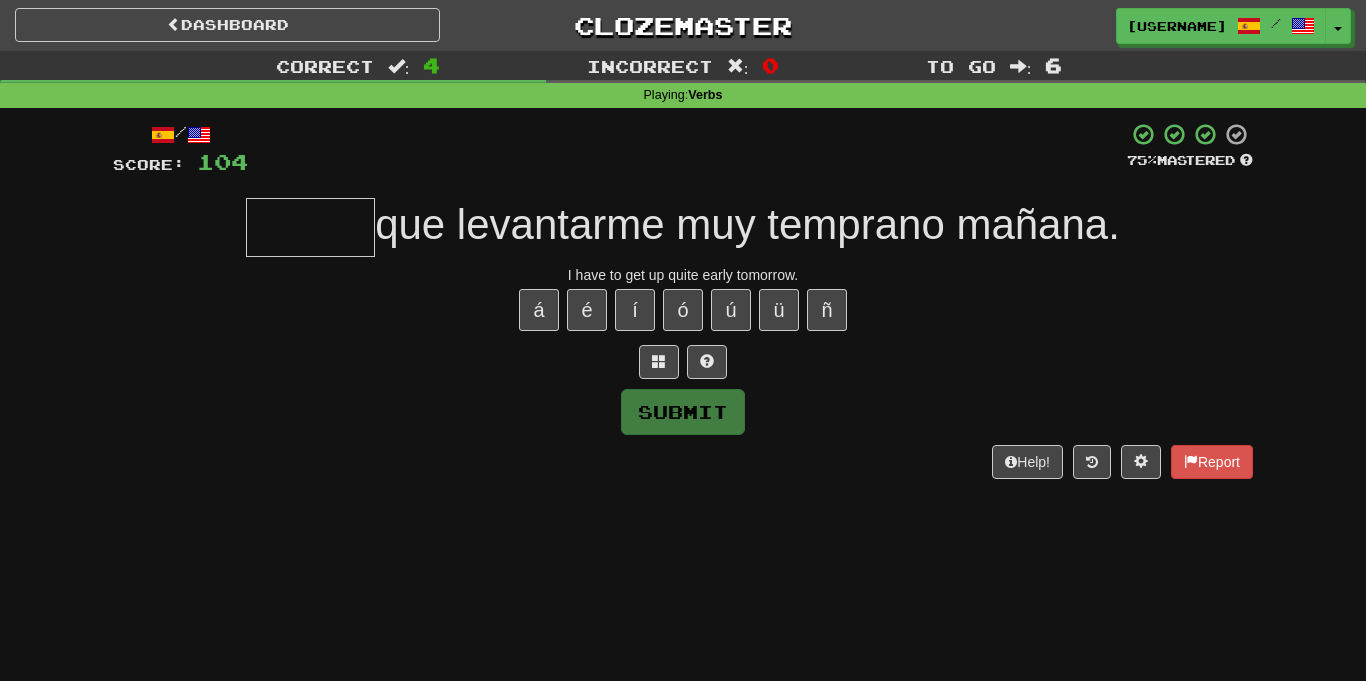 type on "*" 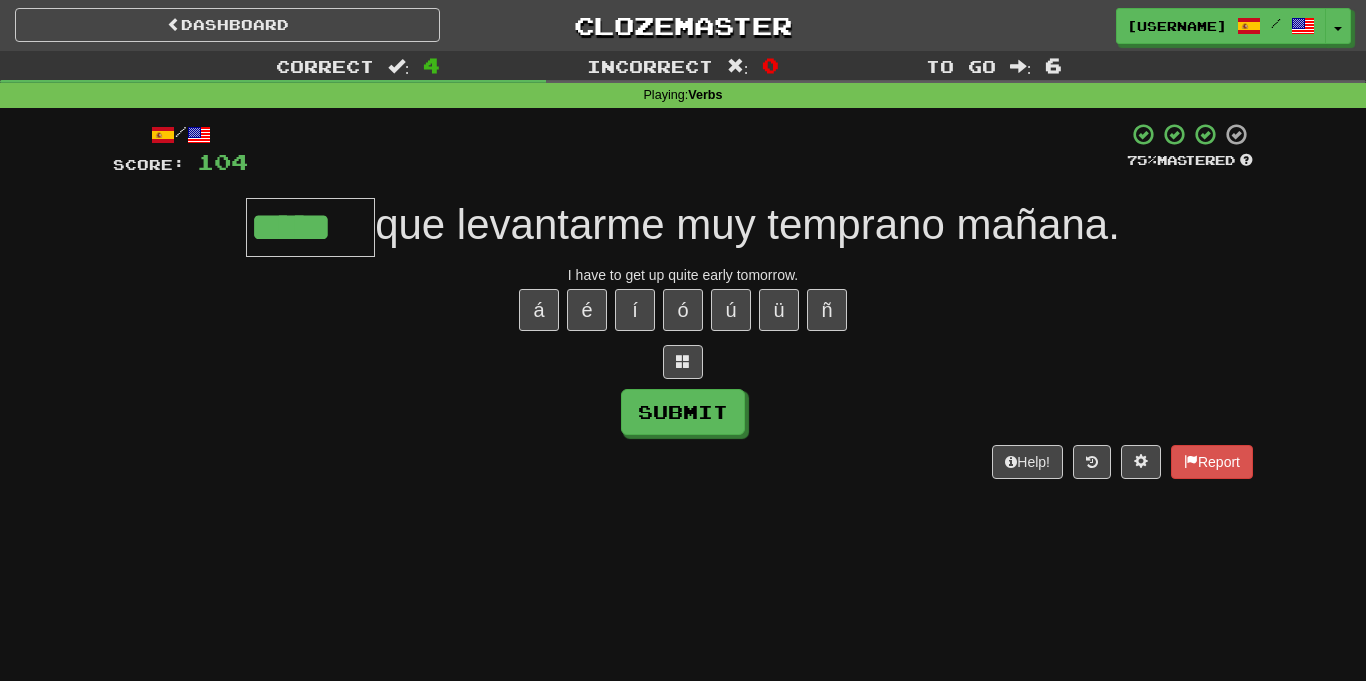 type on "*****" 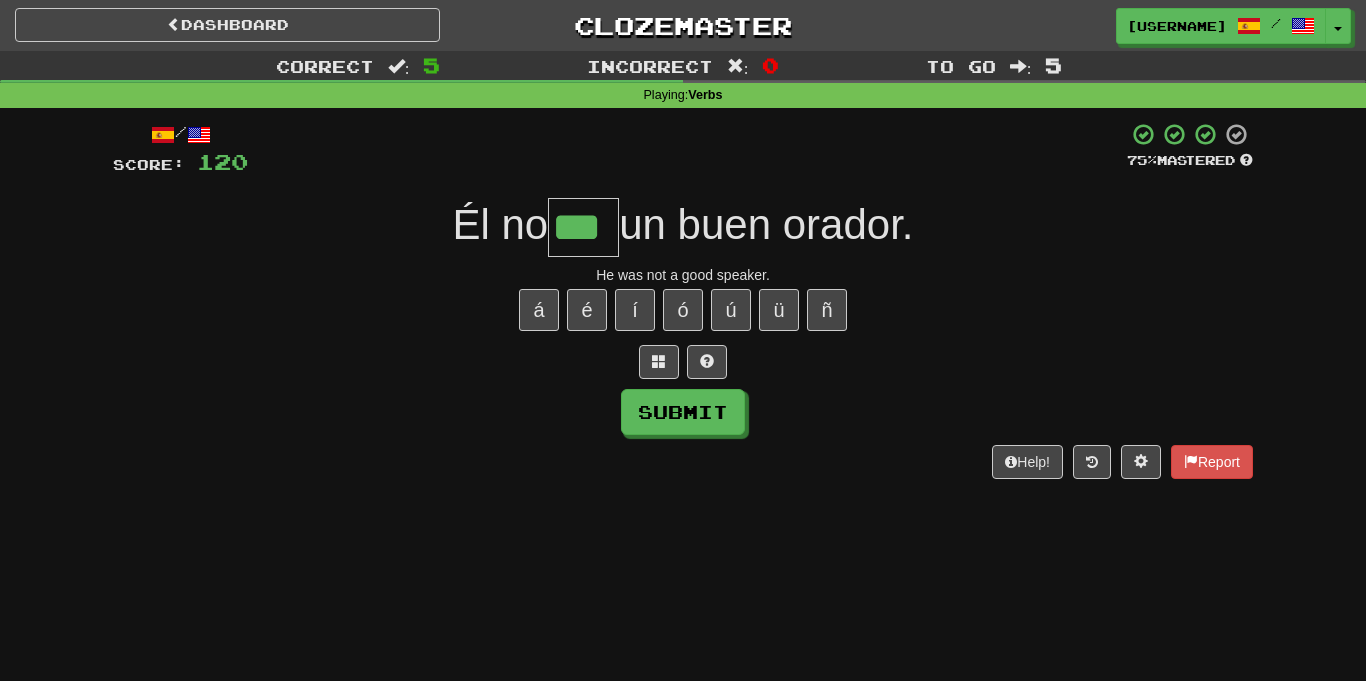 type on "***" 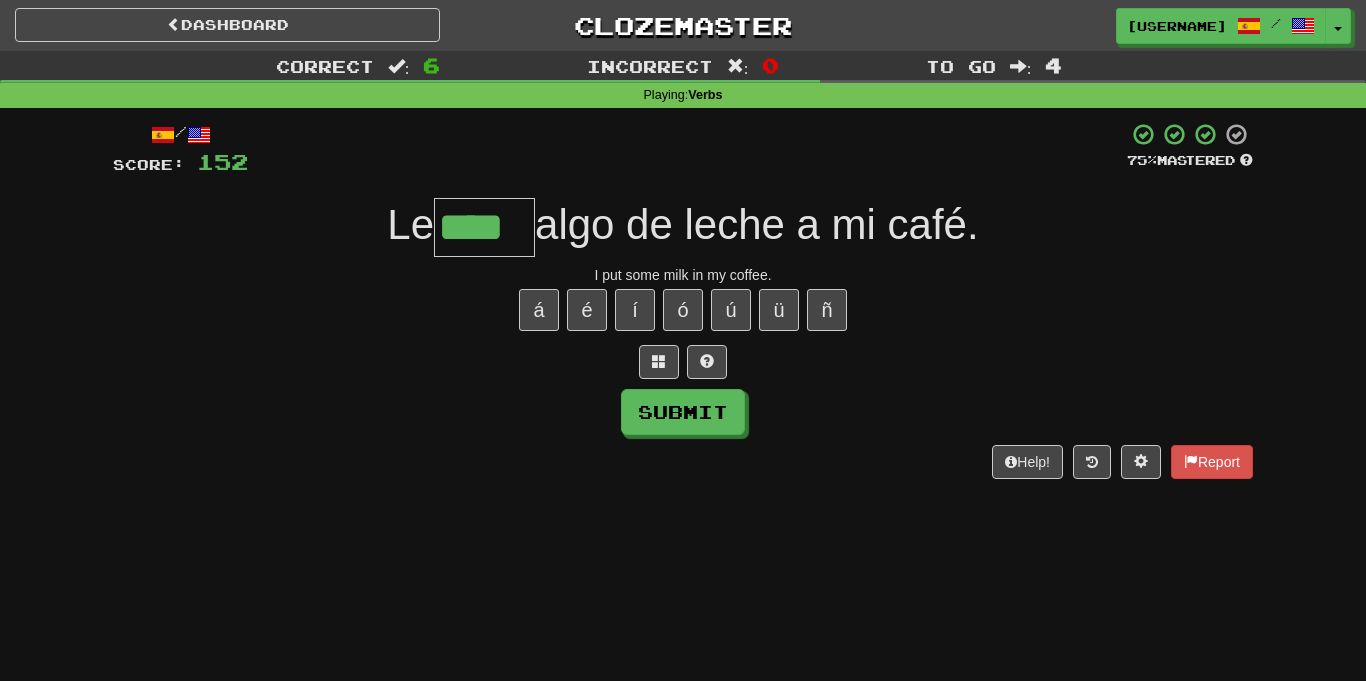 type on "****" 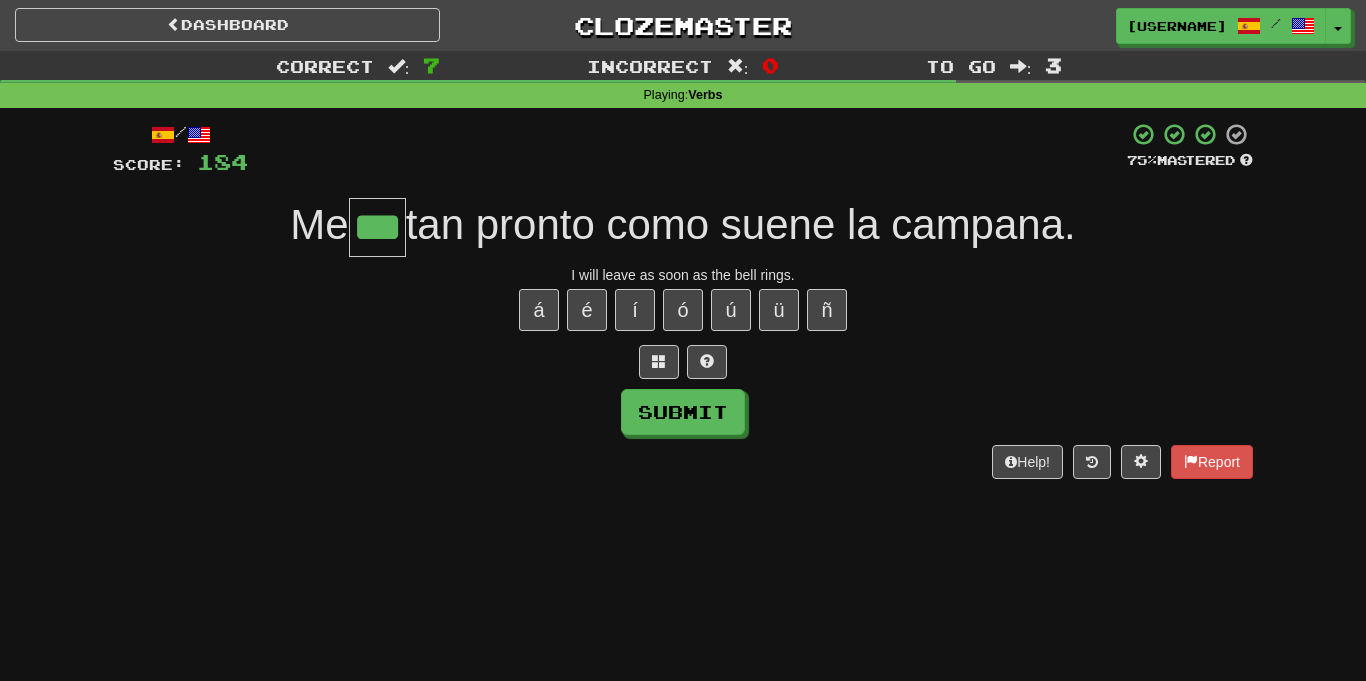 type on "***" 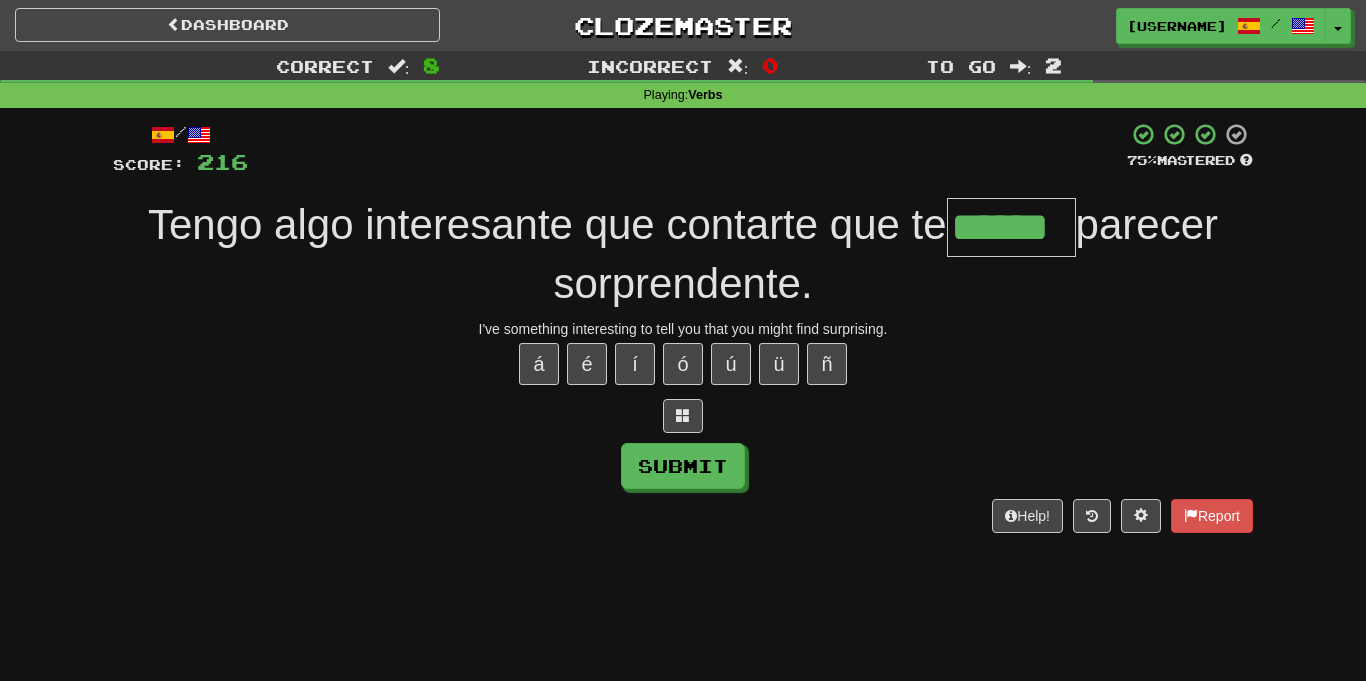 type on "******" 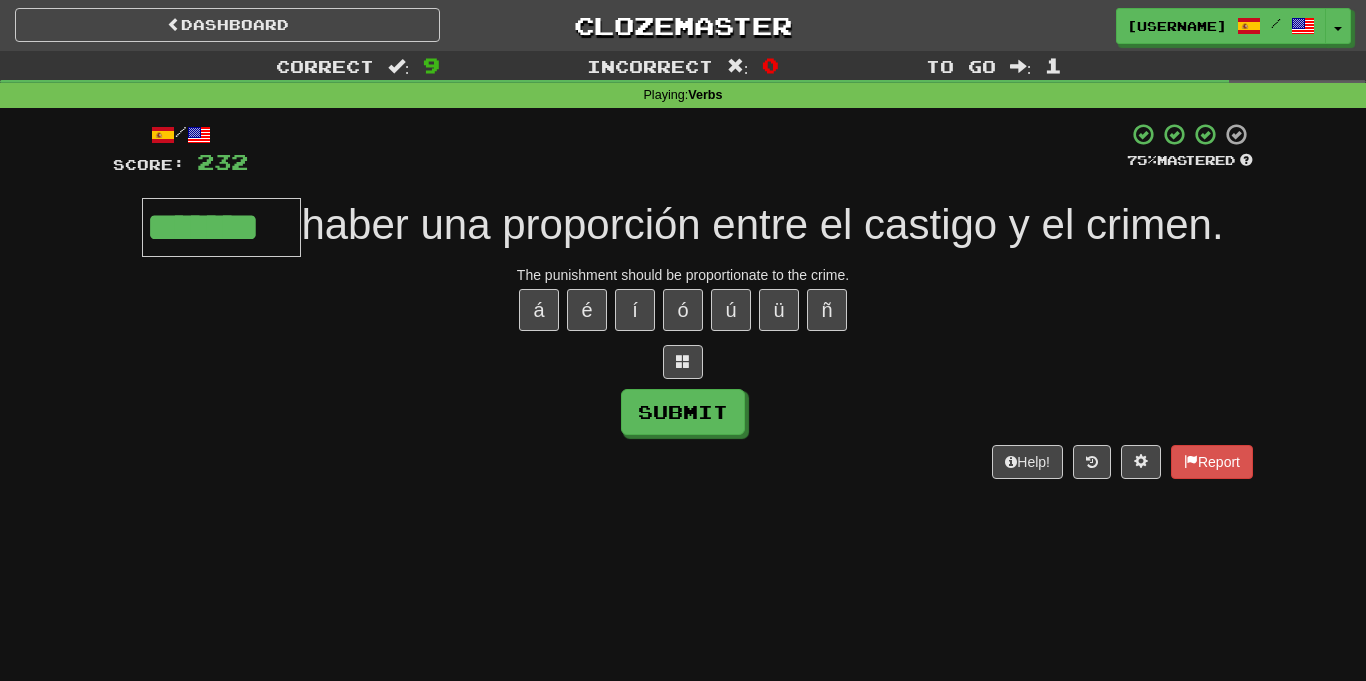 type on "*******" 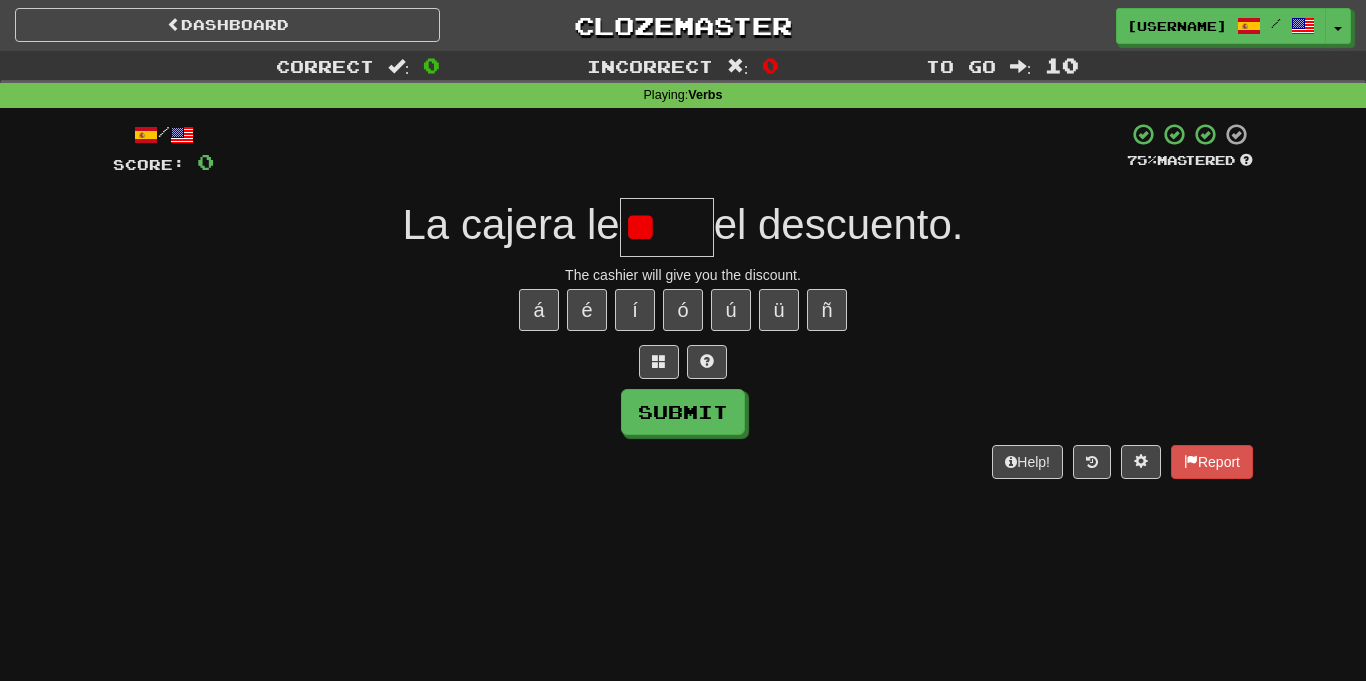 type on "*" 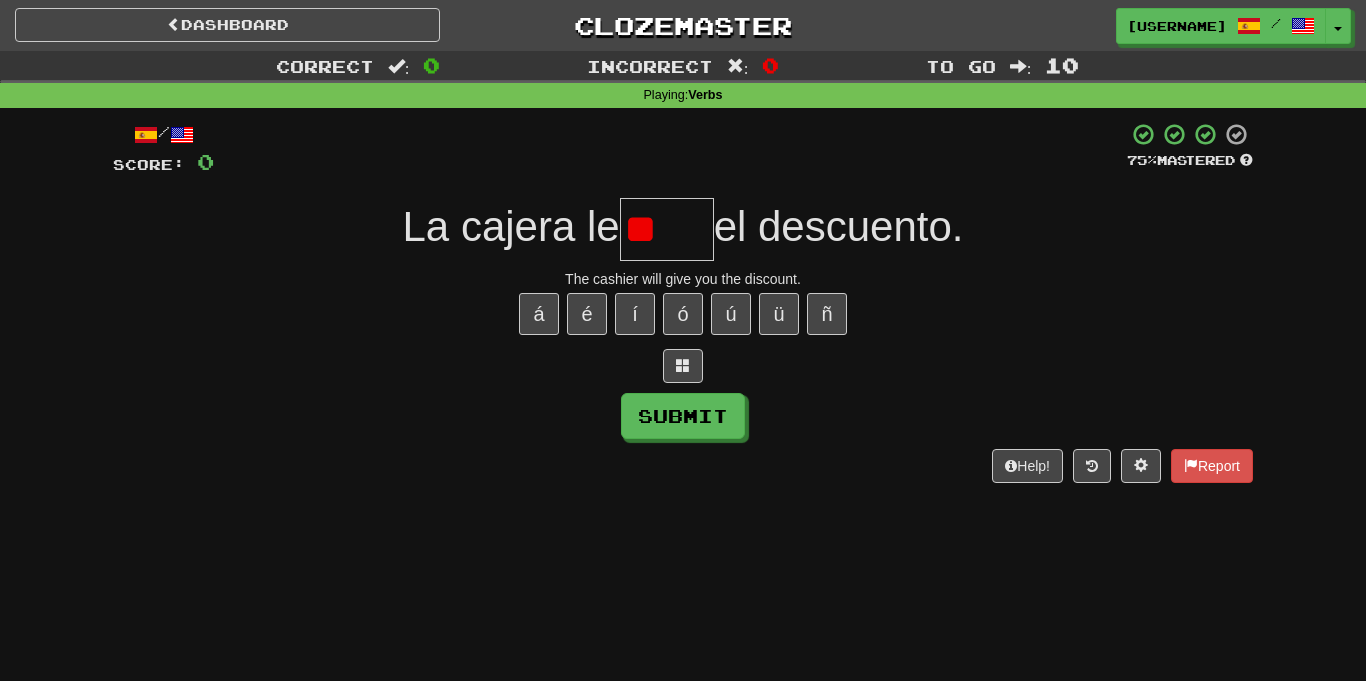 scroll, scrollTop: 0, scrollLeft: 0, axis: both 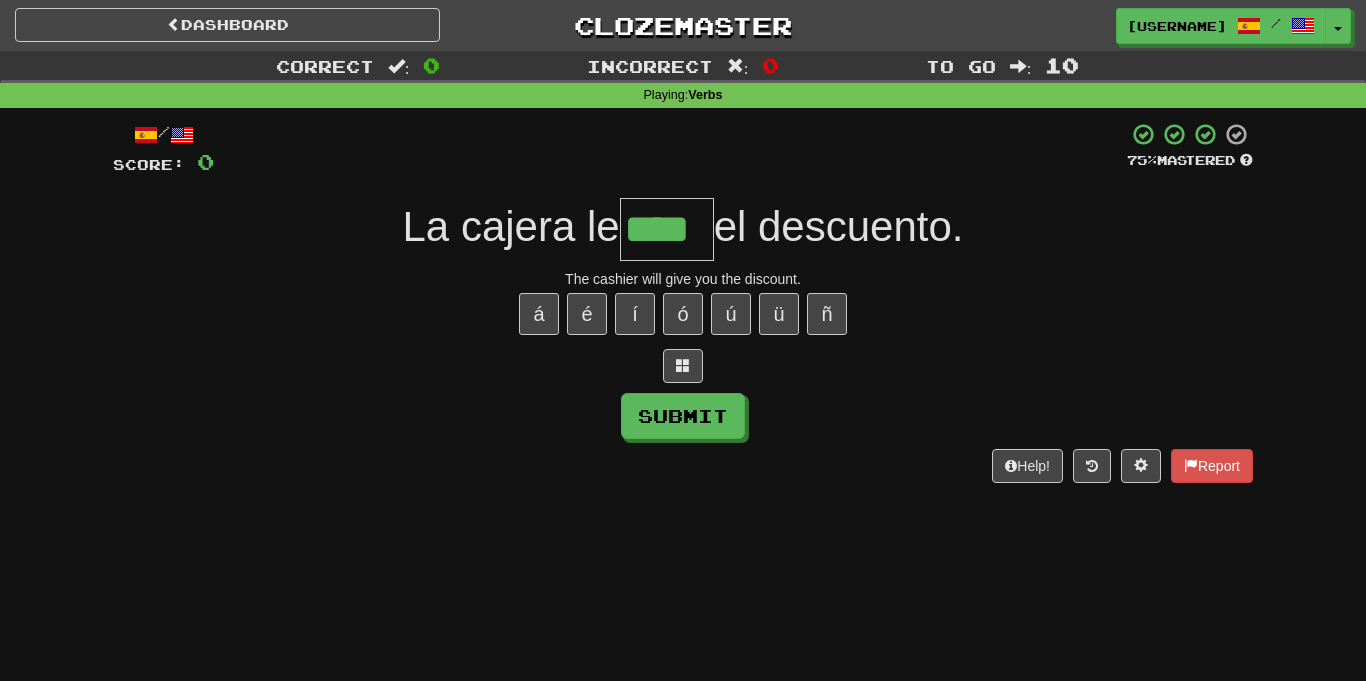 type on "****" 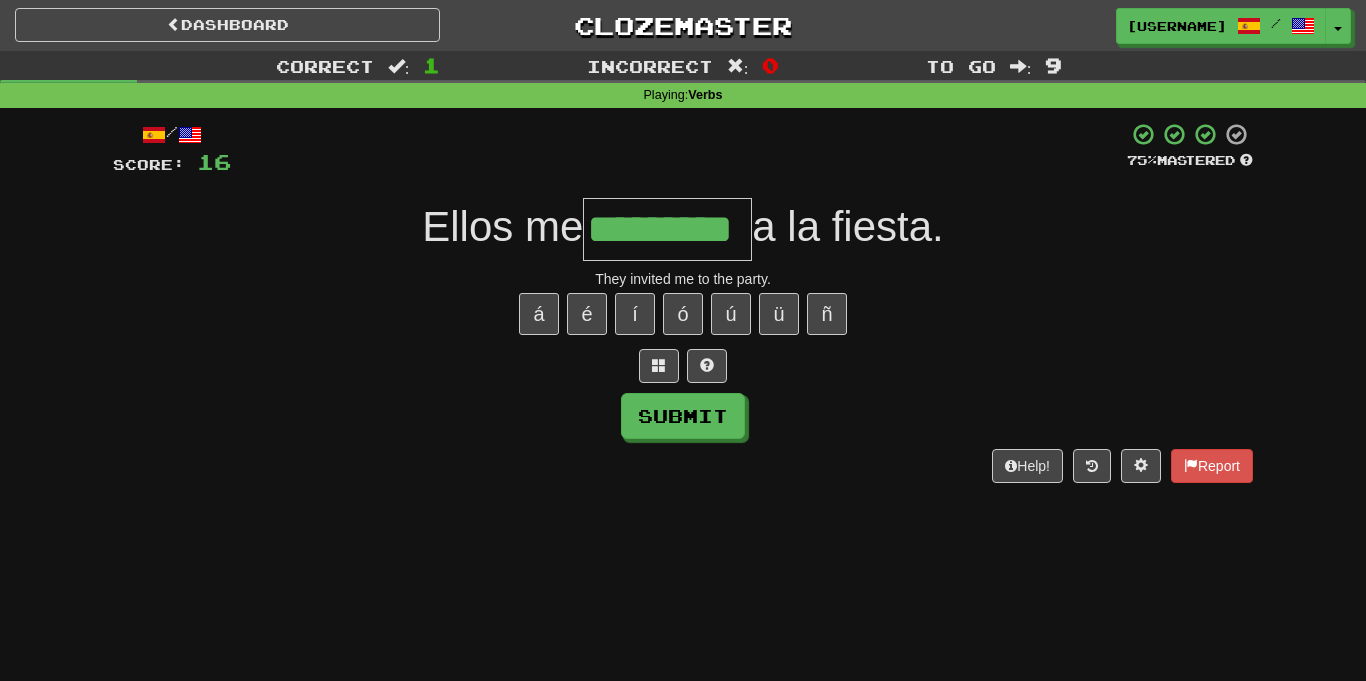 type on "*********" 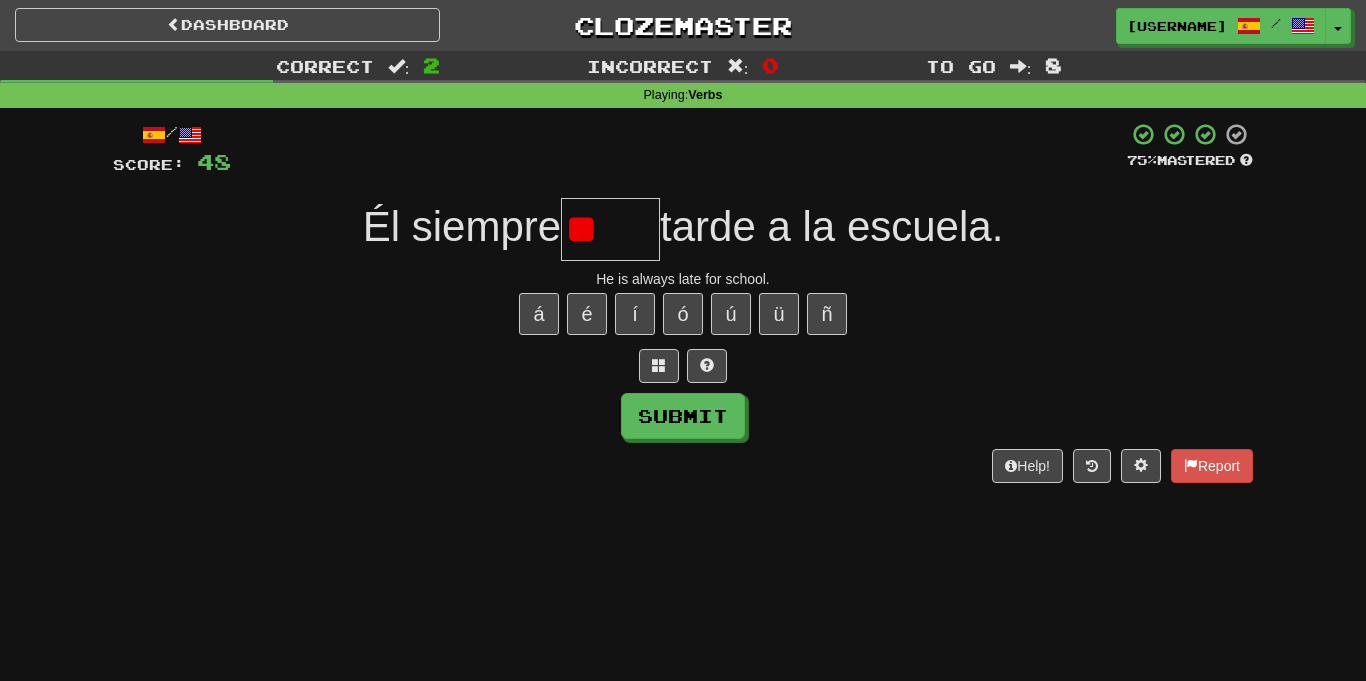 type on "*" 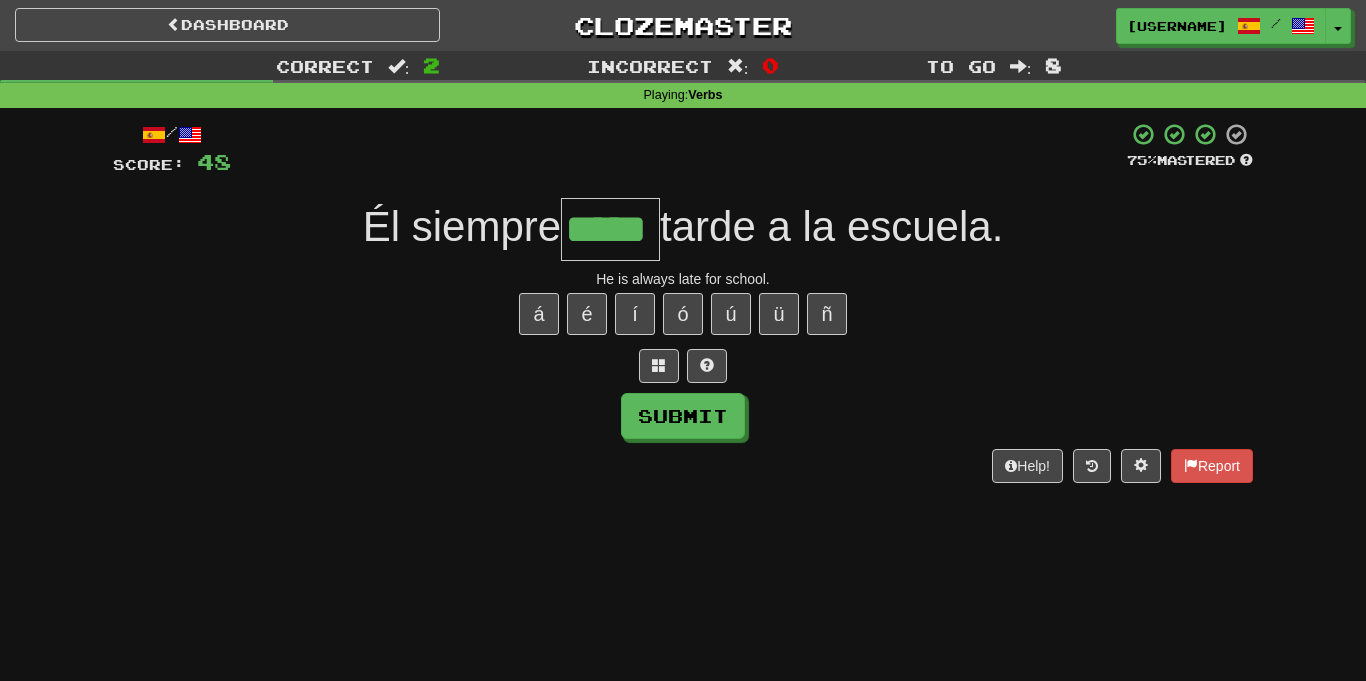 type on "*****" 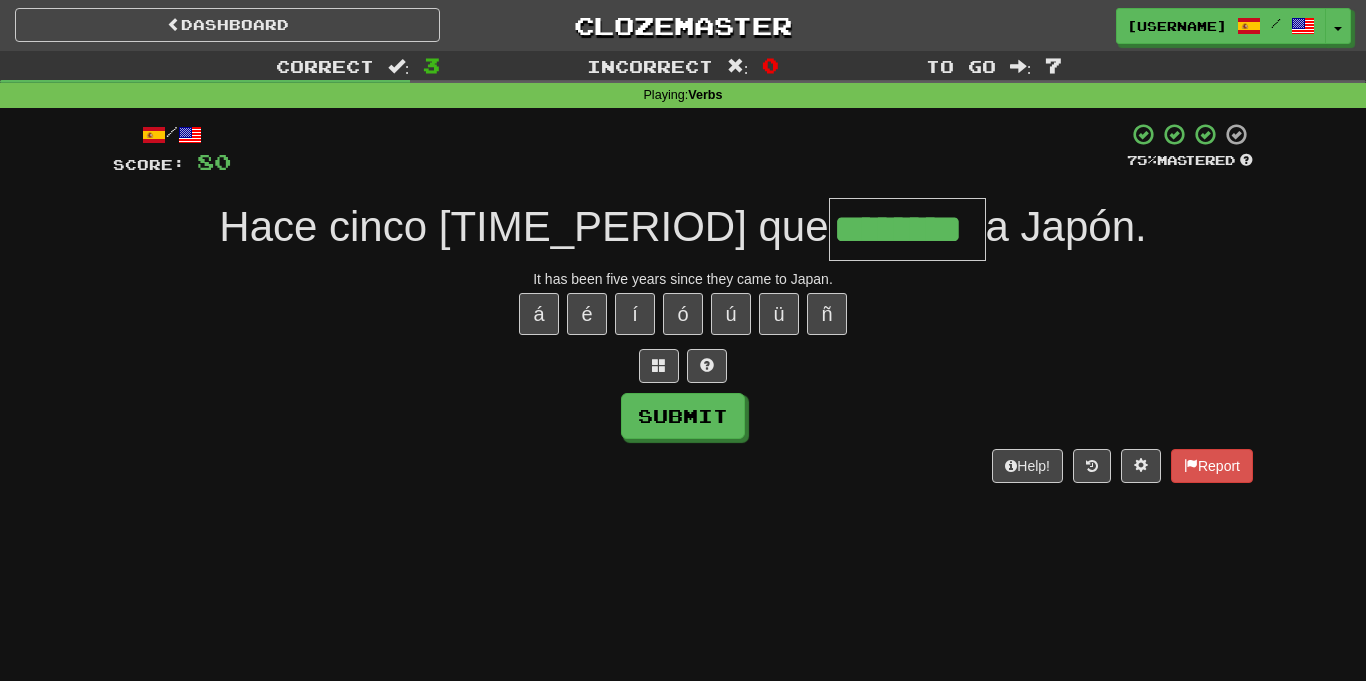 type on "********" 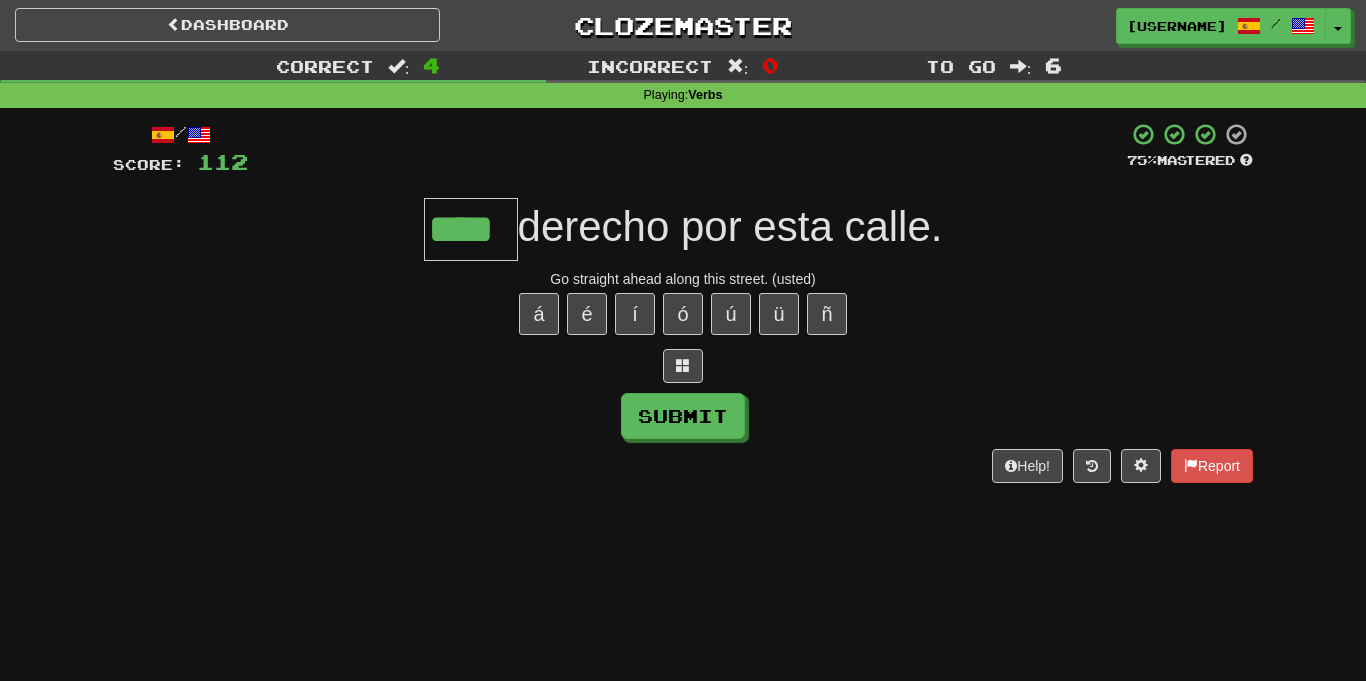 type on "****" 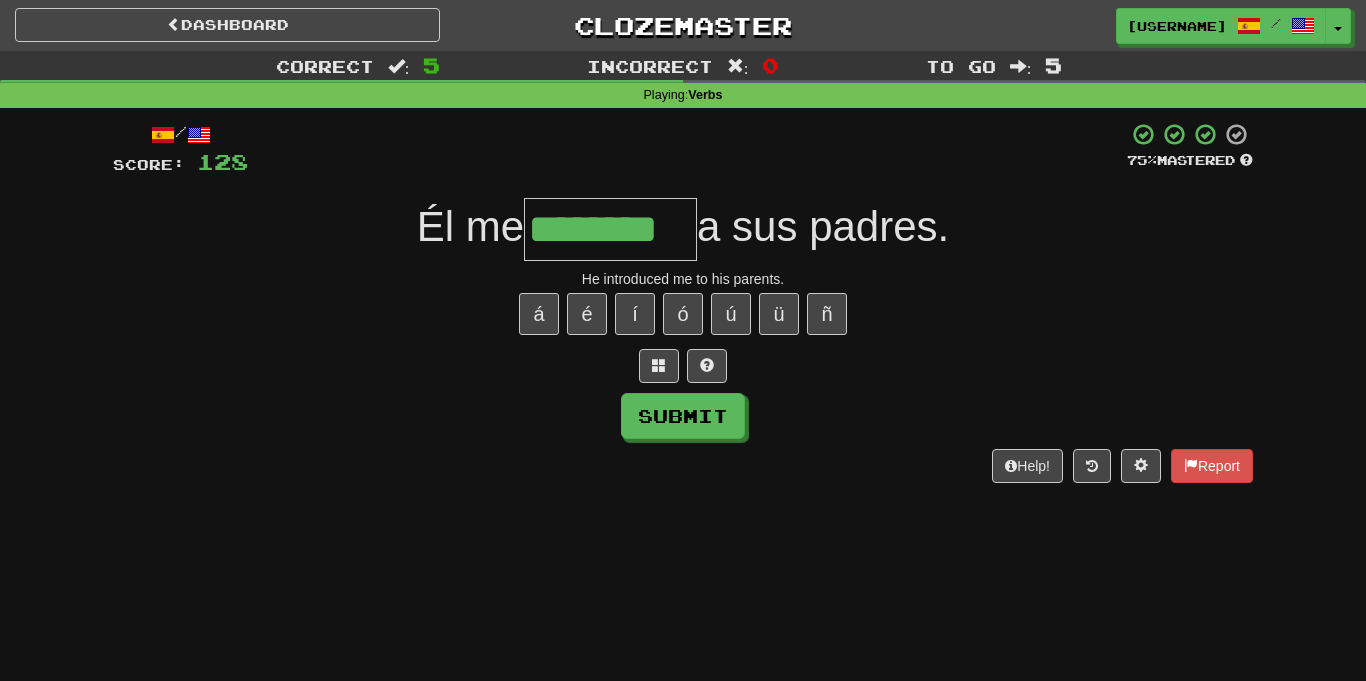 type on "********" 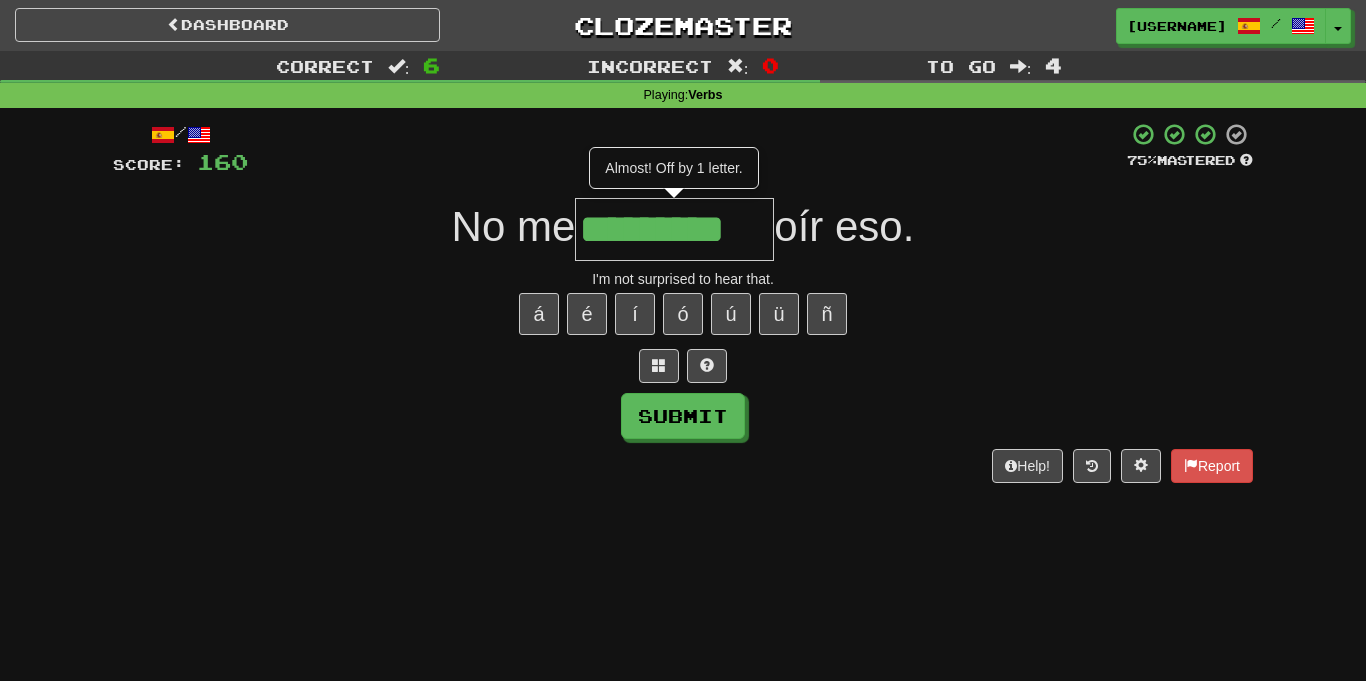type on "*********" 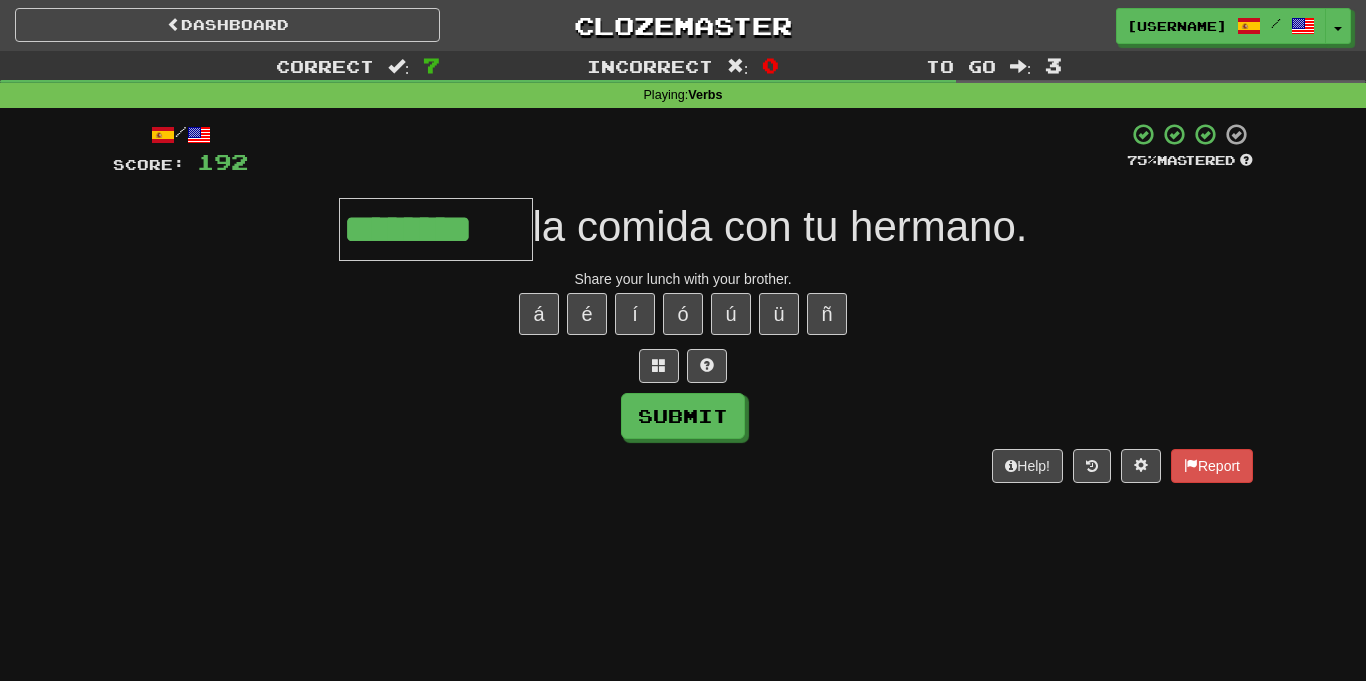 type on "********" 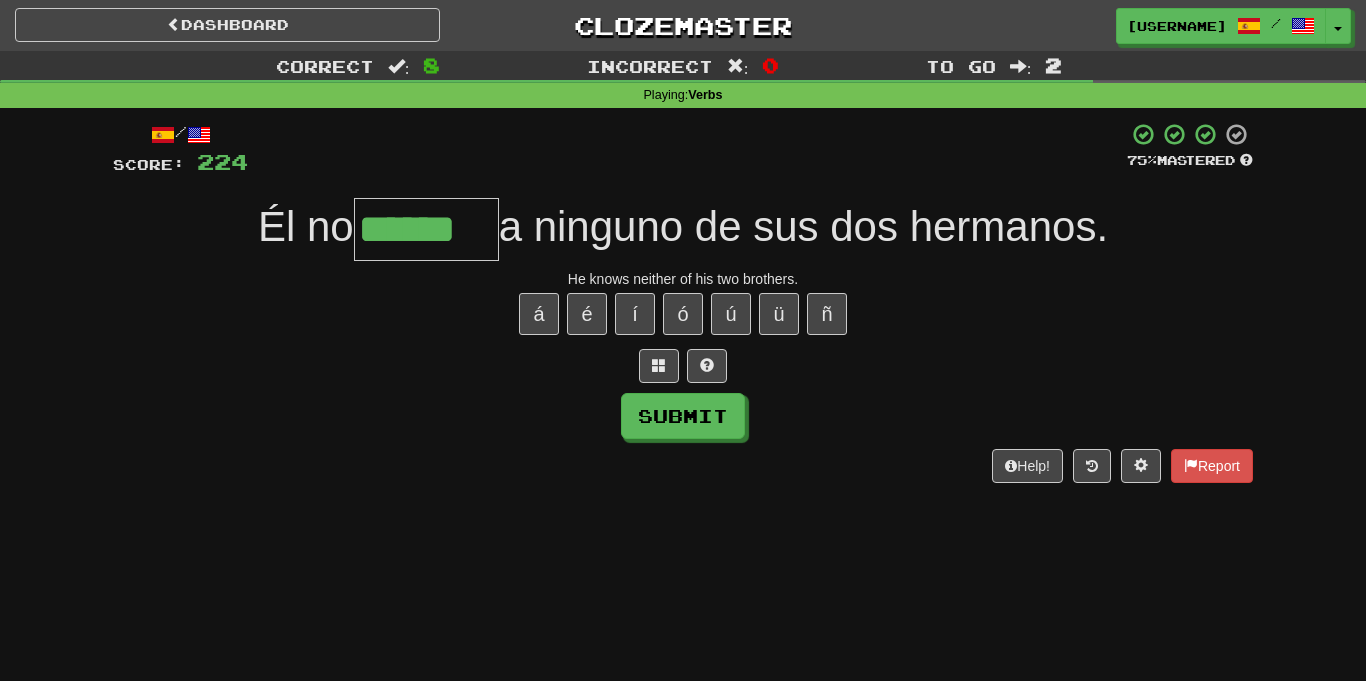 type on "******" 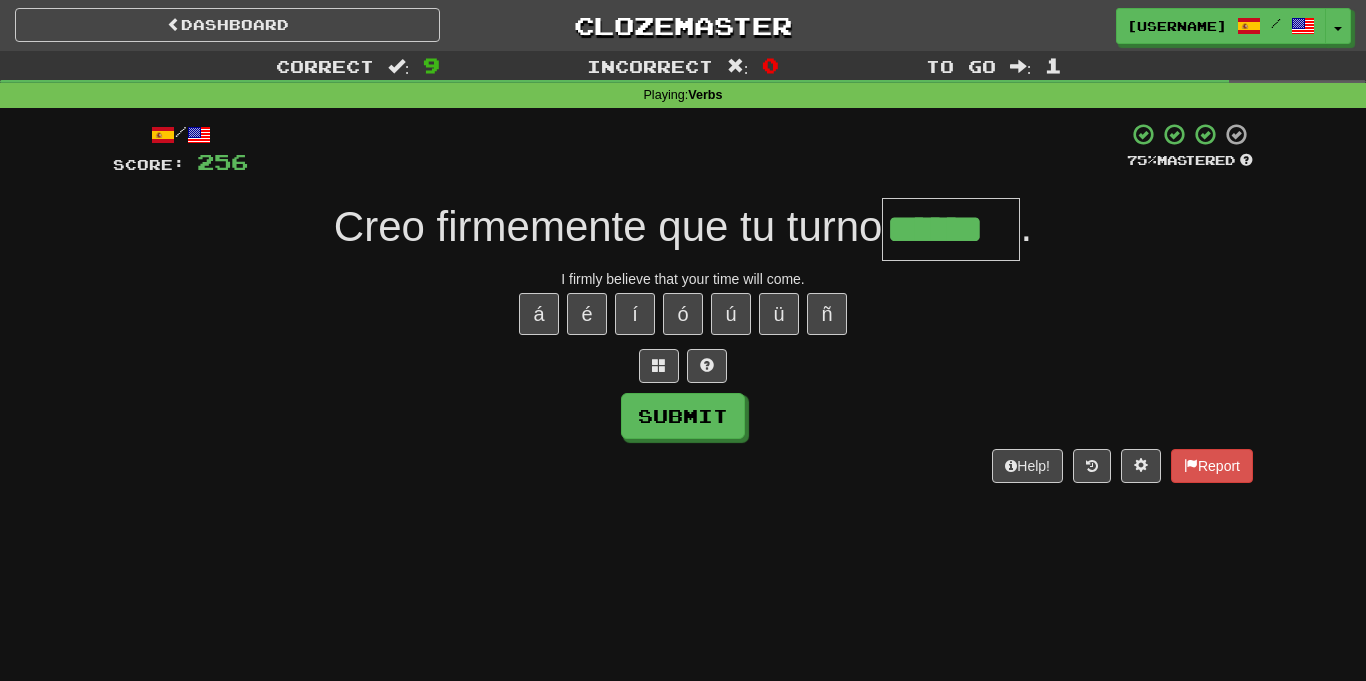 type on "******" 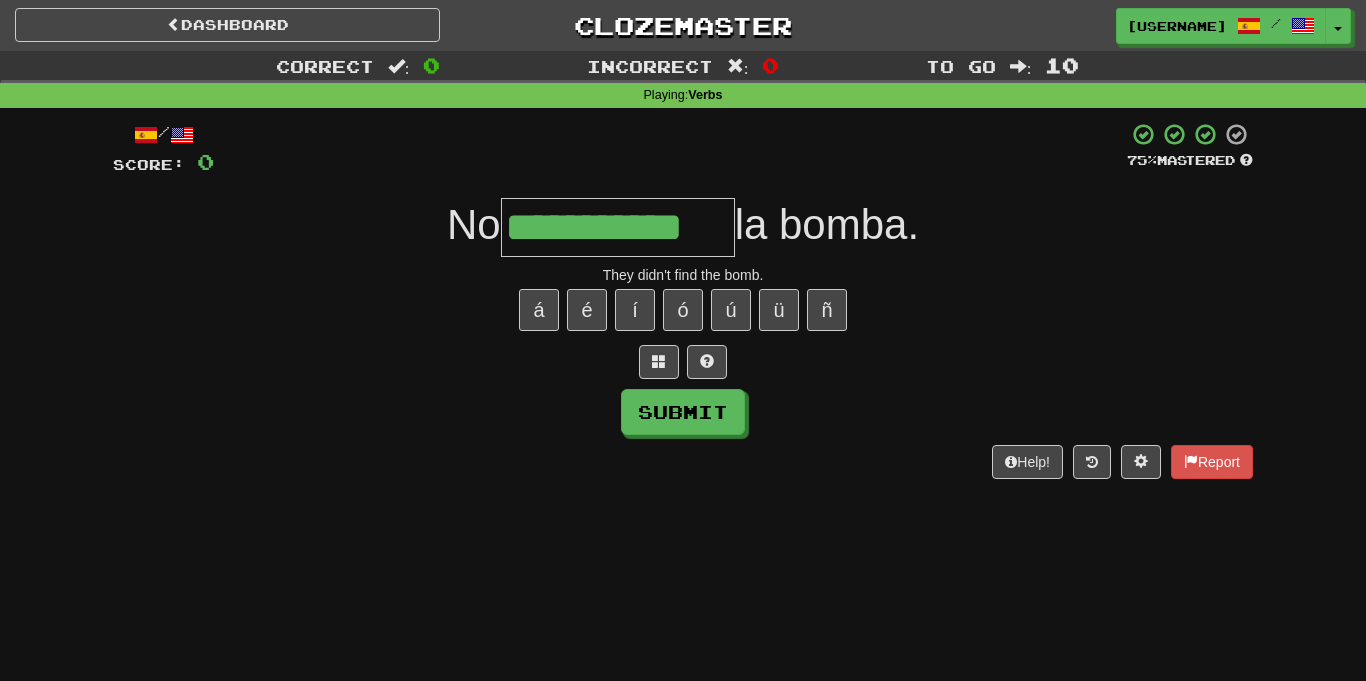 type on "**********" 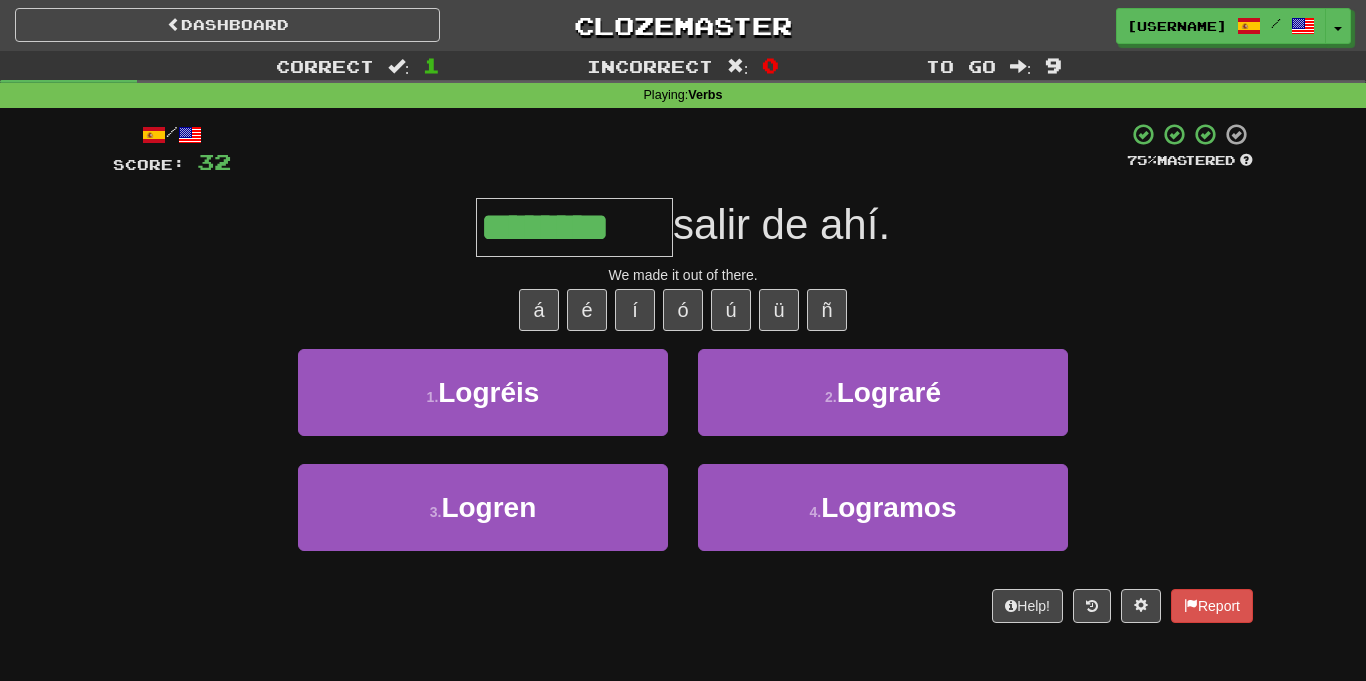 type on "********" 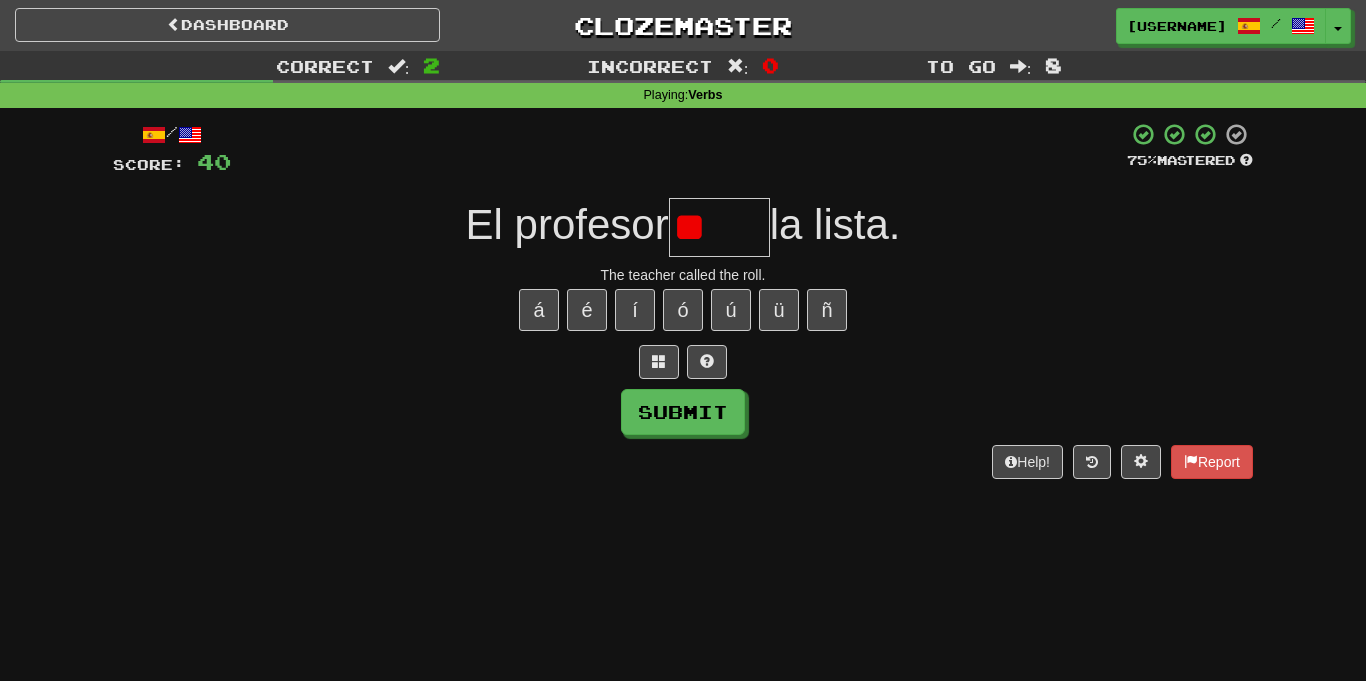 type on "*" 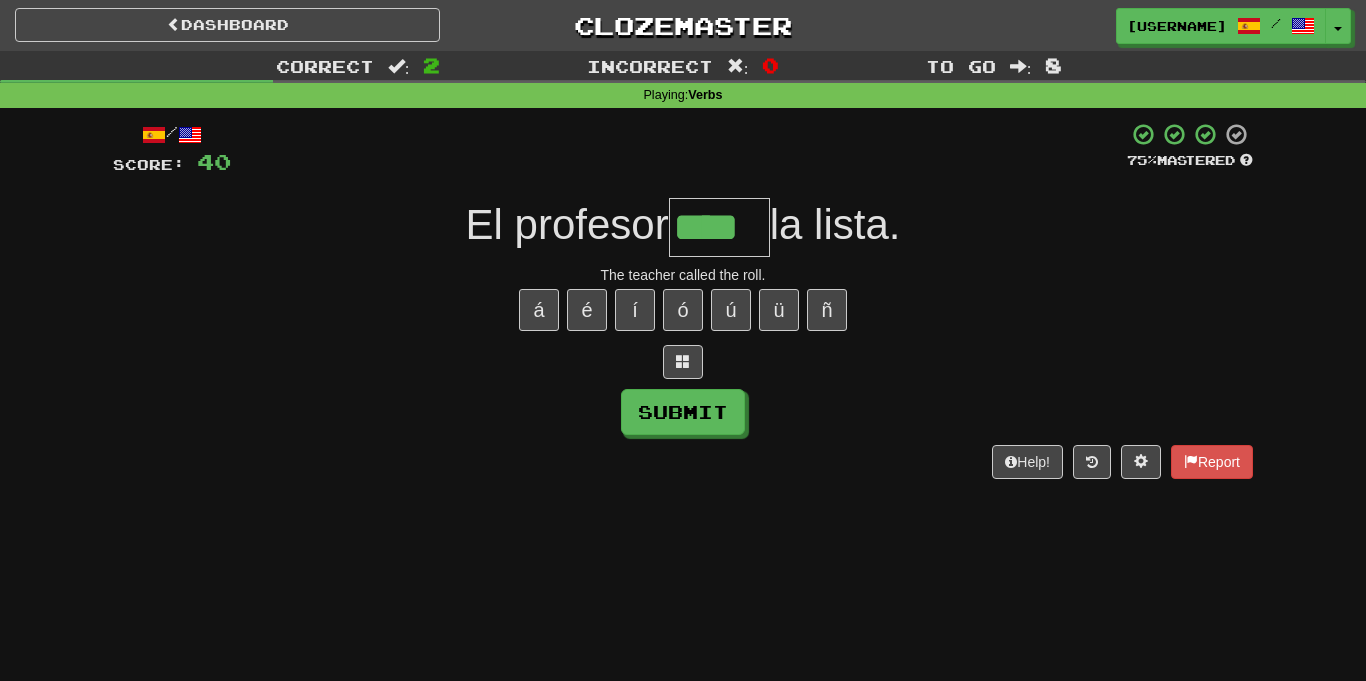 type on "****" 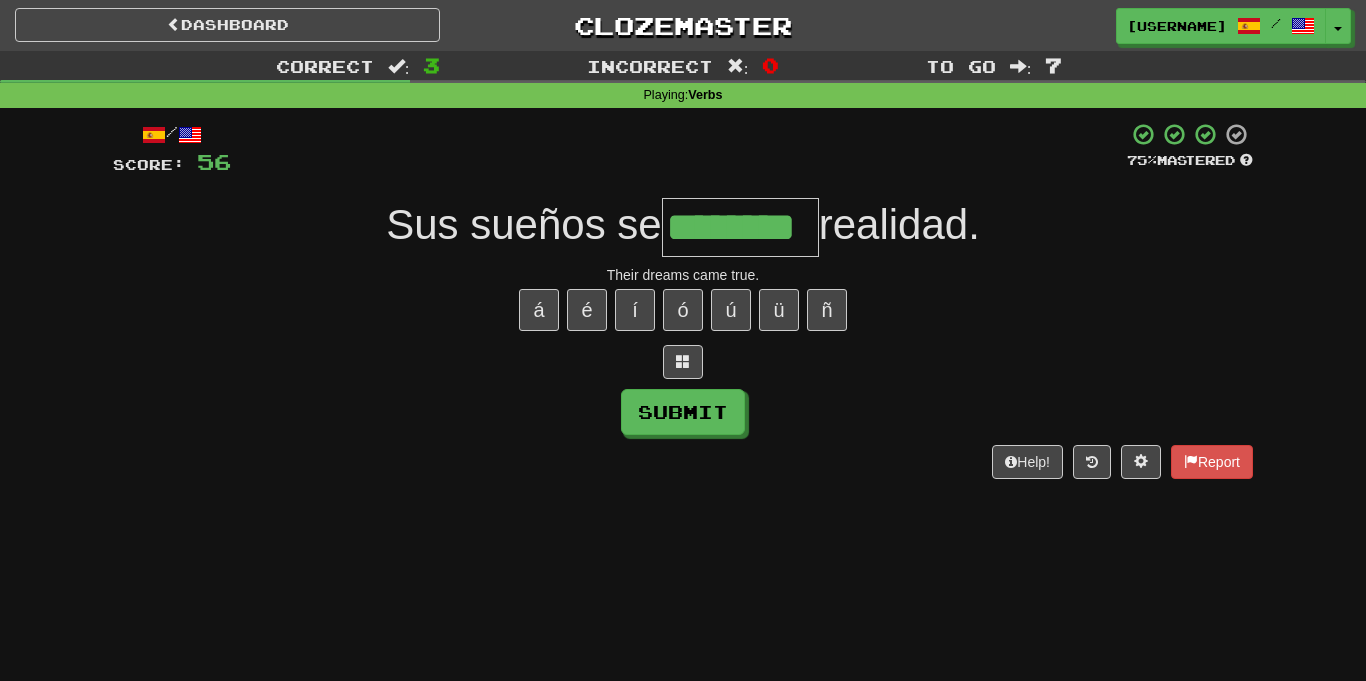 type on "********" 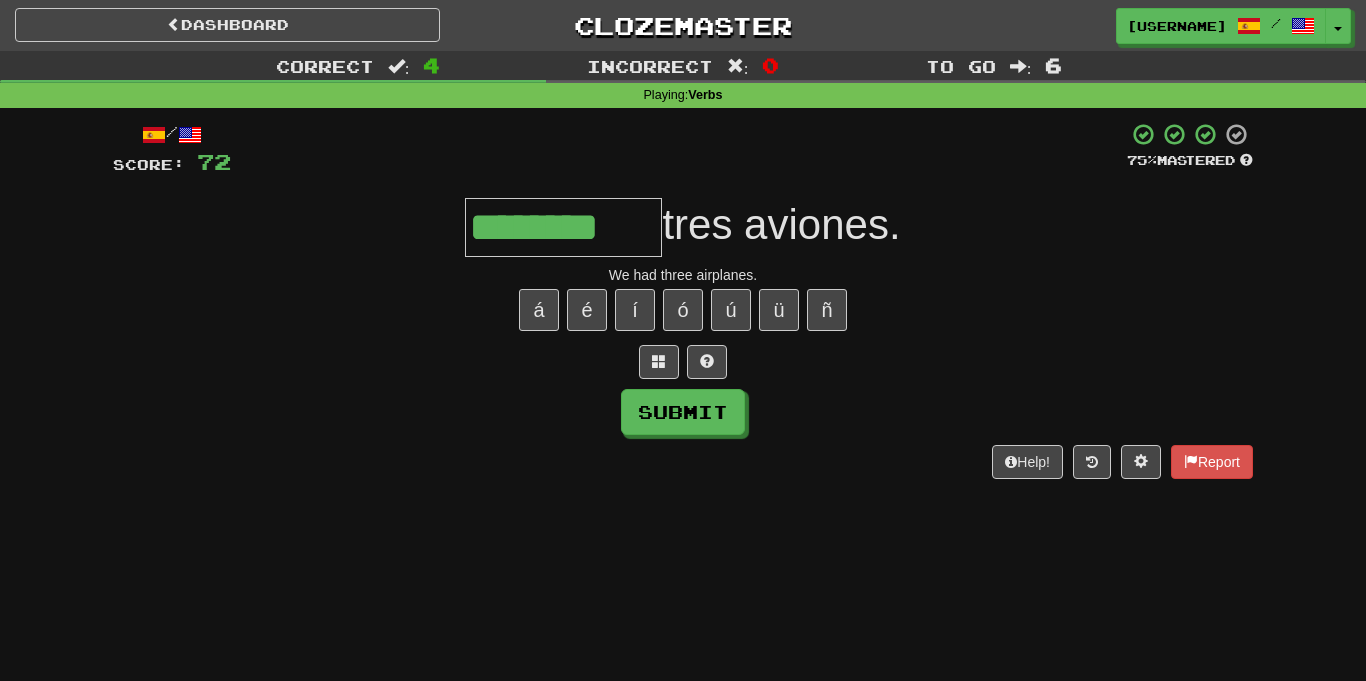 type on "********" 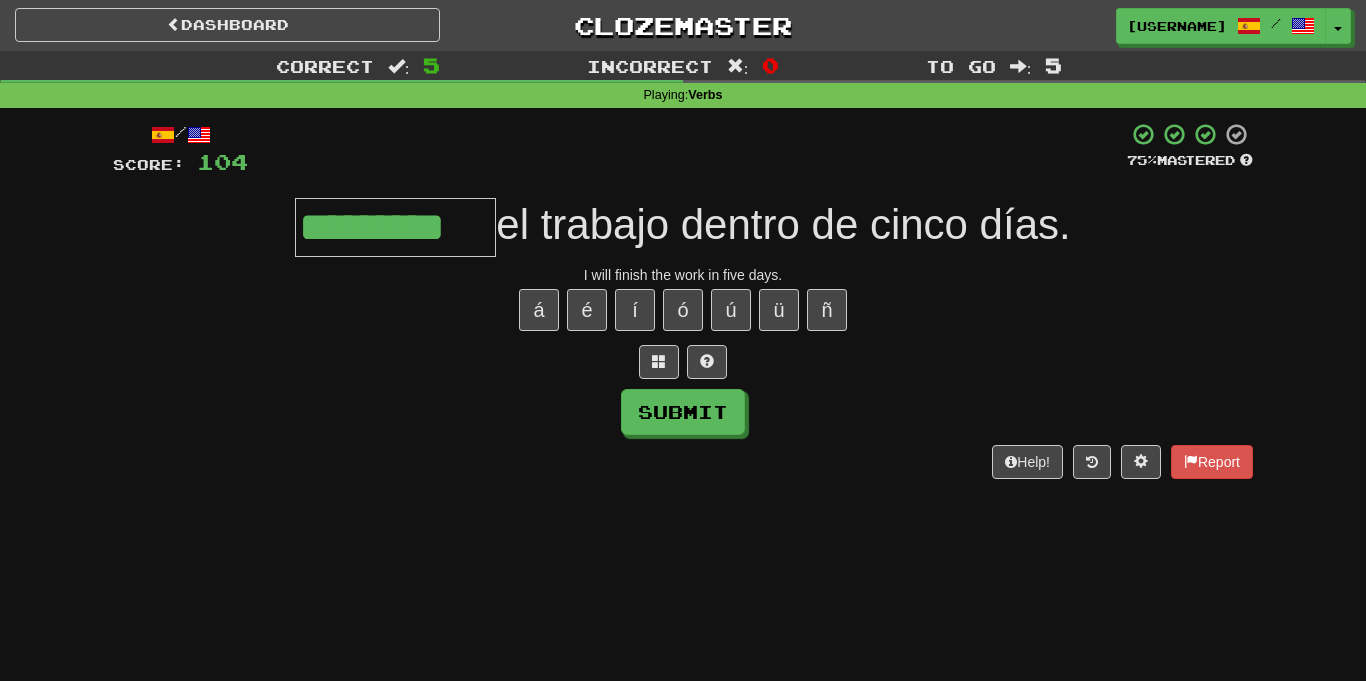 type on "*********" 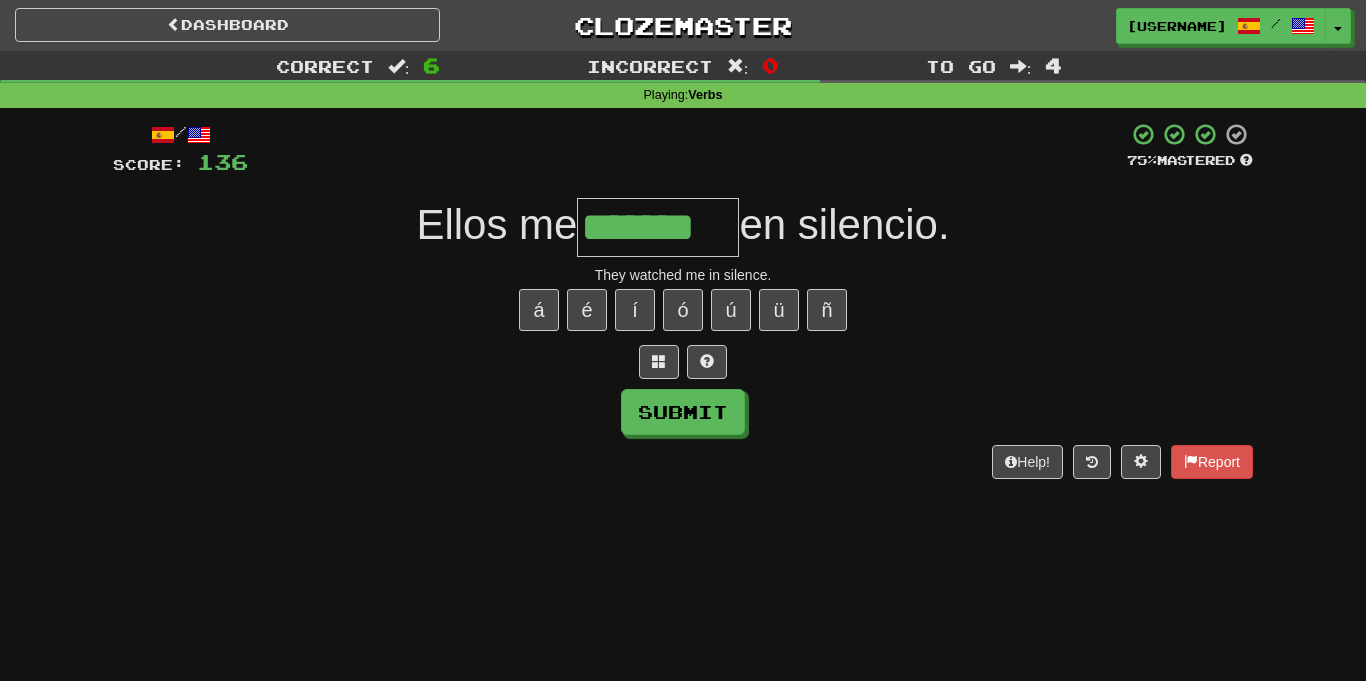 type on "*******" 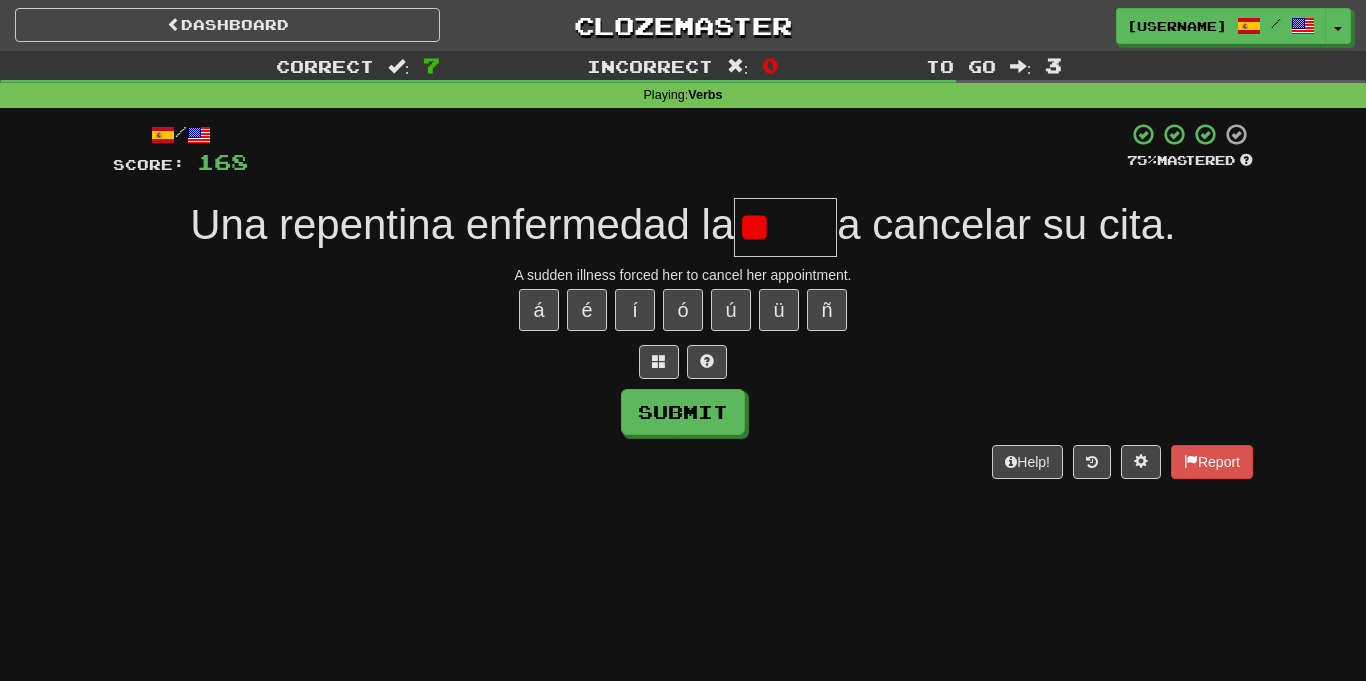 type on "*" 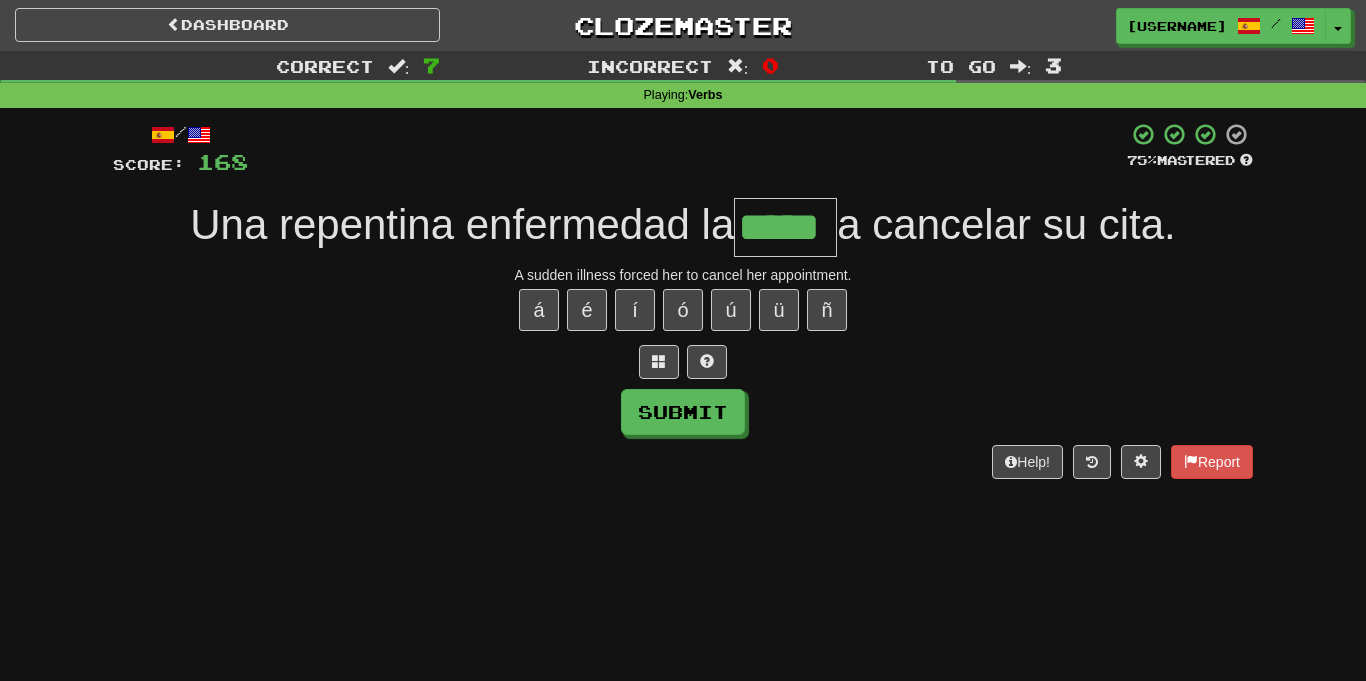 type on "*****" 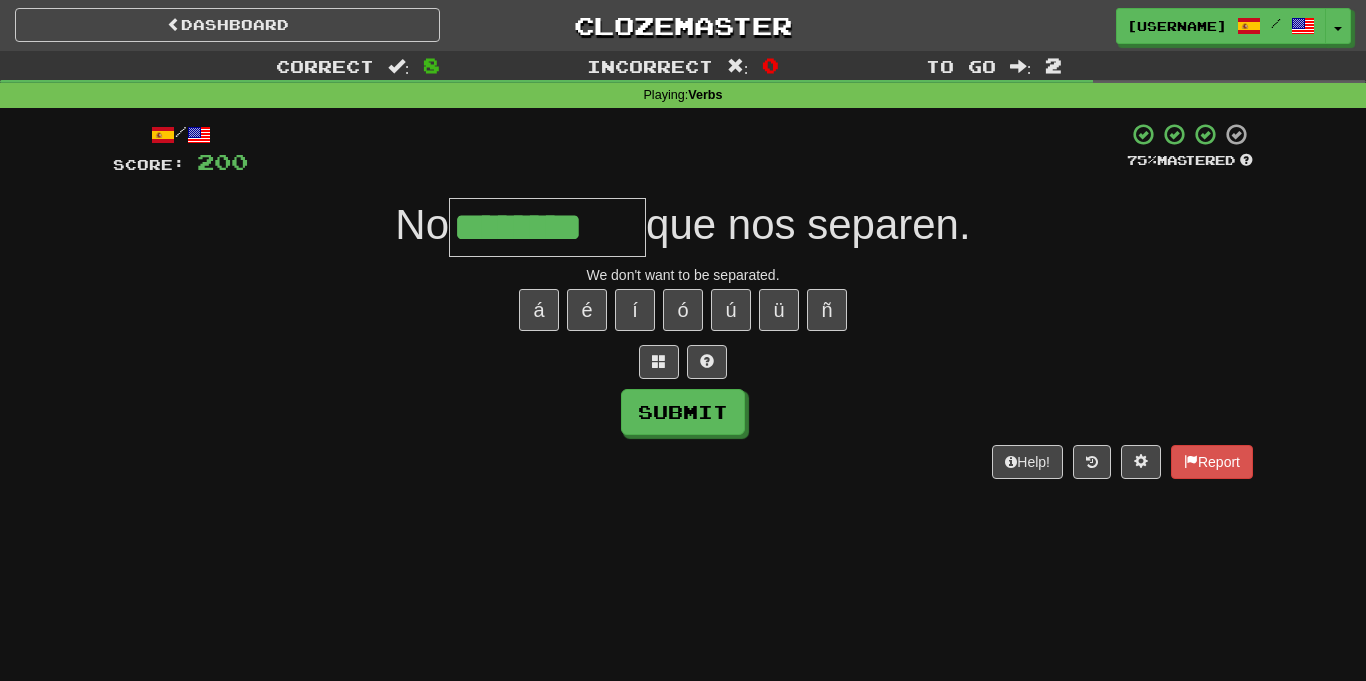 type on "********" 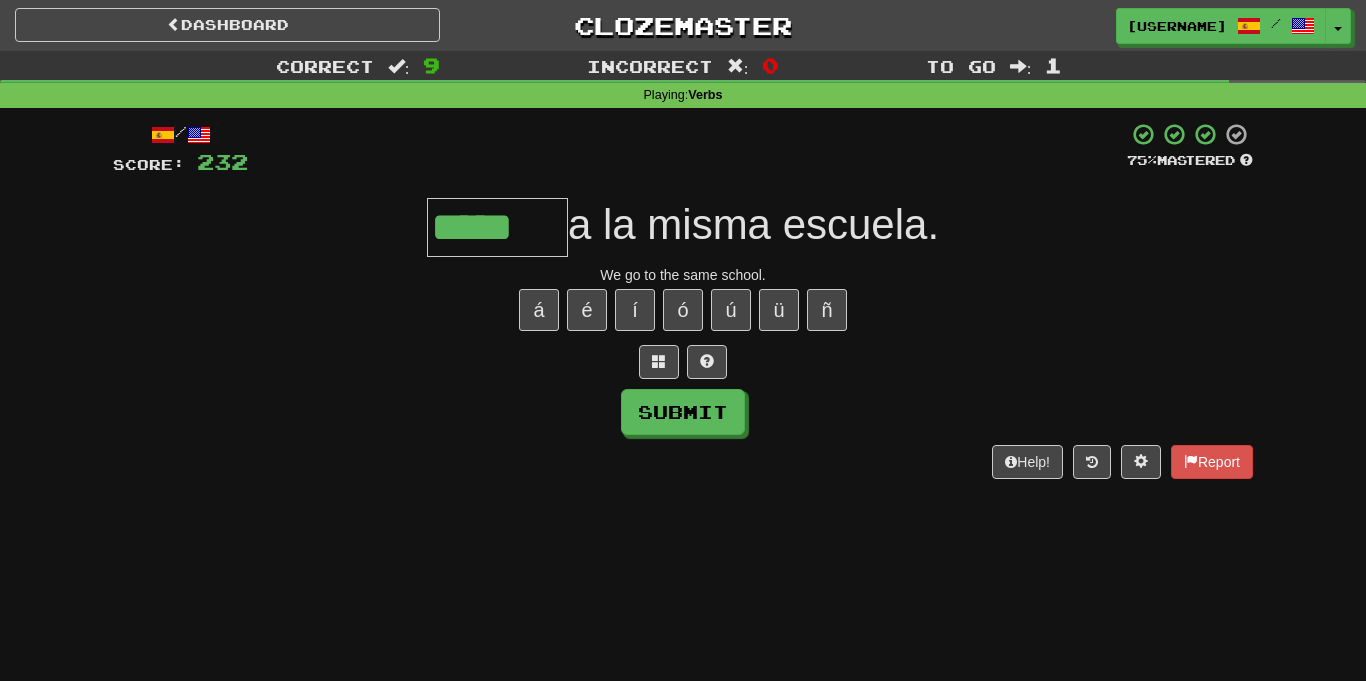 type on "*****" 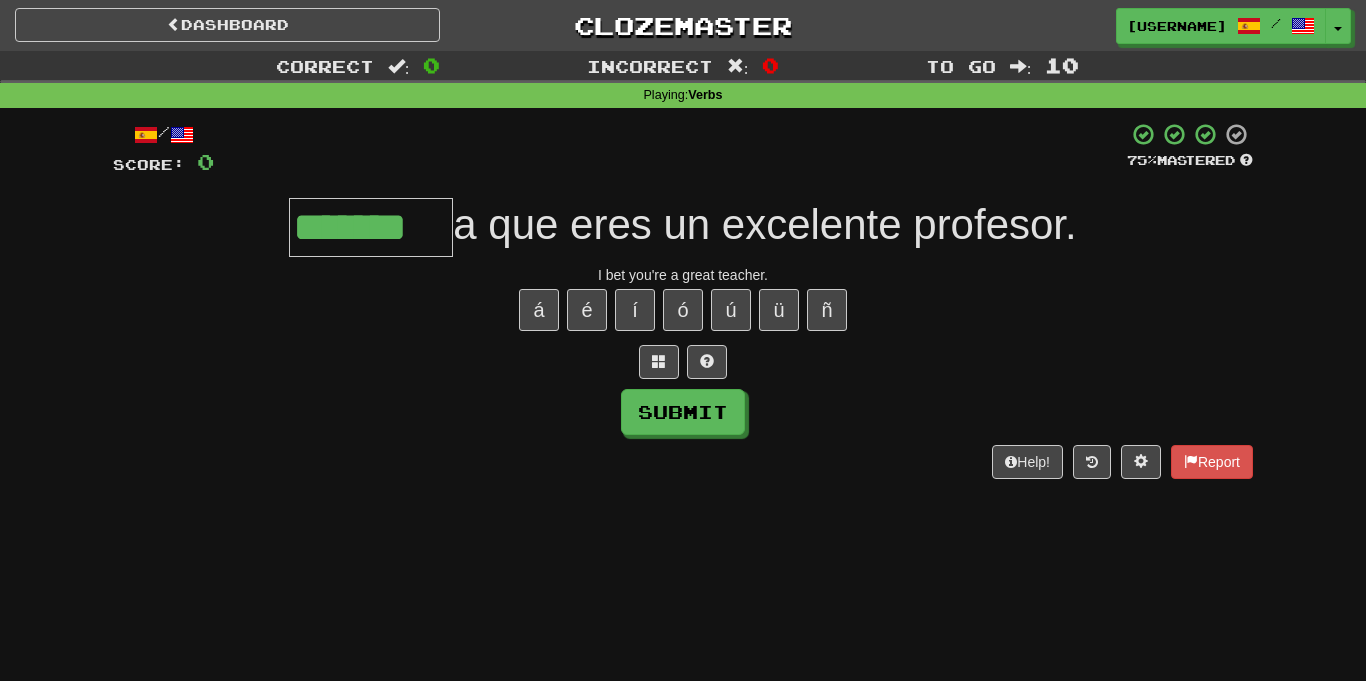 type on "*******" 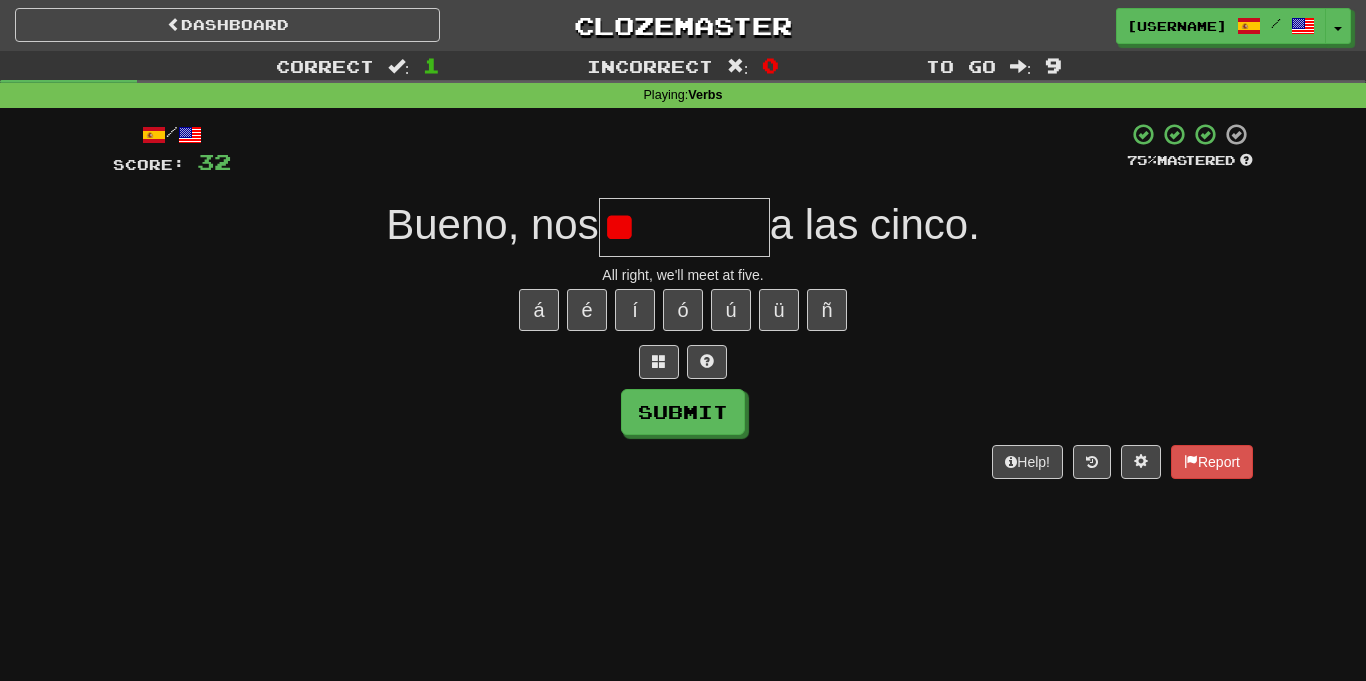 type on "*" 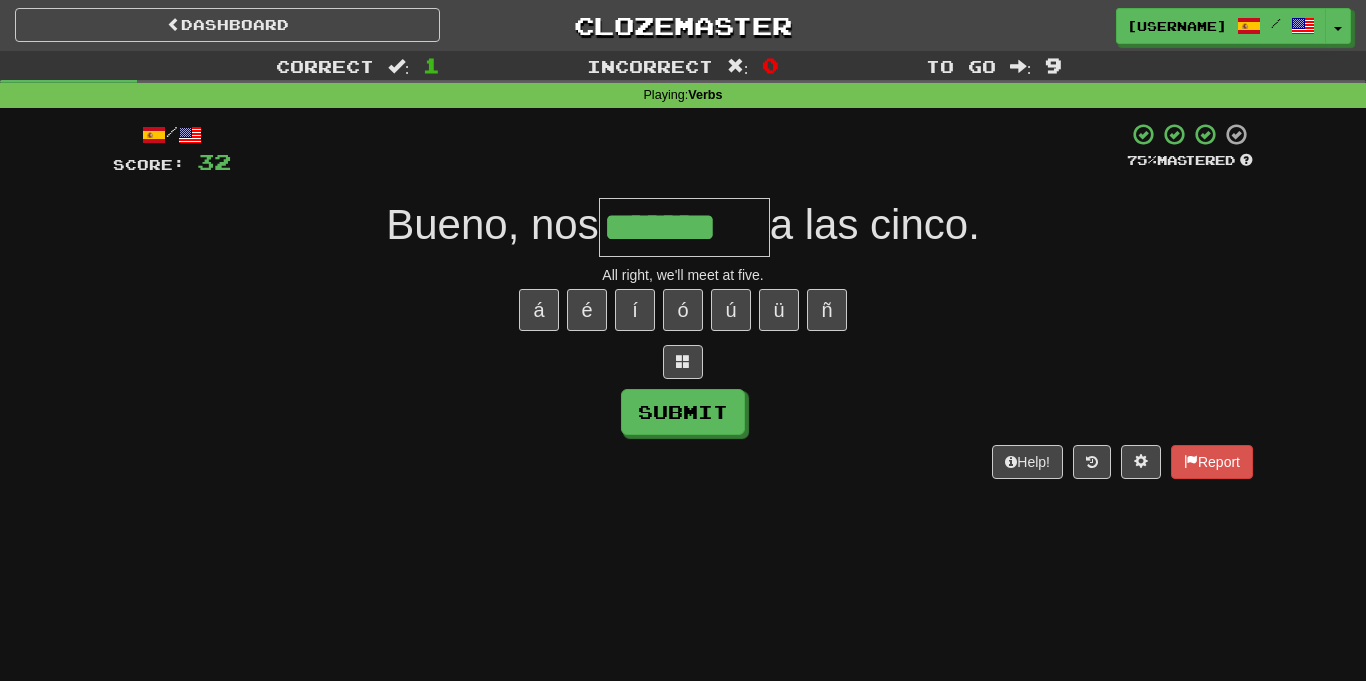 type on "*******" 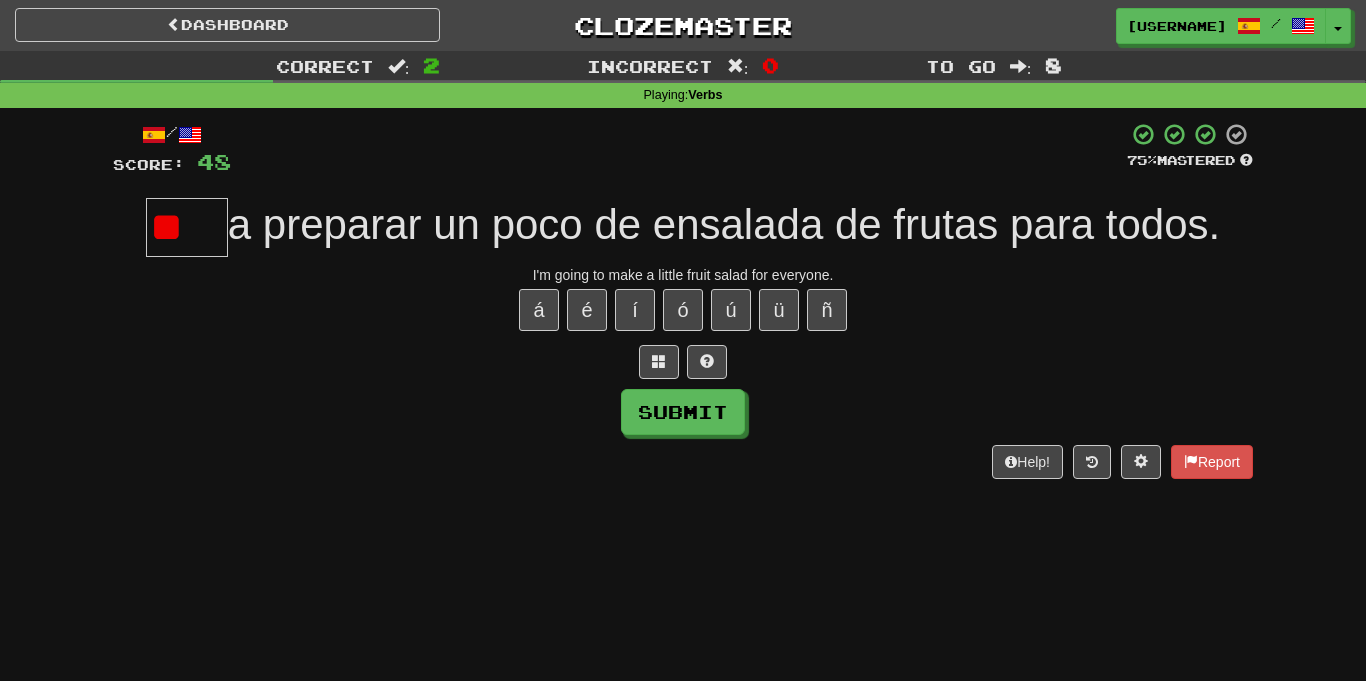 type on "*" 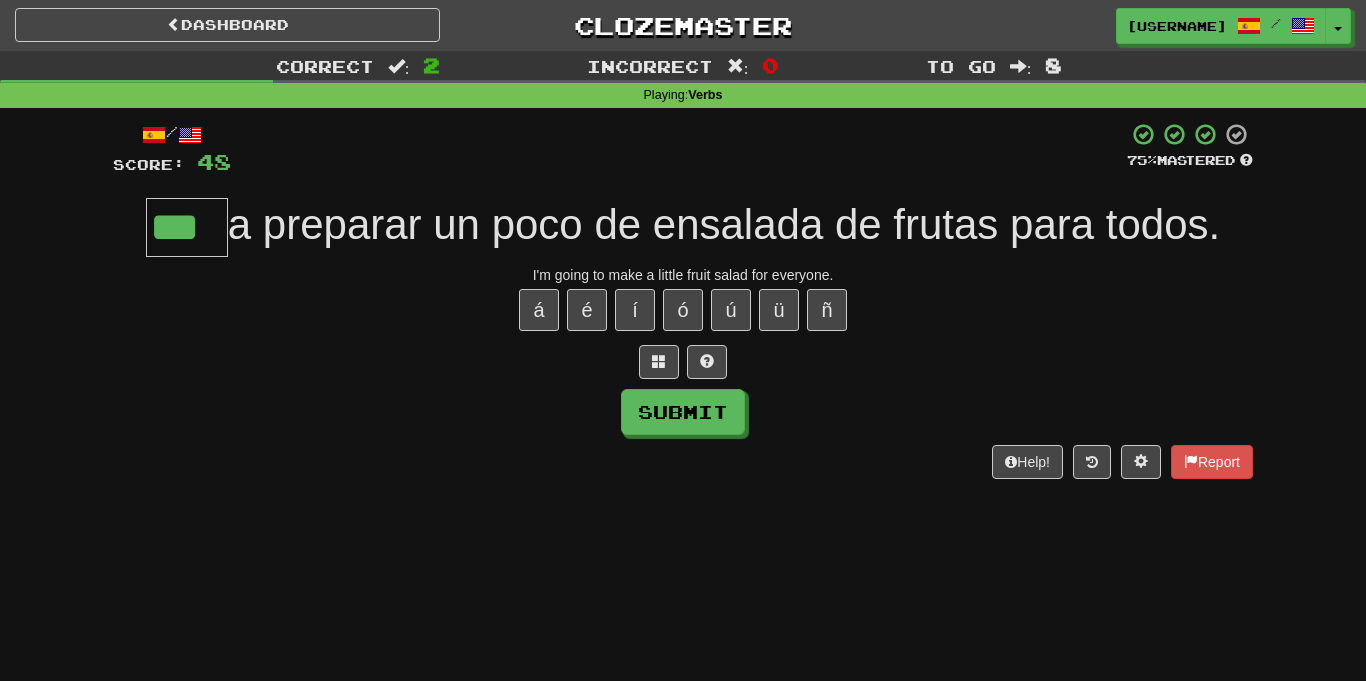 type on "***" 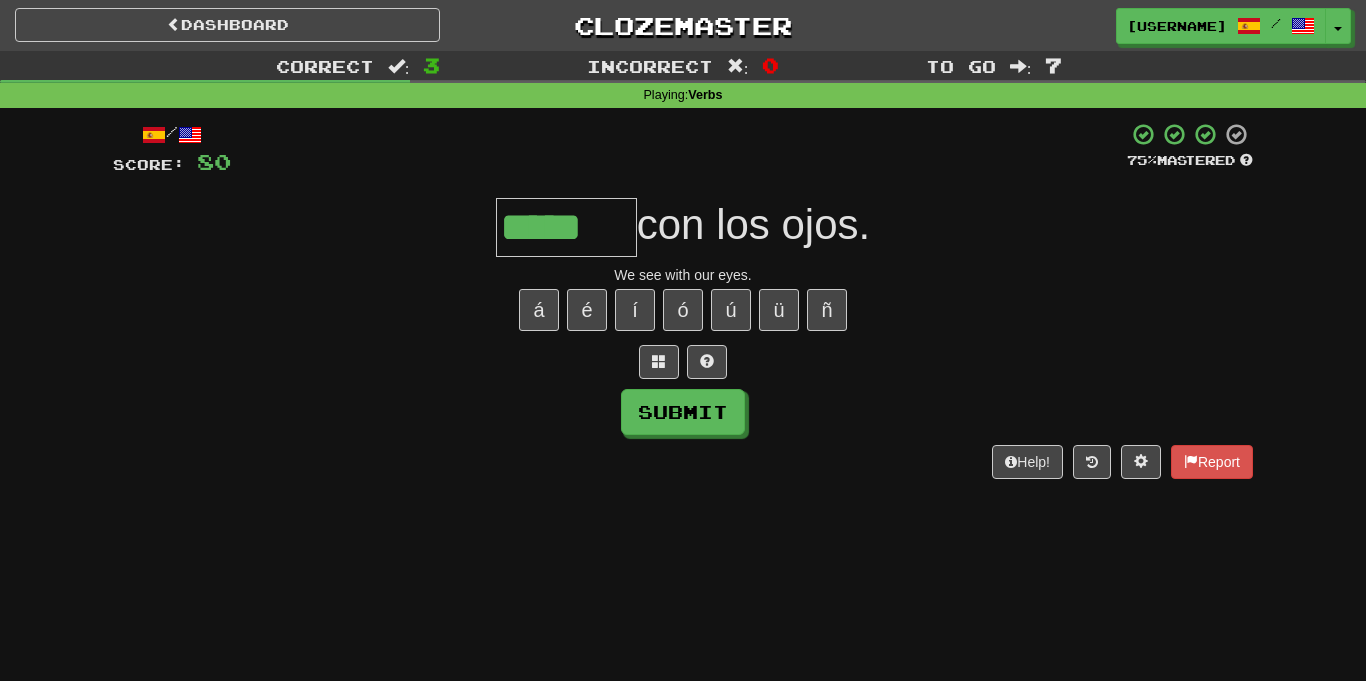 type on "*****" 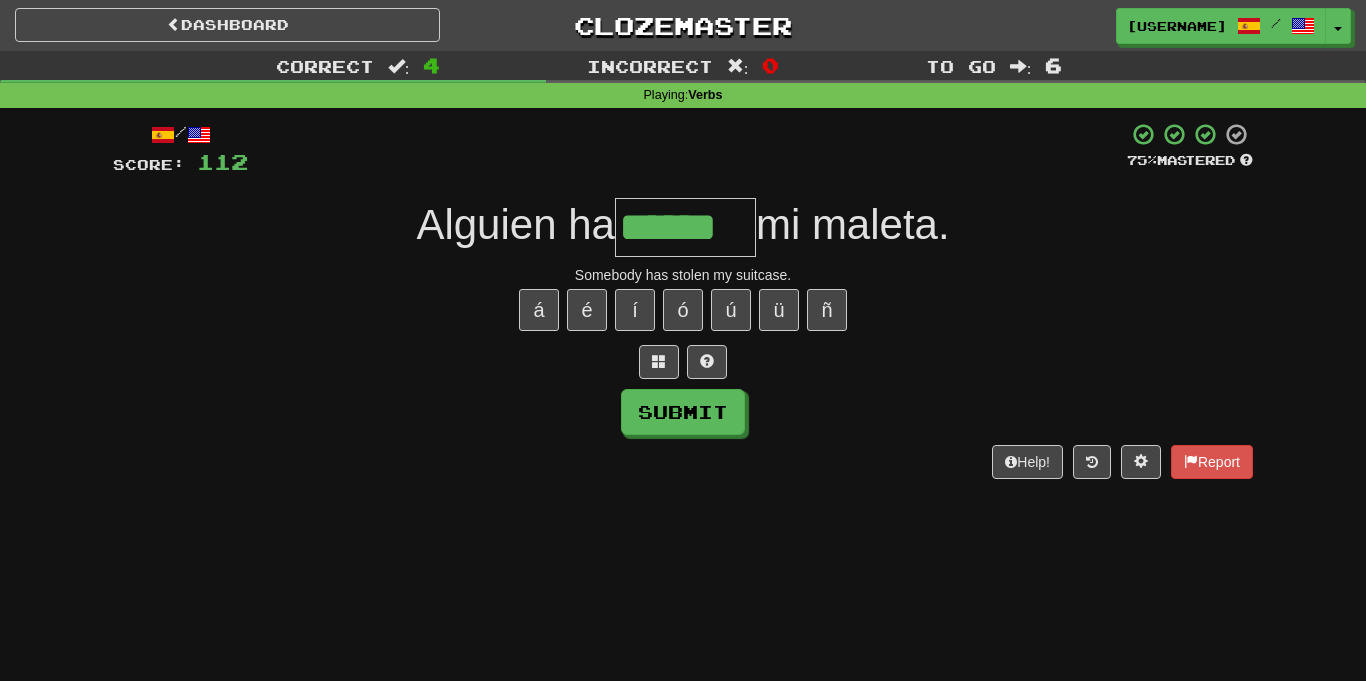 type on "******" 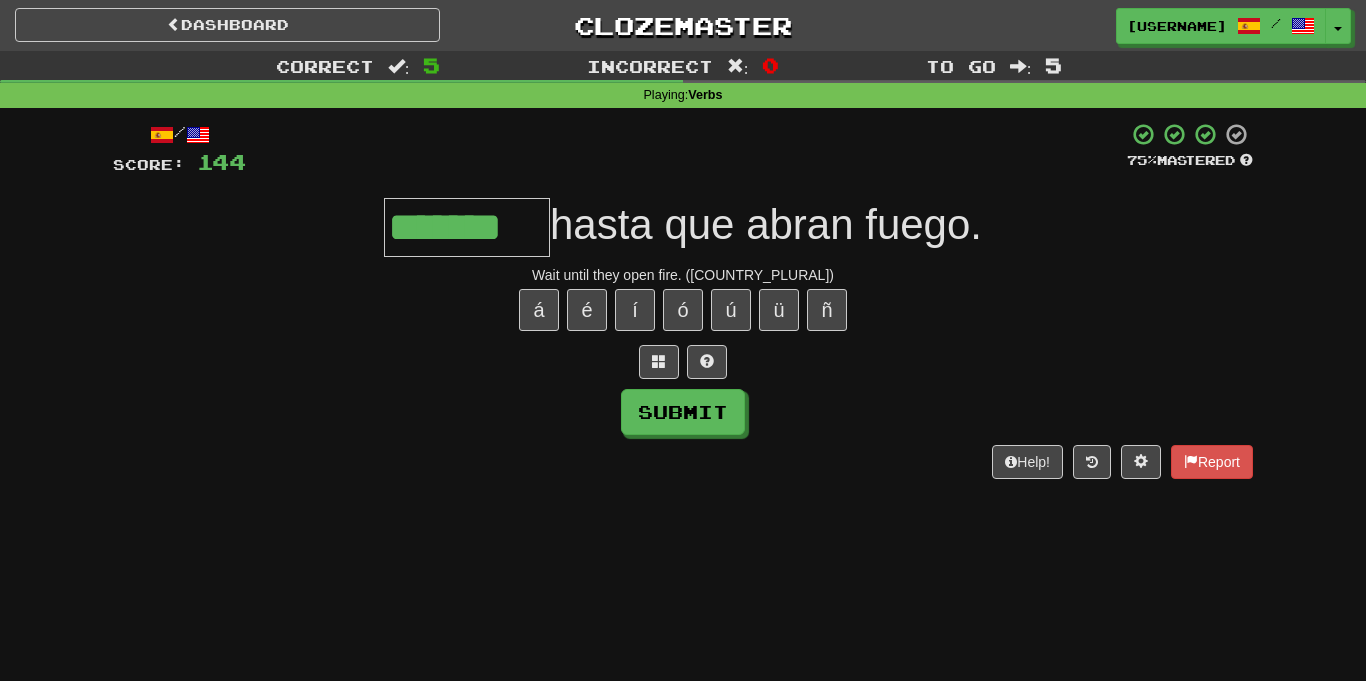 type on "*******" 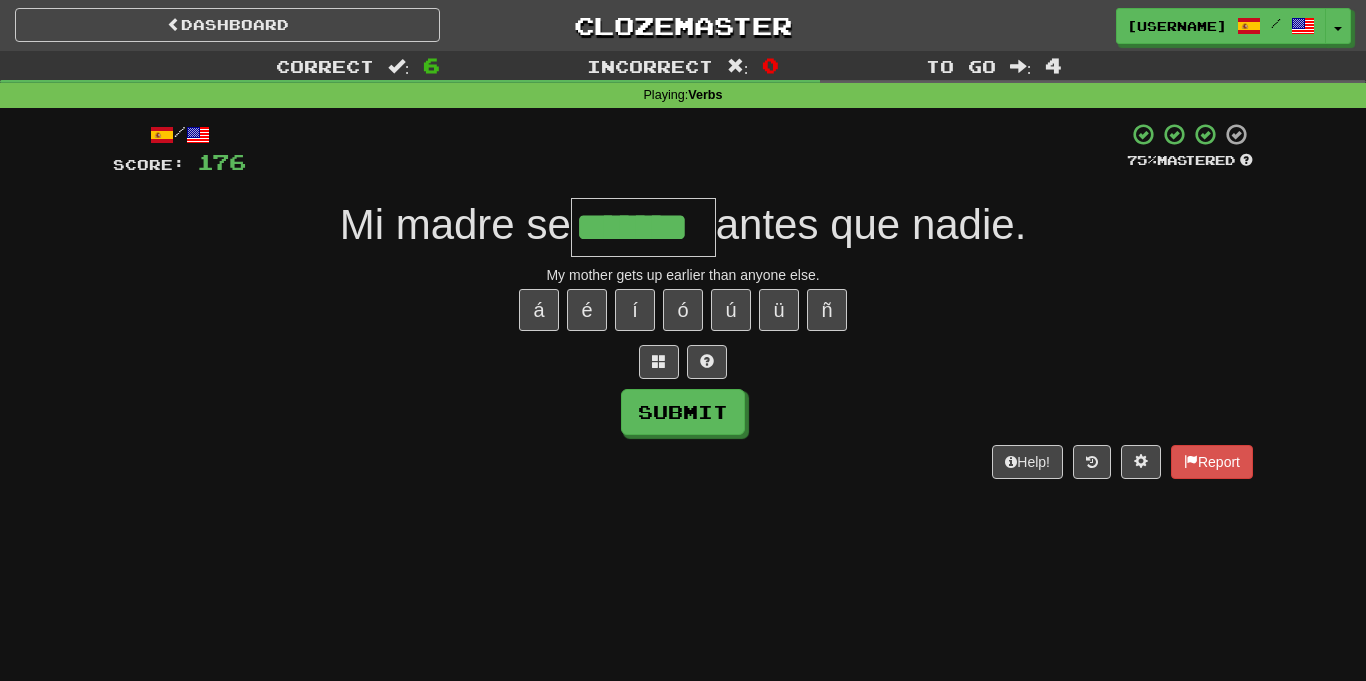 type on "*******" 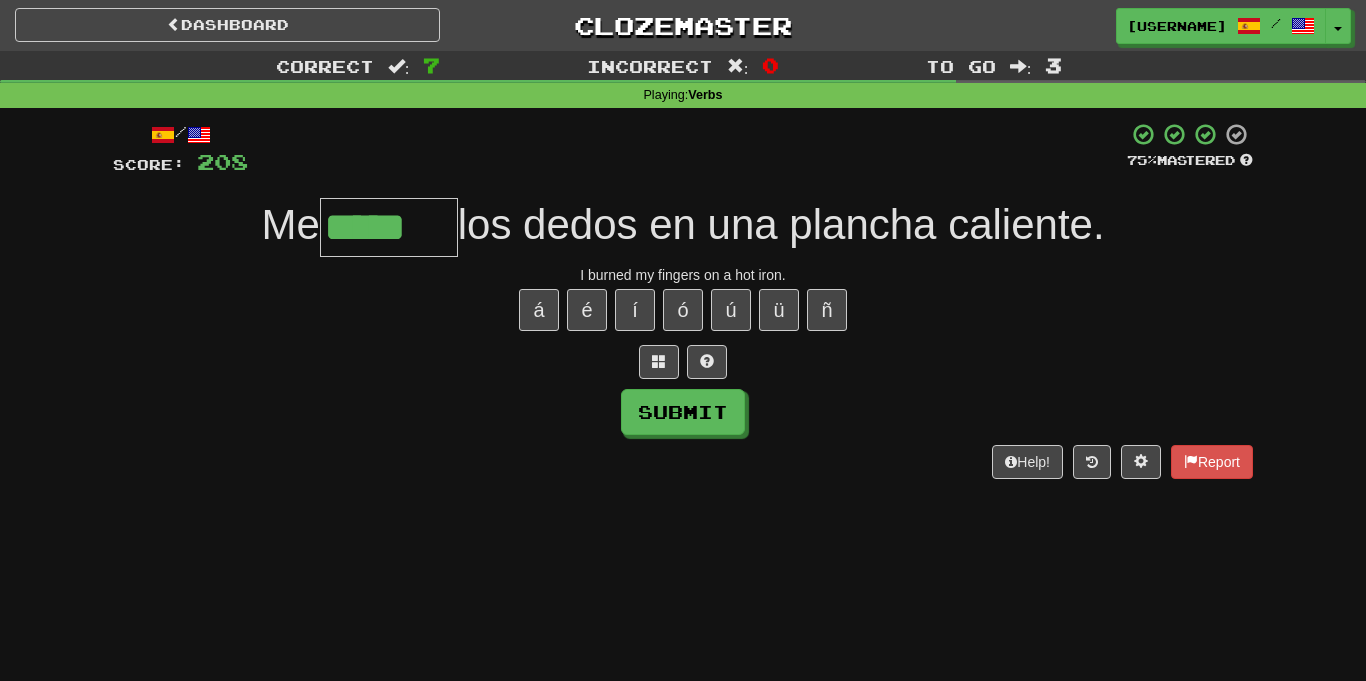 type on "*****" 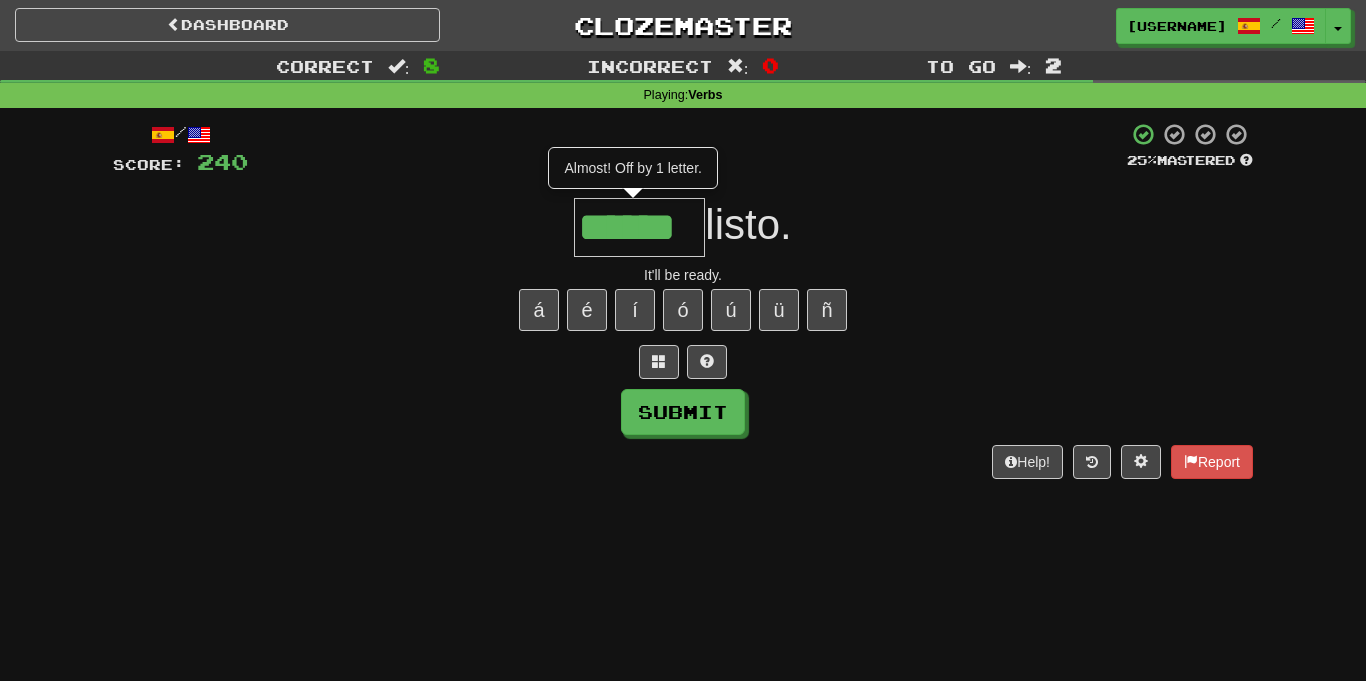 type on "******" 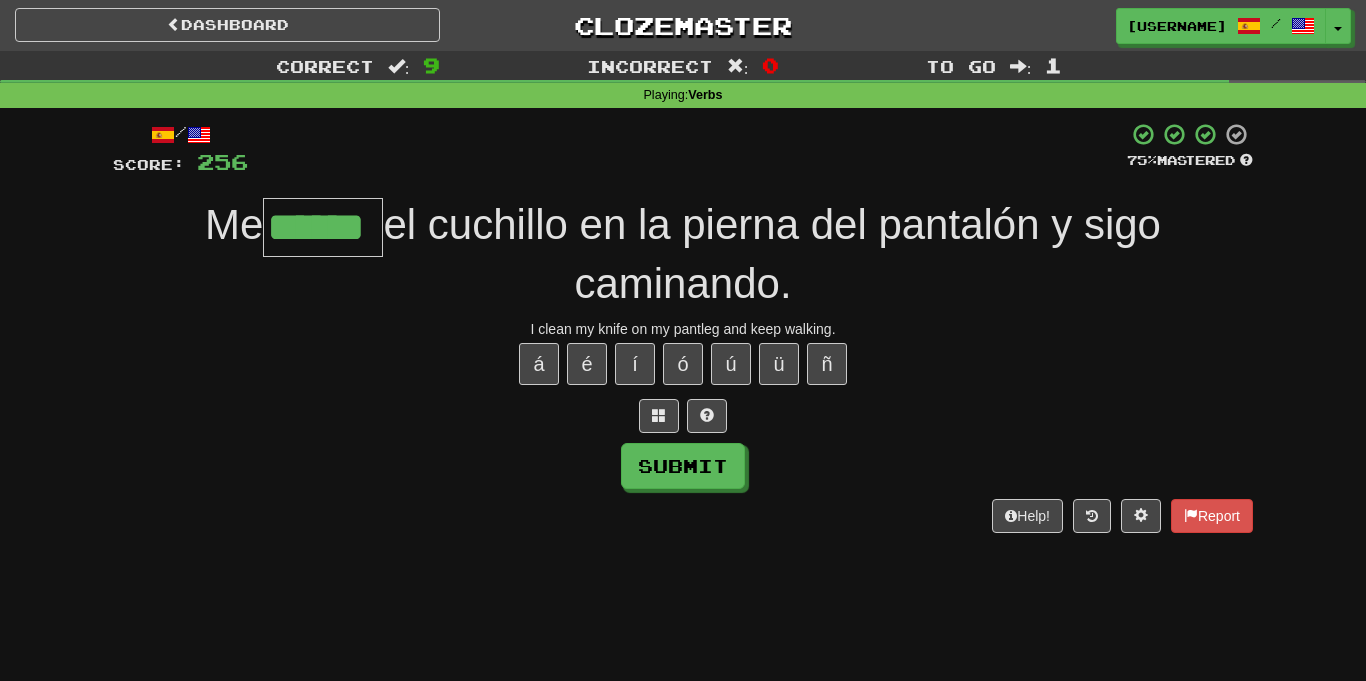 type on "******" 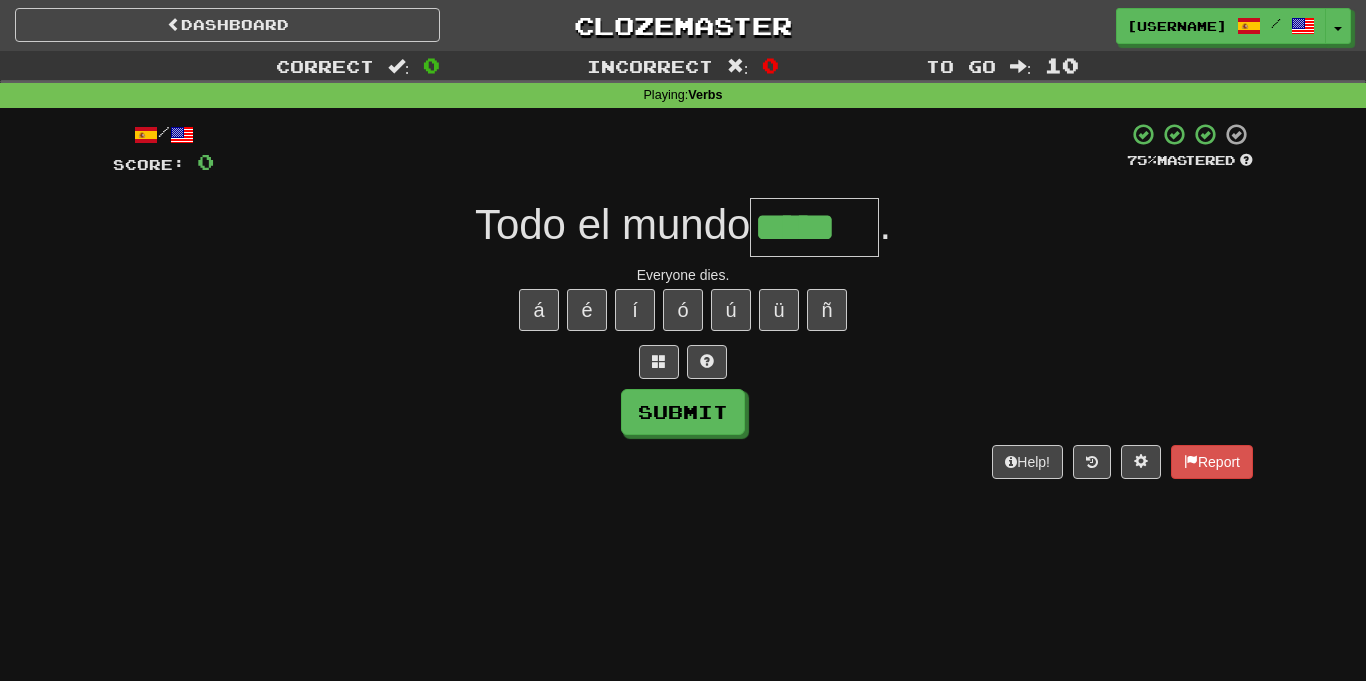 type on "*****" 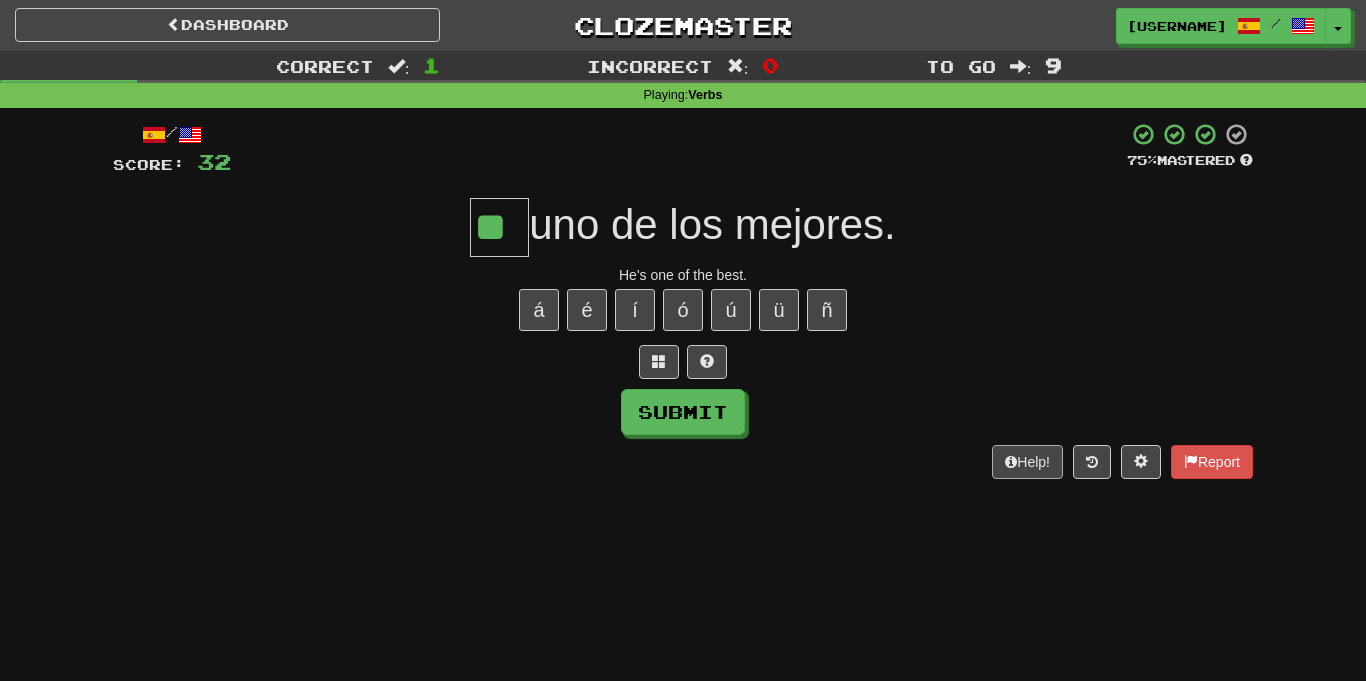 type on "**" 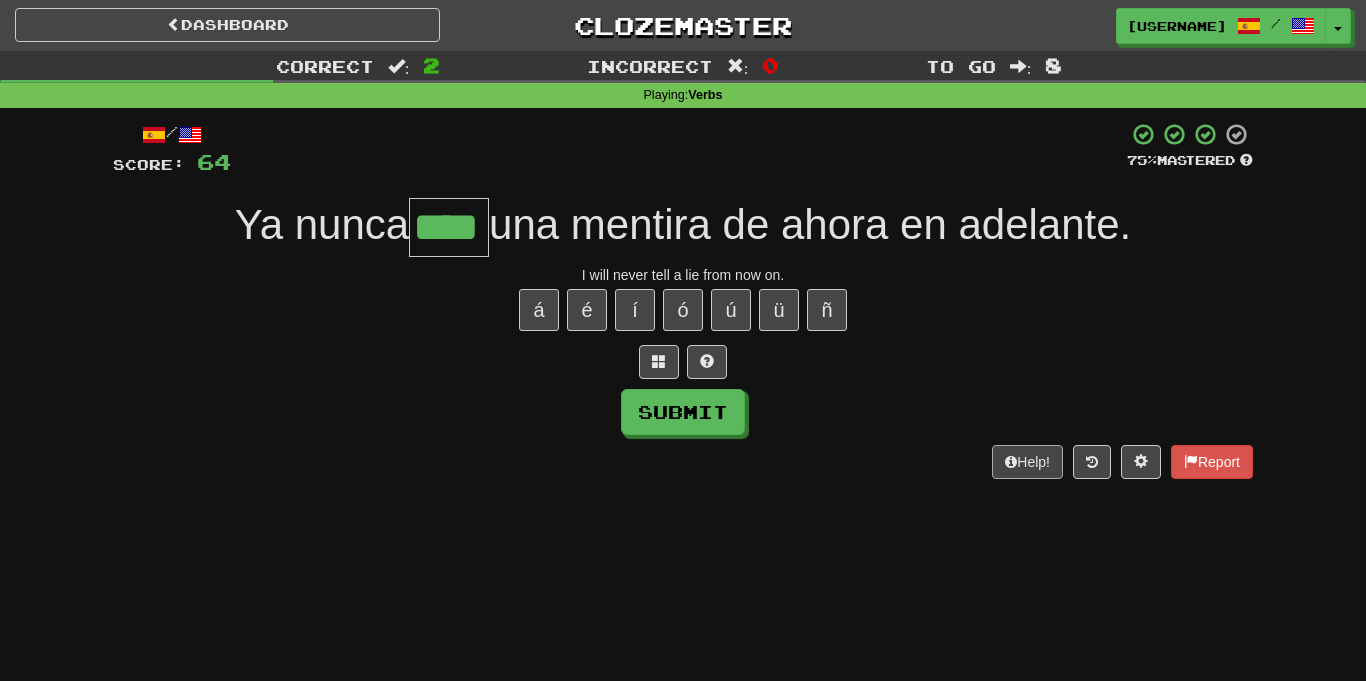 type on "****" 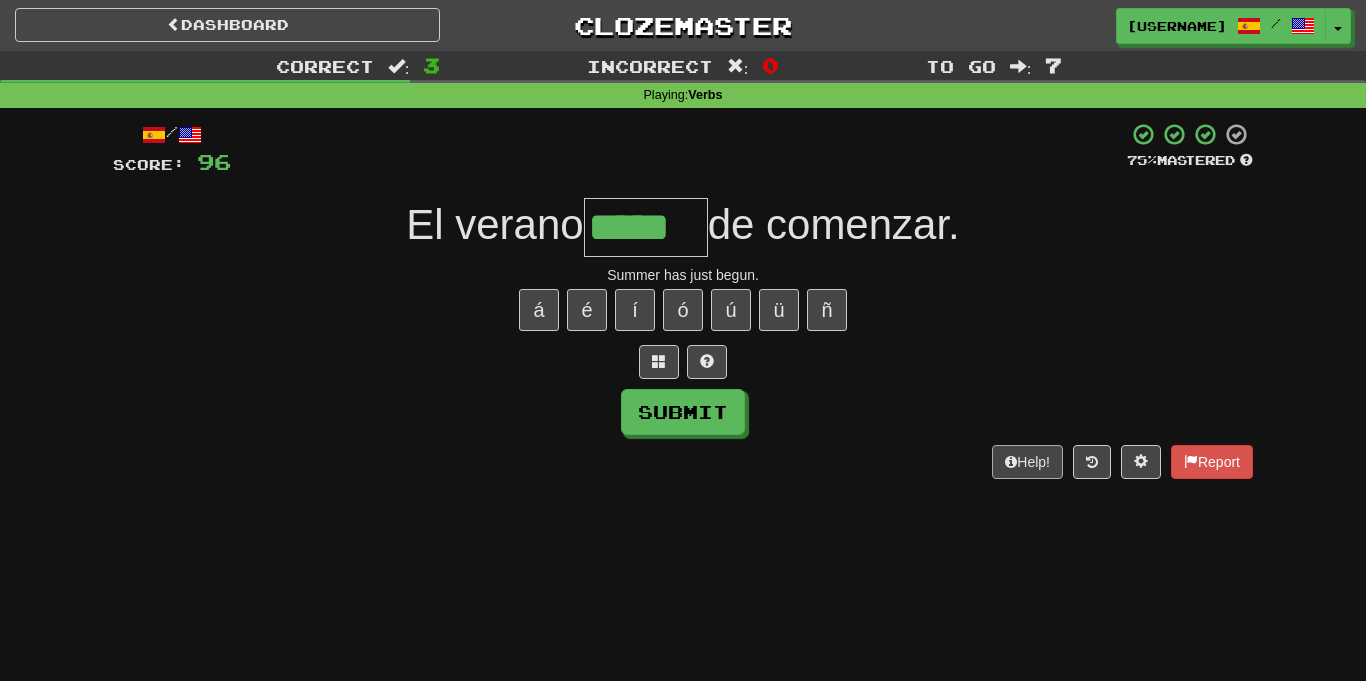 type on "*****" 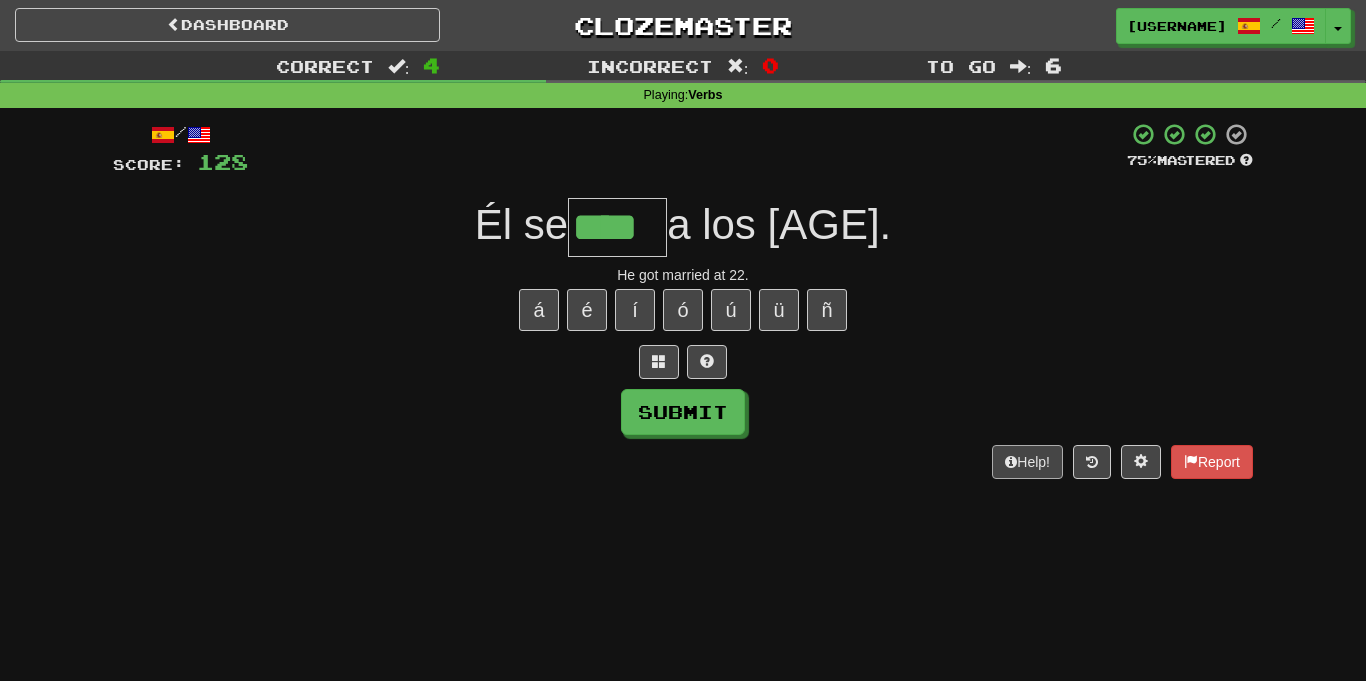type on "****" 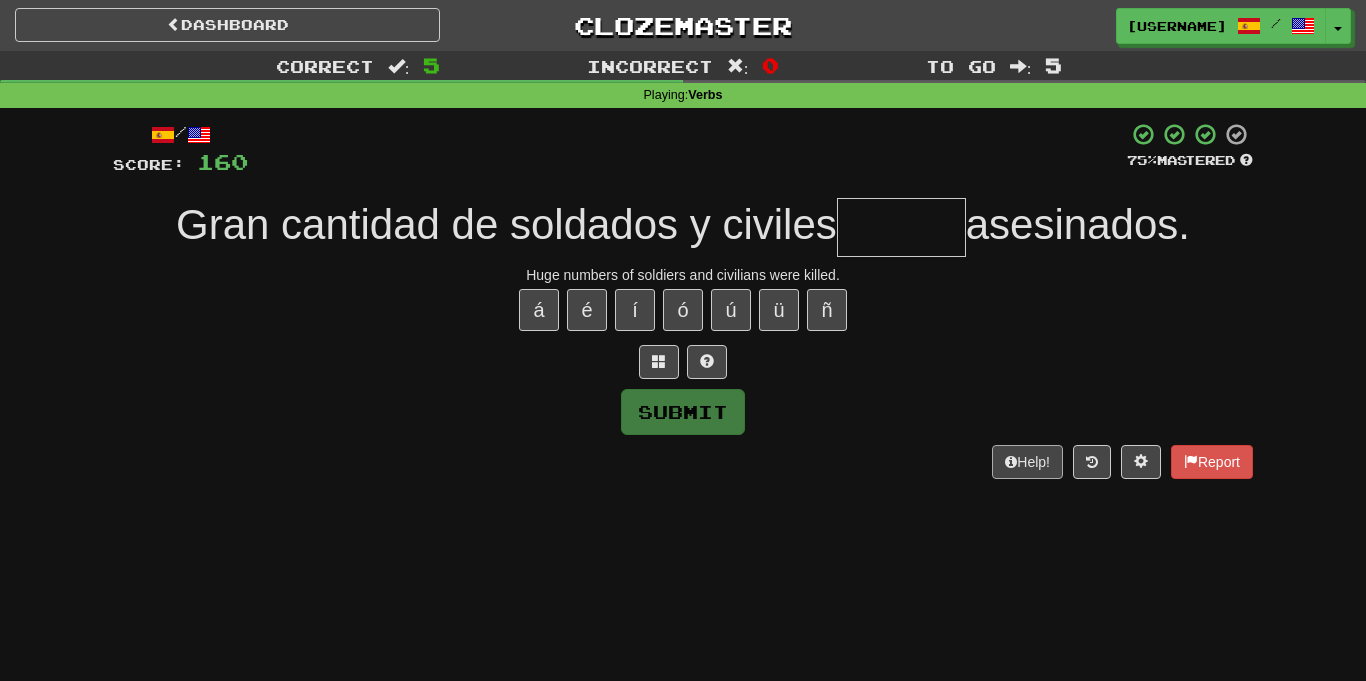 type on "*" 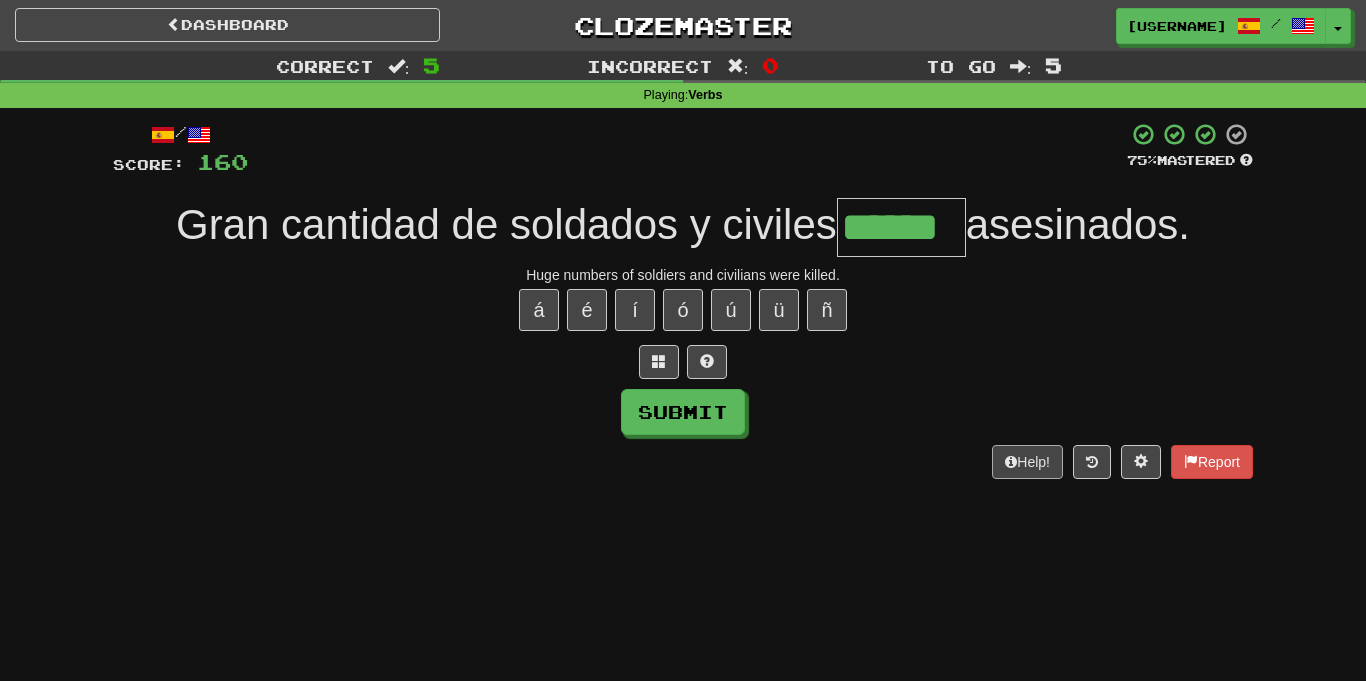 type on "******" 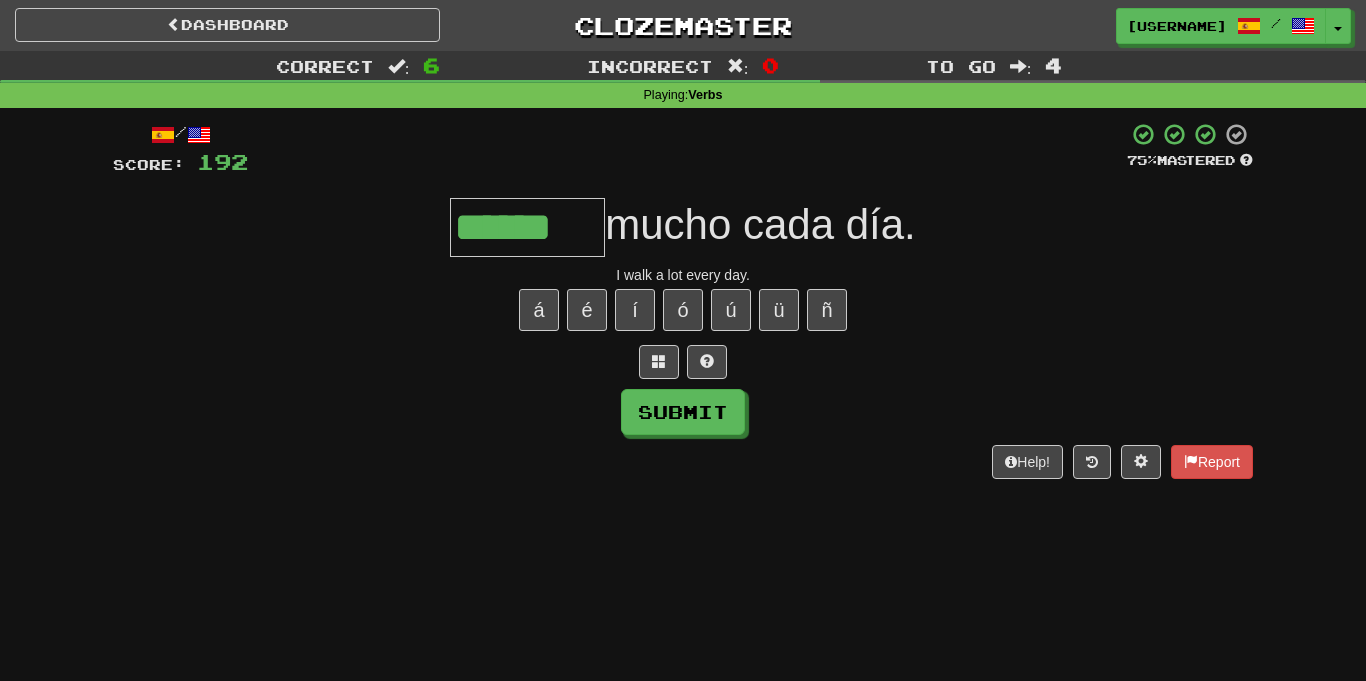 type on "******" 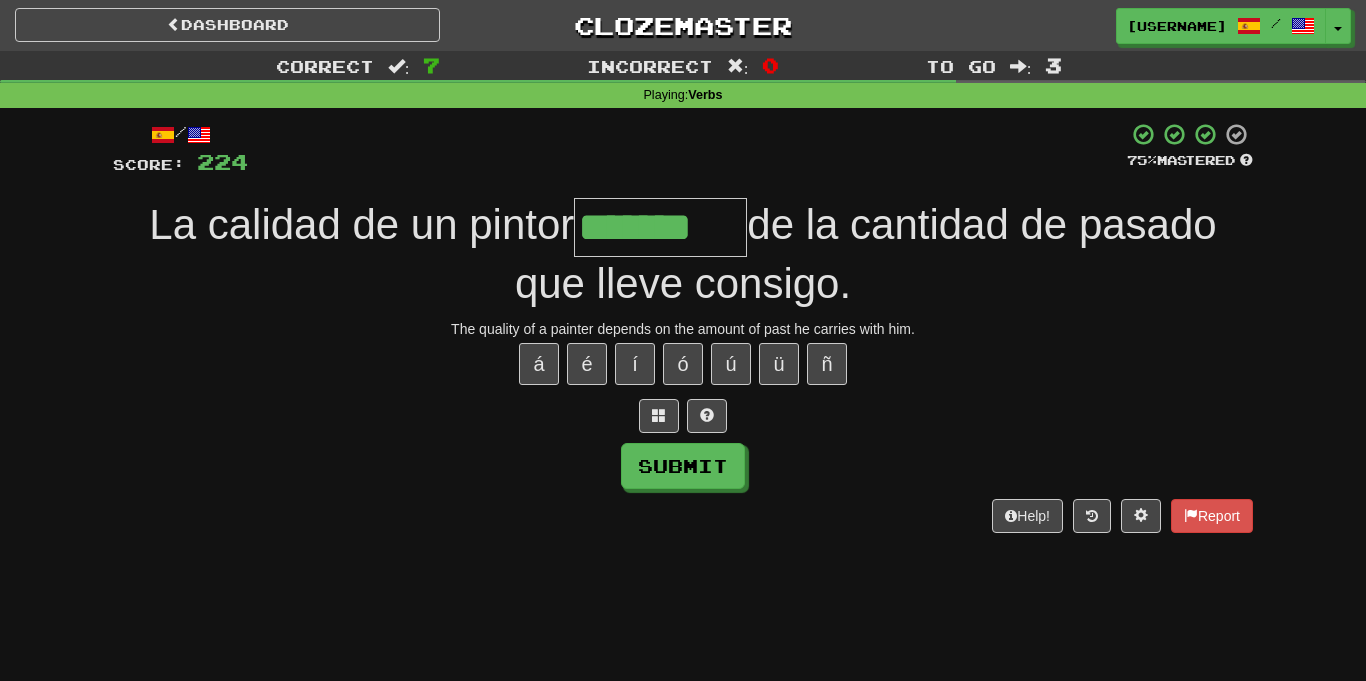 type on "*******" 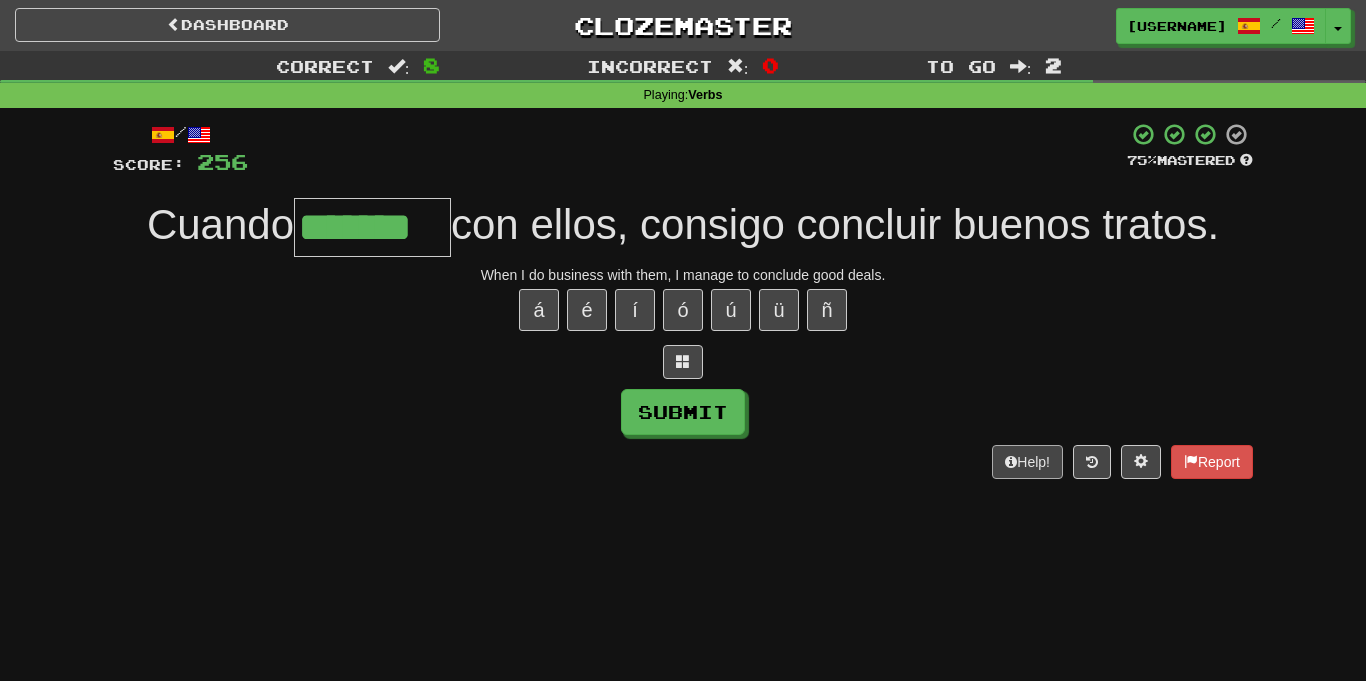 type on "*******" 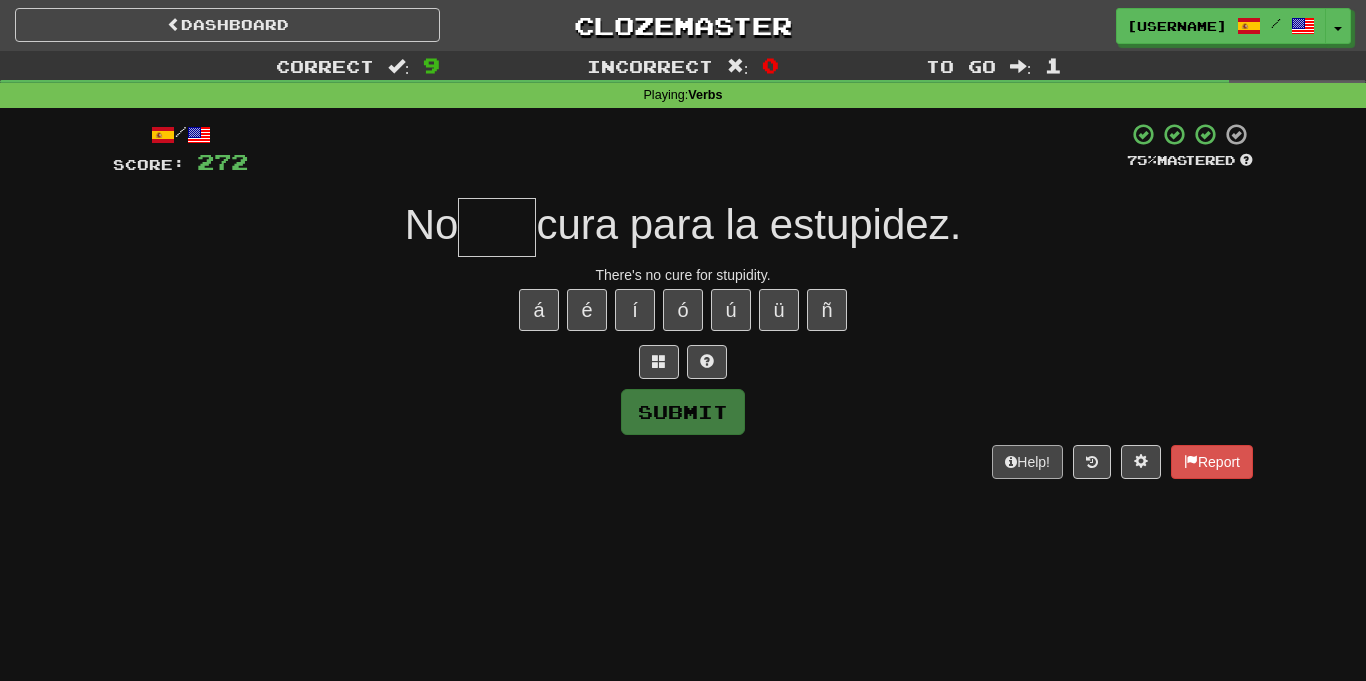 type on "*" 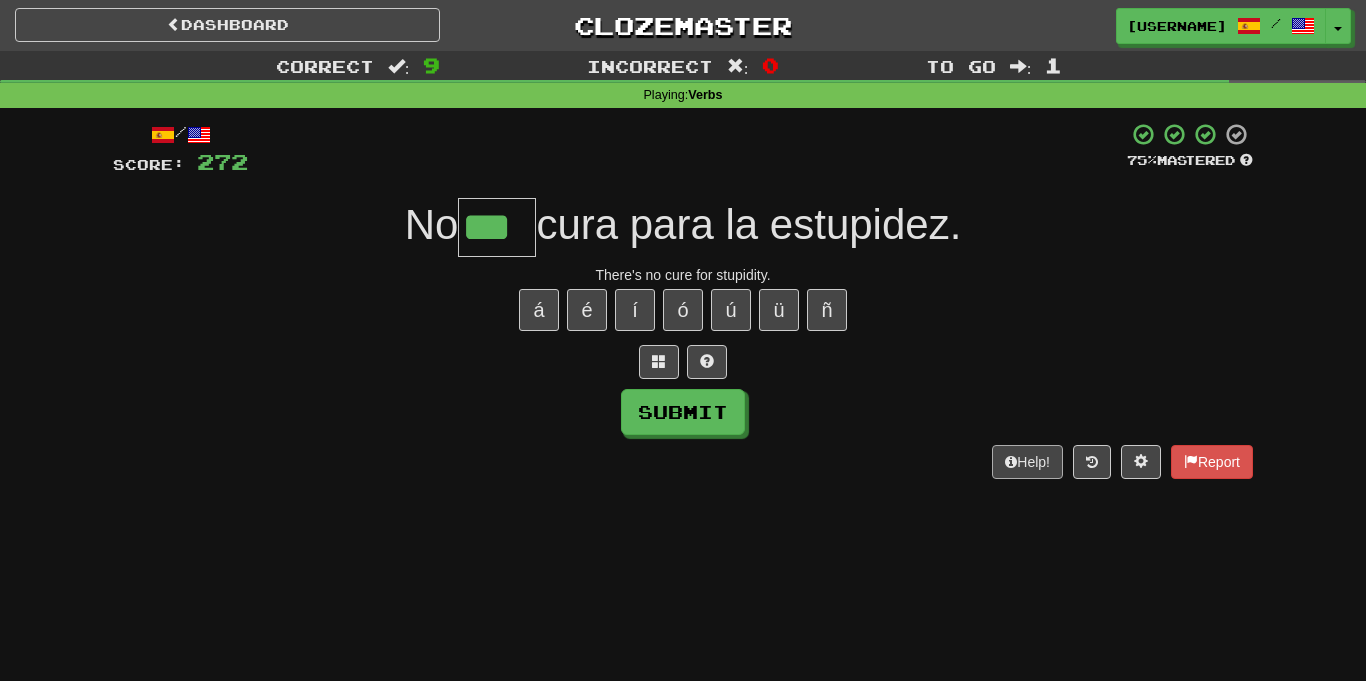 type on "***" 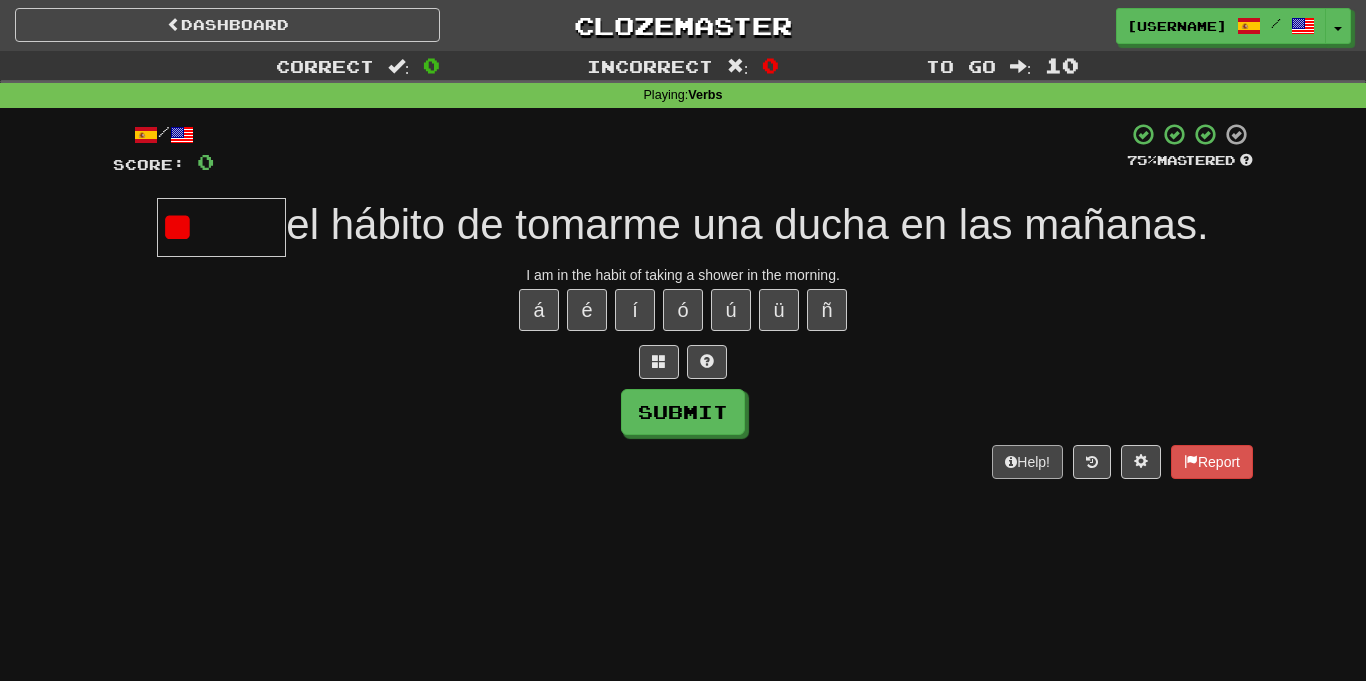 type on "*" 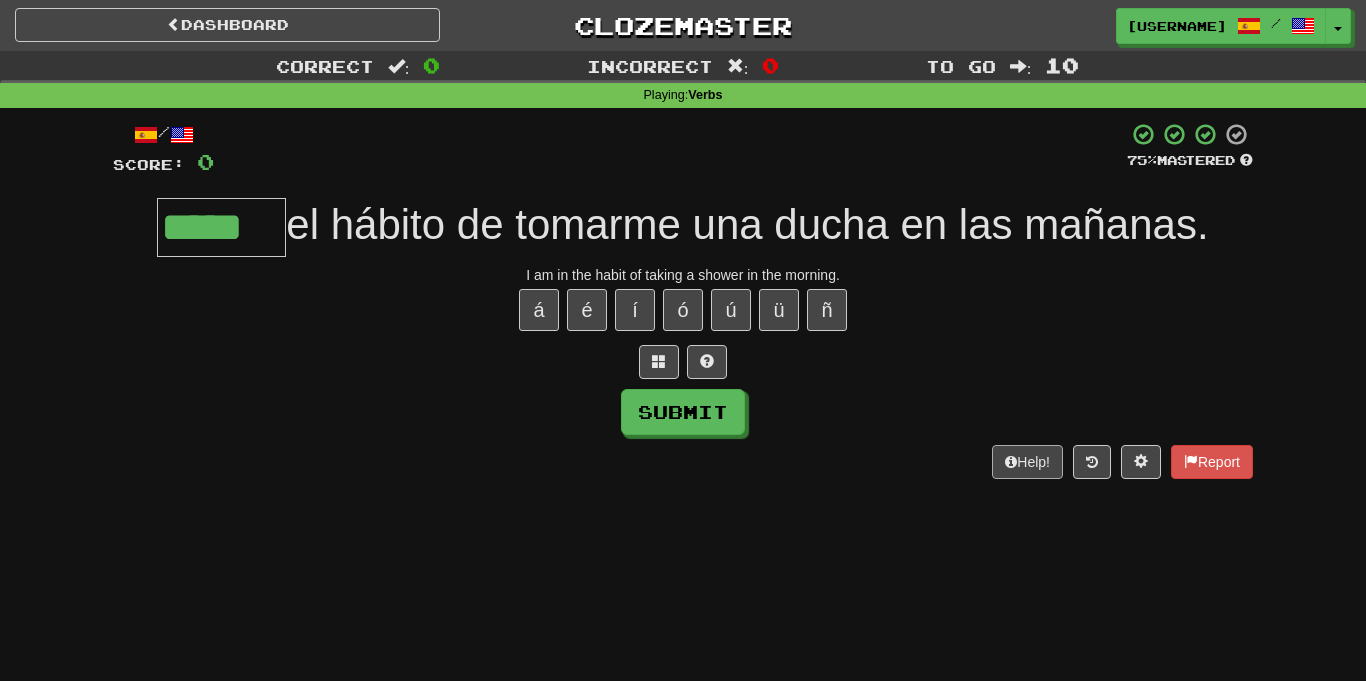 type on "*****" 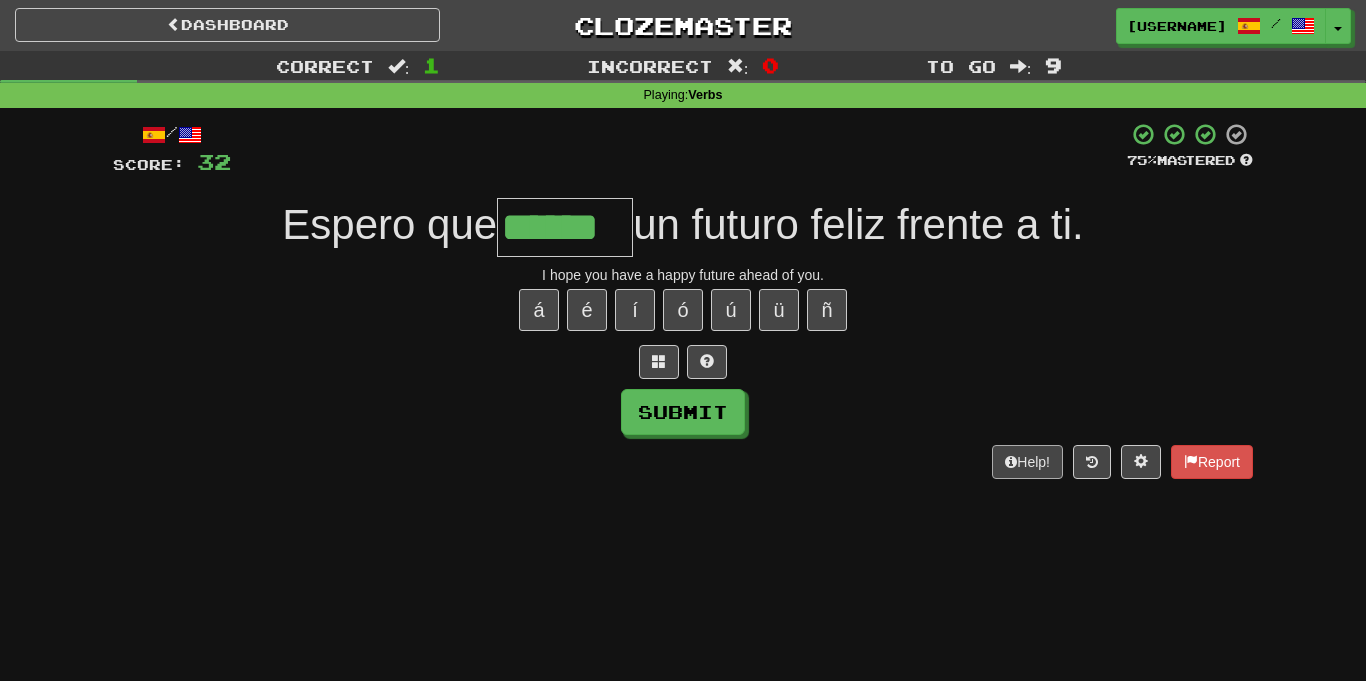 type on "******" 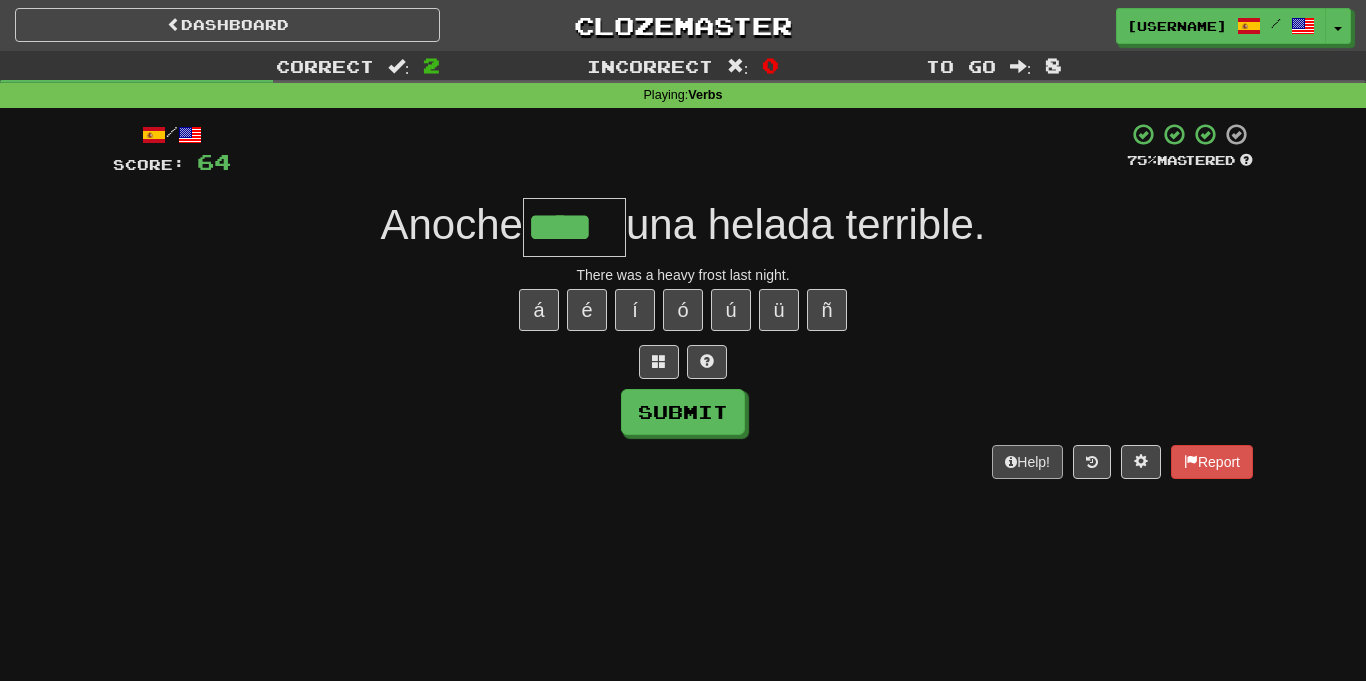 type on "****" 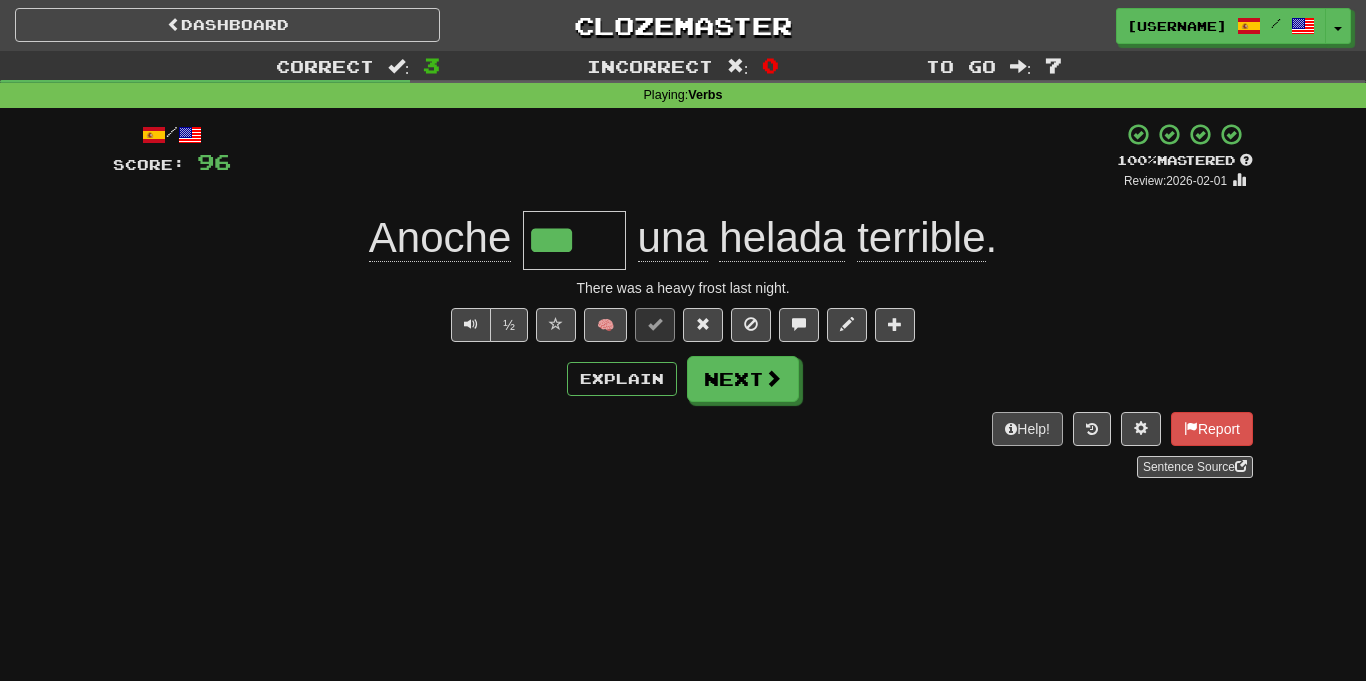 type on "****" 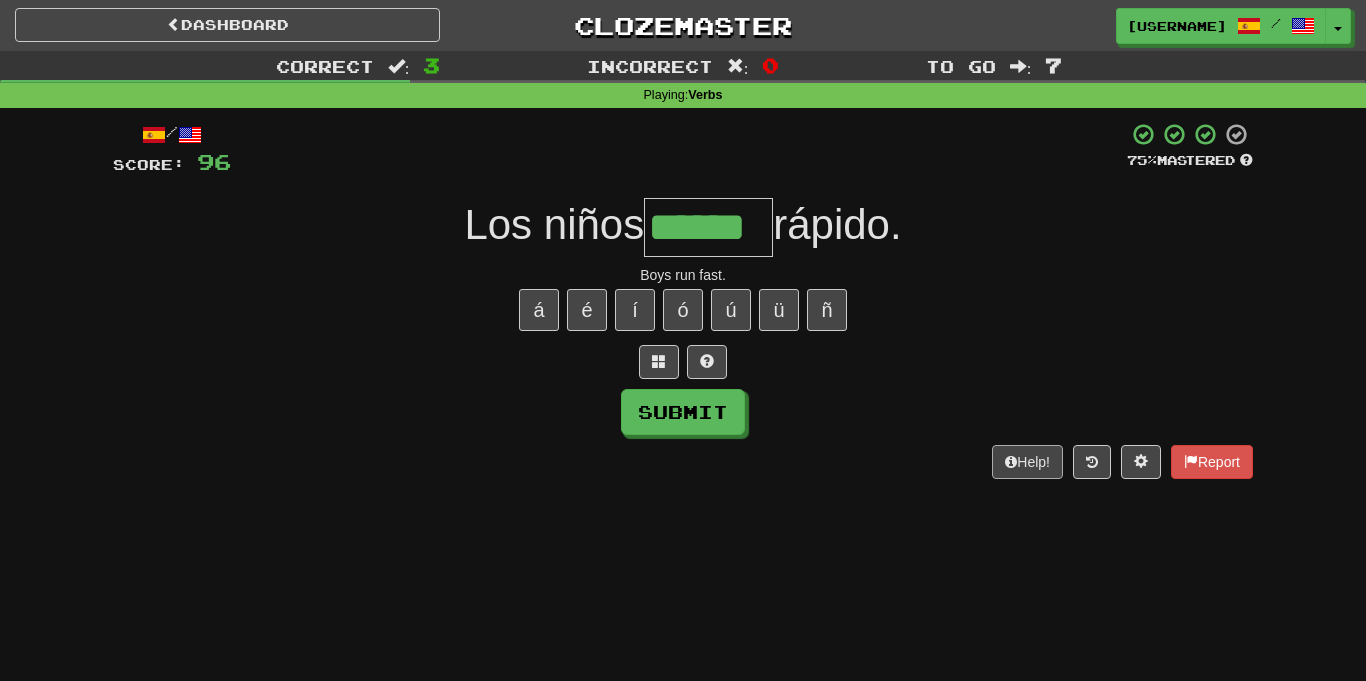 type on "******" 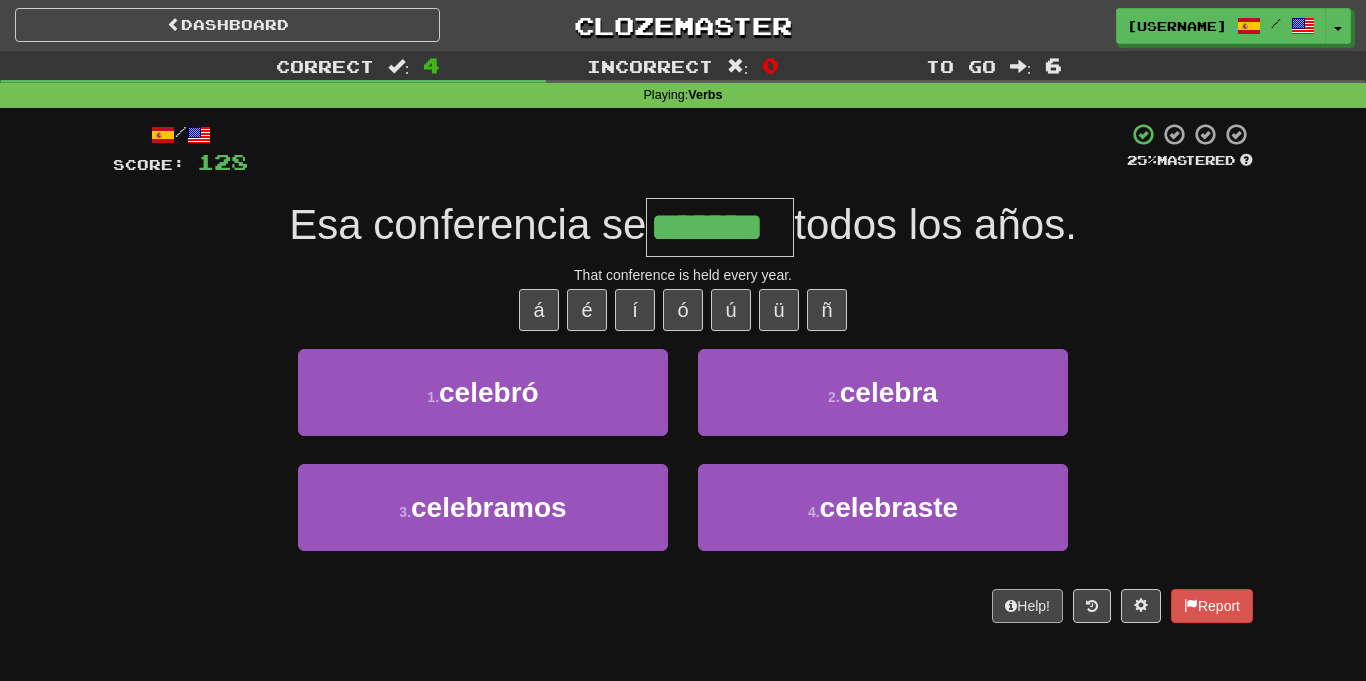 type on "*******" 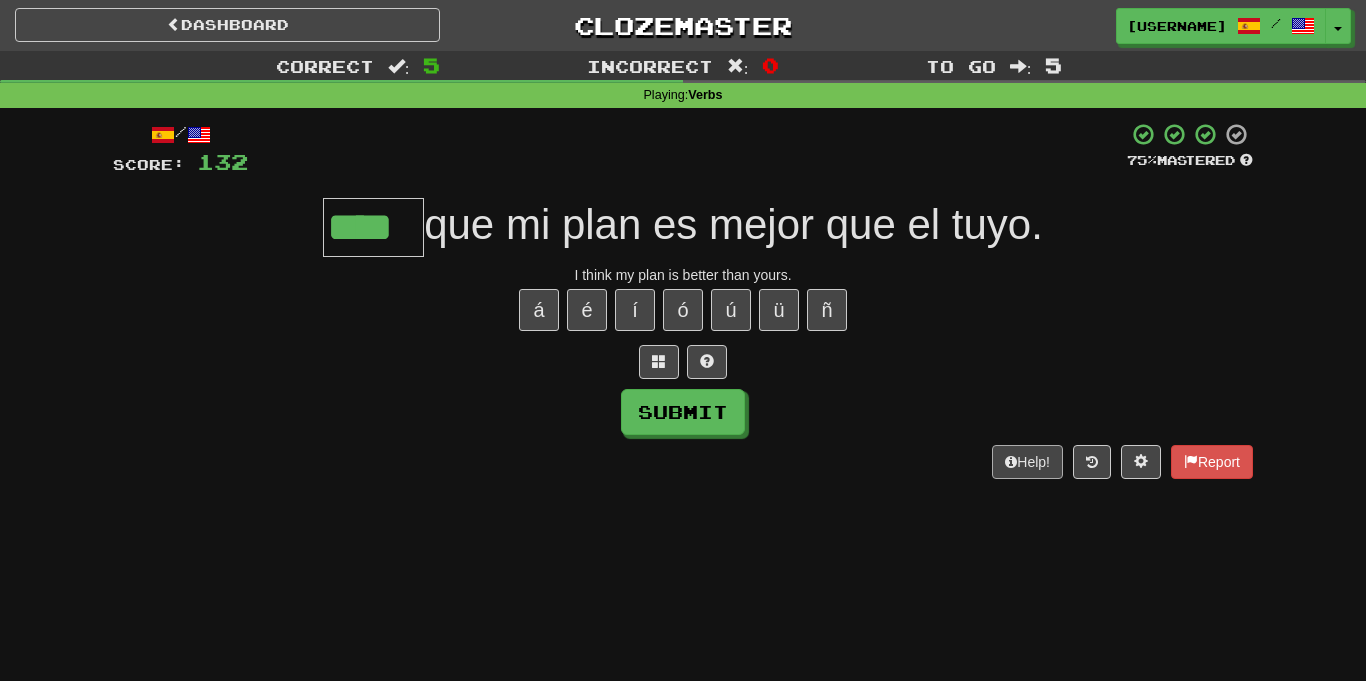 type on "****" 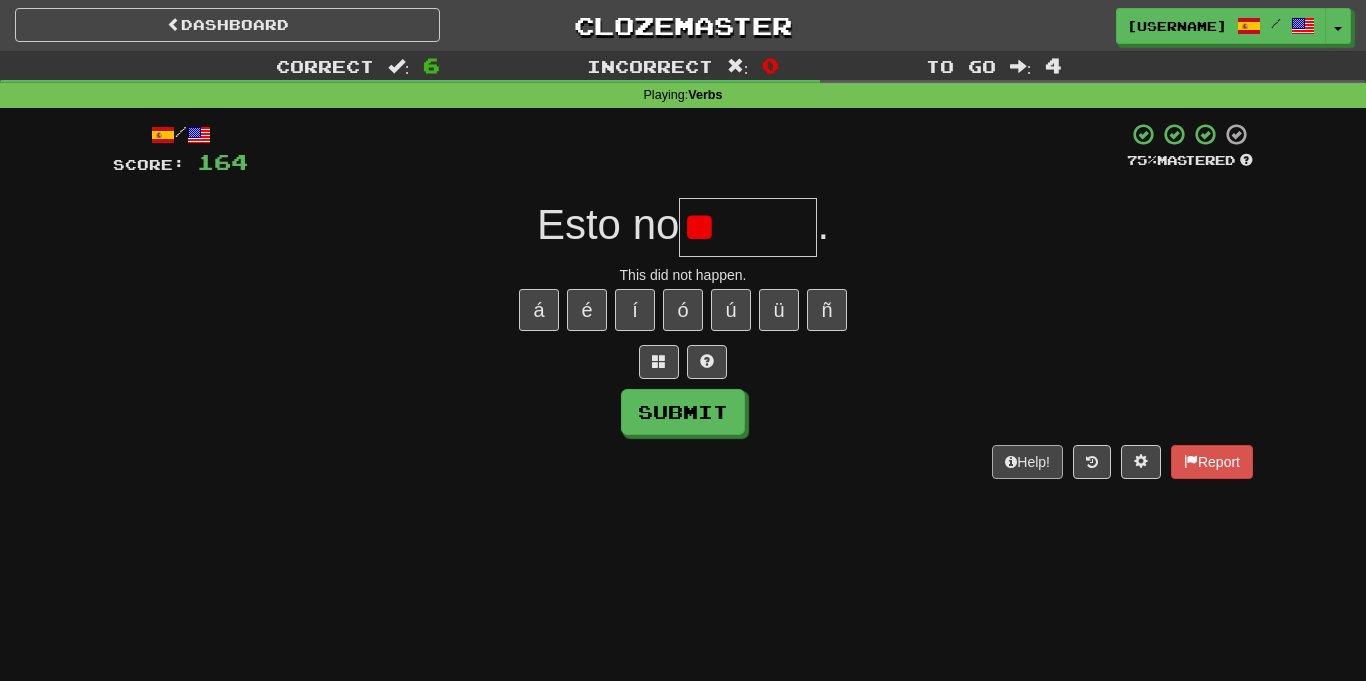type on "*" 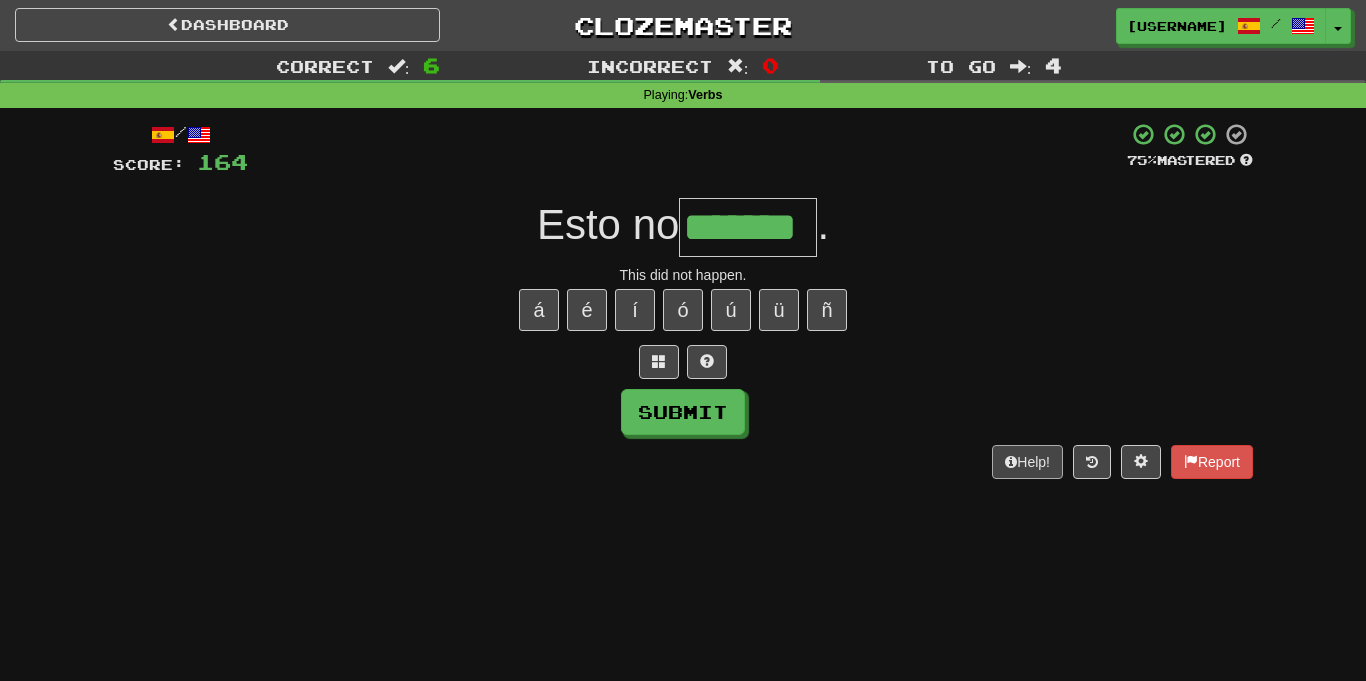 type on "*******" 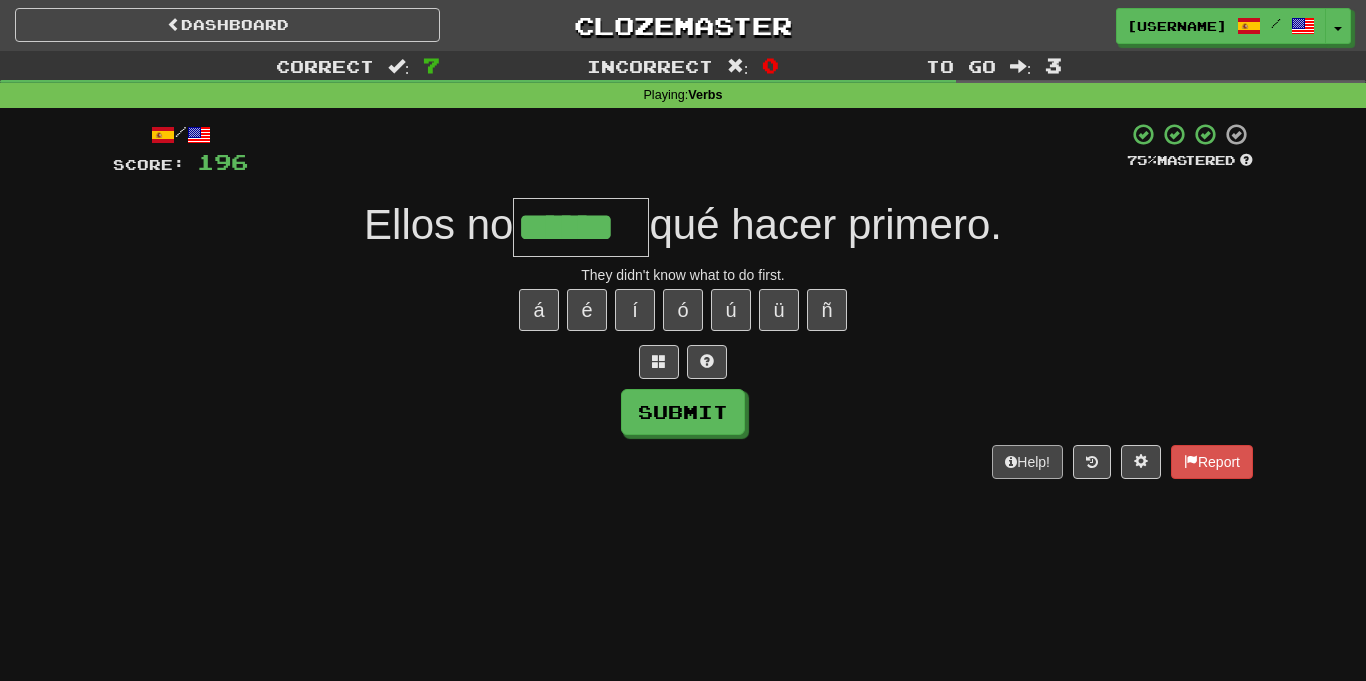 type on "******" 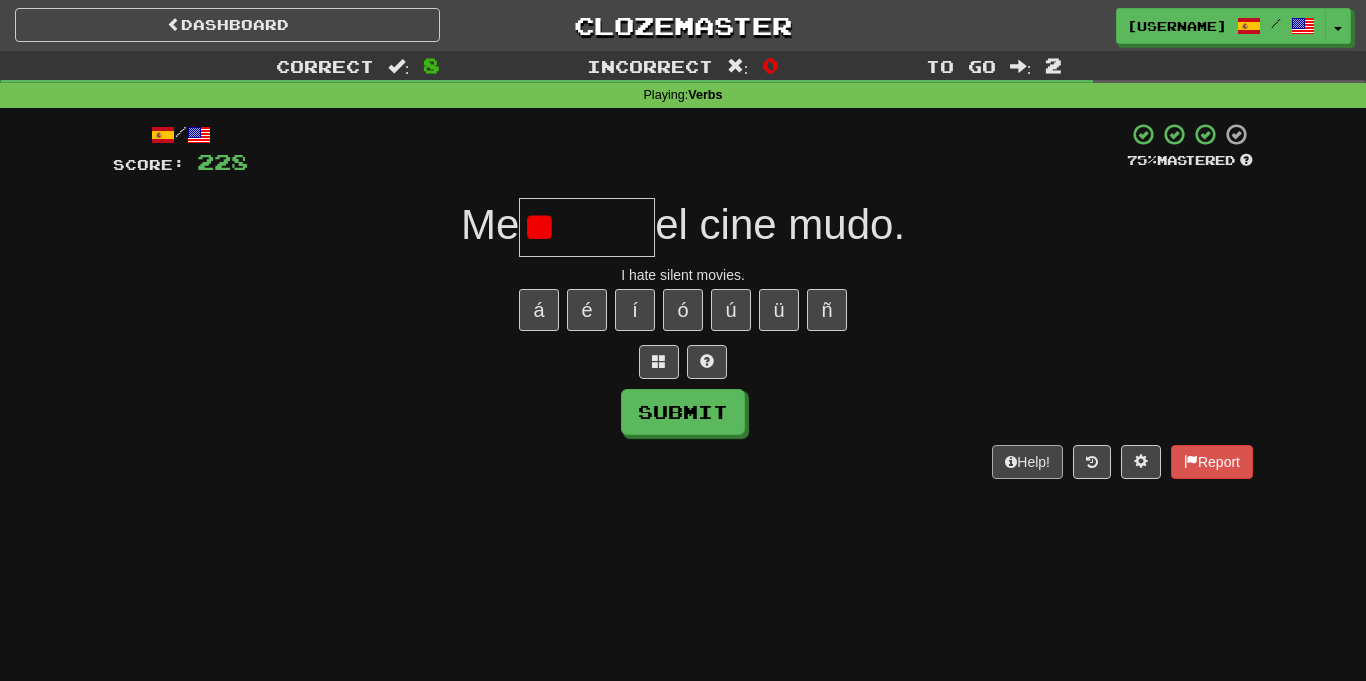 type on "*" 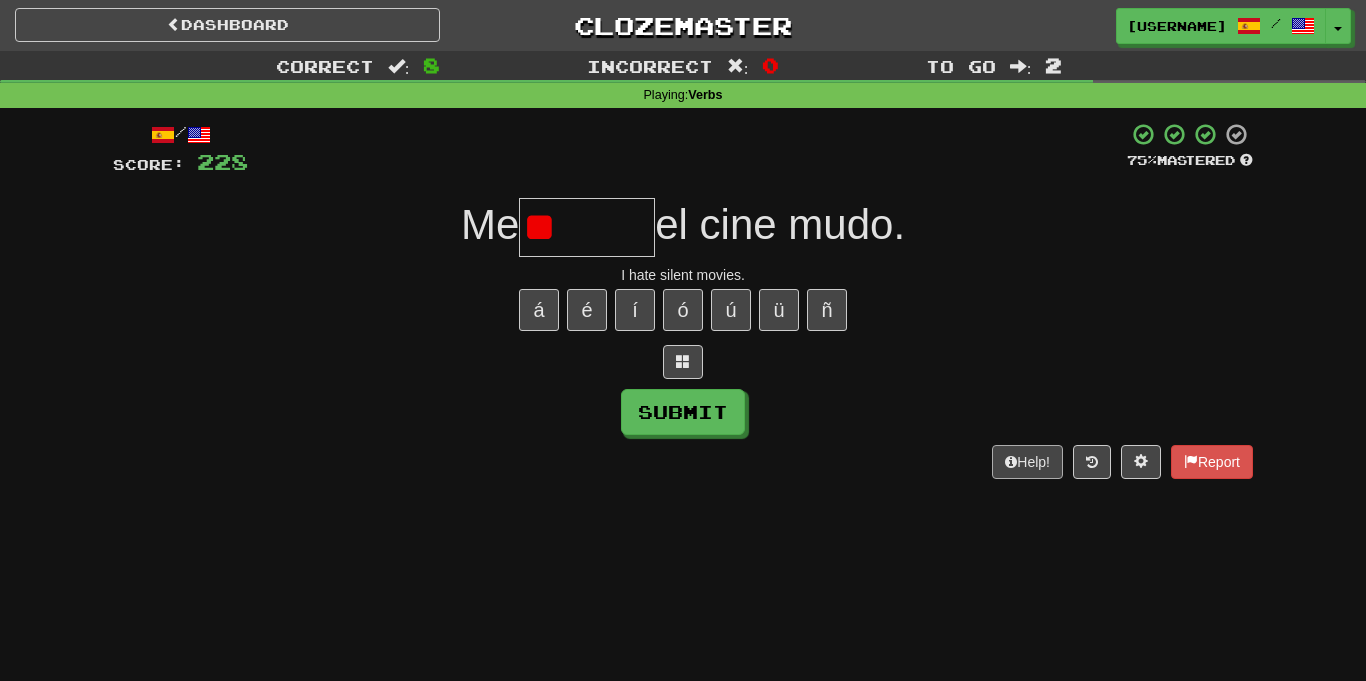 type on "******" 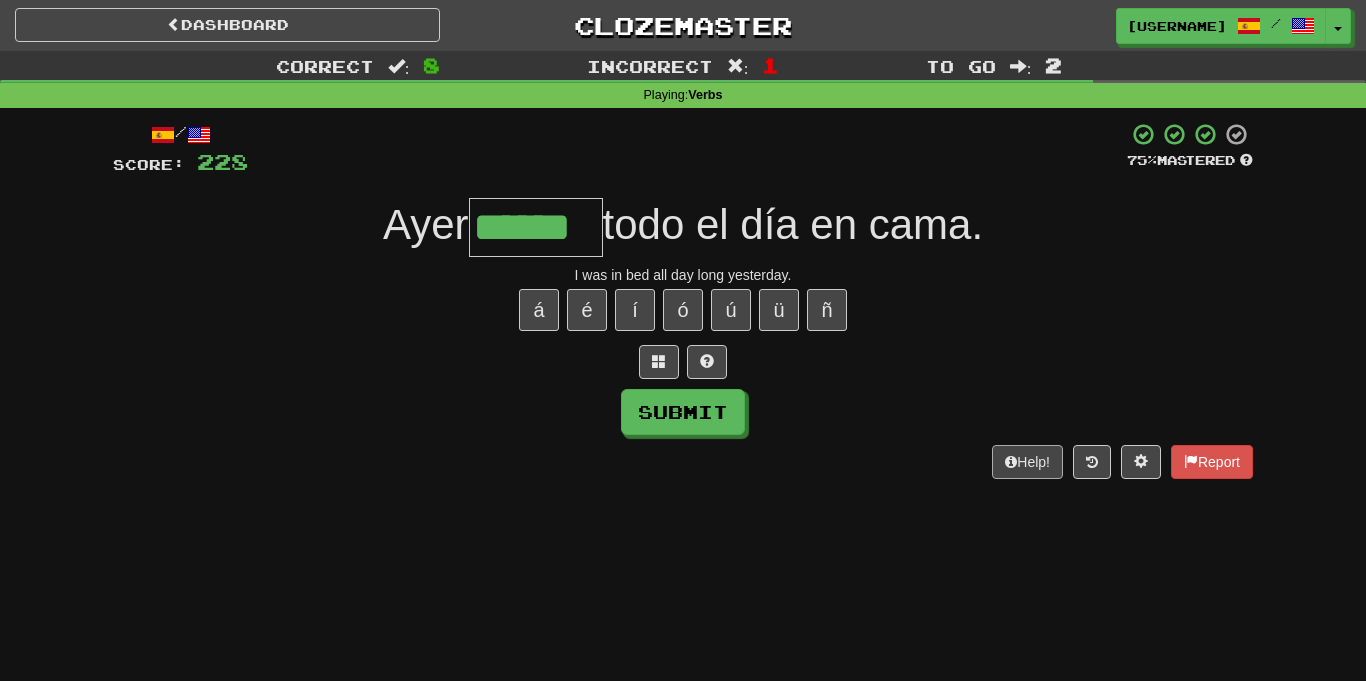type on "******" 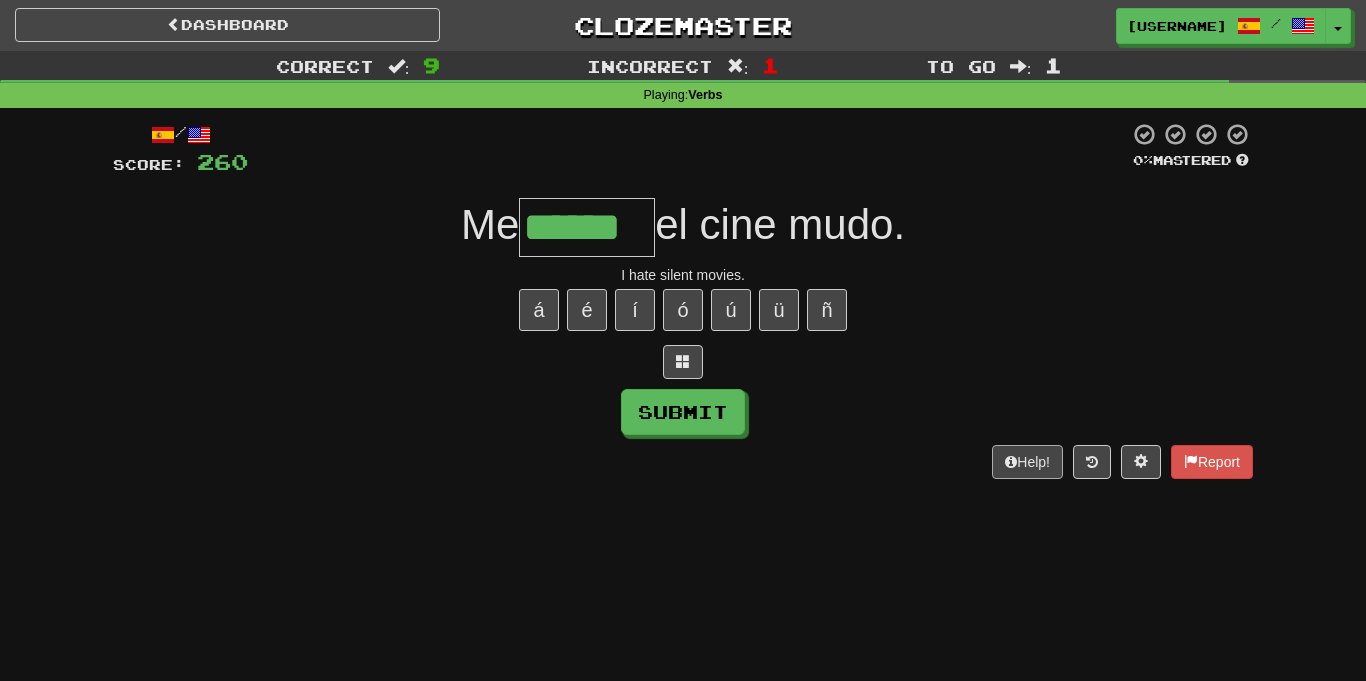 type on "******" 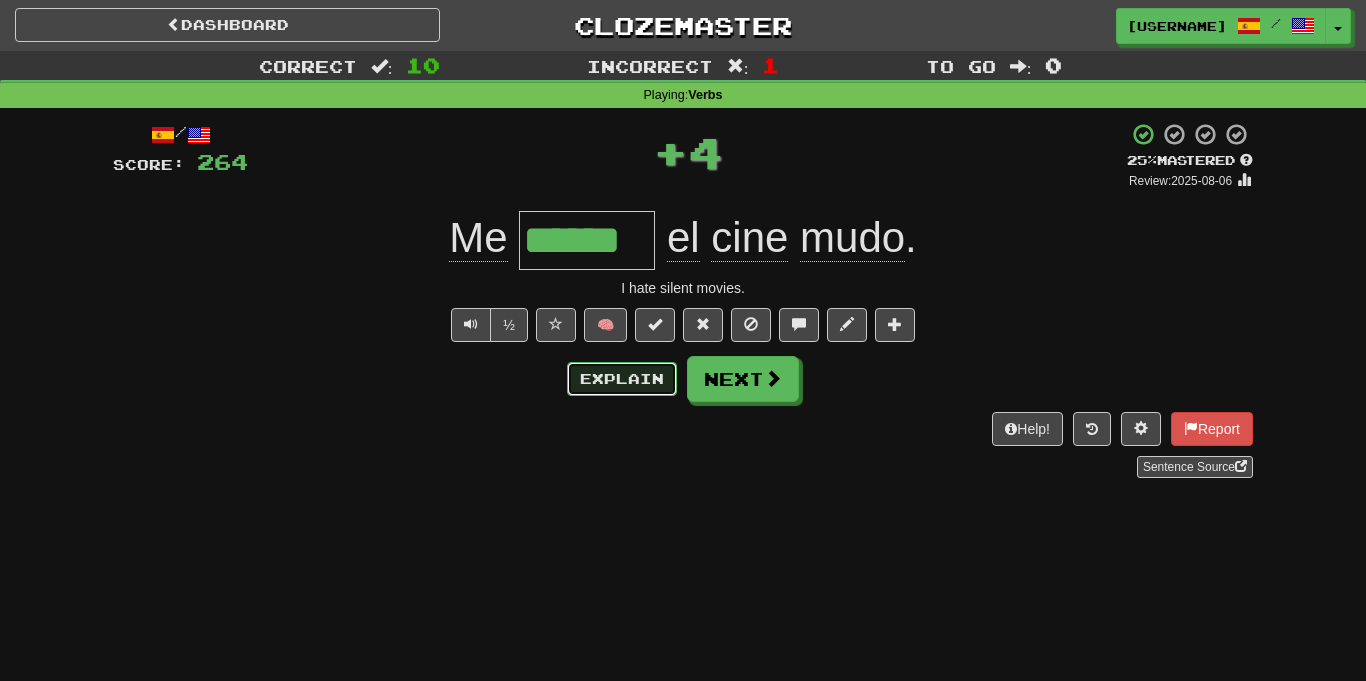 click on "Explain" at bounding box center [622, 379] 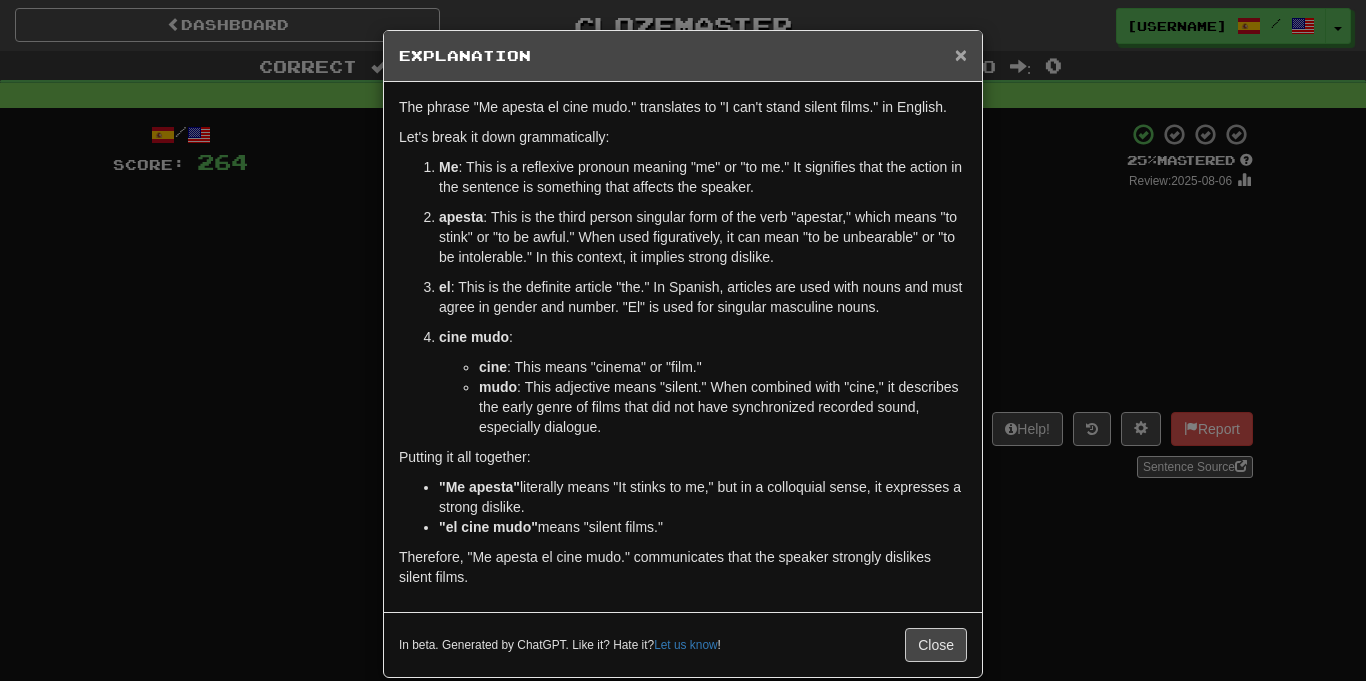 click on "×" at bounding box center (961, 54) 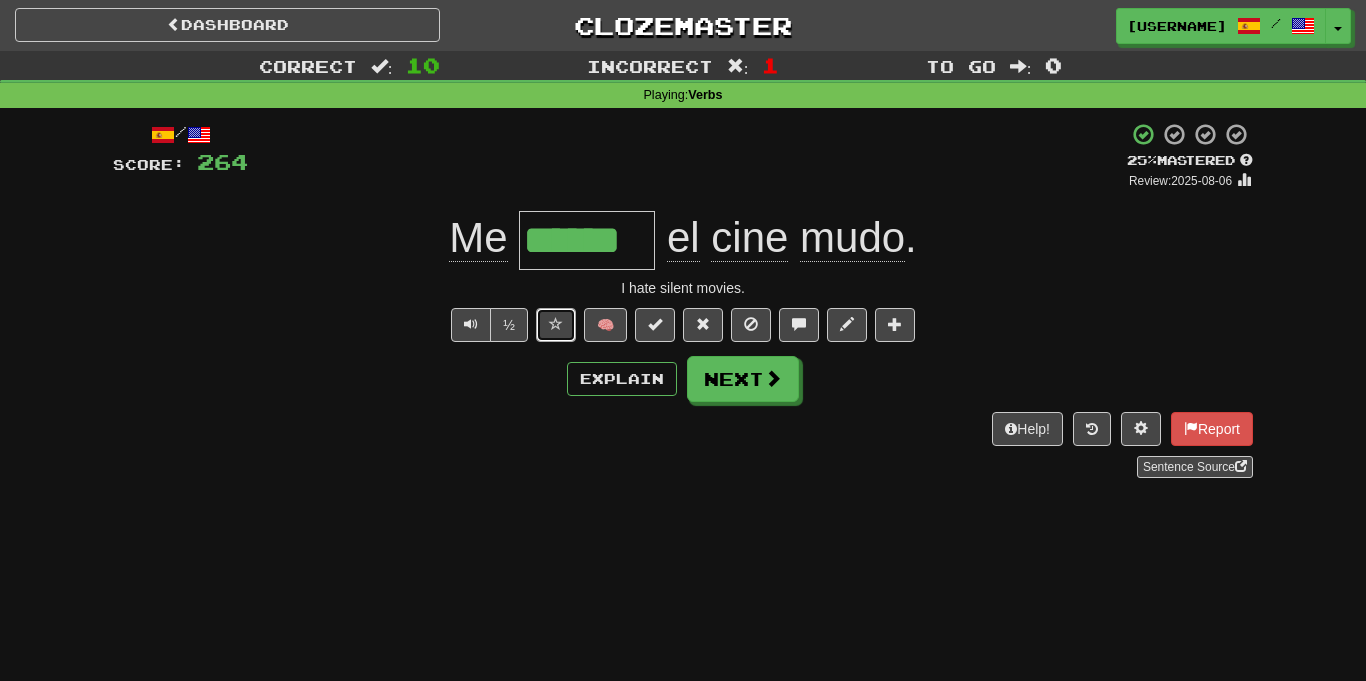 click at bounding box center (556, 324) 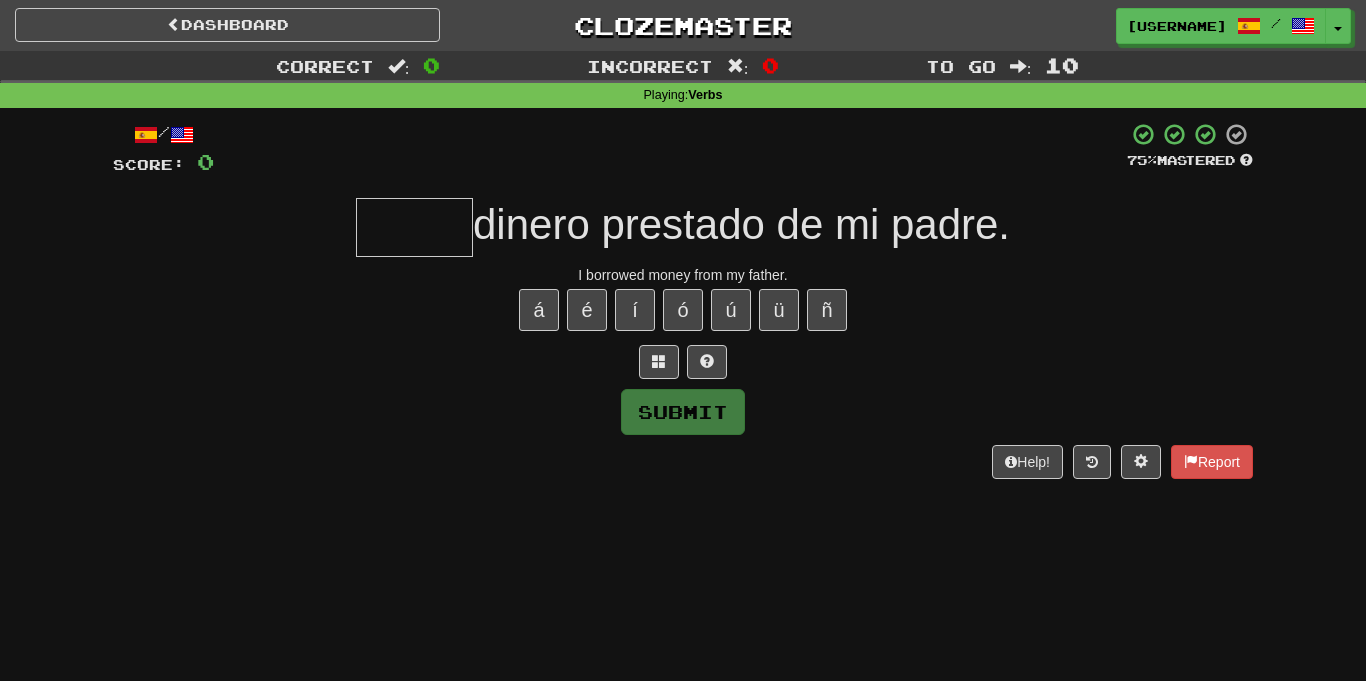 type on "*" 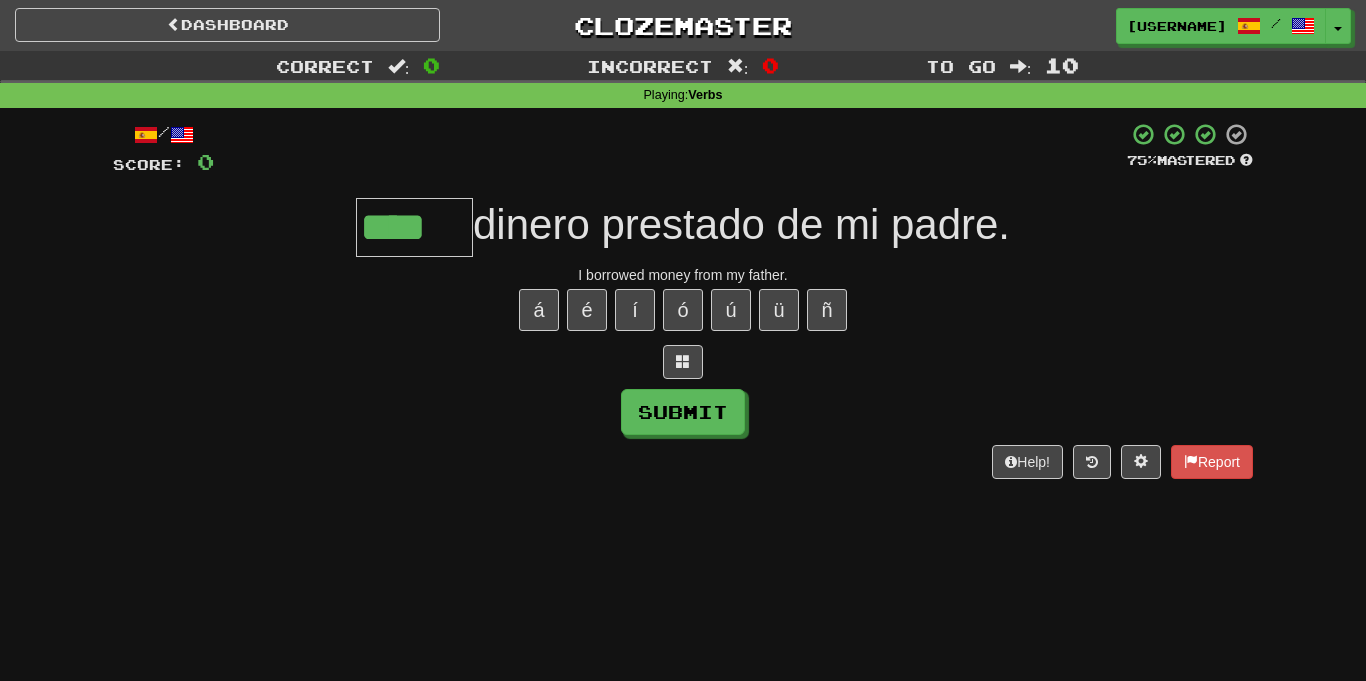 type on "****" 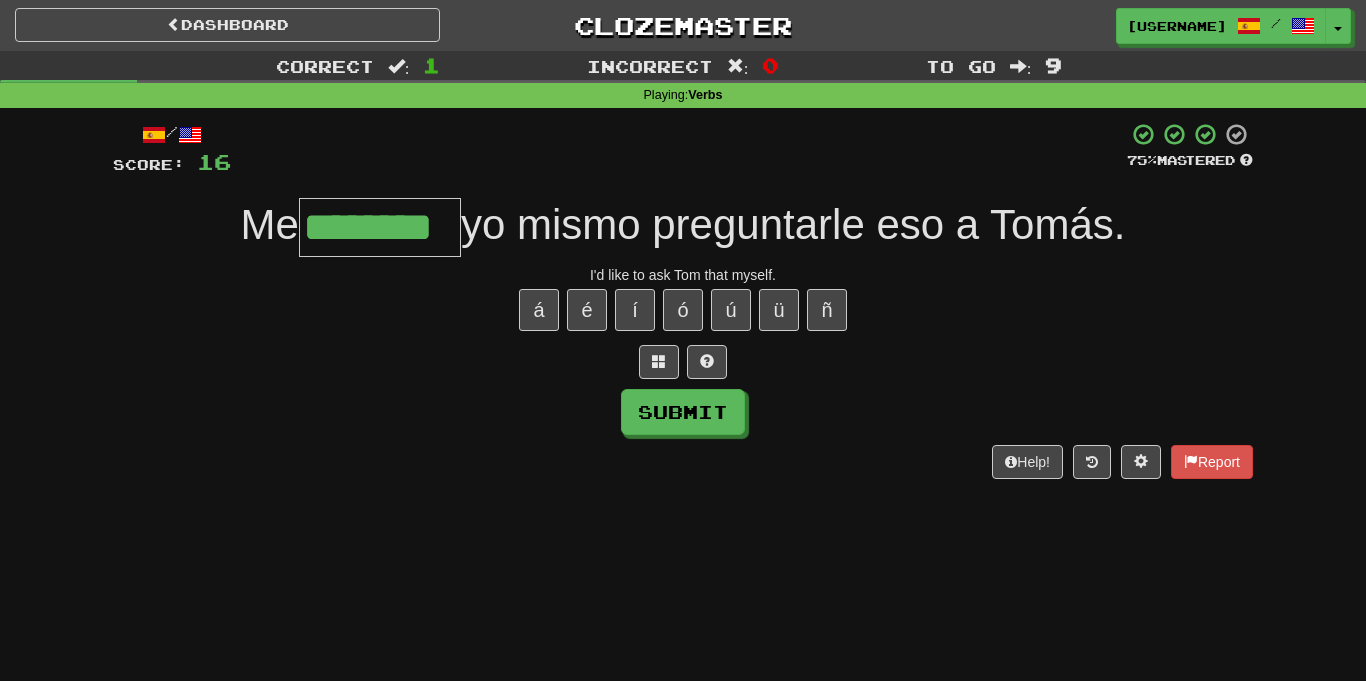 type on "********" 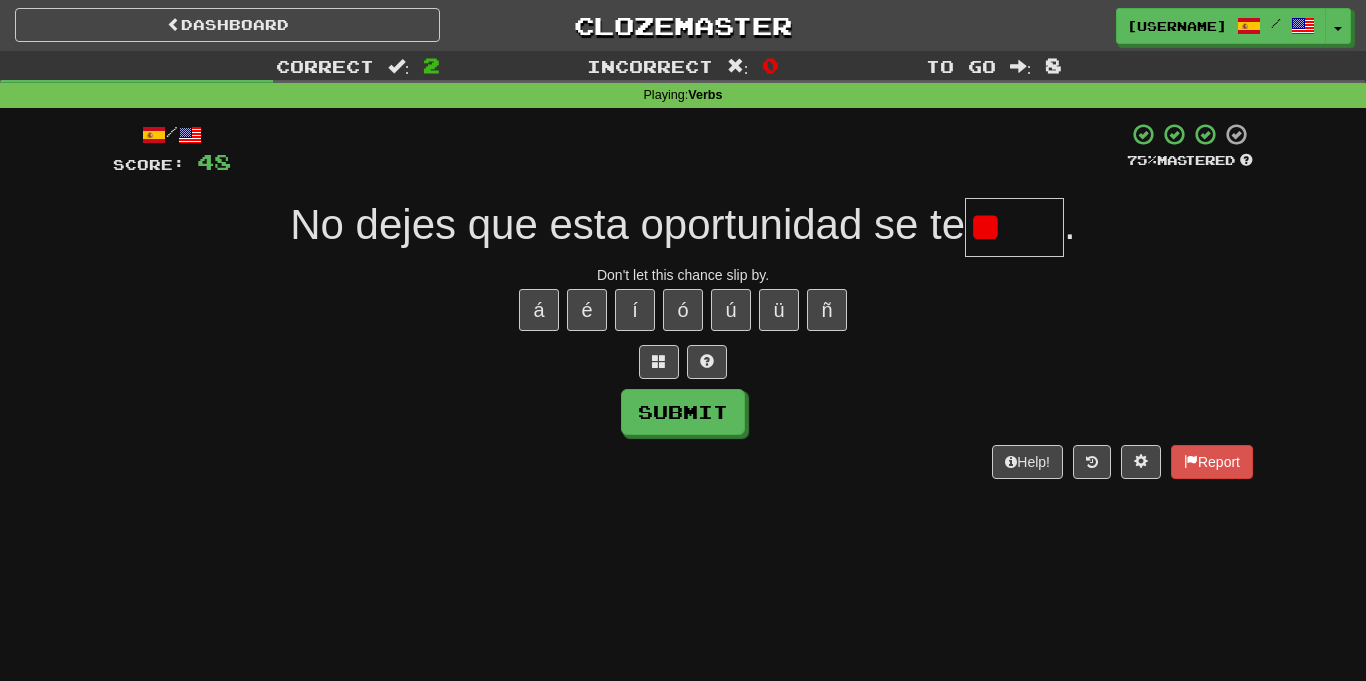 type on "*" 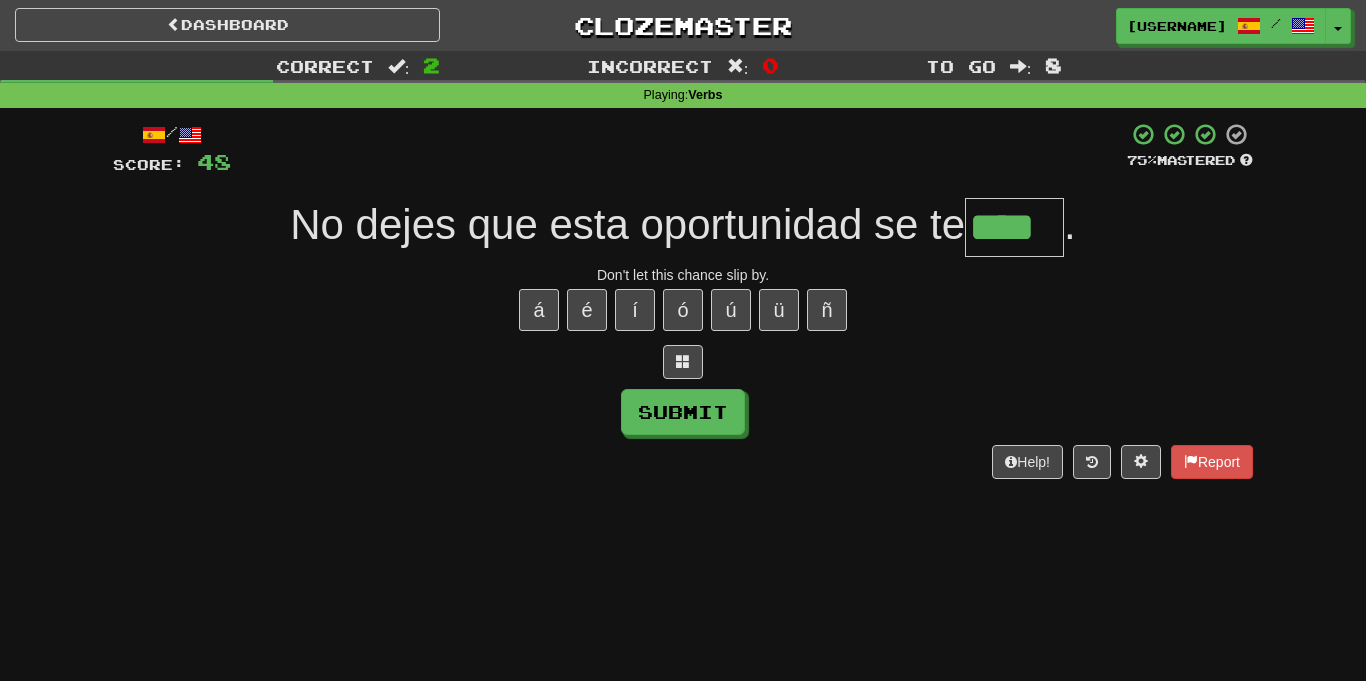 type on "****" 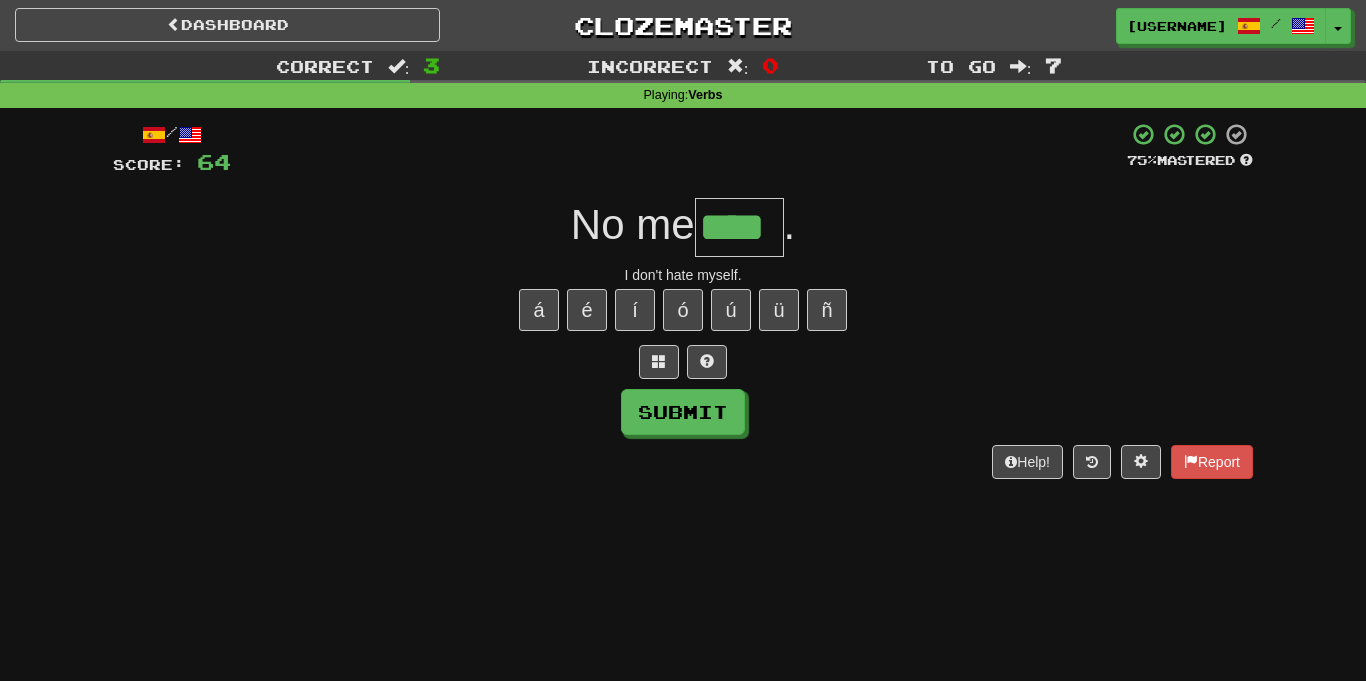 type on "****" 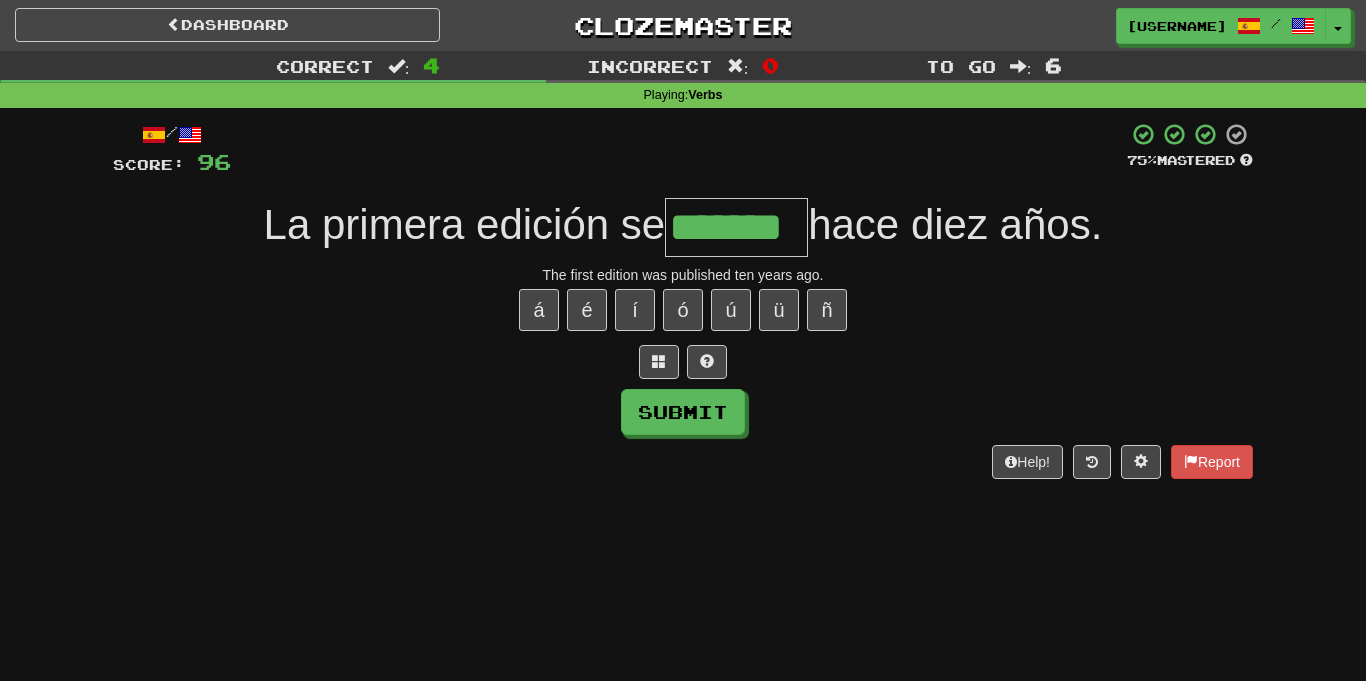 type on "*******" 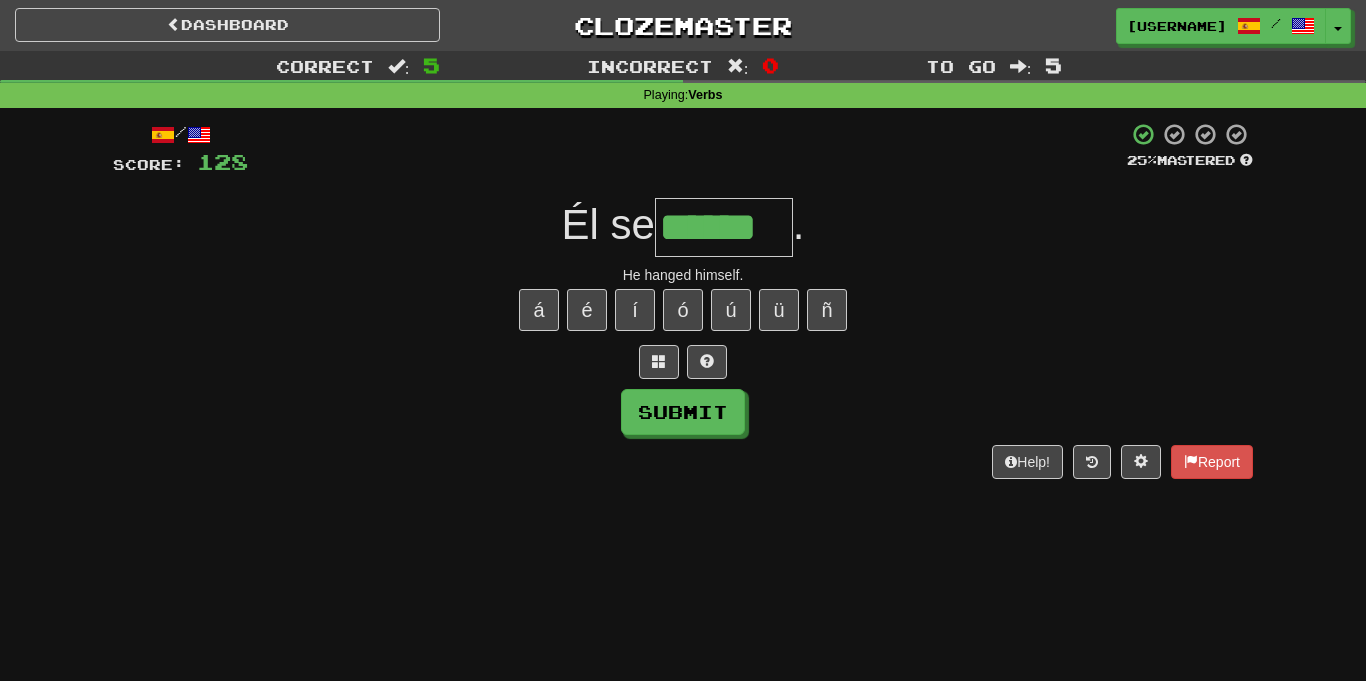 type on "******" 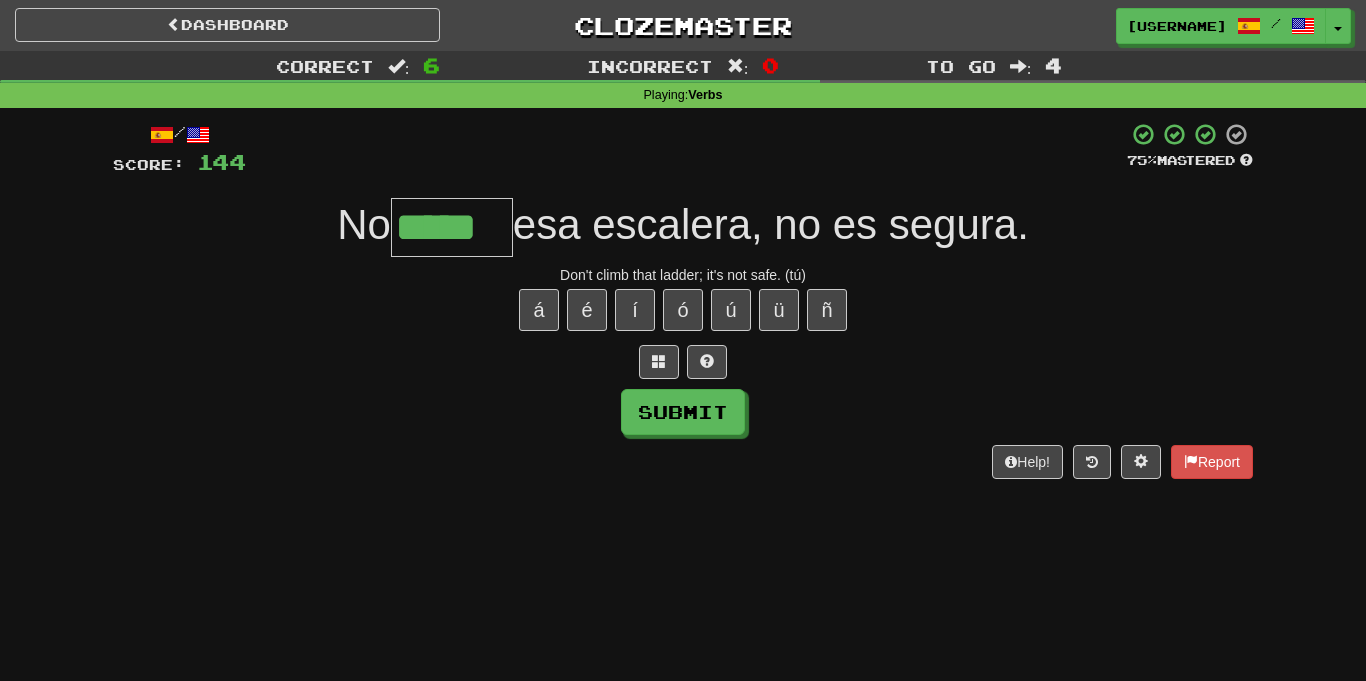 type on "*****" 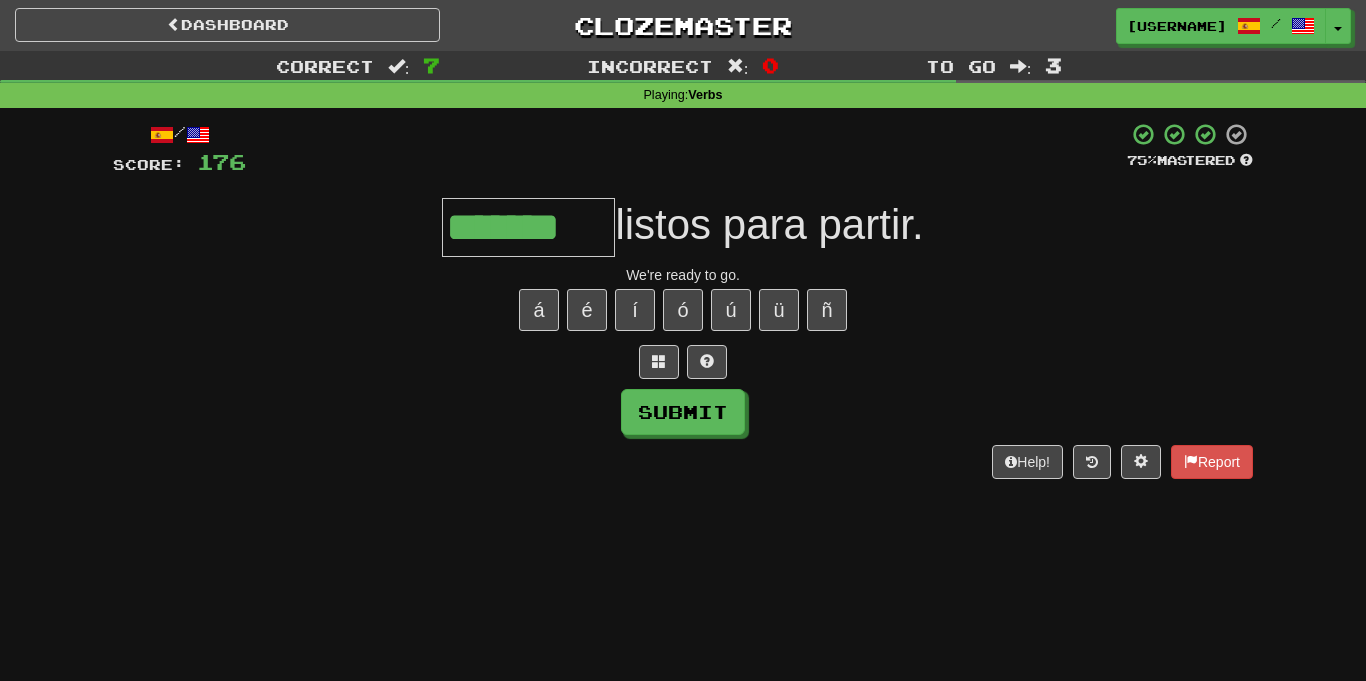 type on "*******" 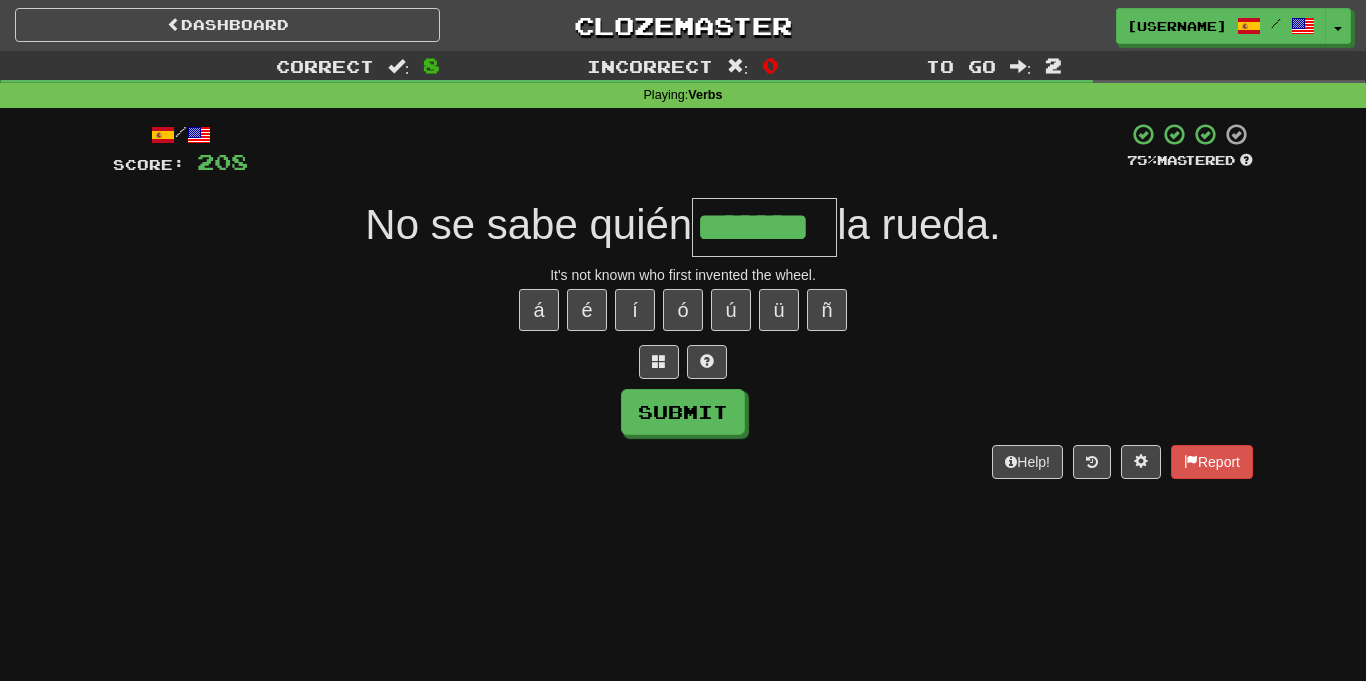 type on "*******" 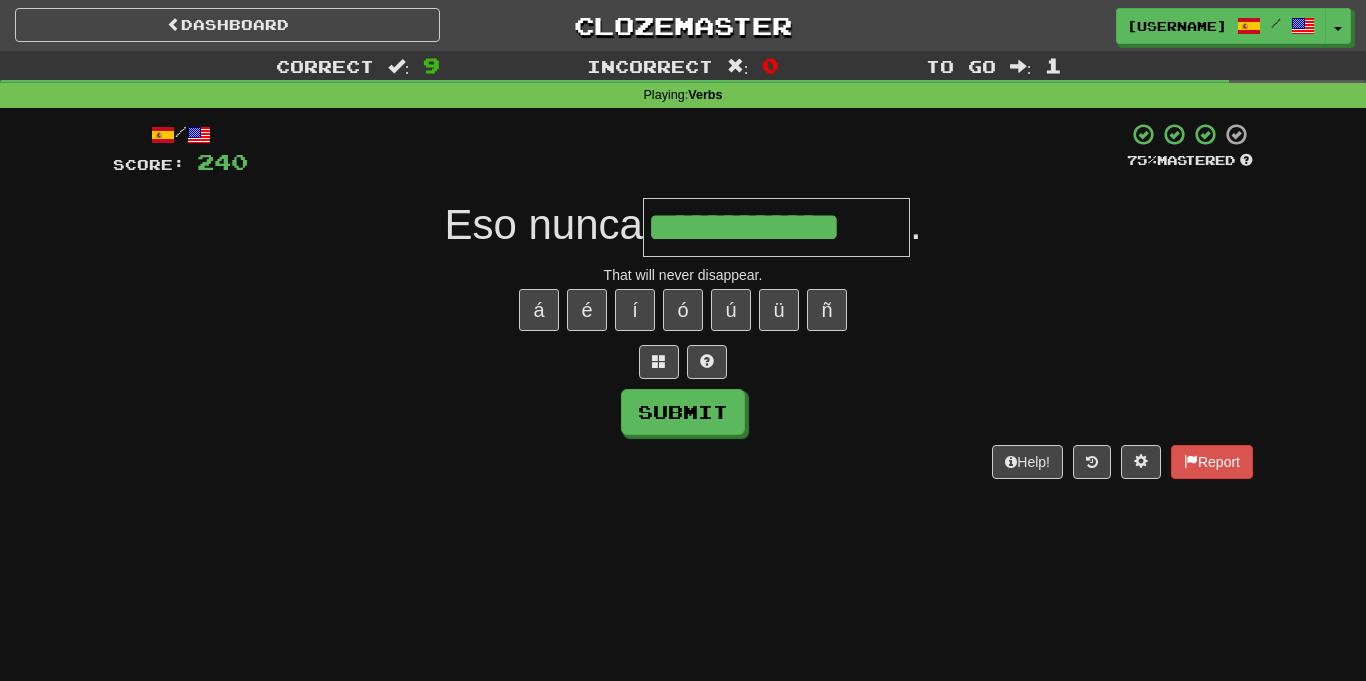 type on "**********" 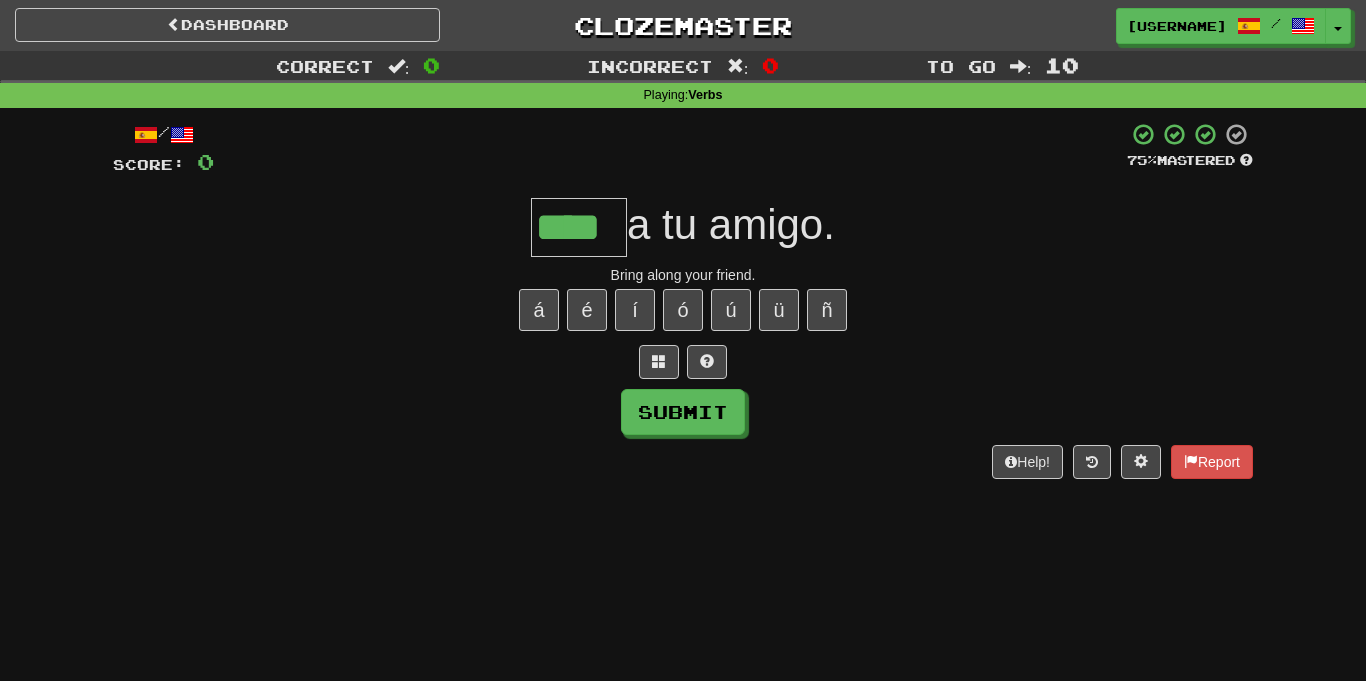 type on "****" 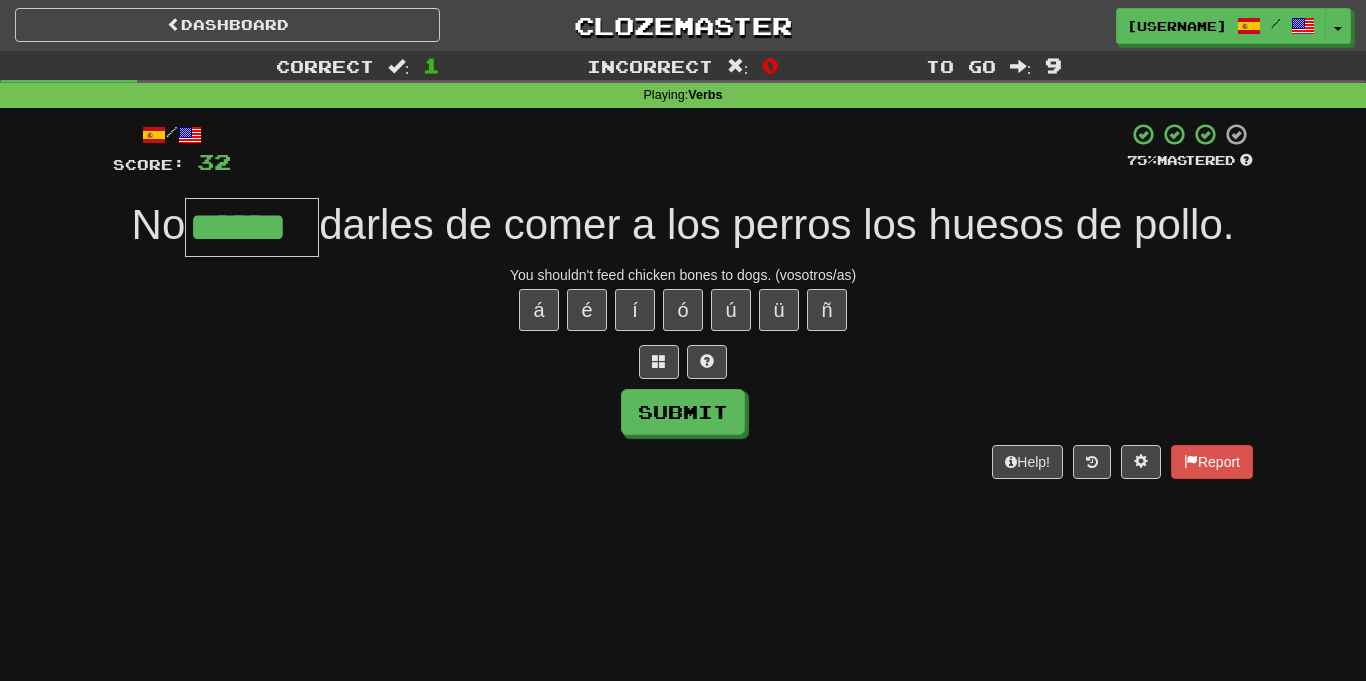 type on "******" 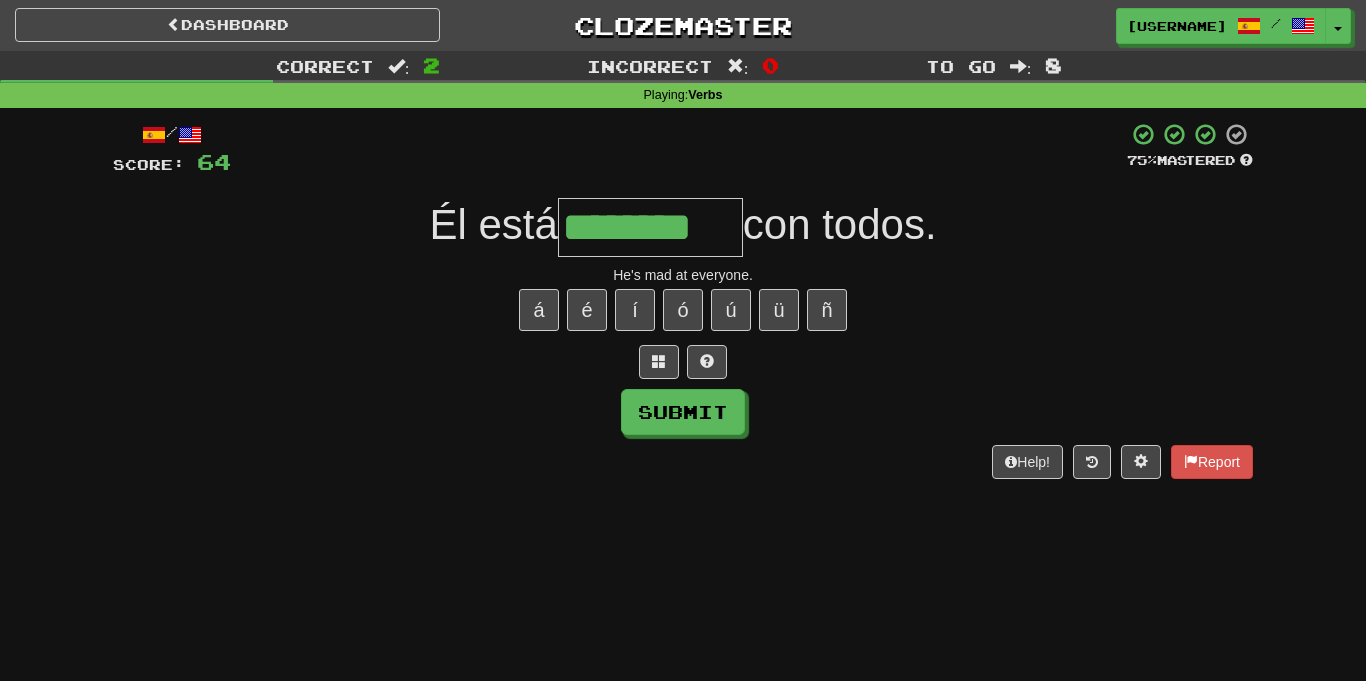 type on "********" 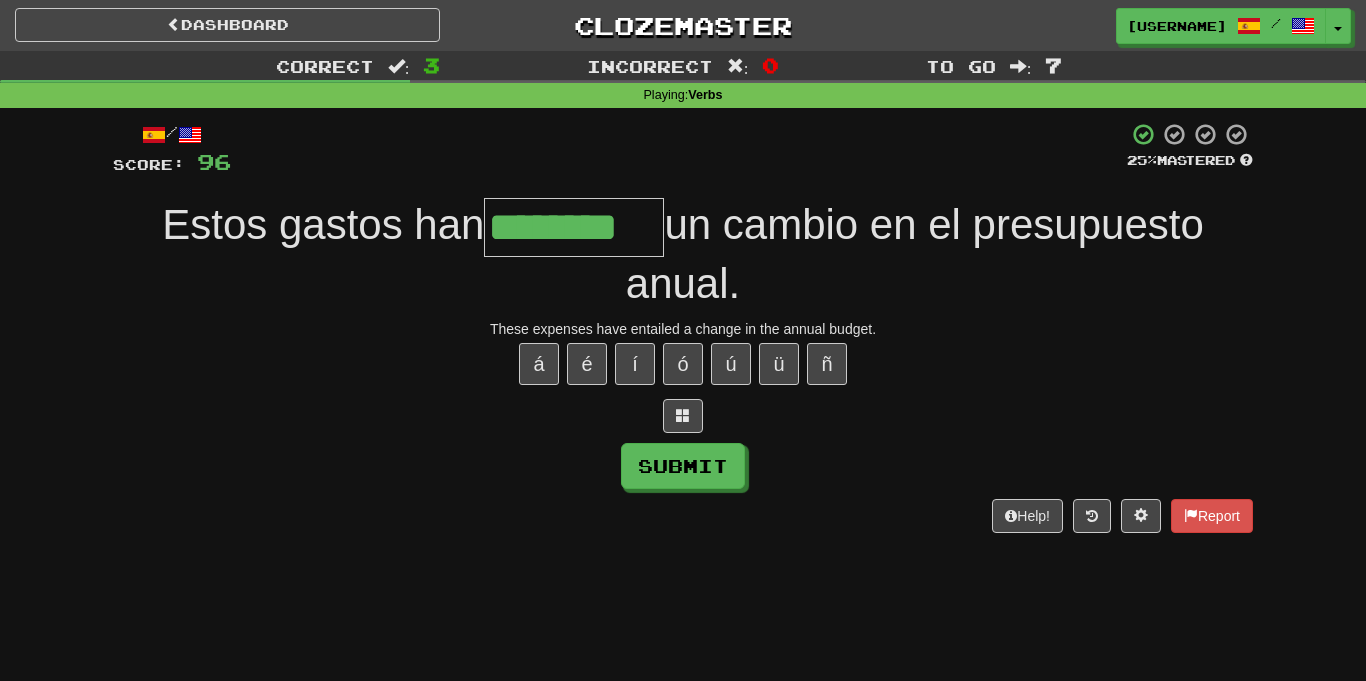 type on "********" 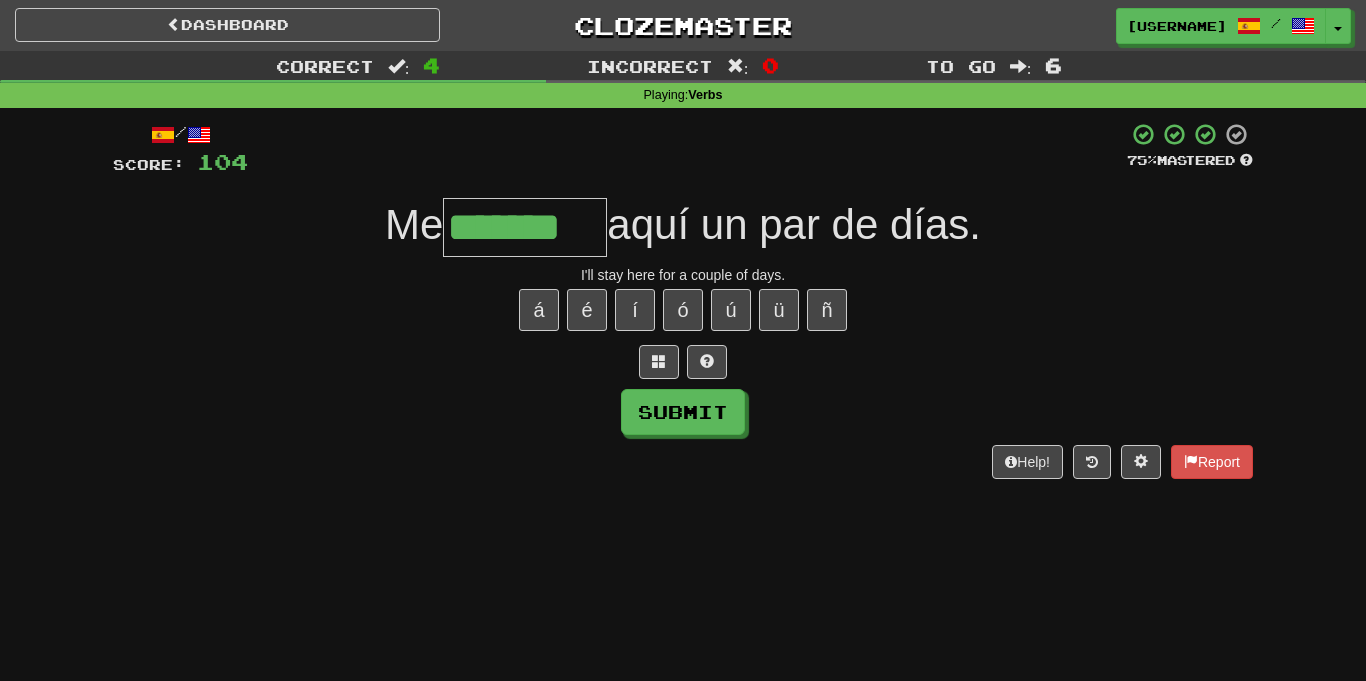 type on "*******" 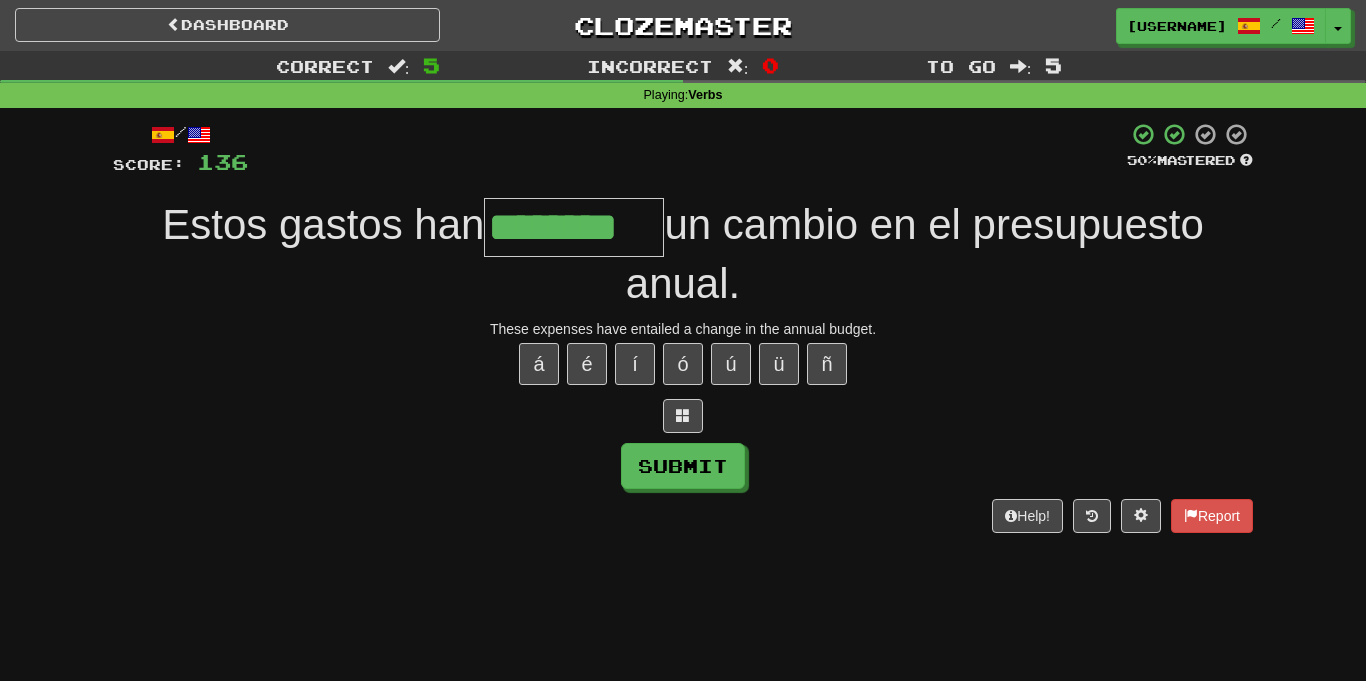 type on "********" 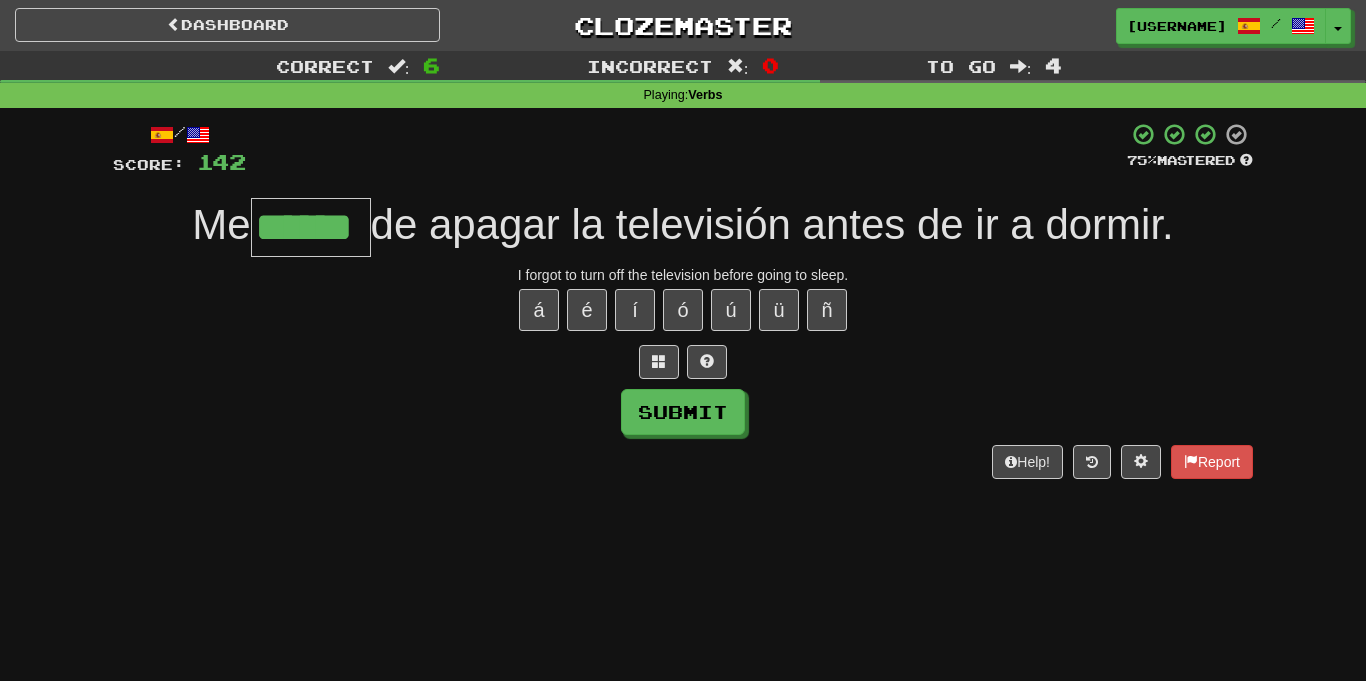 type on "******" 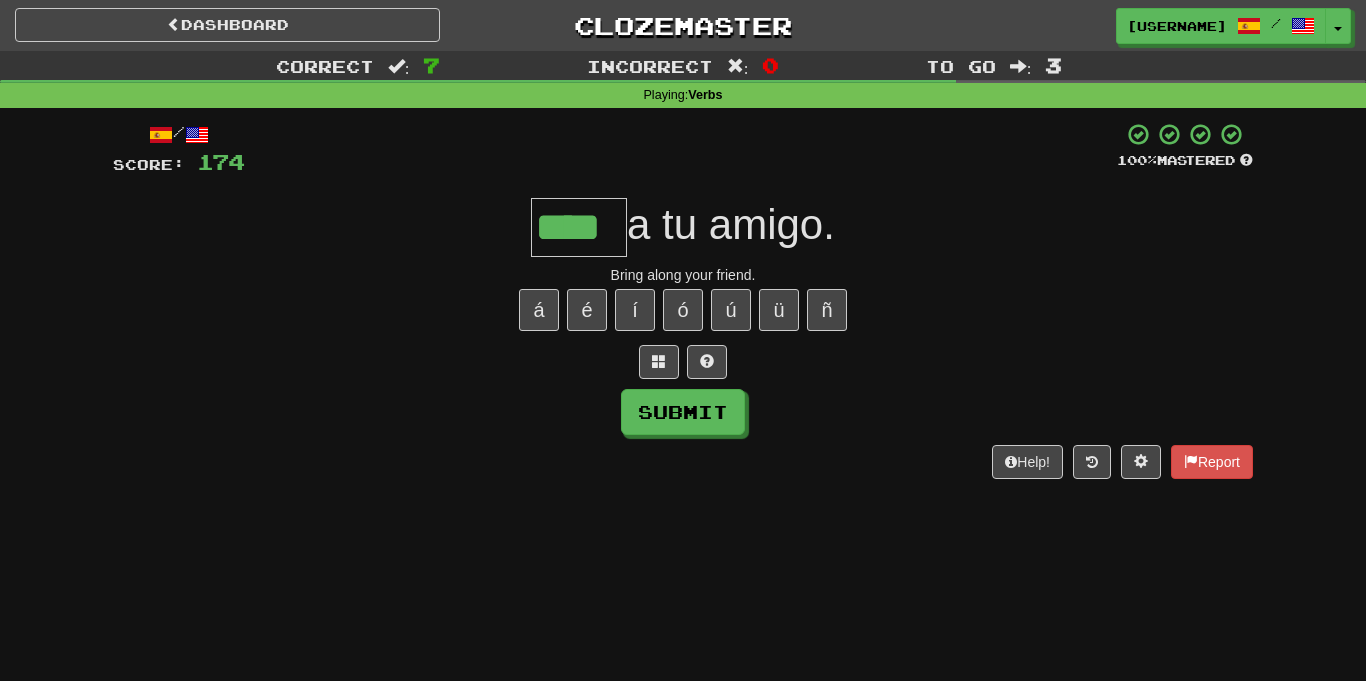 type on "****" 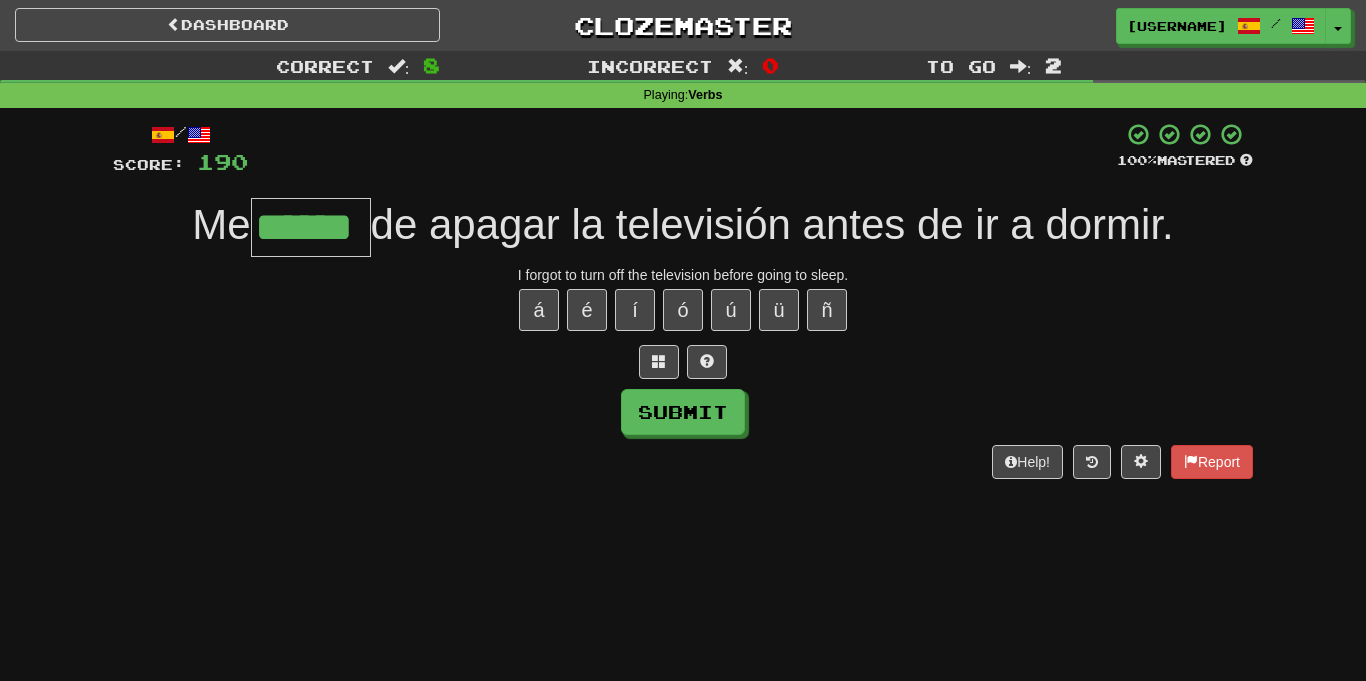 type on "******" 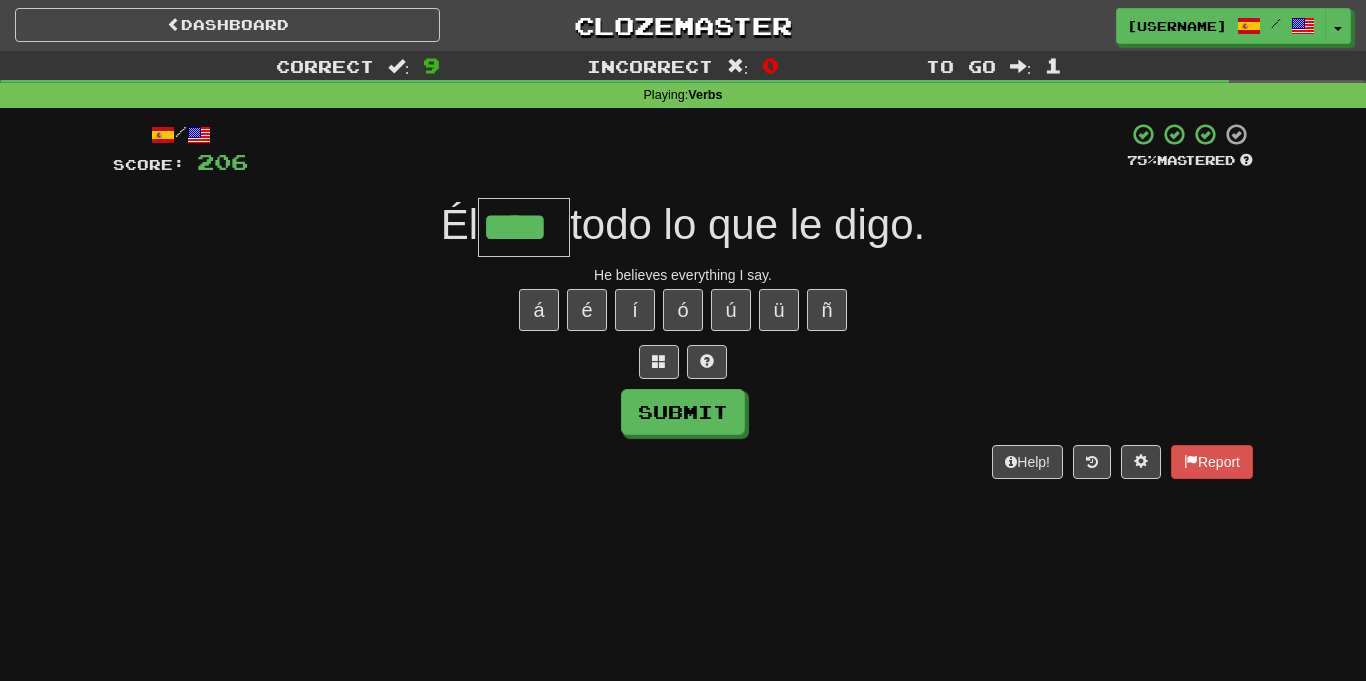 type on "****" 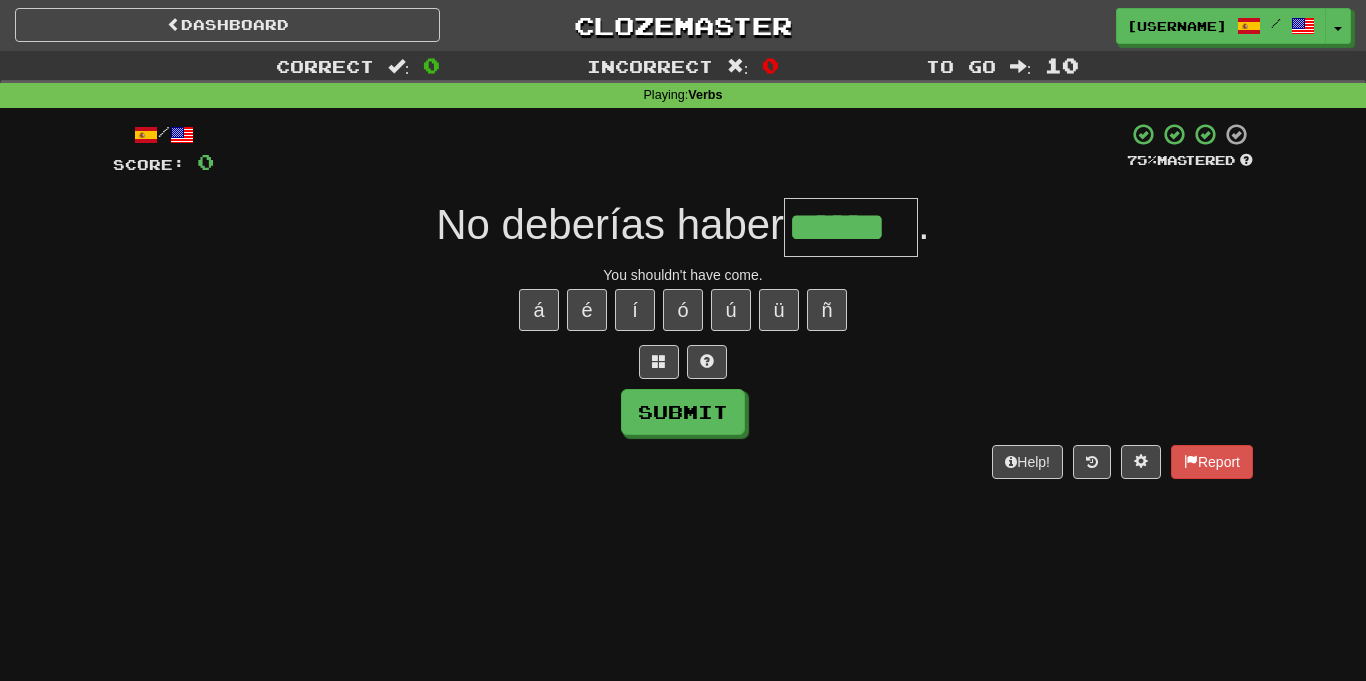 type on "******" 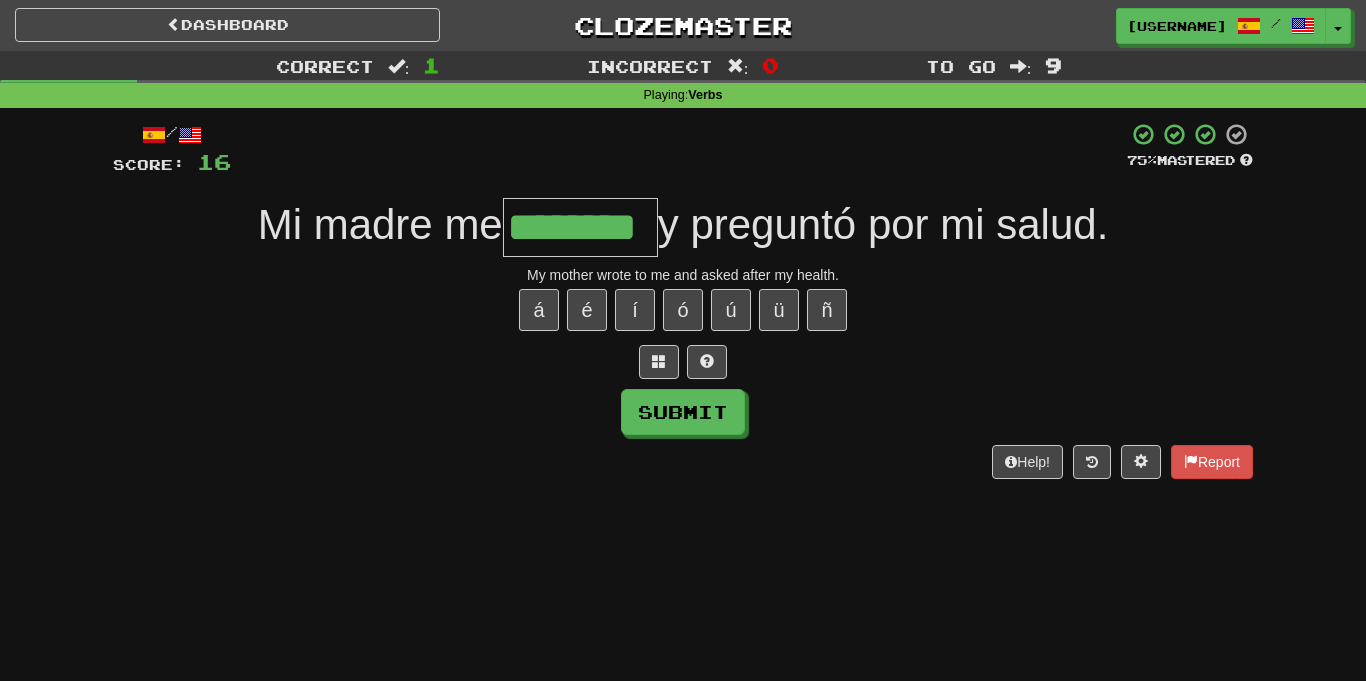 type on "********" 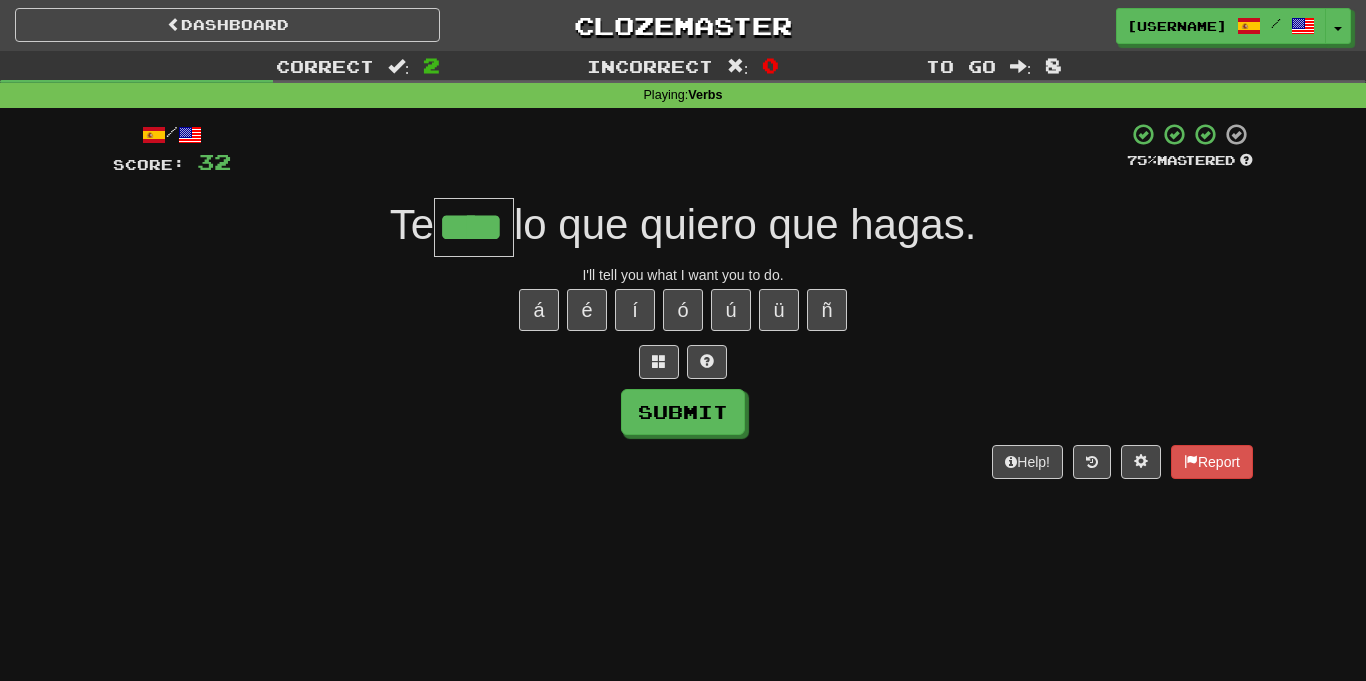 type on "****" 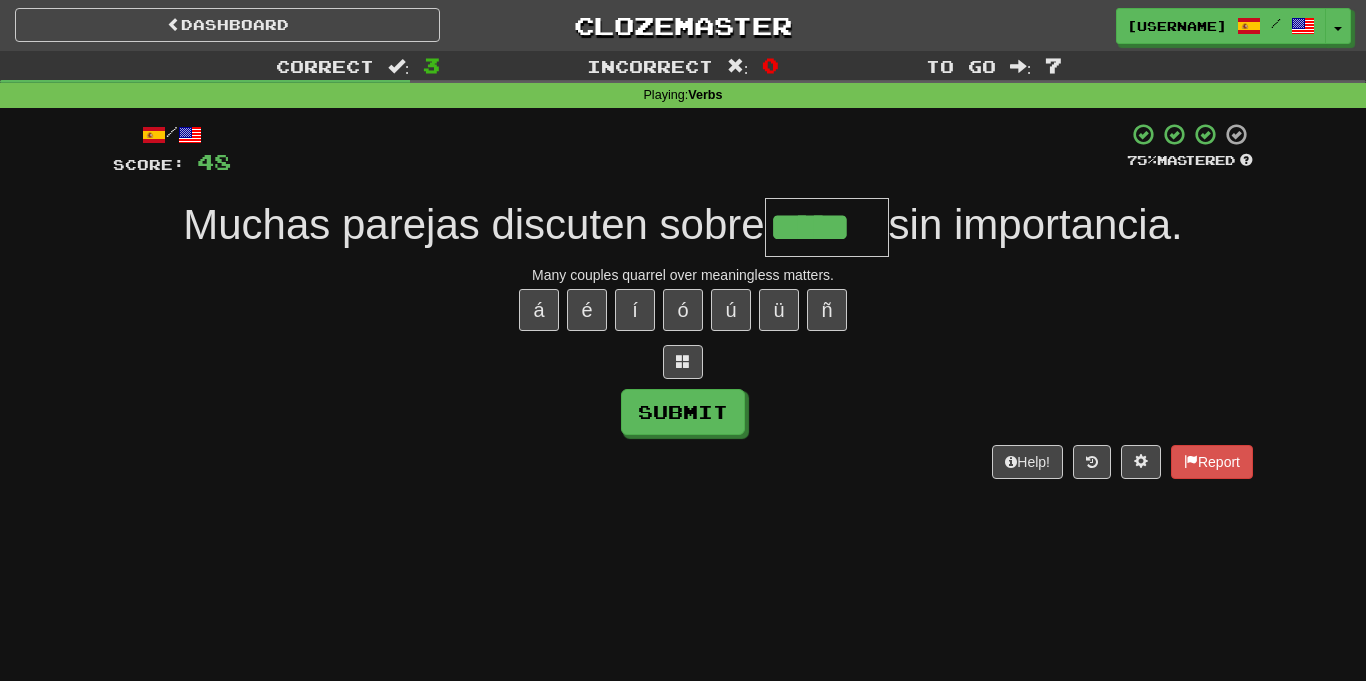 type on "*****" 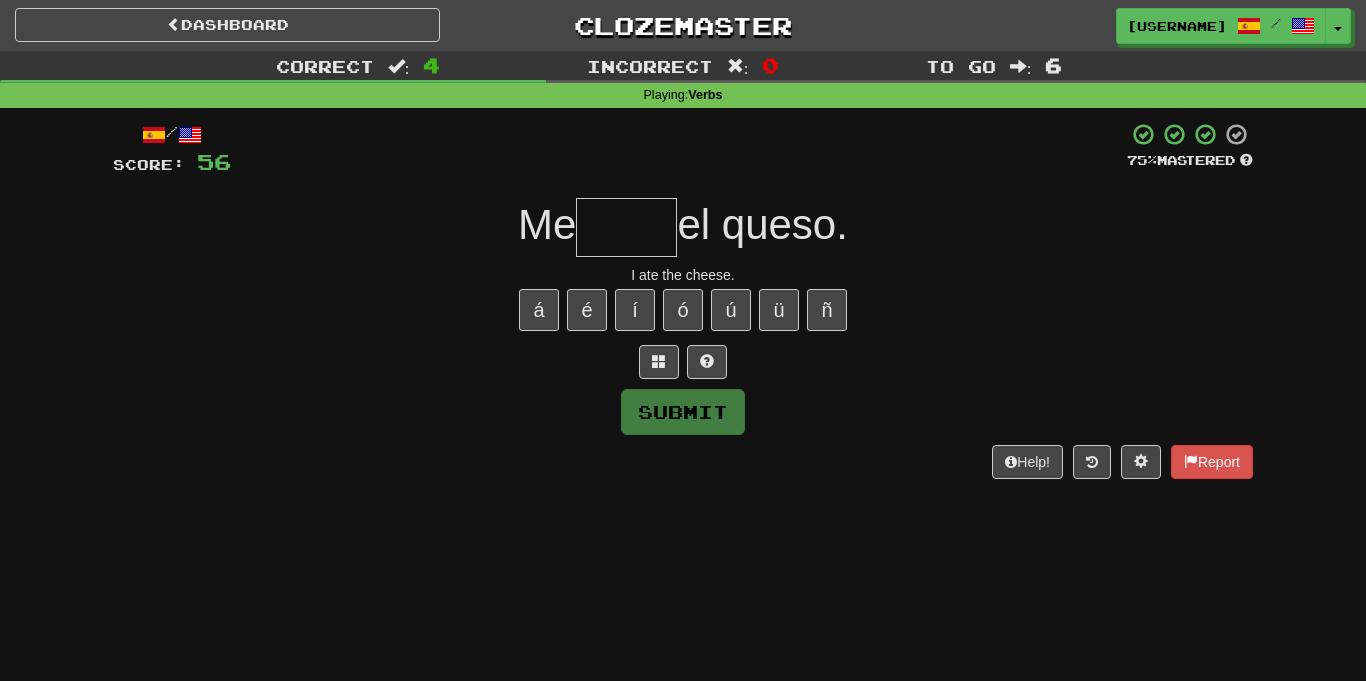 type on "*" 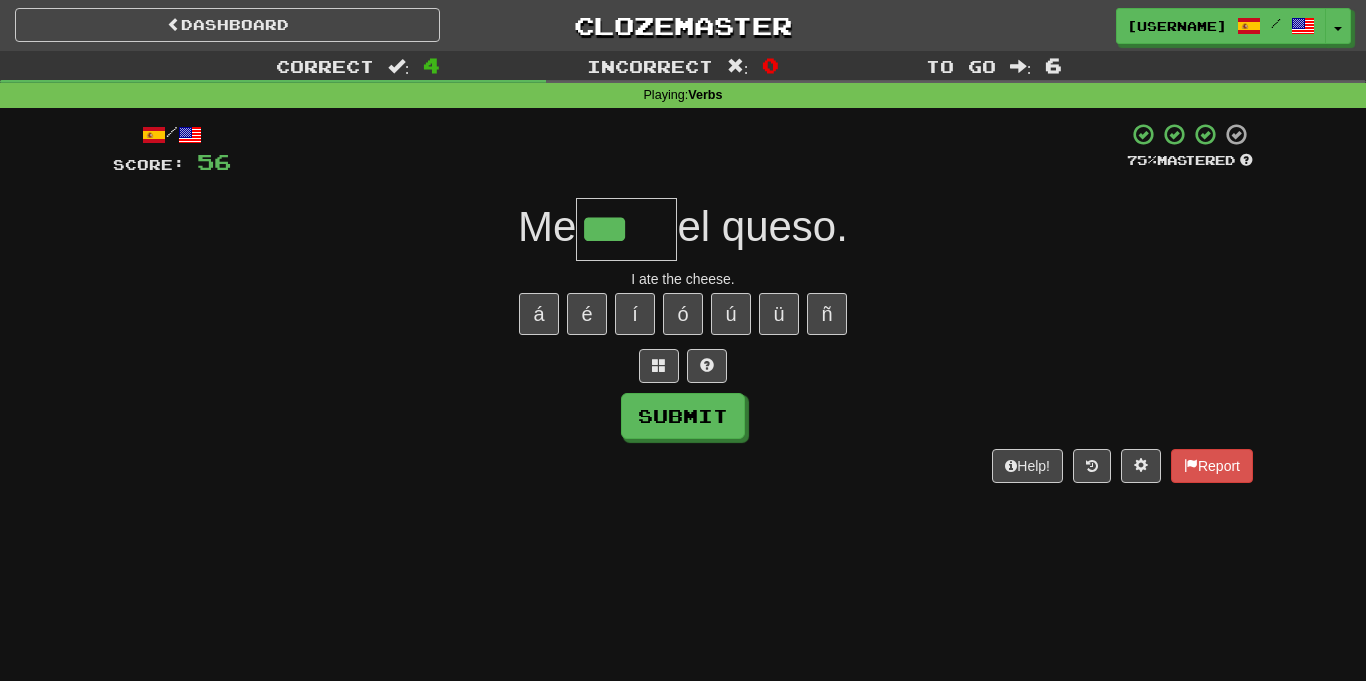 scroll, scrollTop: 0, scrollLeft: 0, axis: both 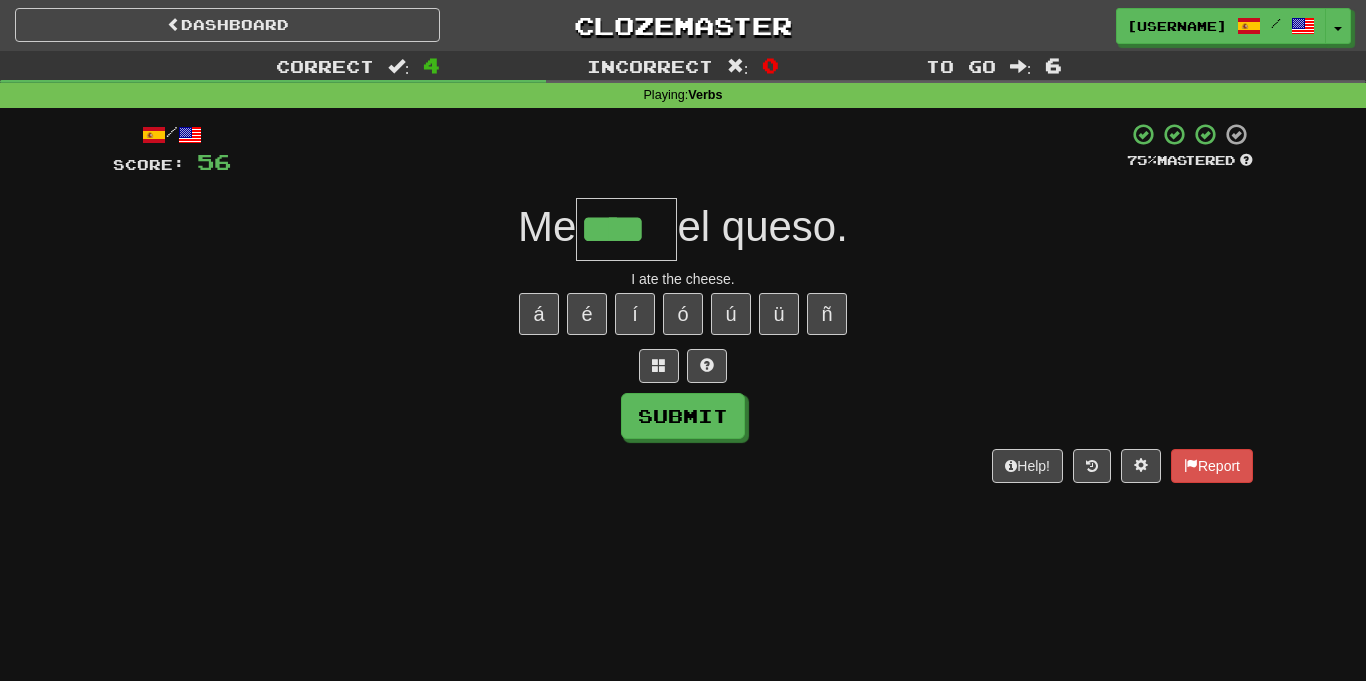 type on "****" 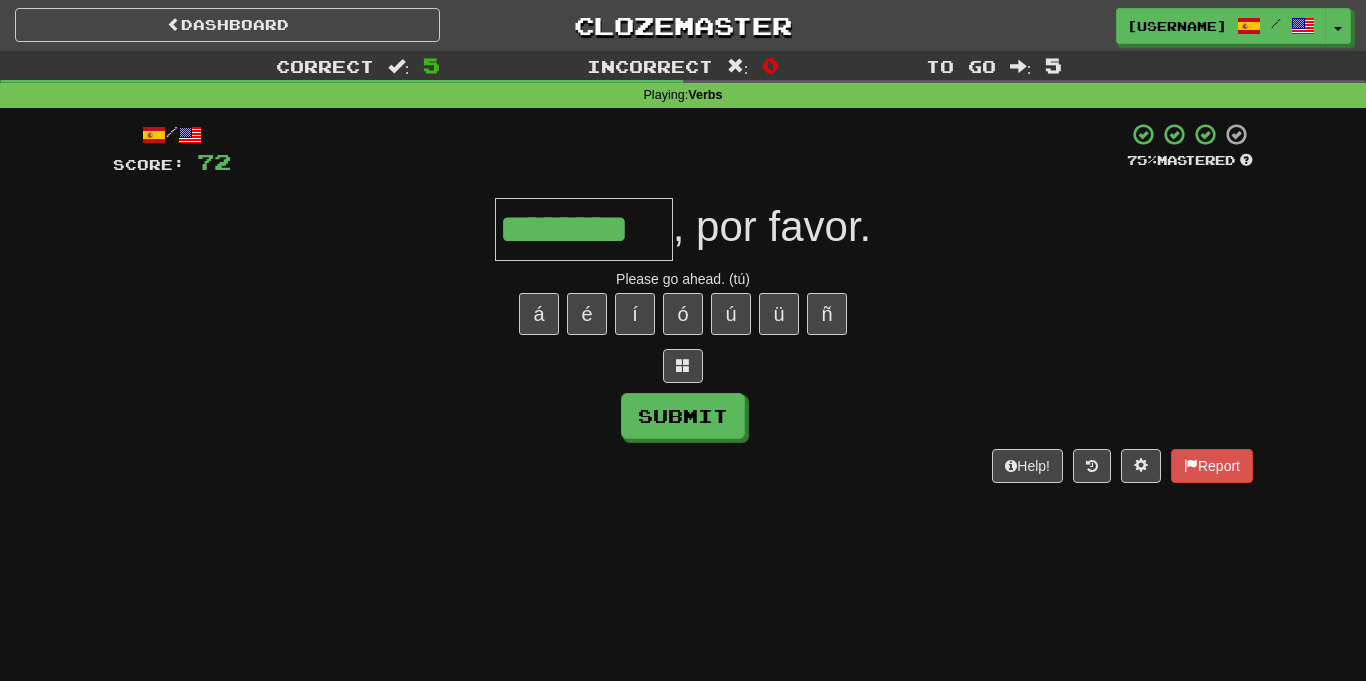 type on "********" 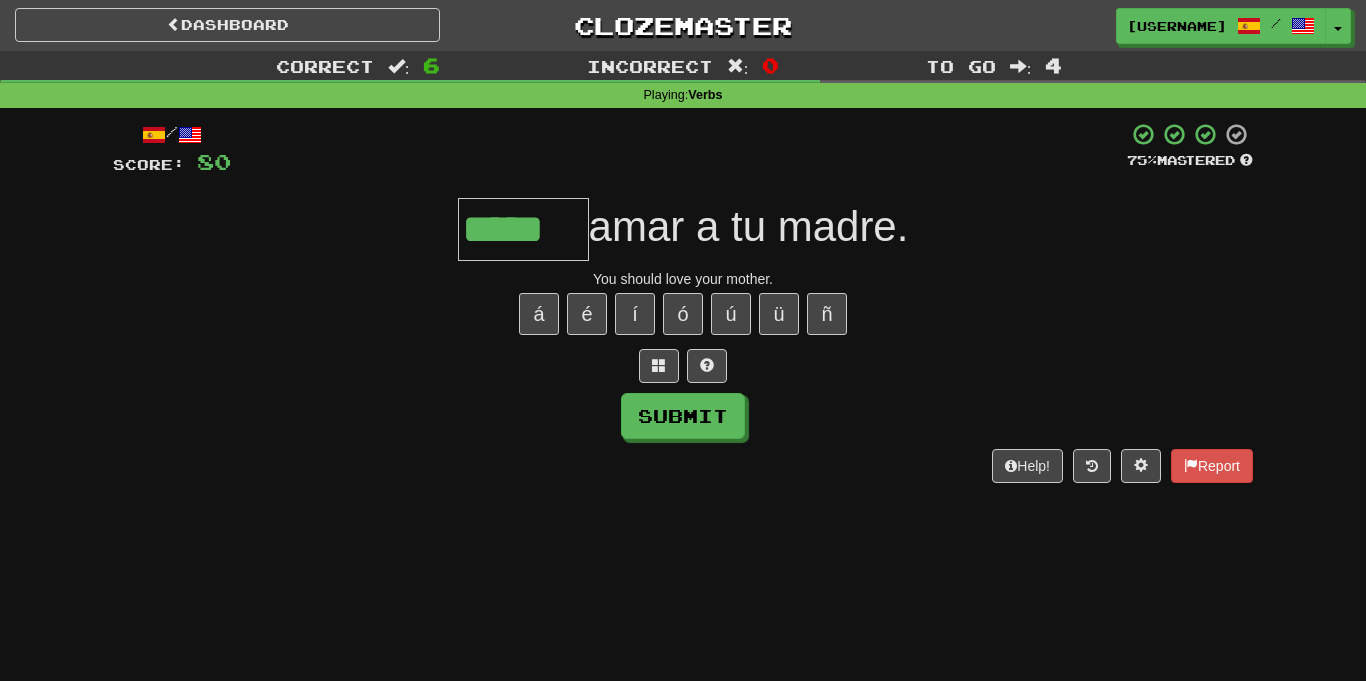 type on "*****" 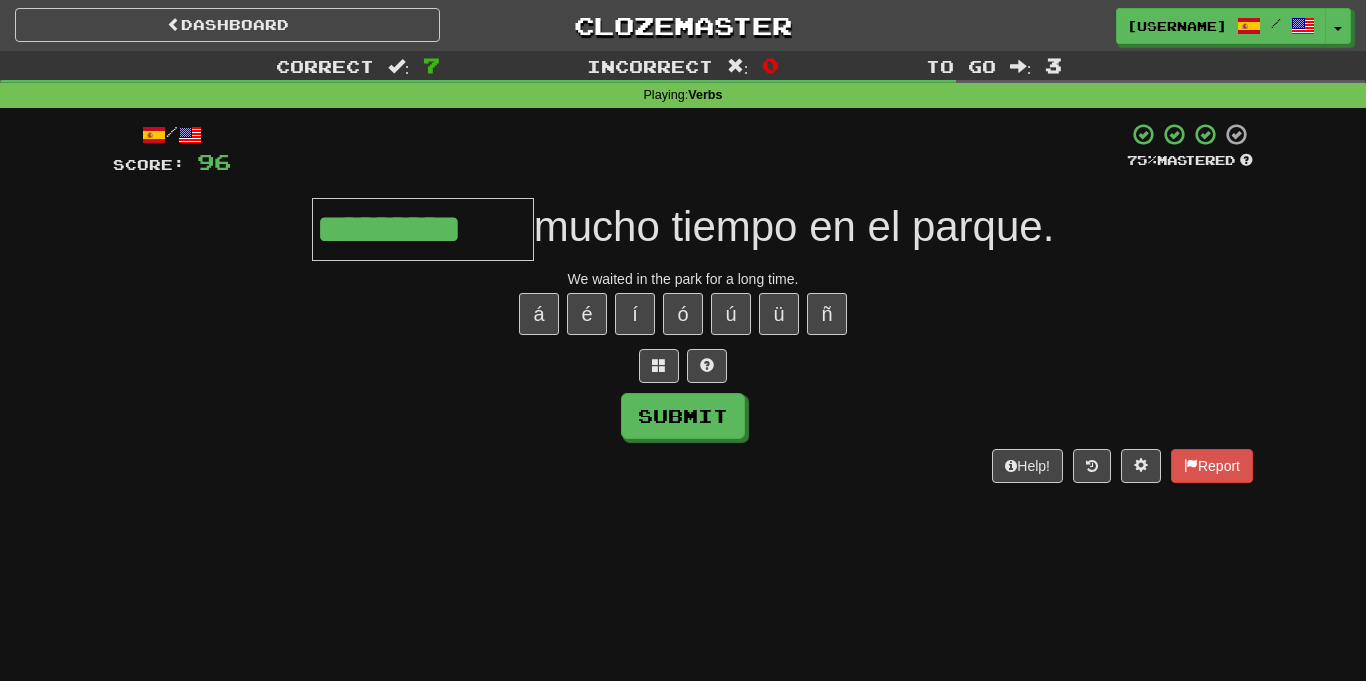 type on "*********" 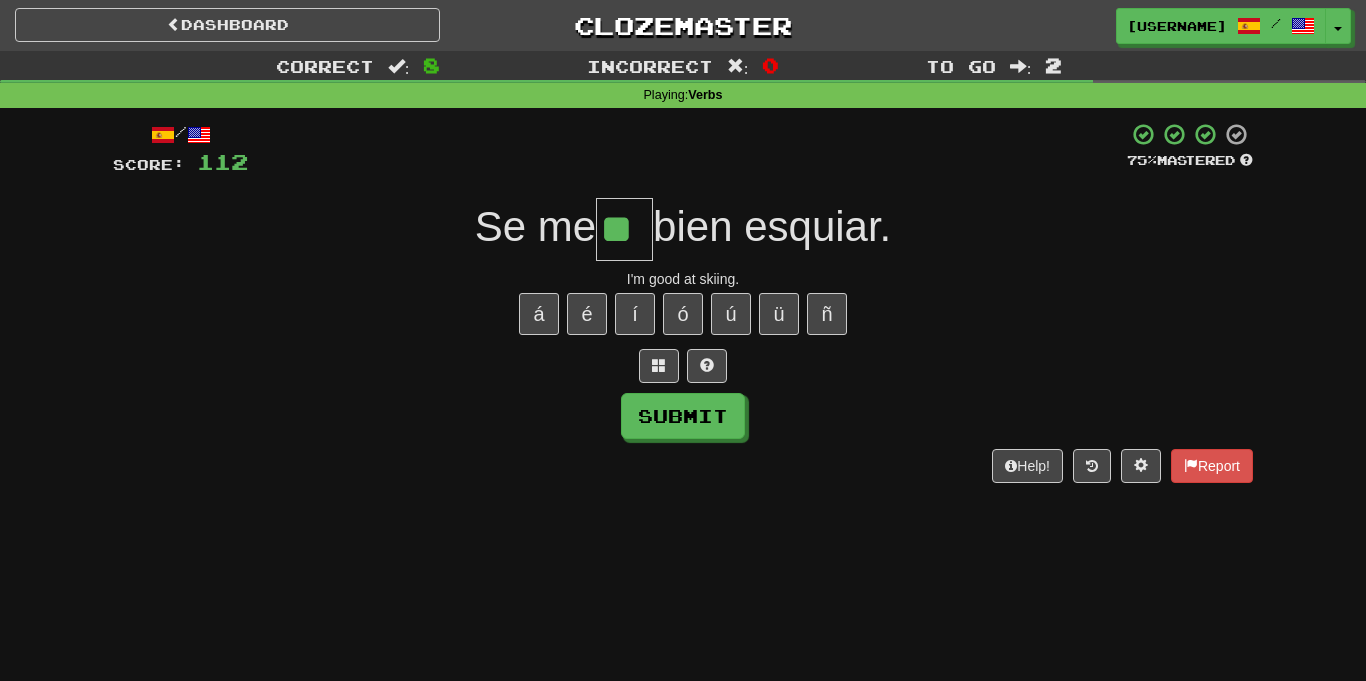 type on "**" 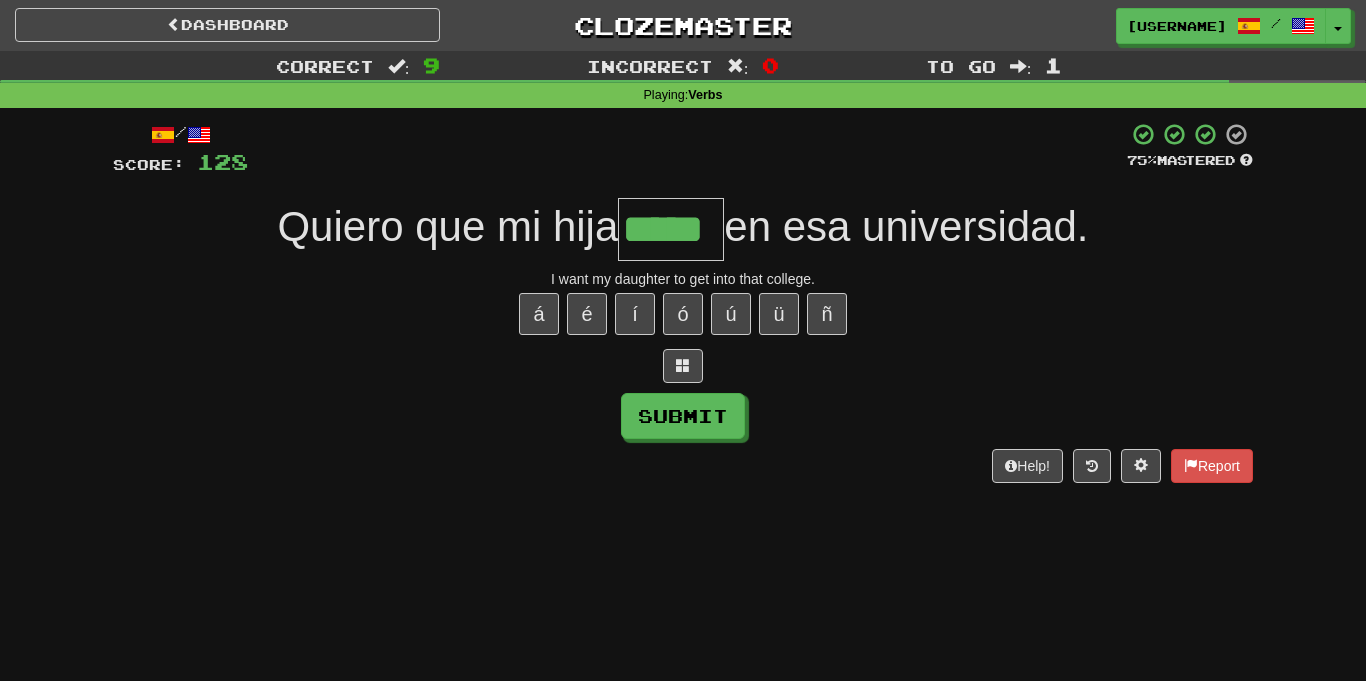type on "*****" 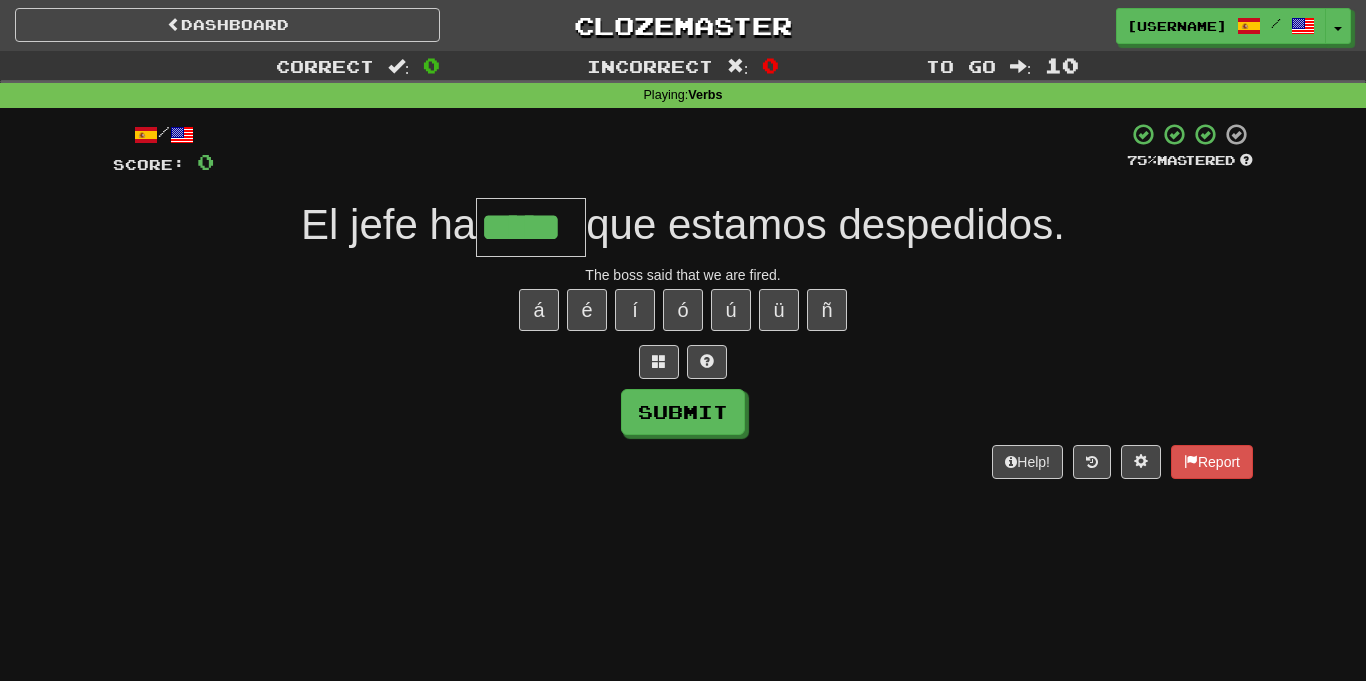 type on "*****" 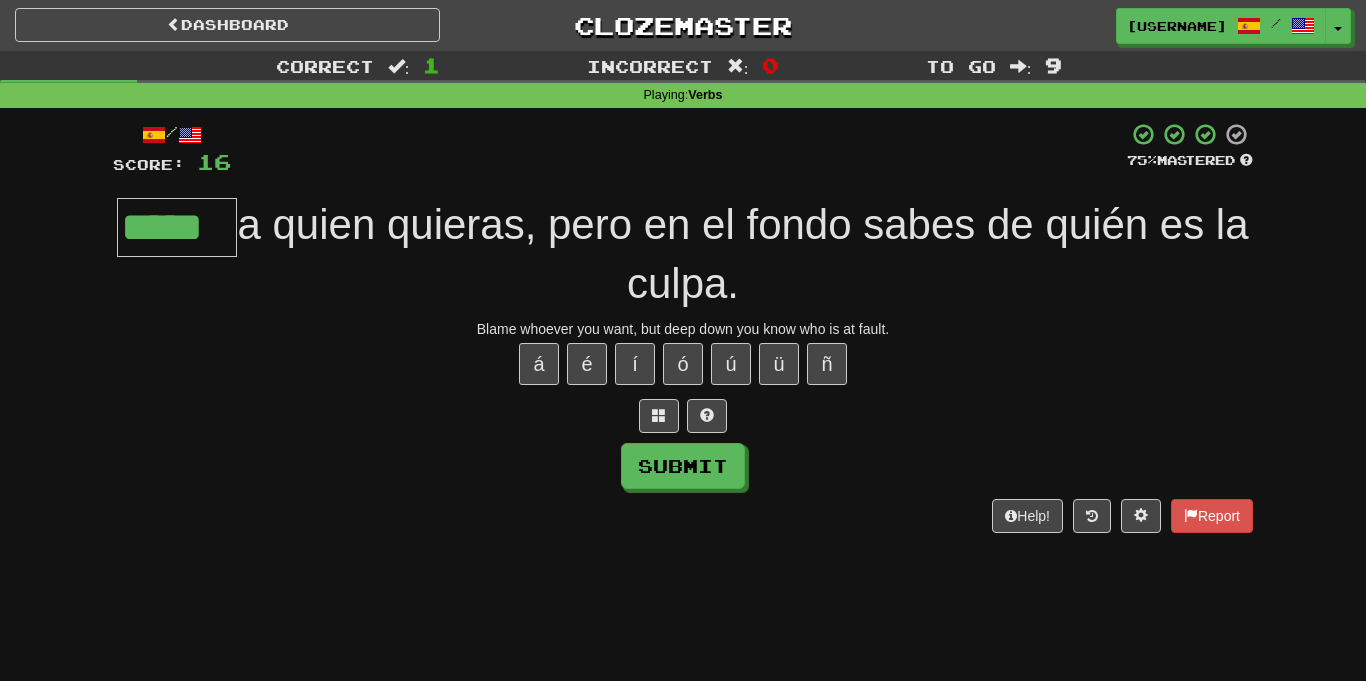 type on "*****" 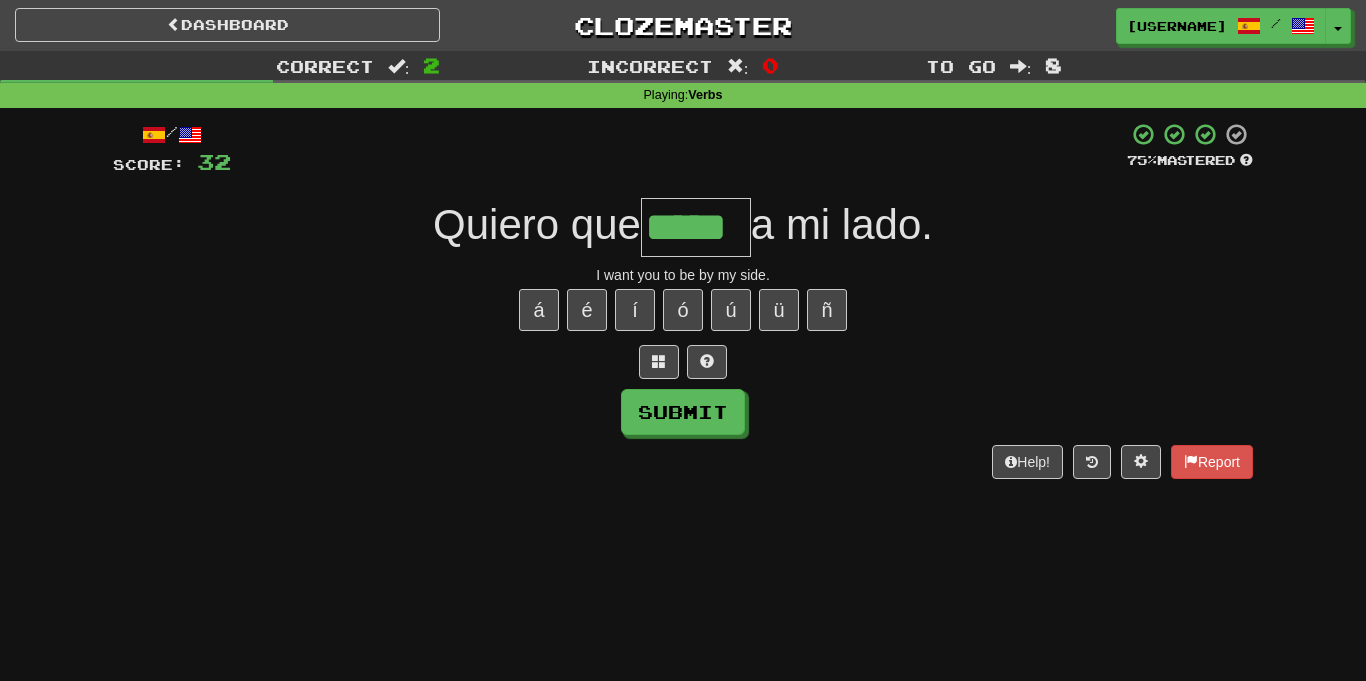type on "*****" 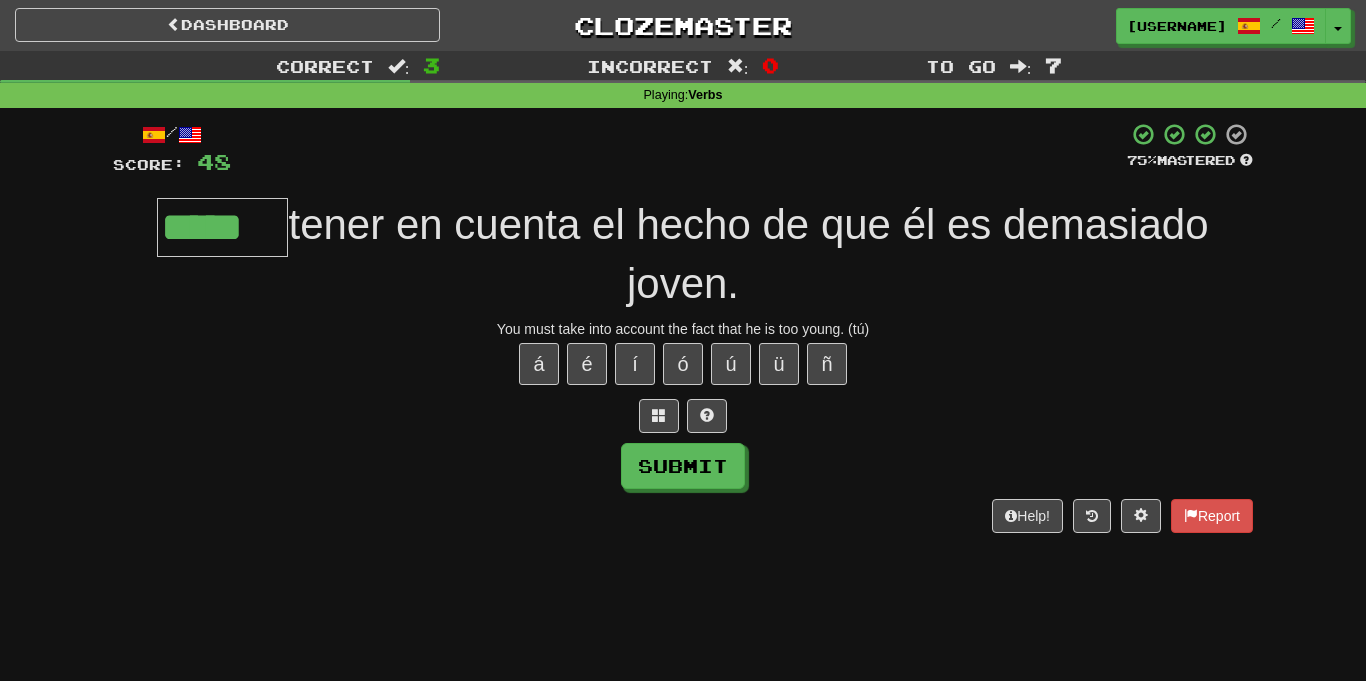 type on "*****" 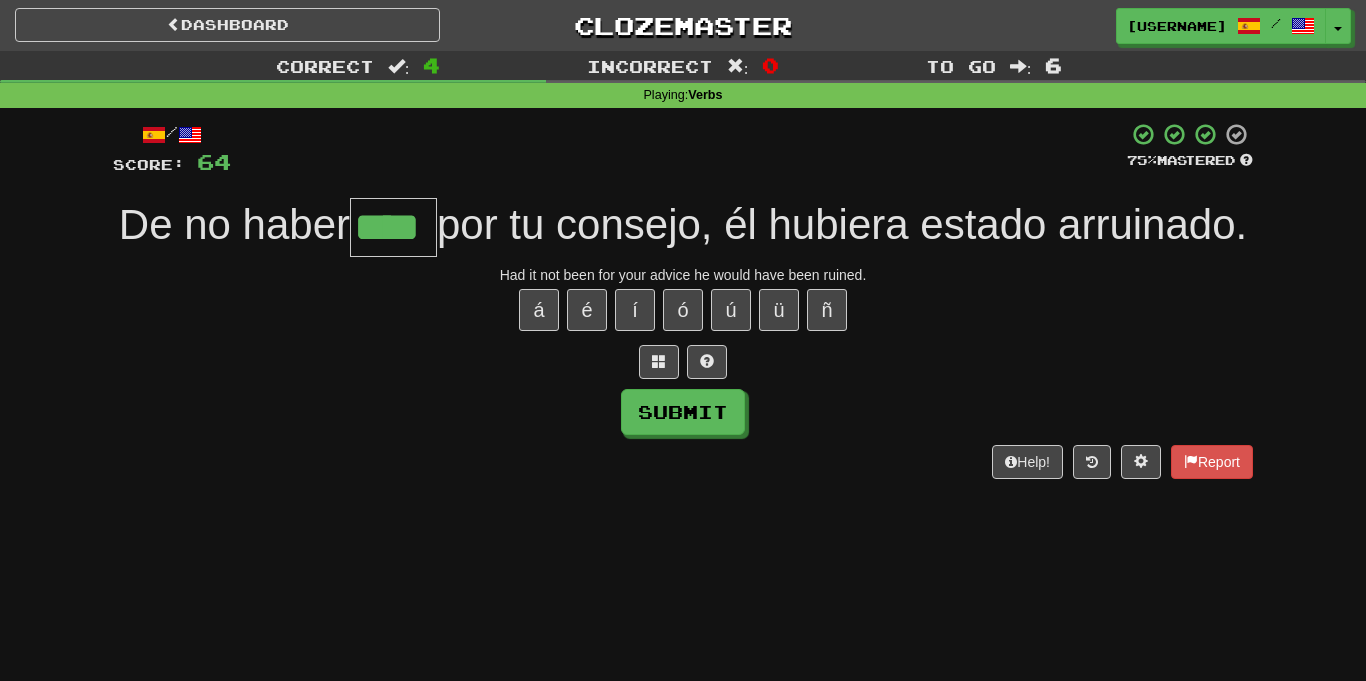 type on "****" 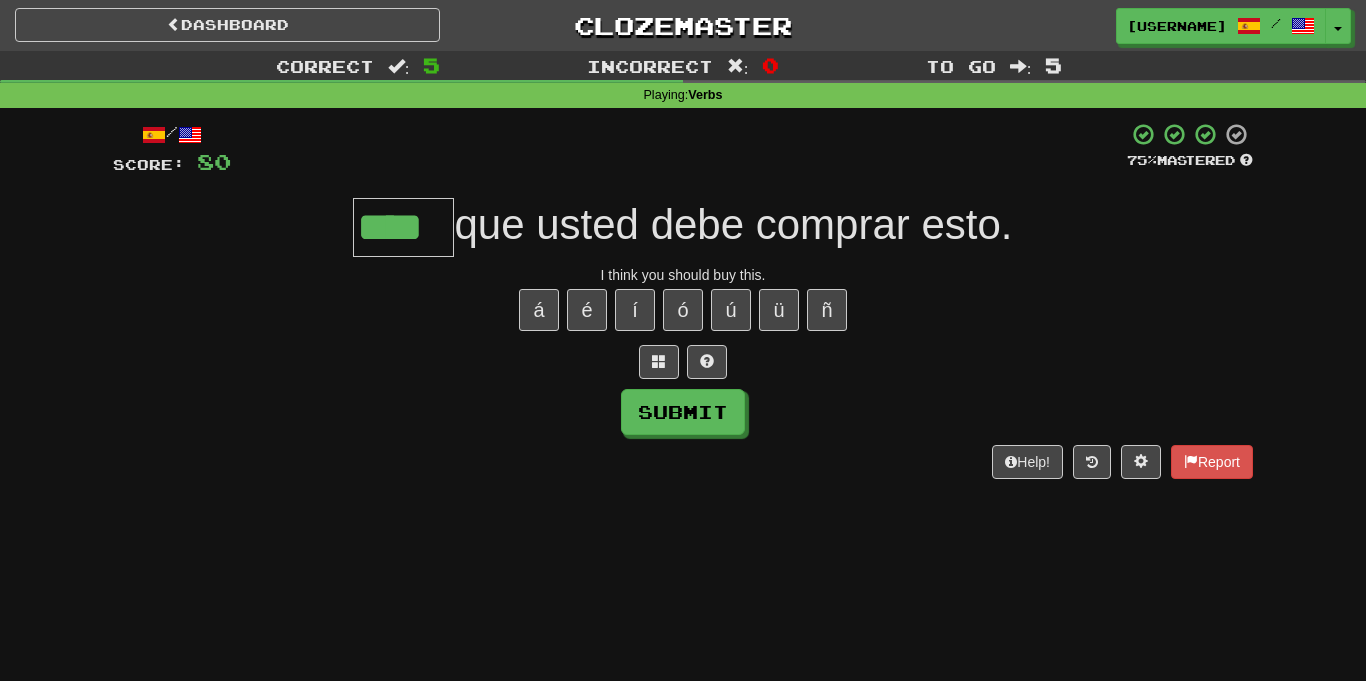 type on "****" 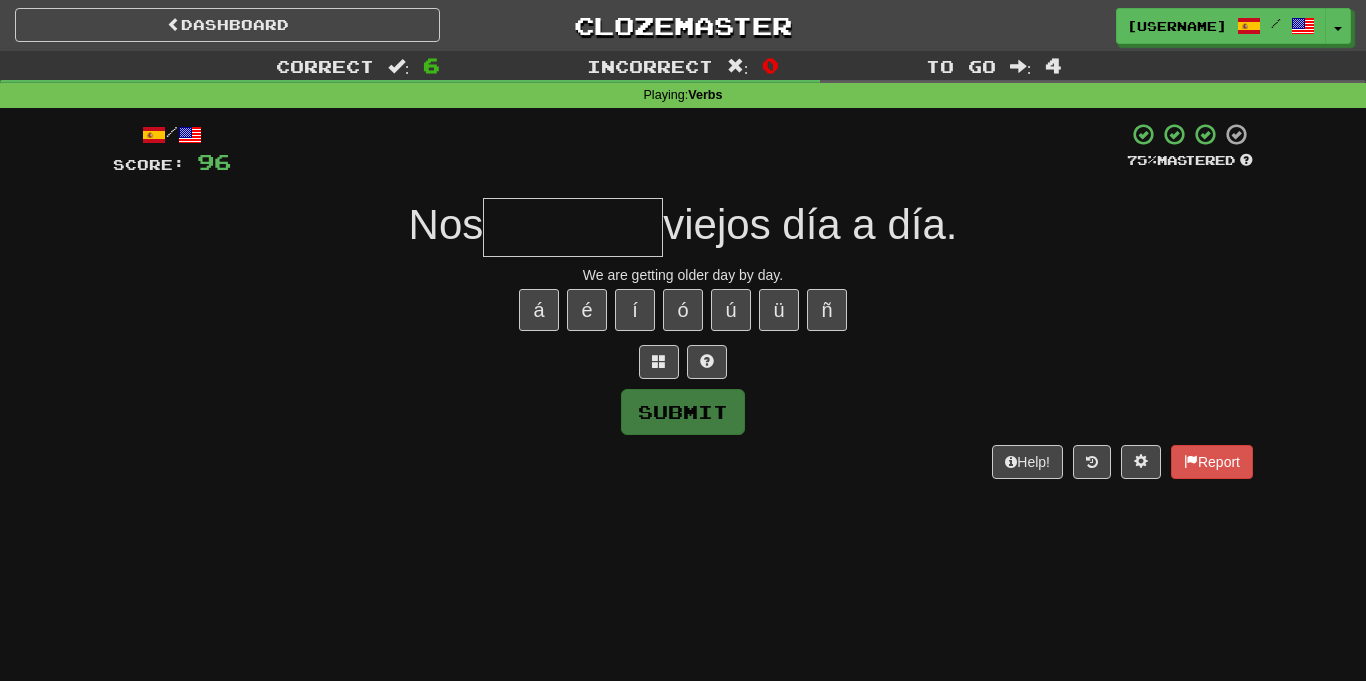 type on "*" 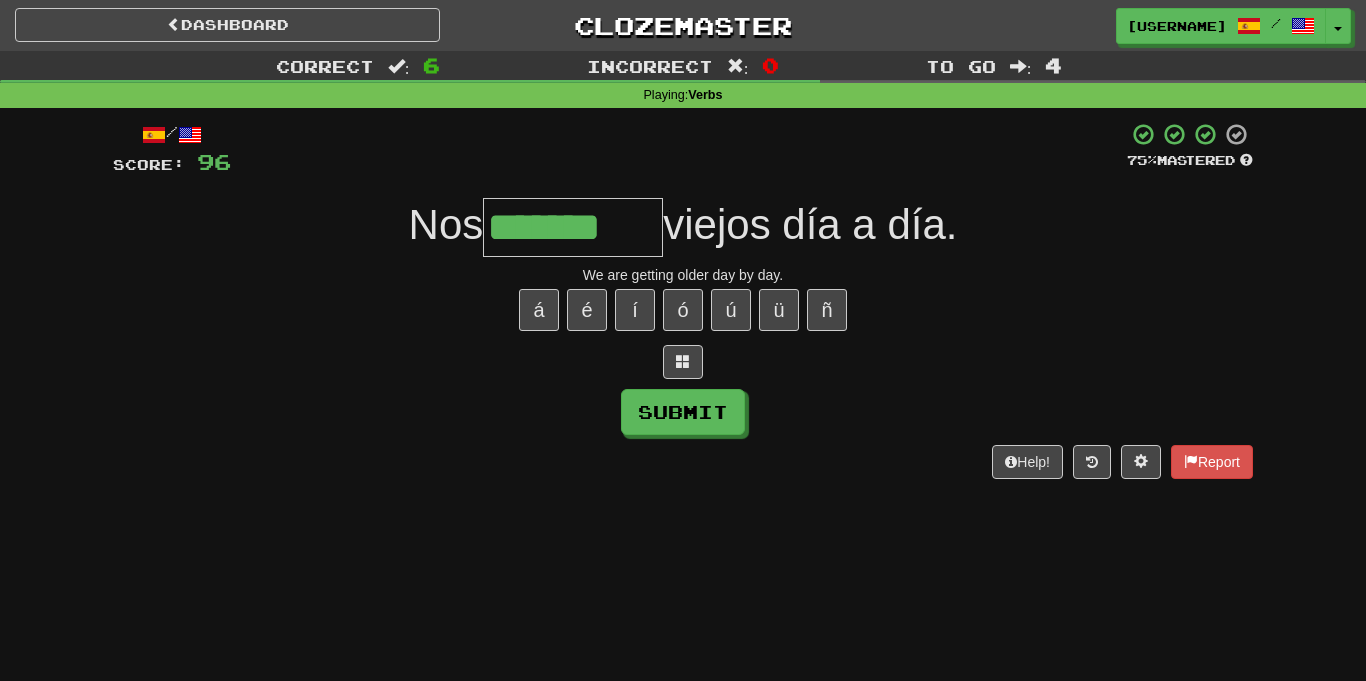 type on "*******" 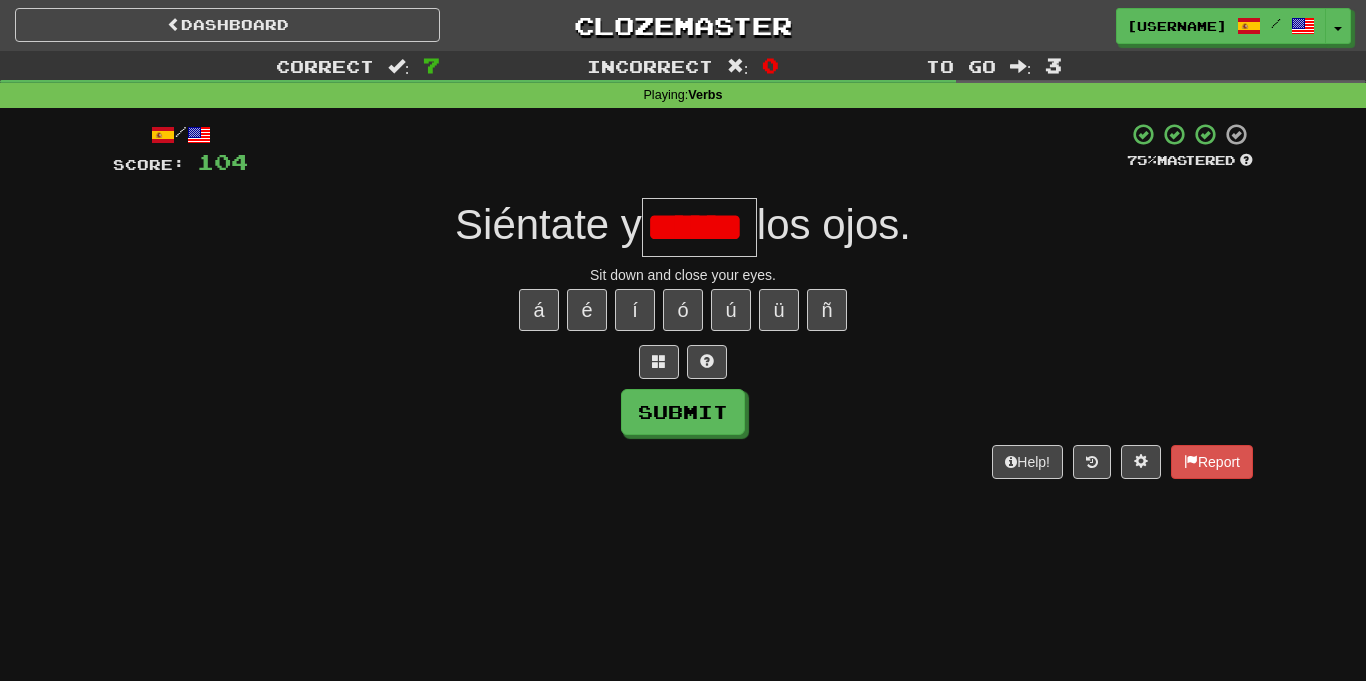 scroll, scrollTop: 0, scrollLeft: 0, axis: both 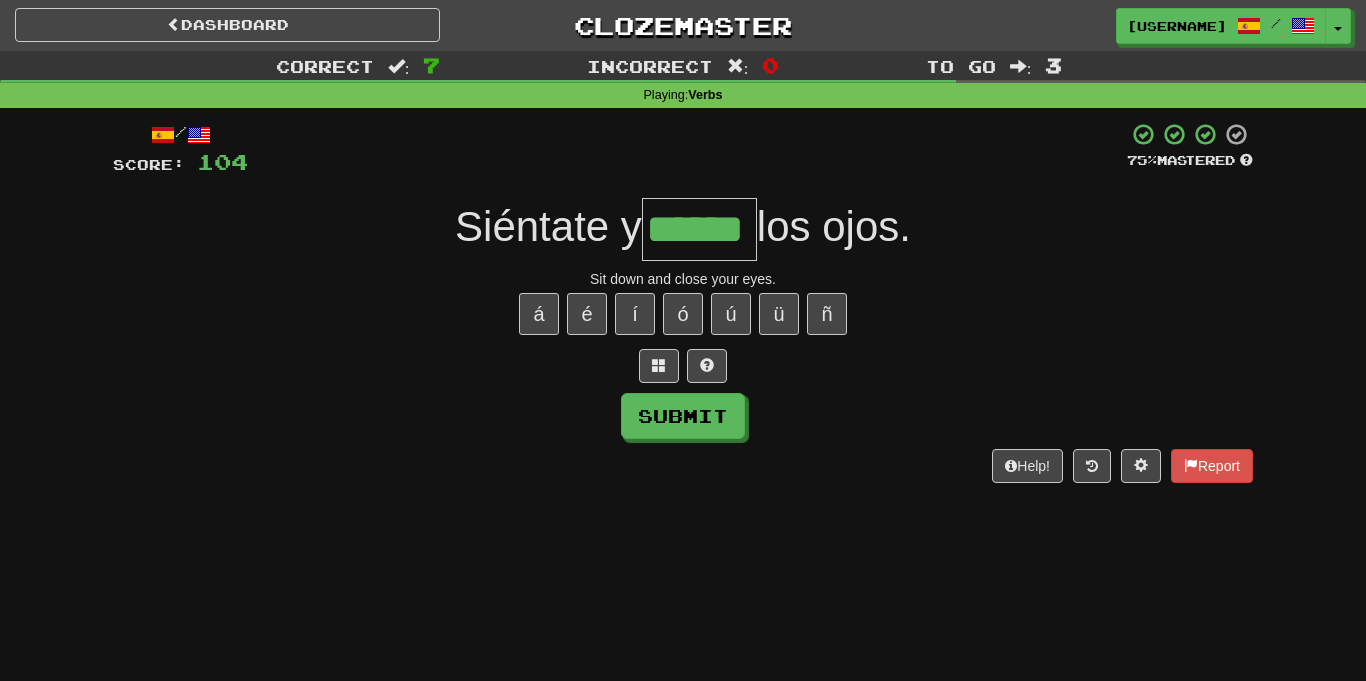 type on "******" 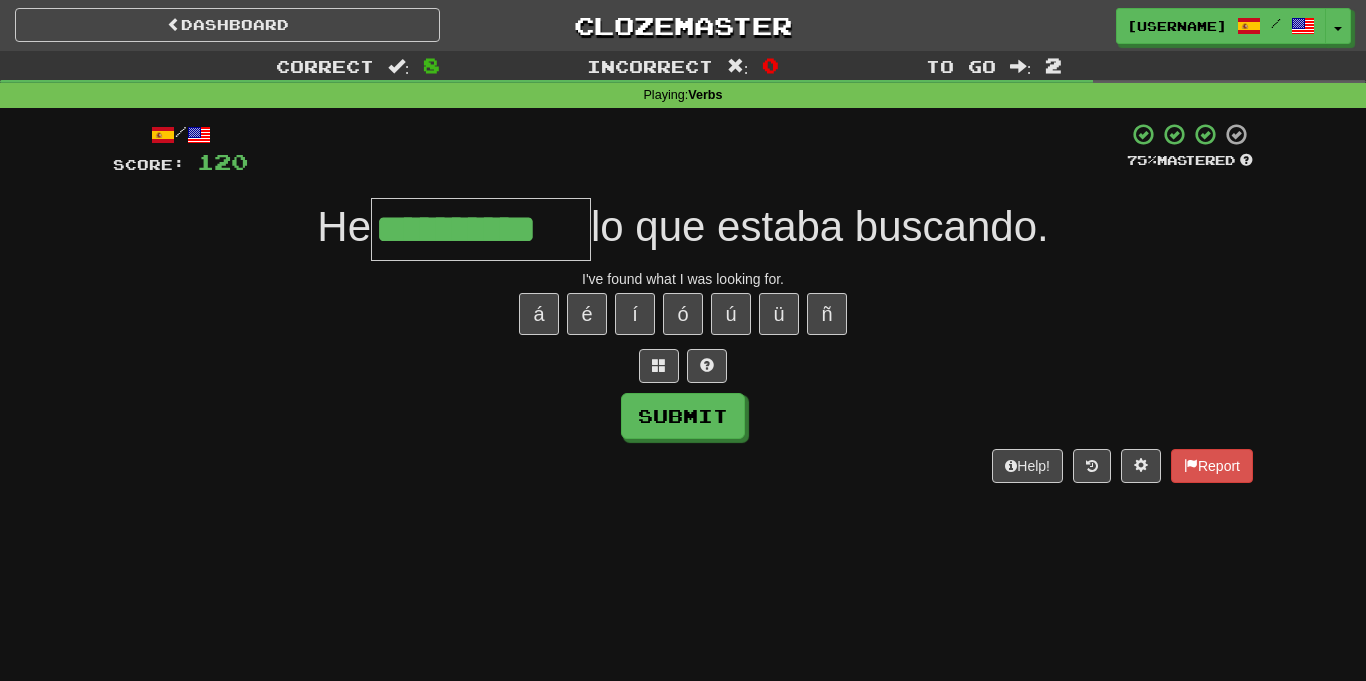 type on "**********" 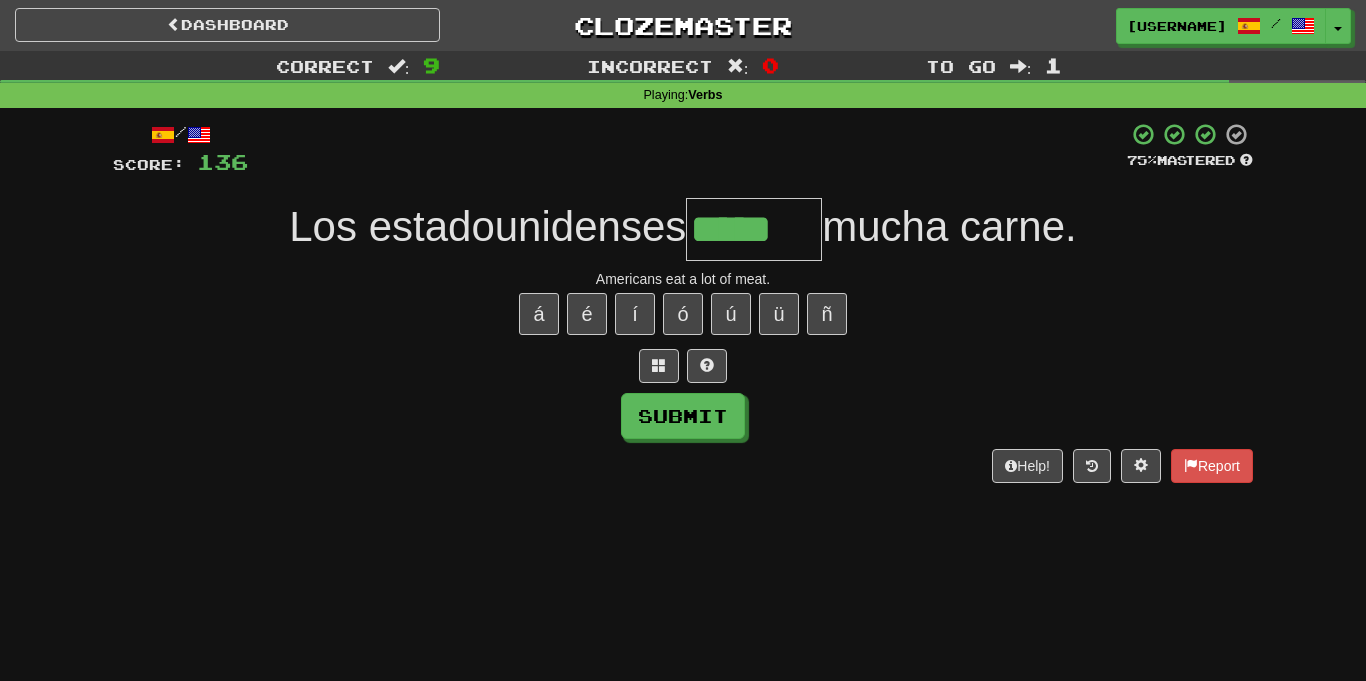 type on "*****" 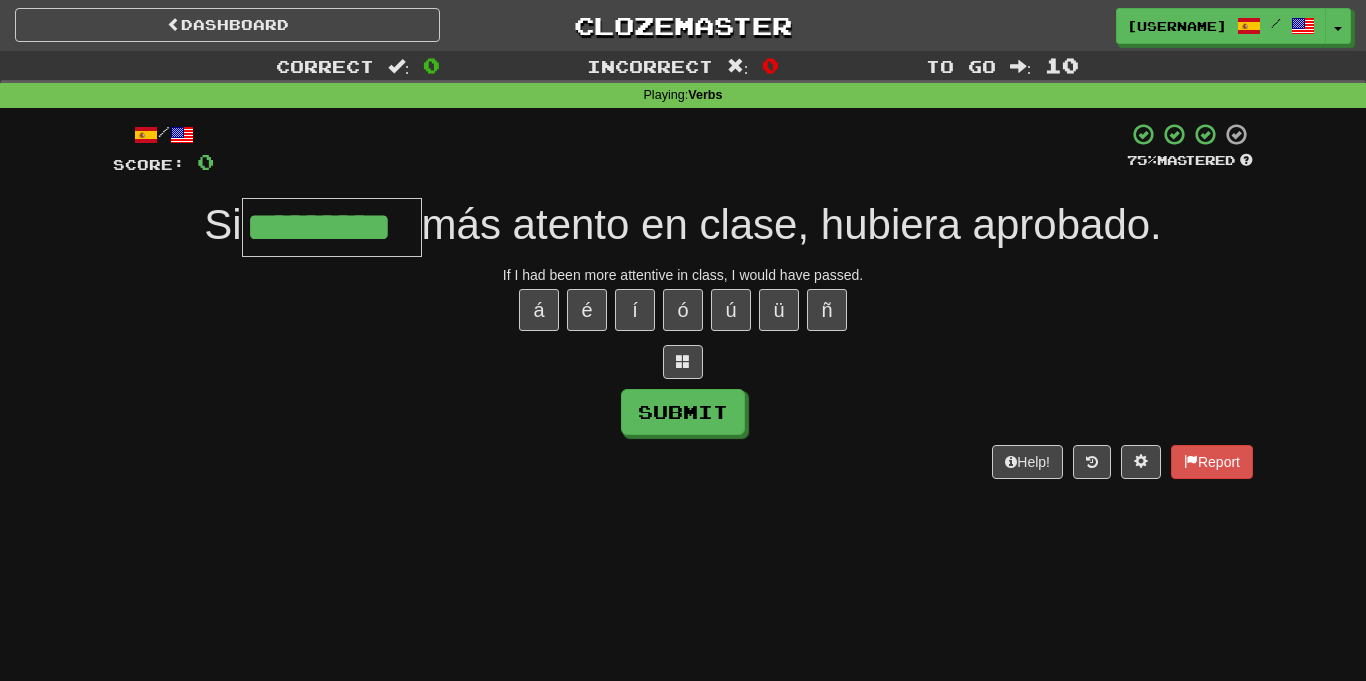 type on "*********" 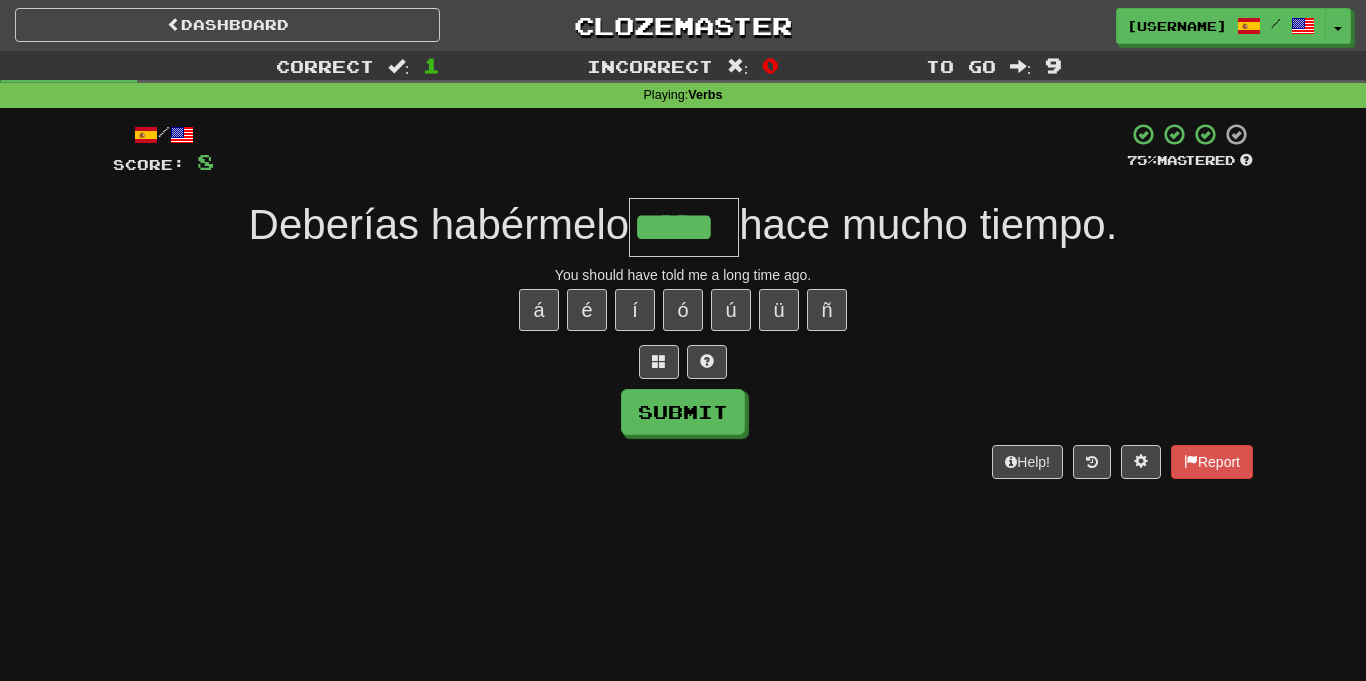 type on "*****" 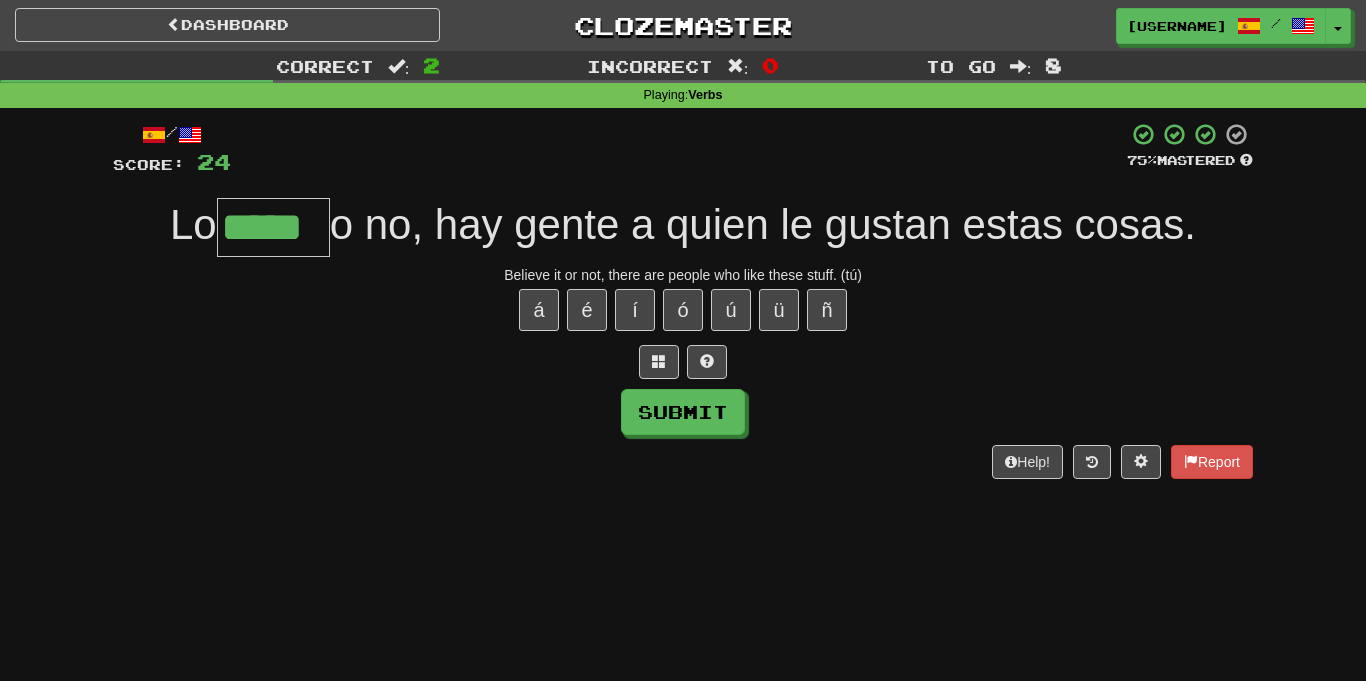 type on "*****" 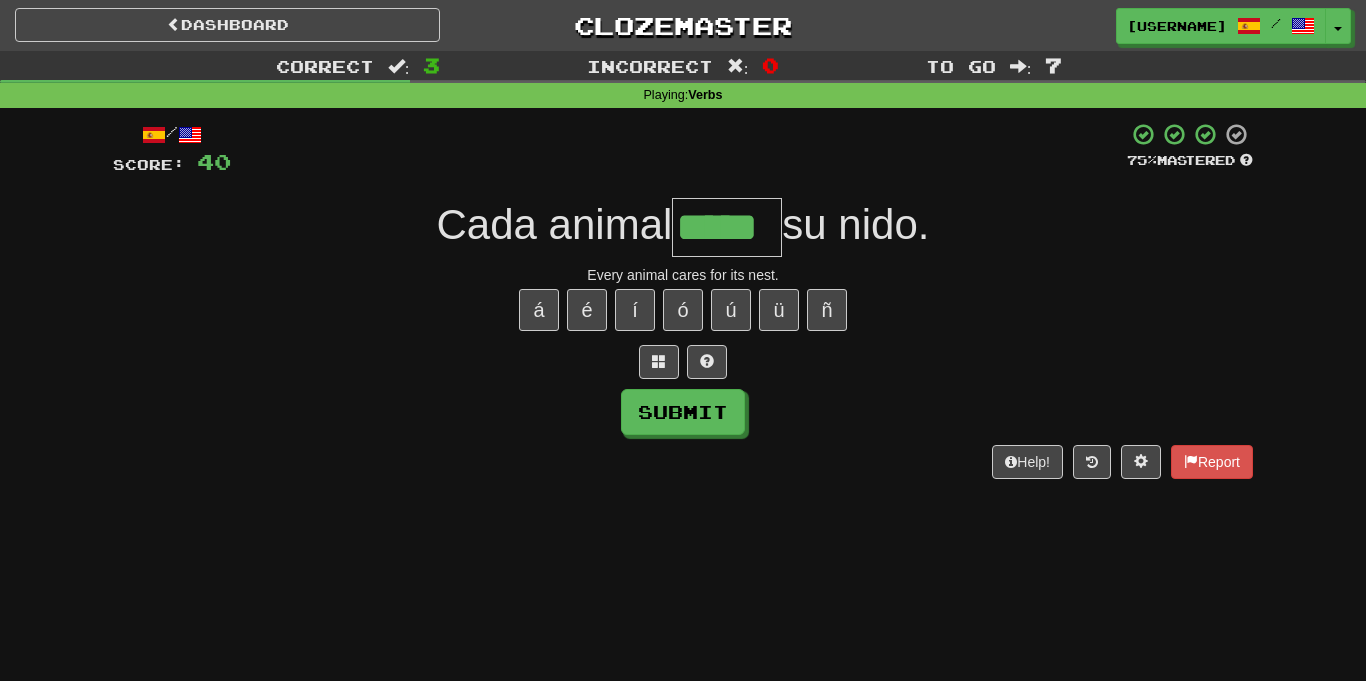 type on "*****" 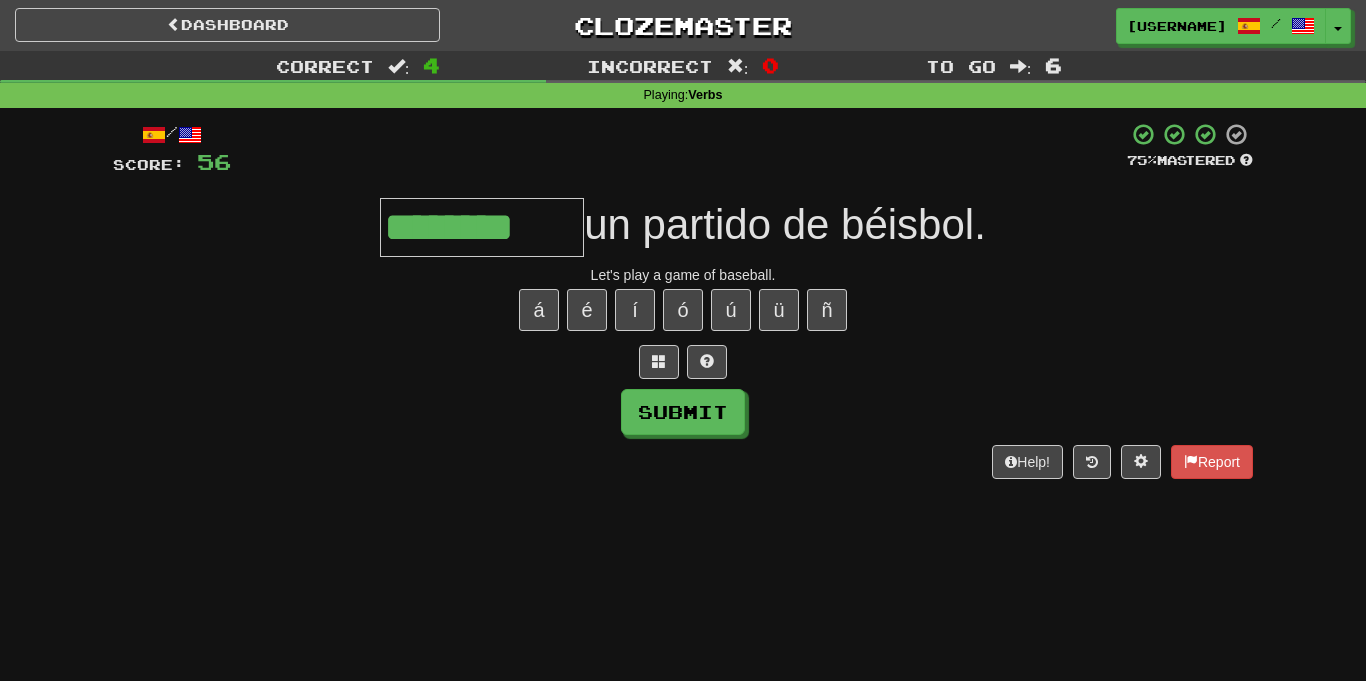 type on "********" 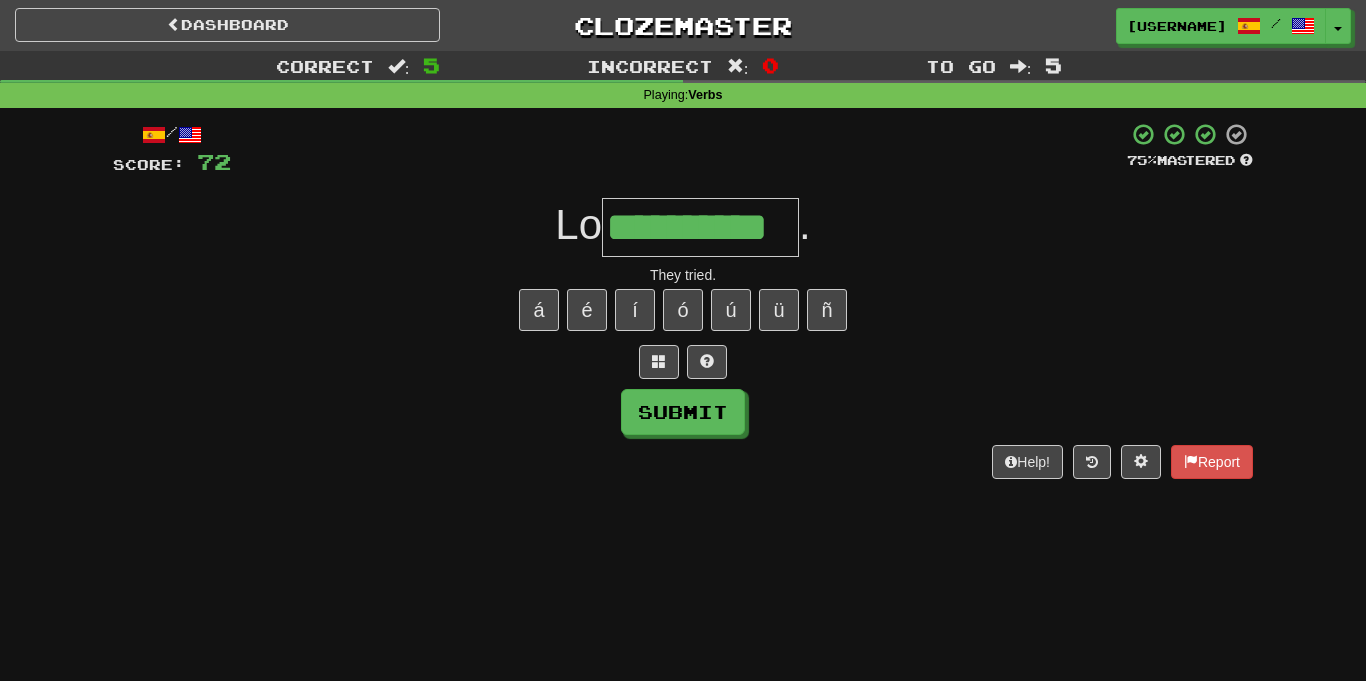 type on "**********" 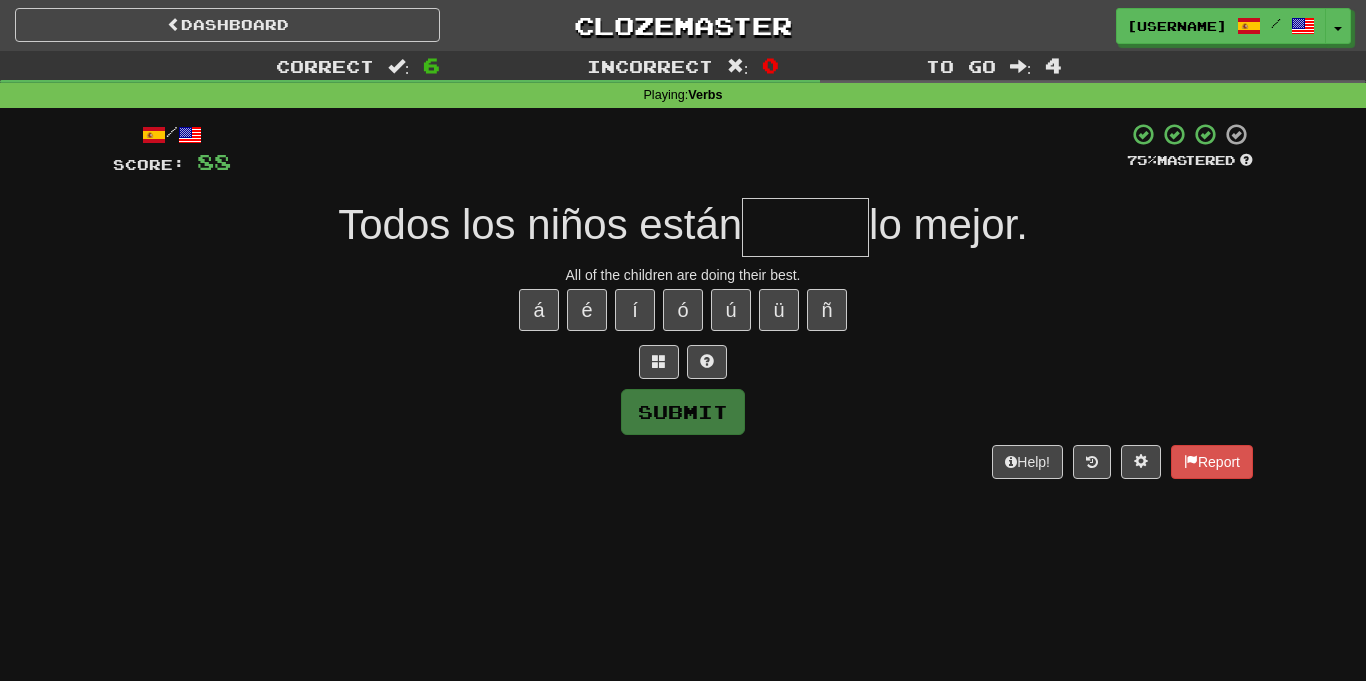 type on "*" 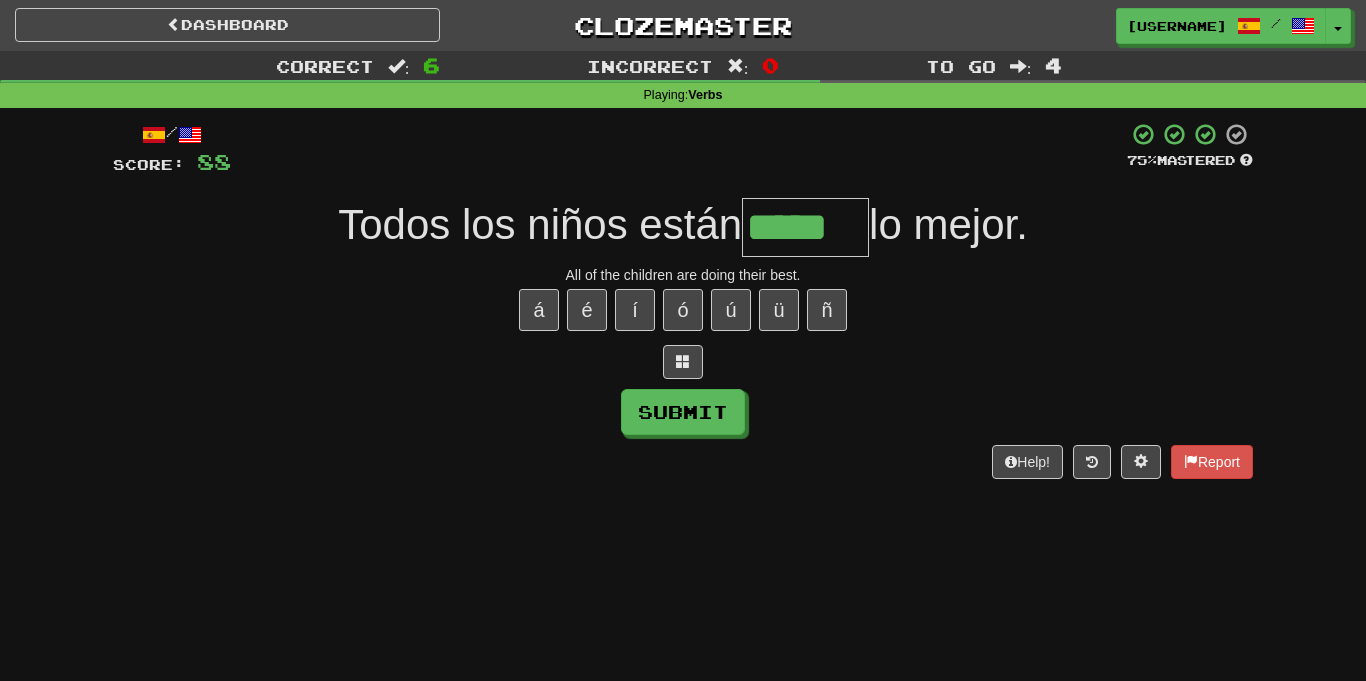 type on "*****" 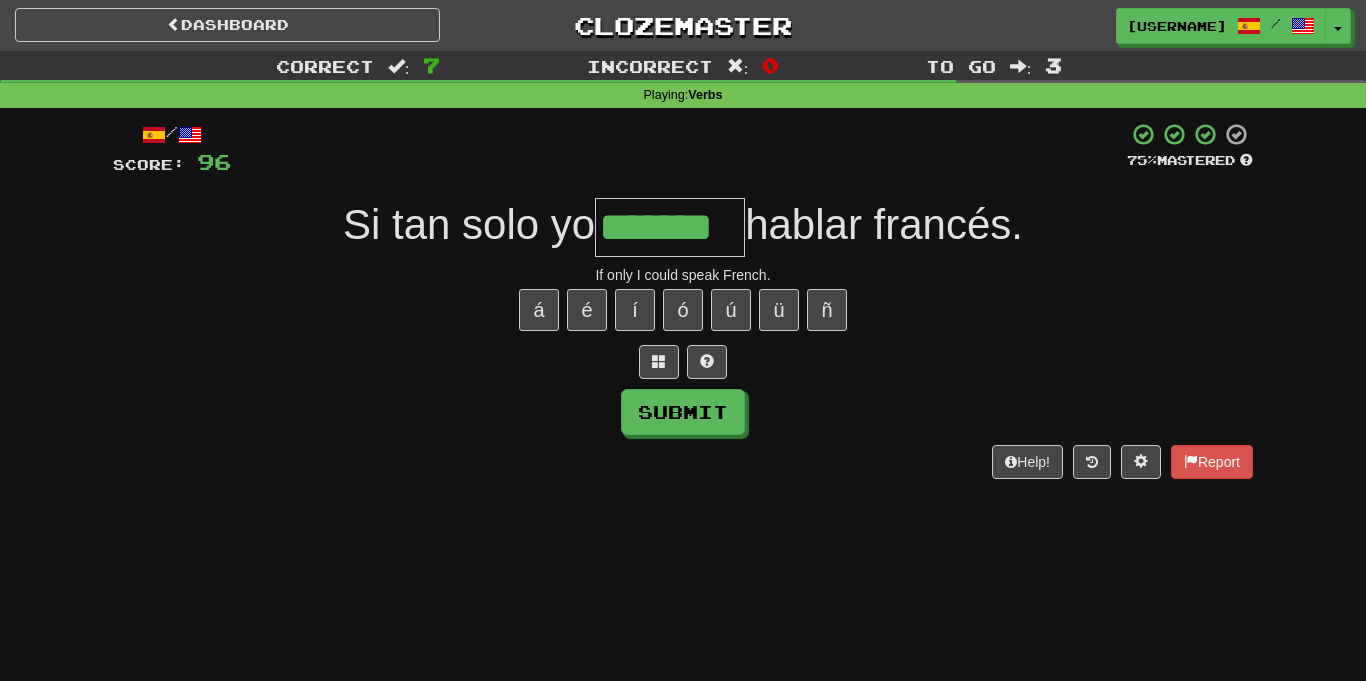 type on "*******" 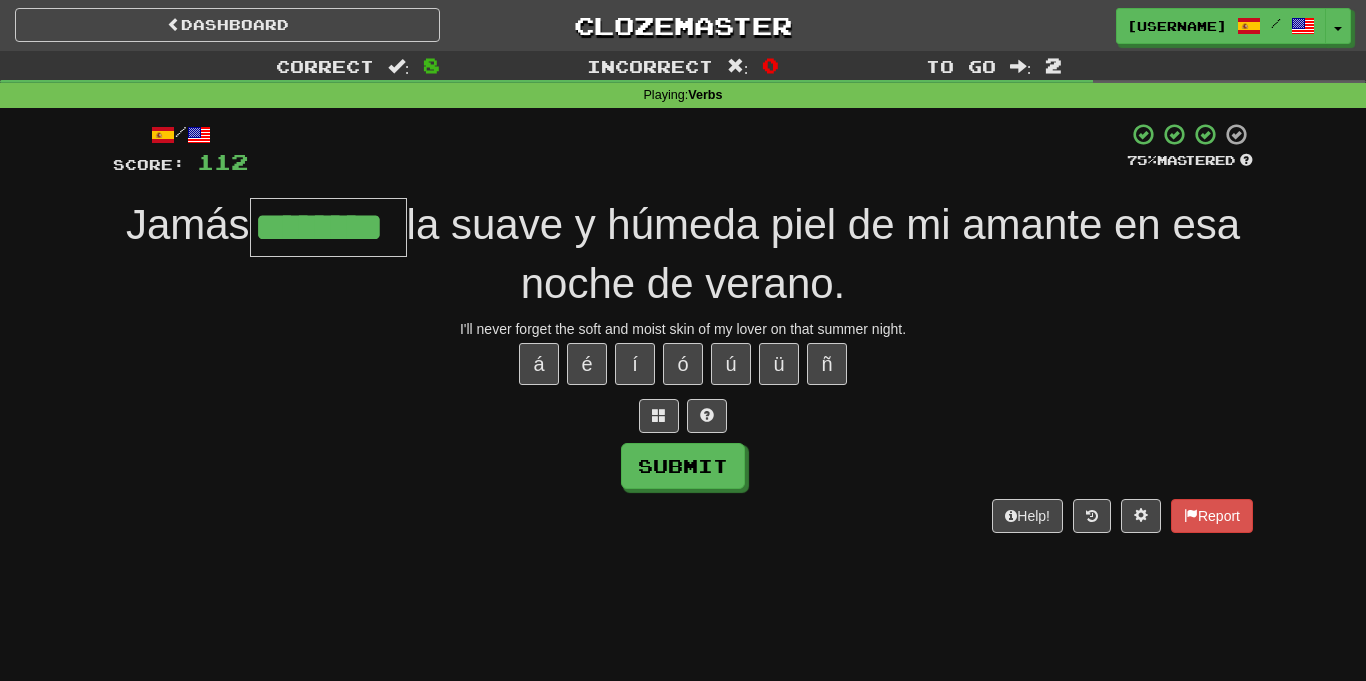 type on "********" 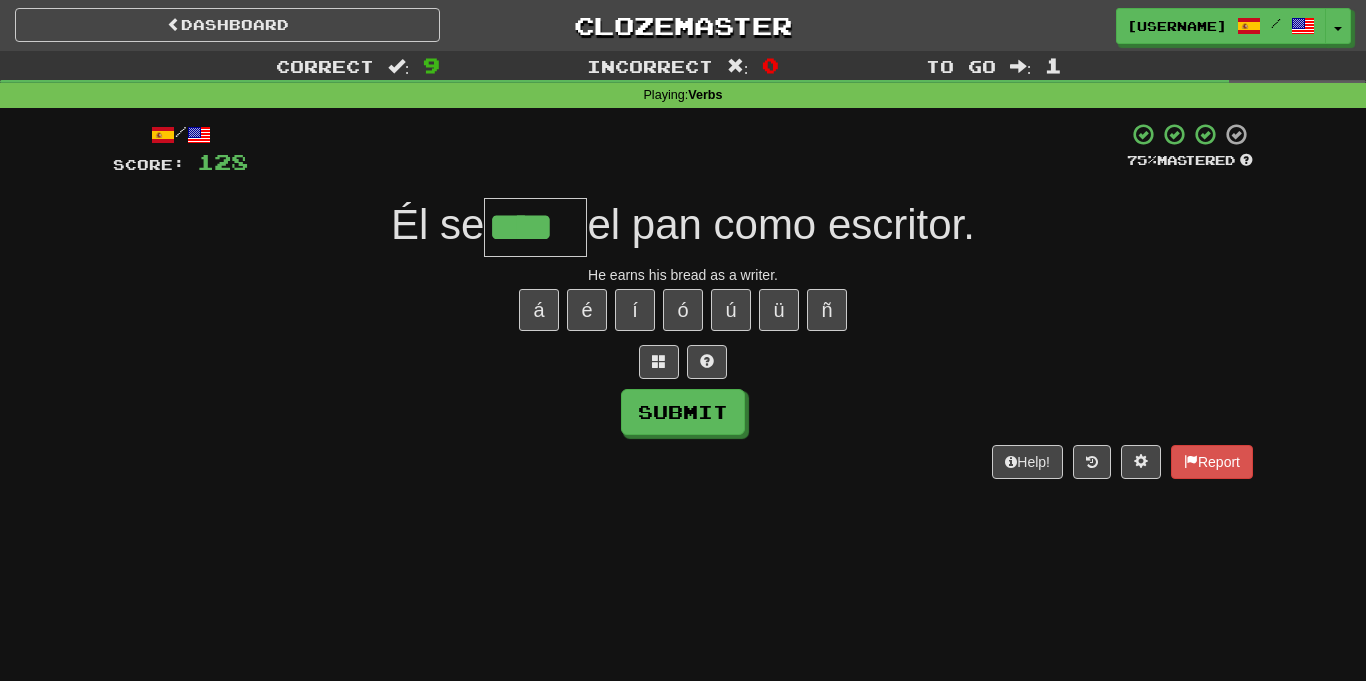 type on "****" 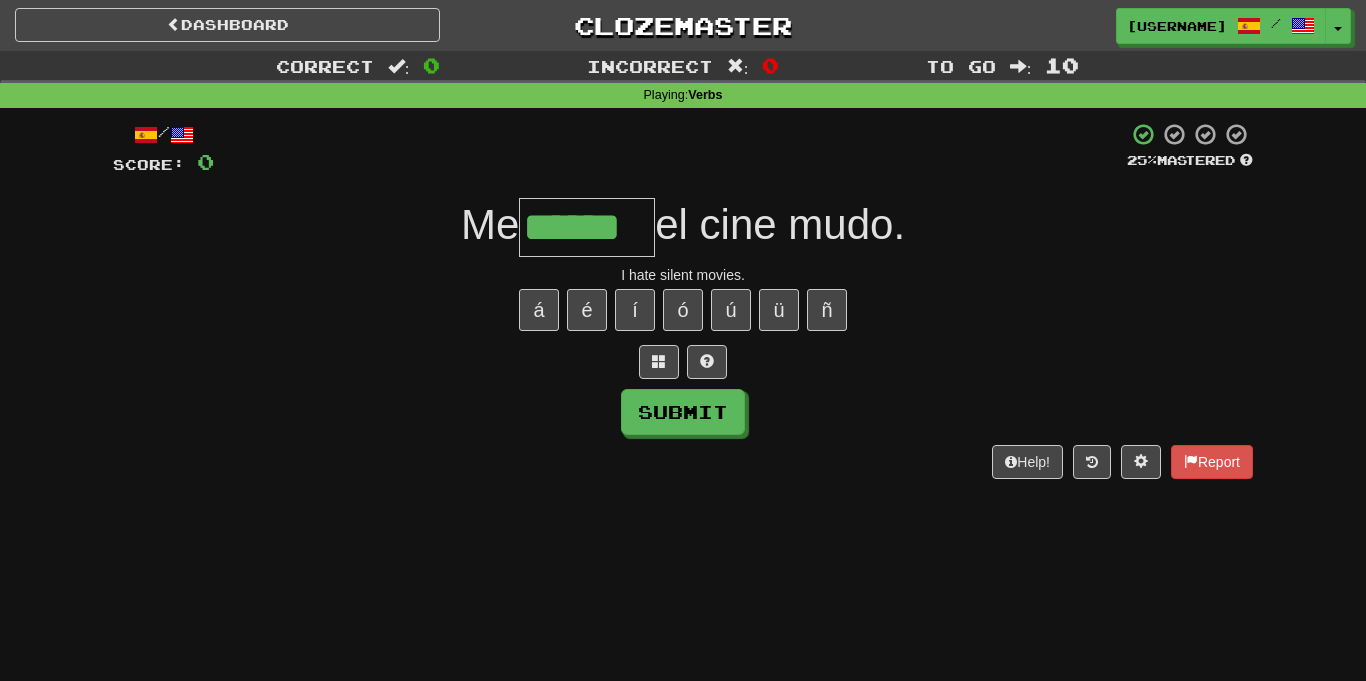 type on "******" 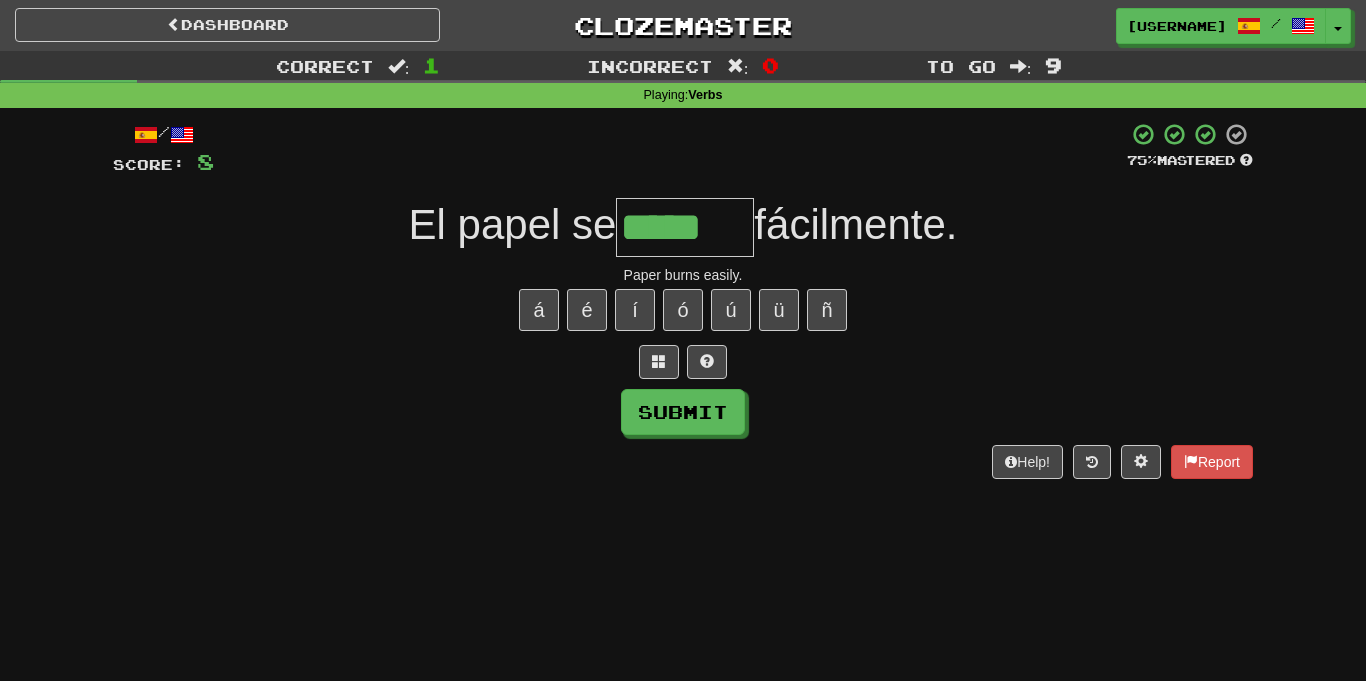 type on "*****" 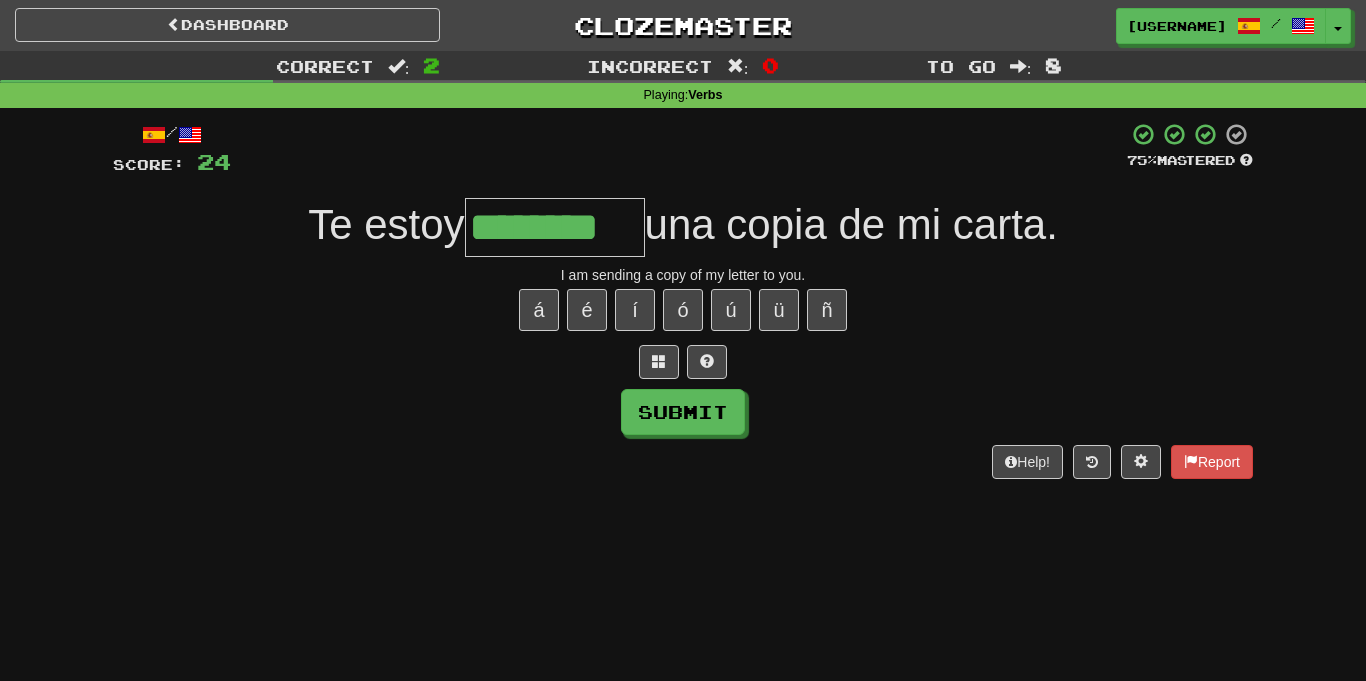 type on "********" 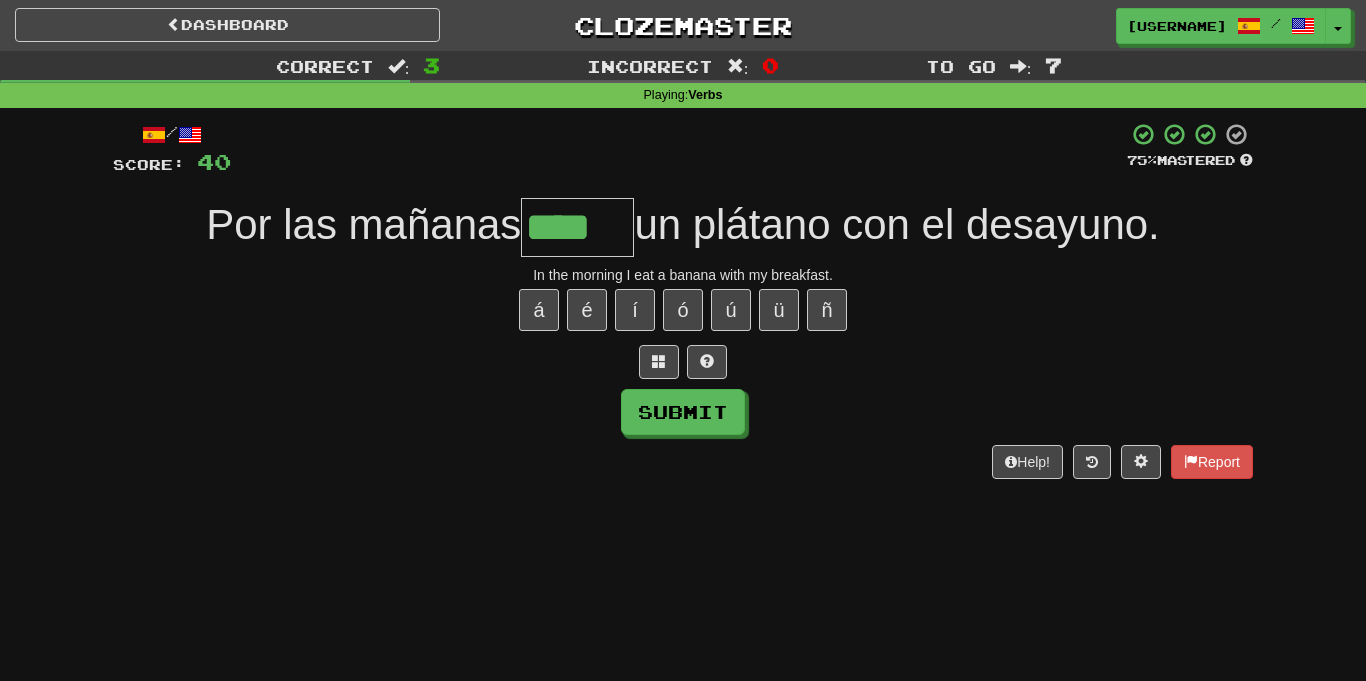 type on "****" 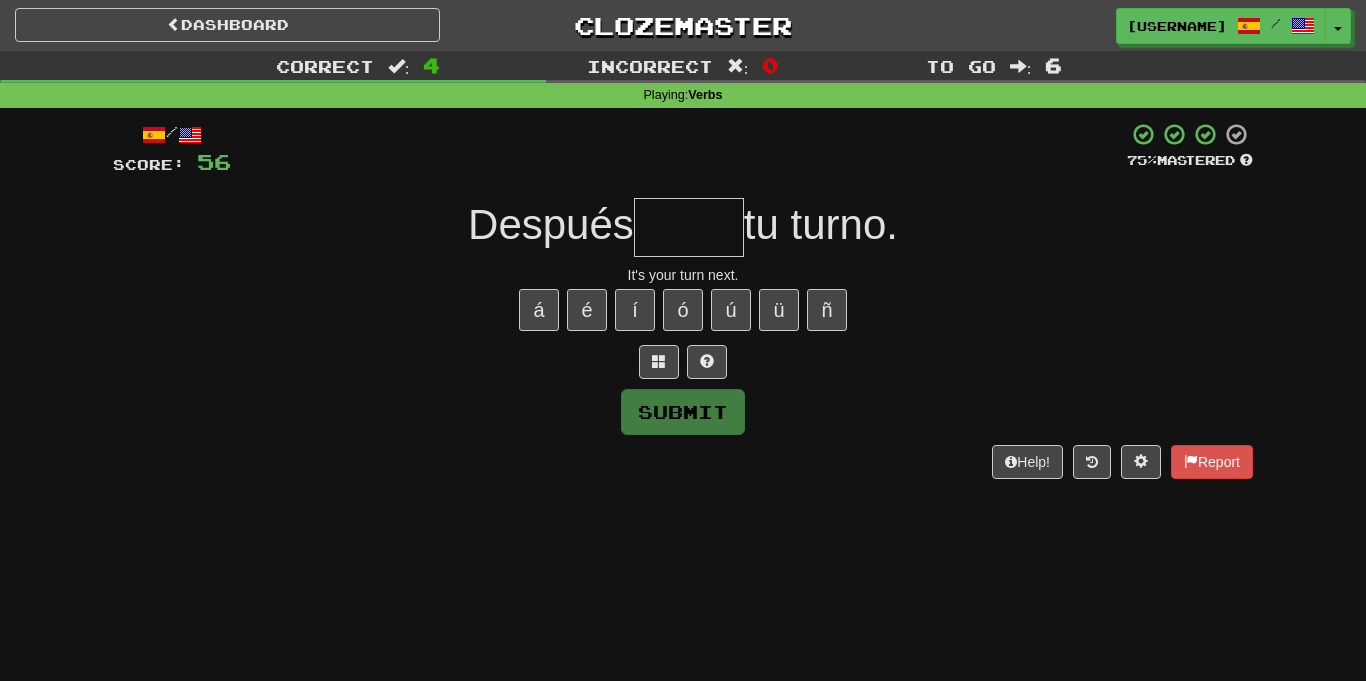 type on "*" 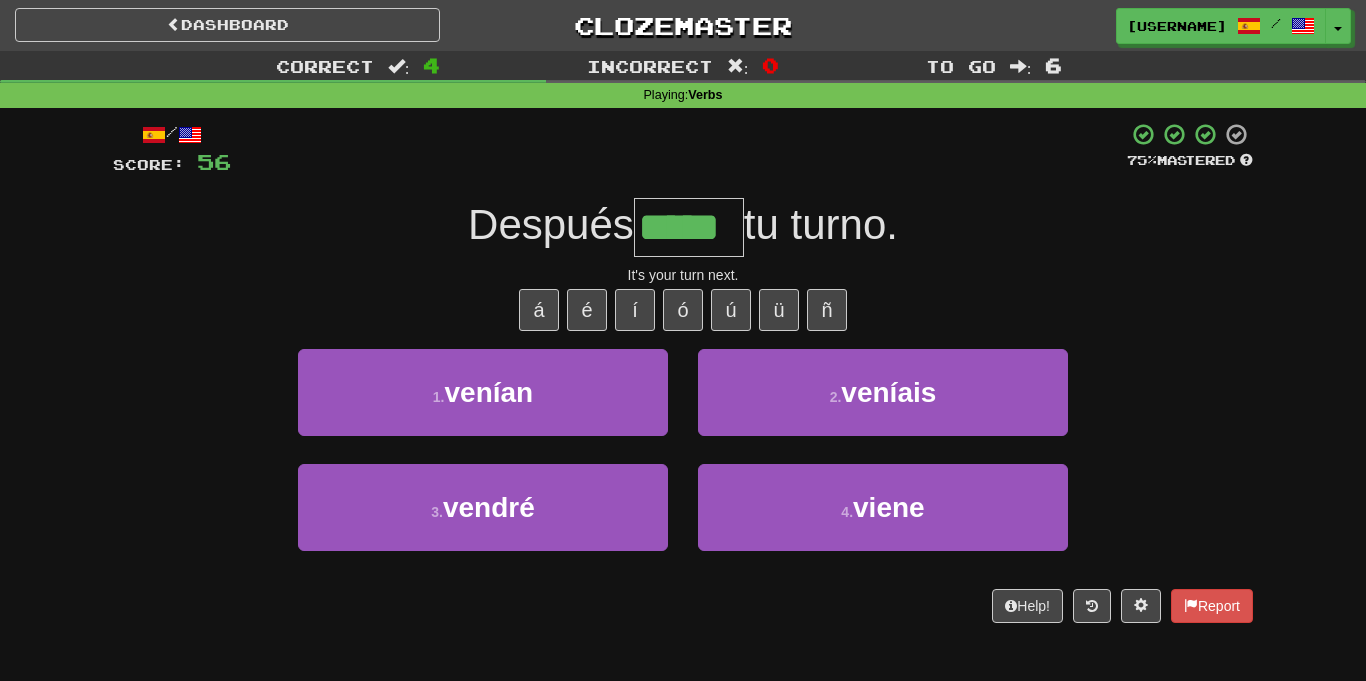 type on "*****" 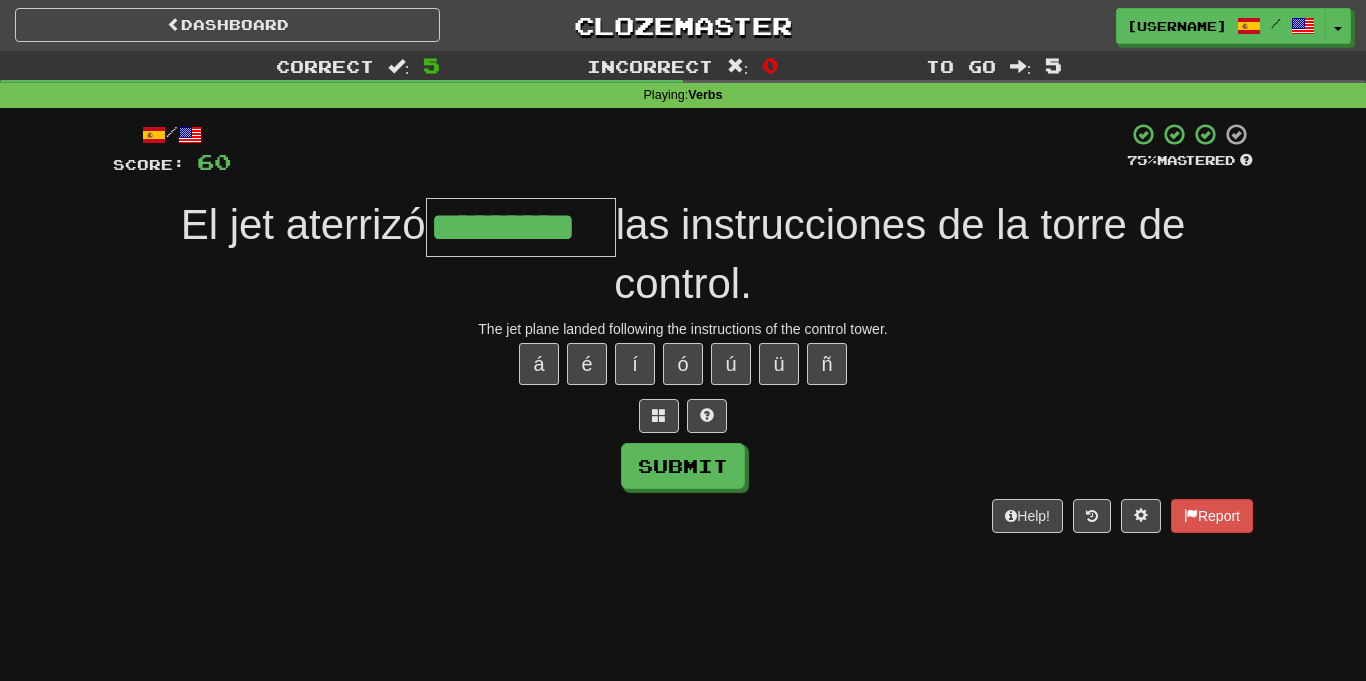 type on "*********" 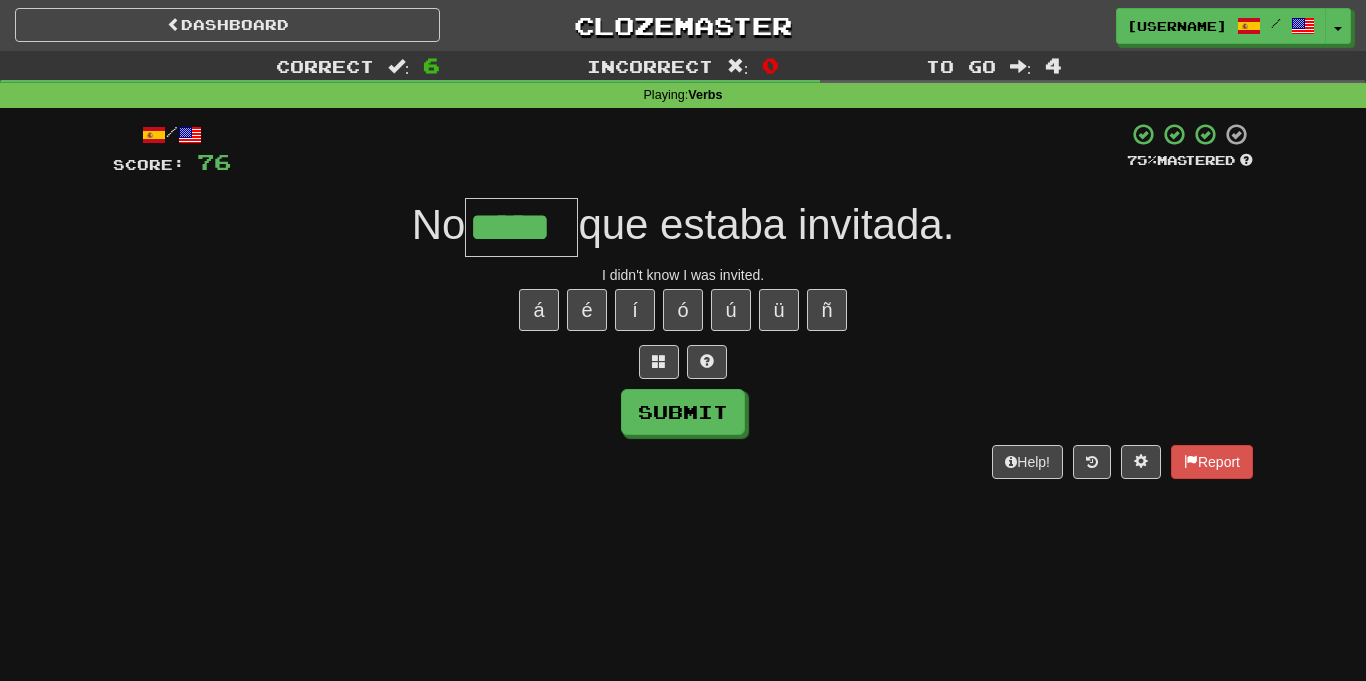 type on "*****" 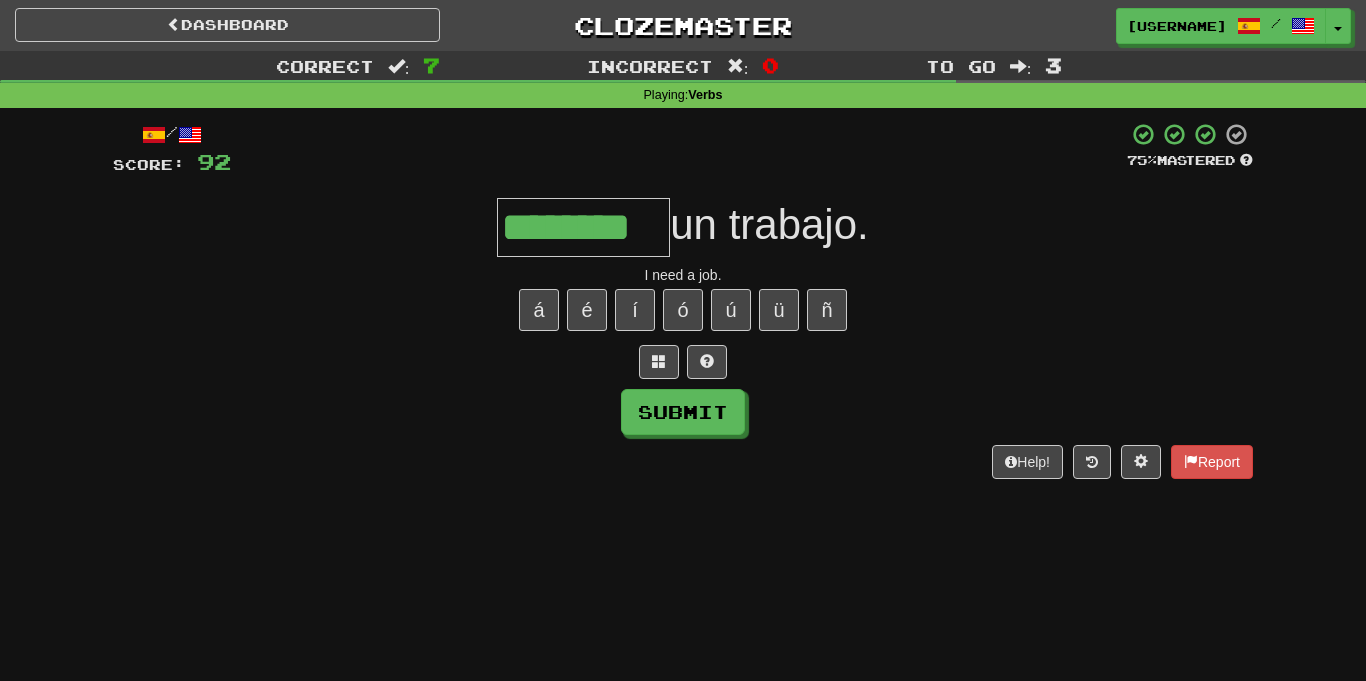 type on "********" 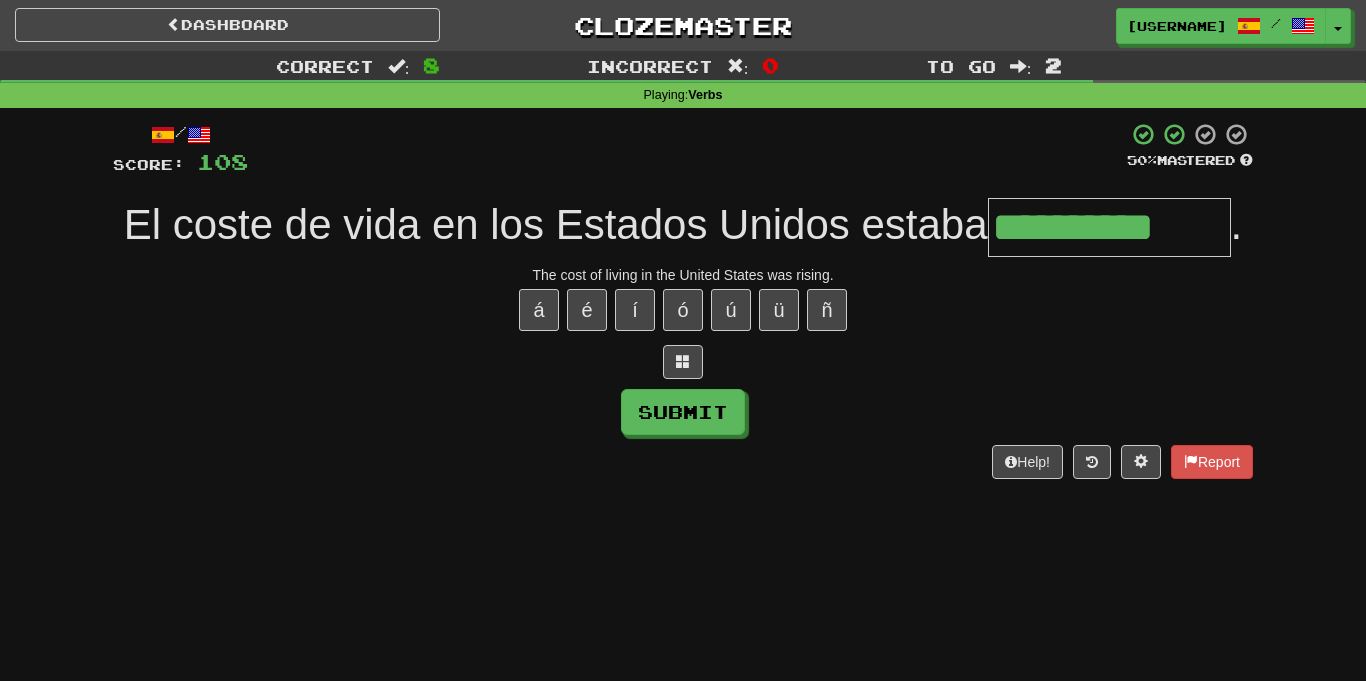 type on "**********" 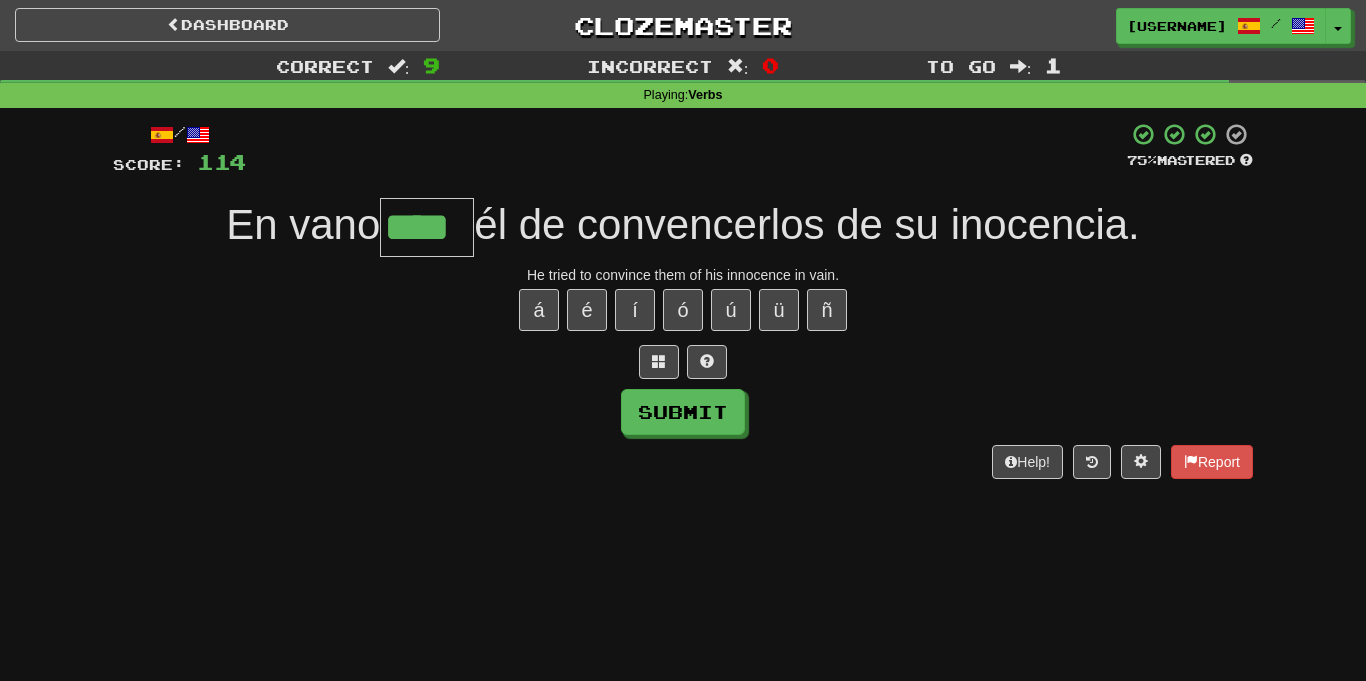 type on "*****" 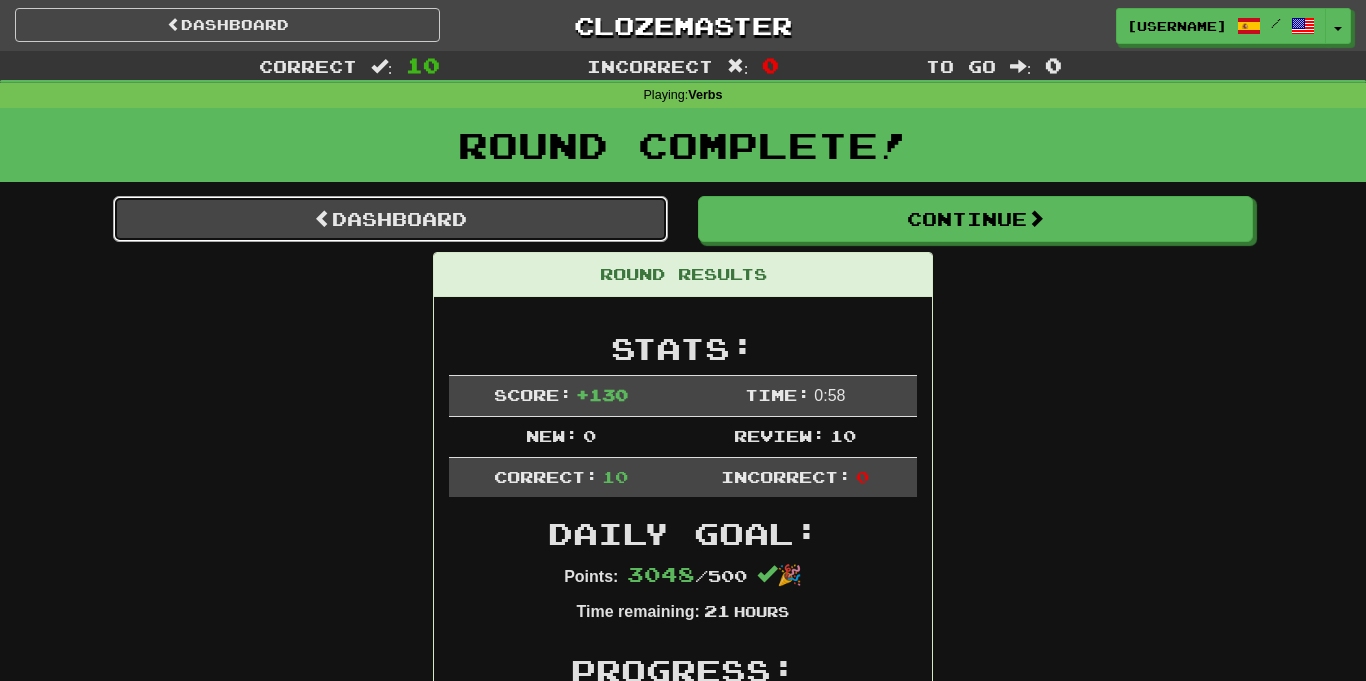 click on "Dashboard" at bounding box center (390, 219) 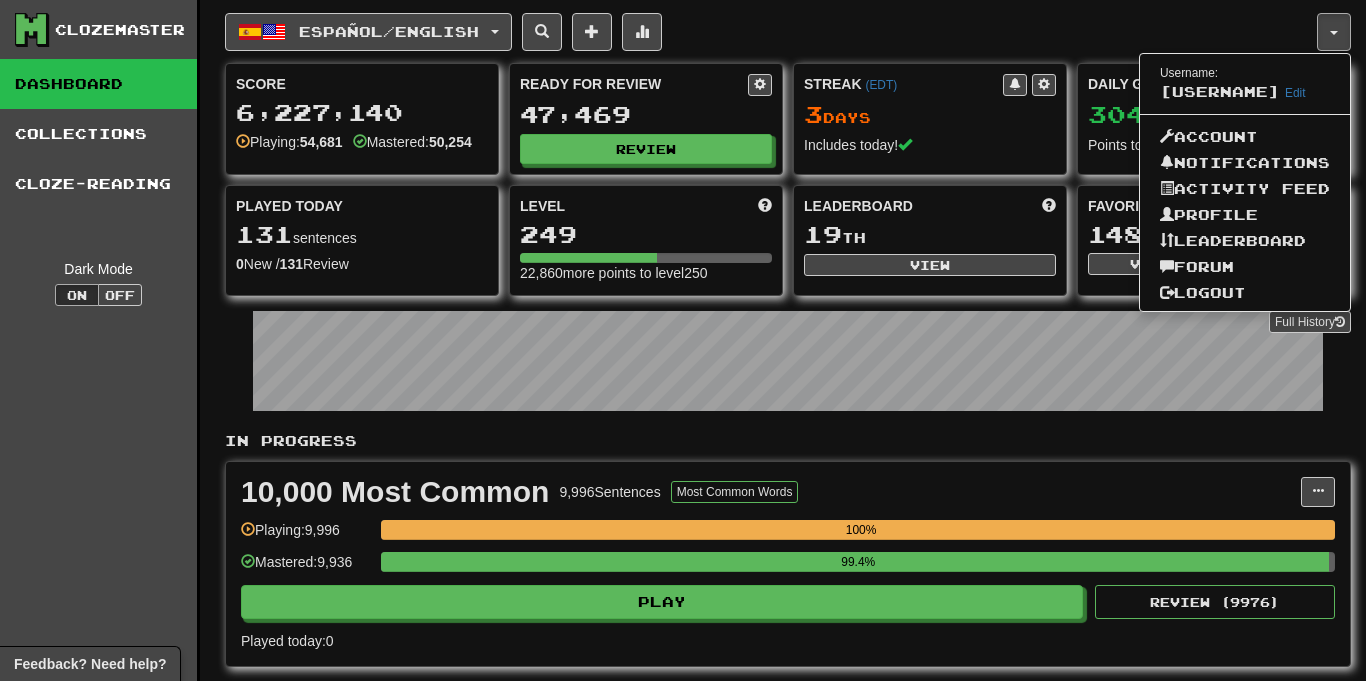 scroll, scrollTop: 0, scrollLeft: 0, axis: both 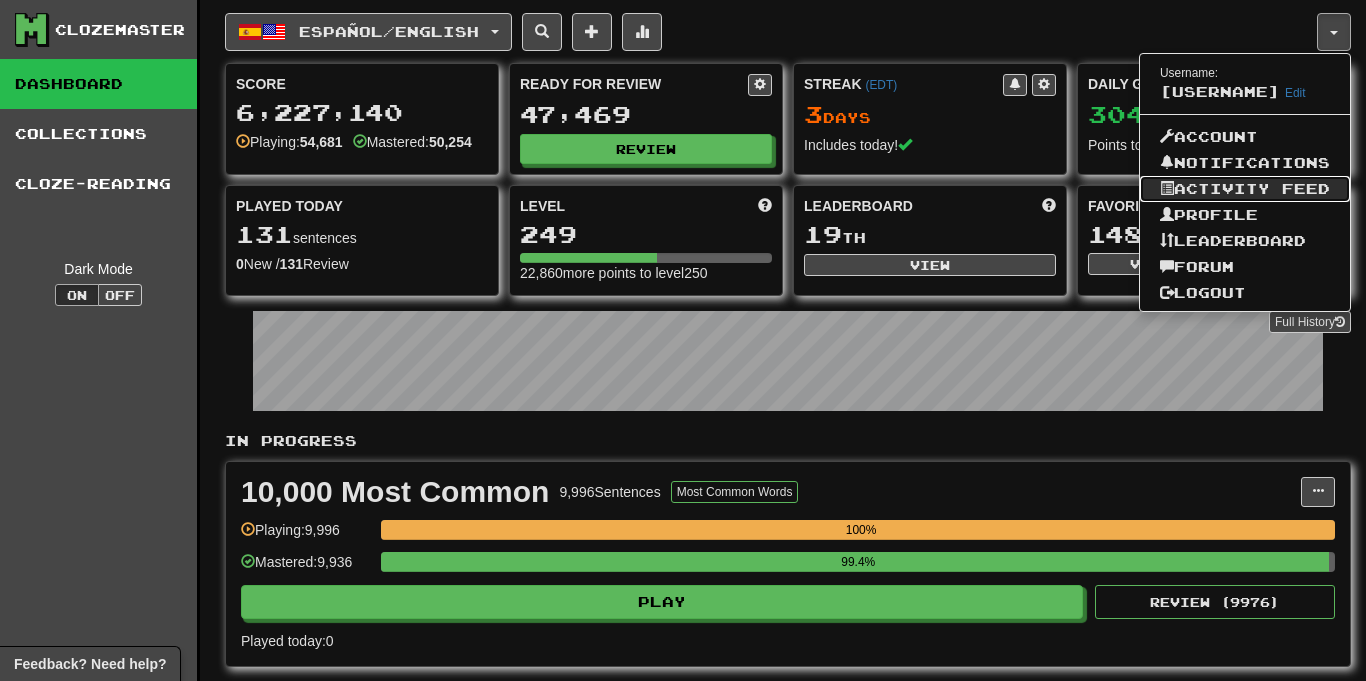 click on "Activity Feed" at bounding box center (1245, 189) 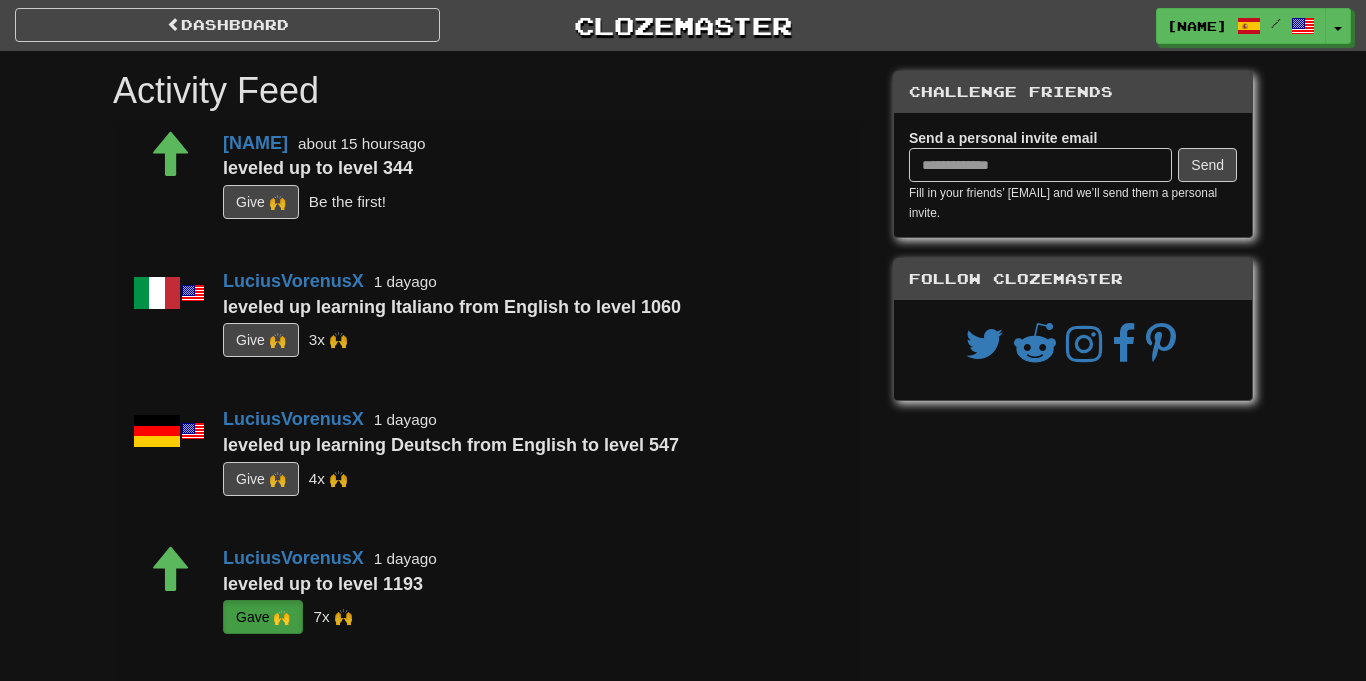 scroll, scrollTop: 0, scrollLeft: 0, axis: both 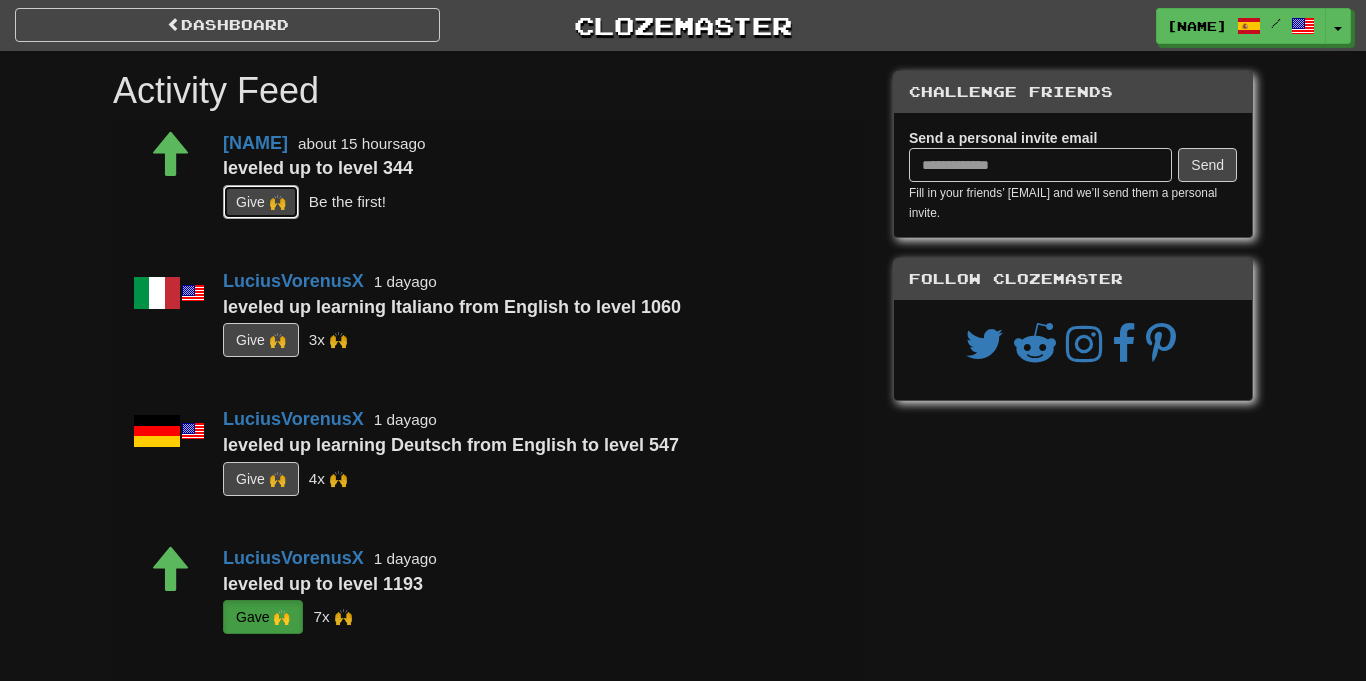 click on "G i ve 🙌" at bounding box center (261, 202) 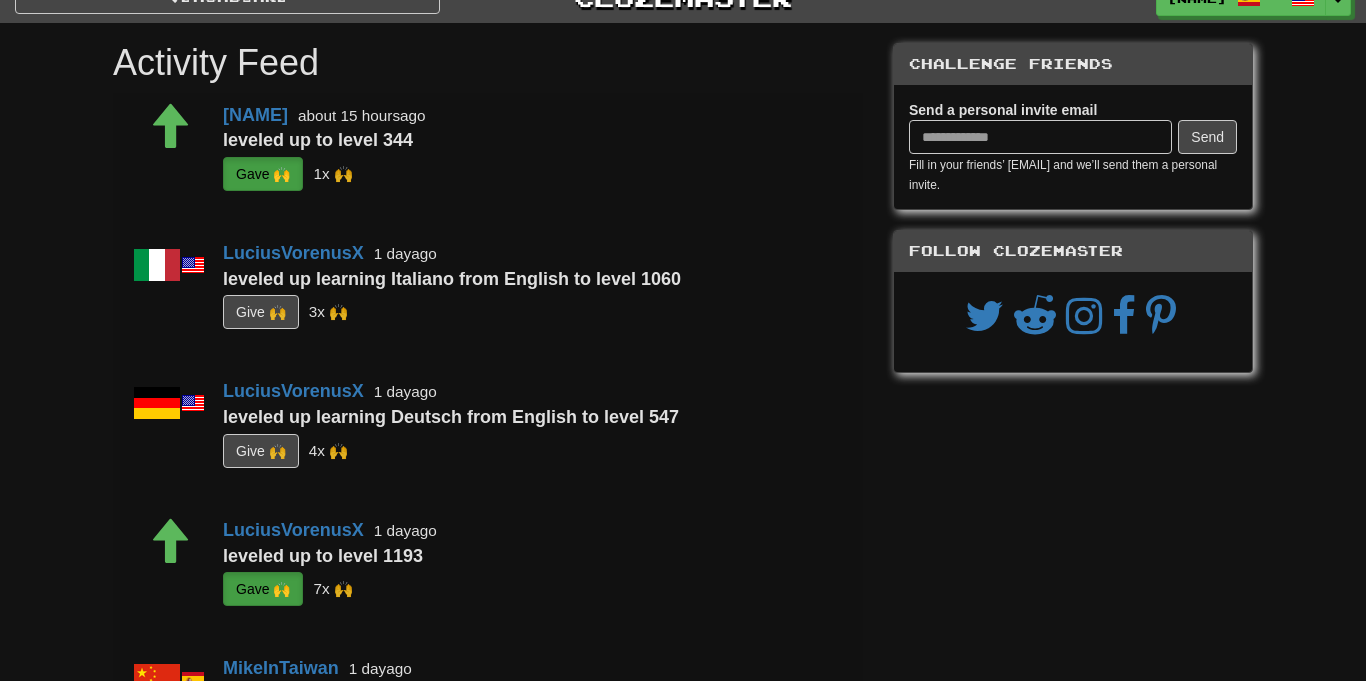 scroll, scrollTop: 0, scrollLeft: 0, axis: both 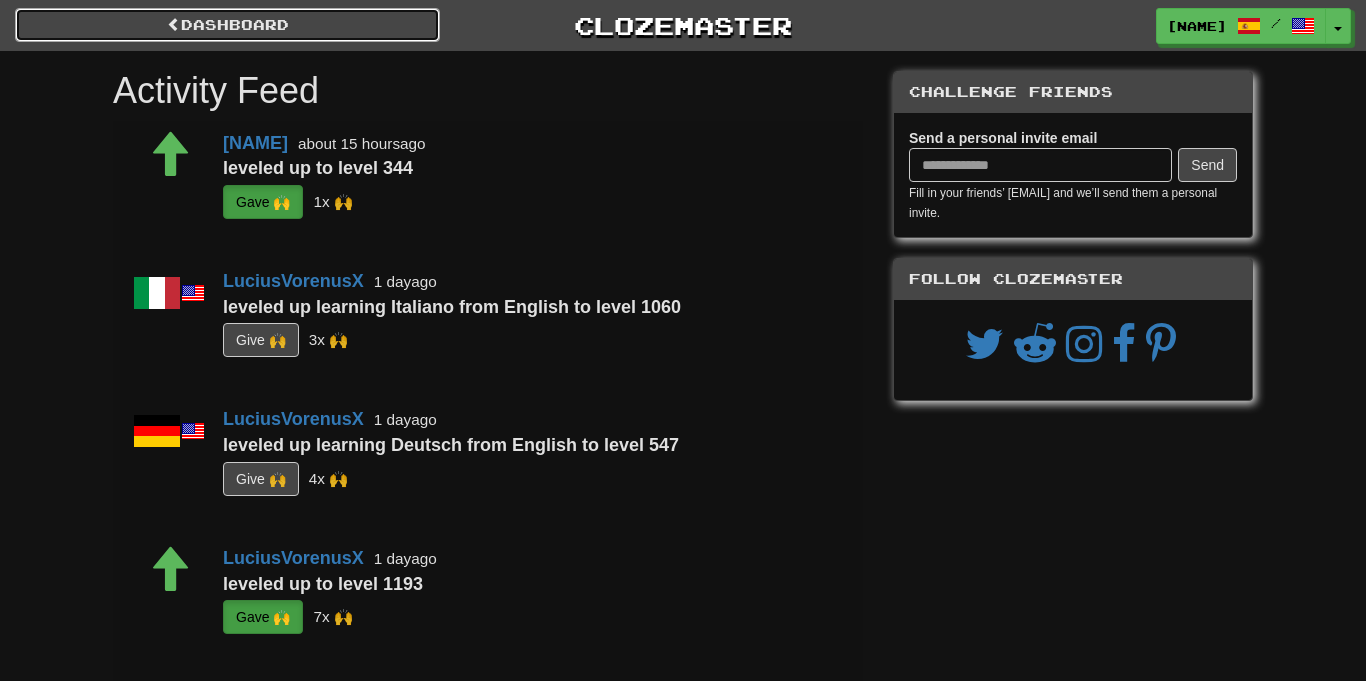 click on "Dashboard" at bounding box center (227, 25) 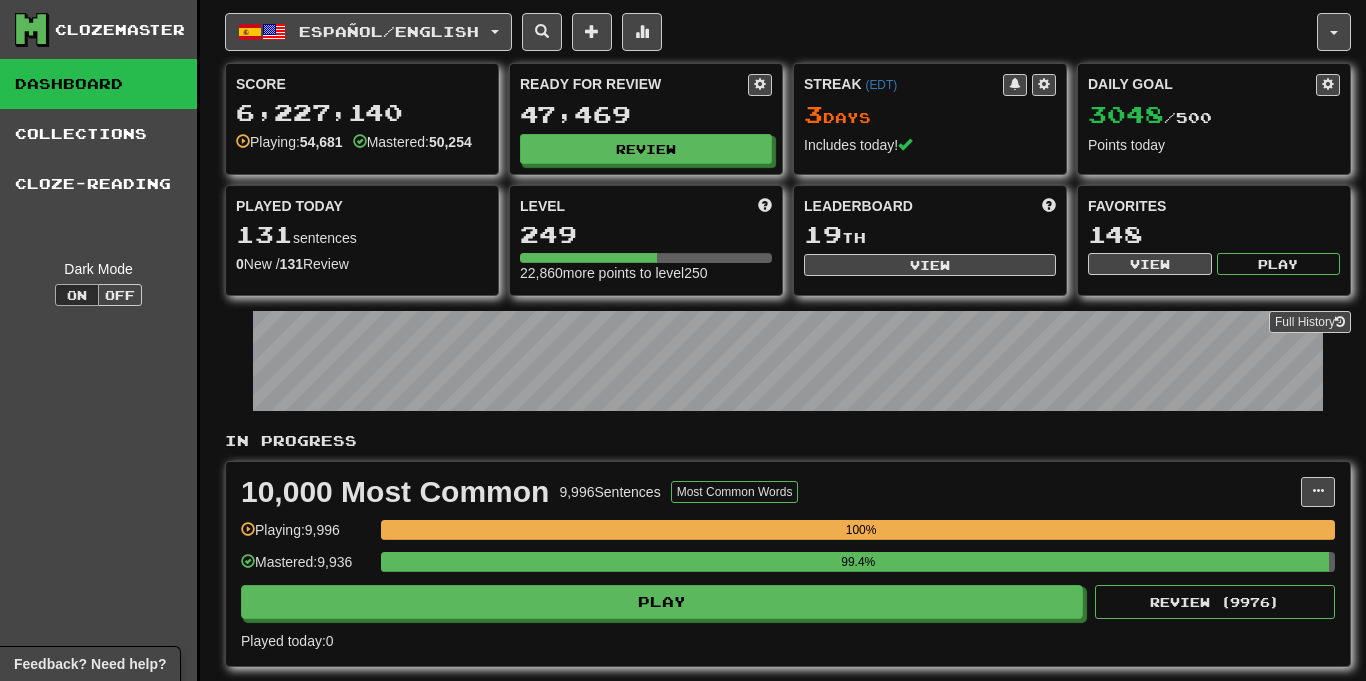 scroll, scrollTop: 0, scrollLeft: 0, axis: both 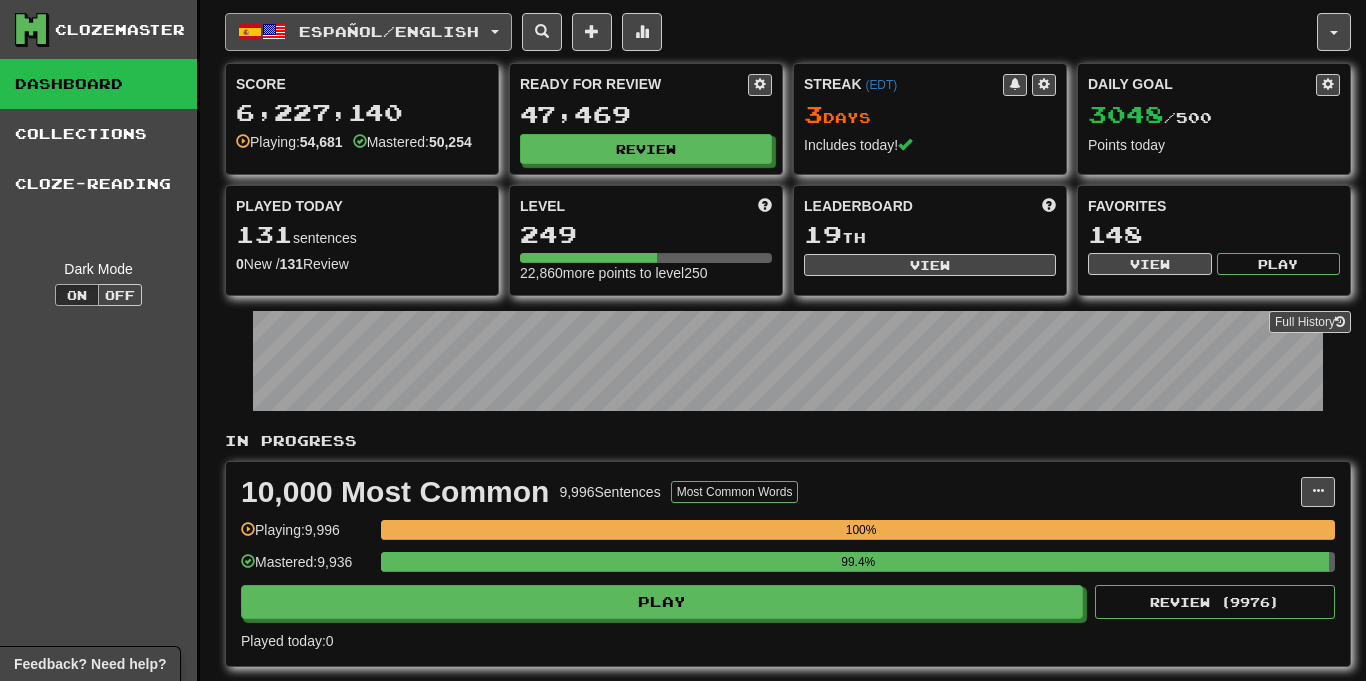 click on "Español  /  English" at bounding box center (368, 32) 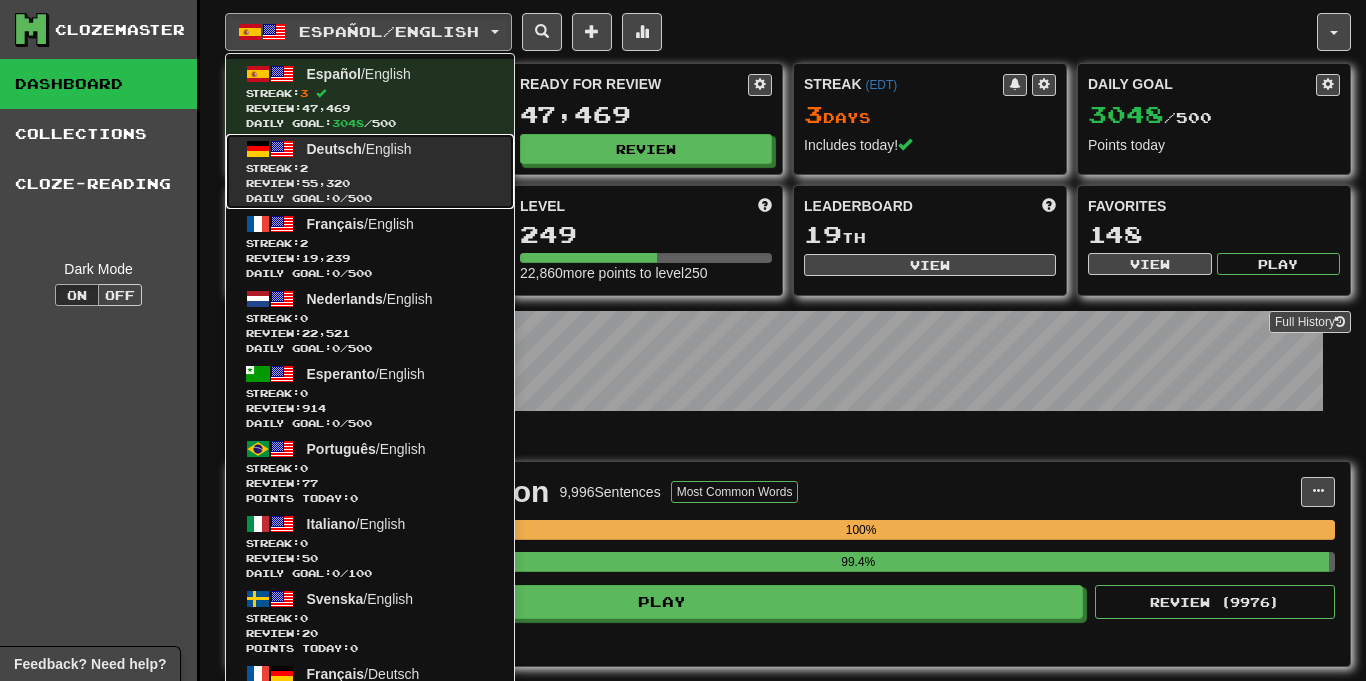 click on "Deutsch  /  English Streak:  2   Review:  55,320 Daily Goal:  0  /  500" at bounding box center (370, 171) 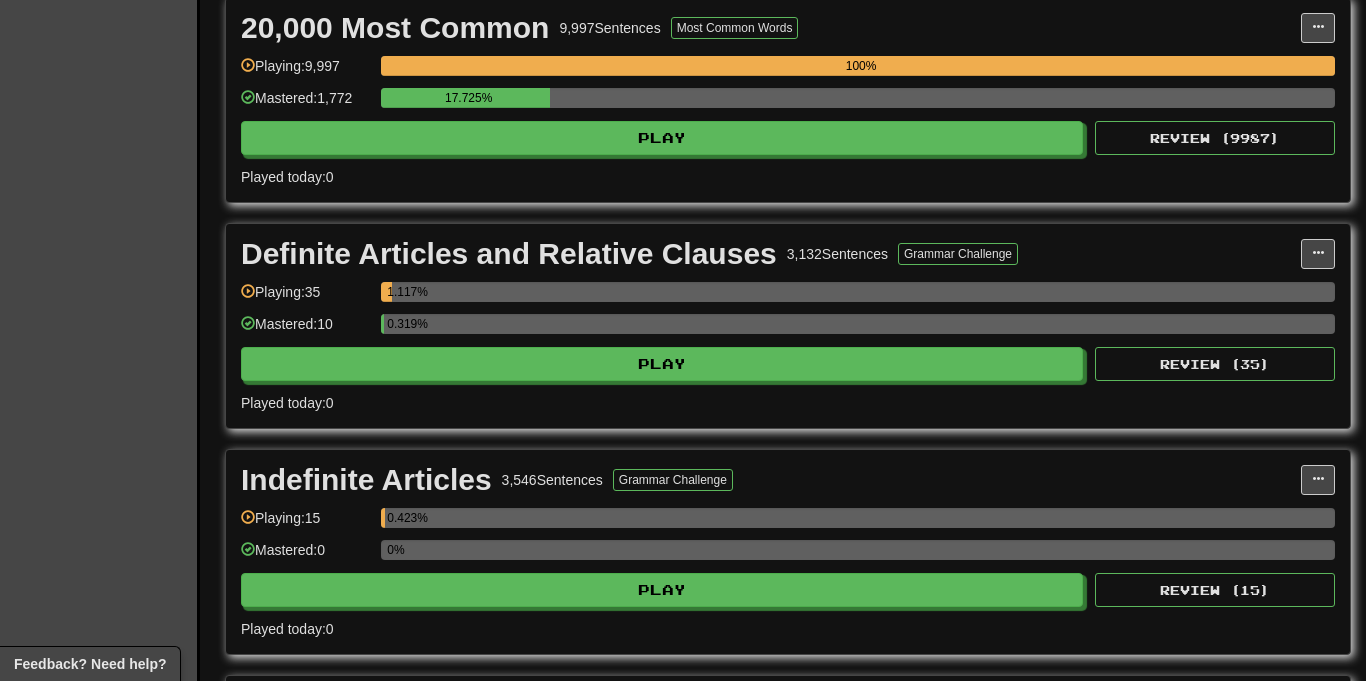 scroll, scrollTop: 1242, scrollLeft: 0, axis: vertical 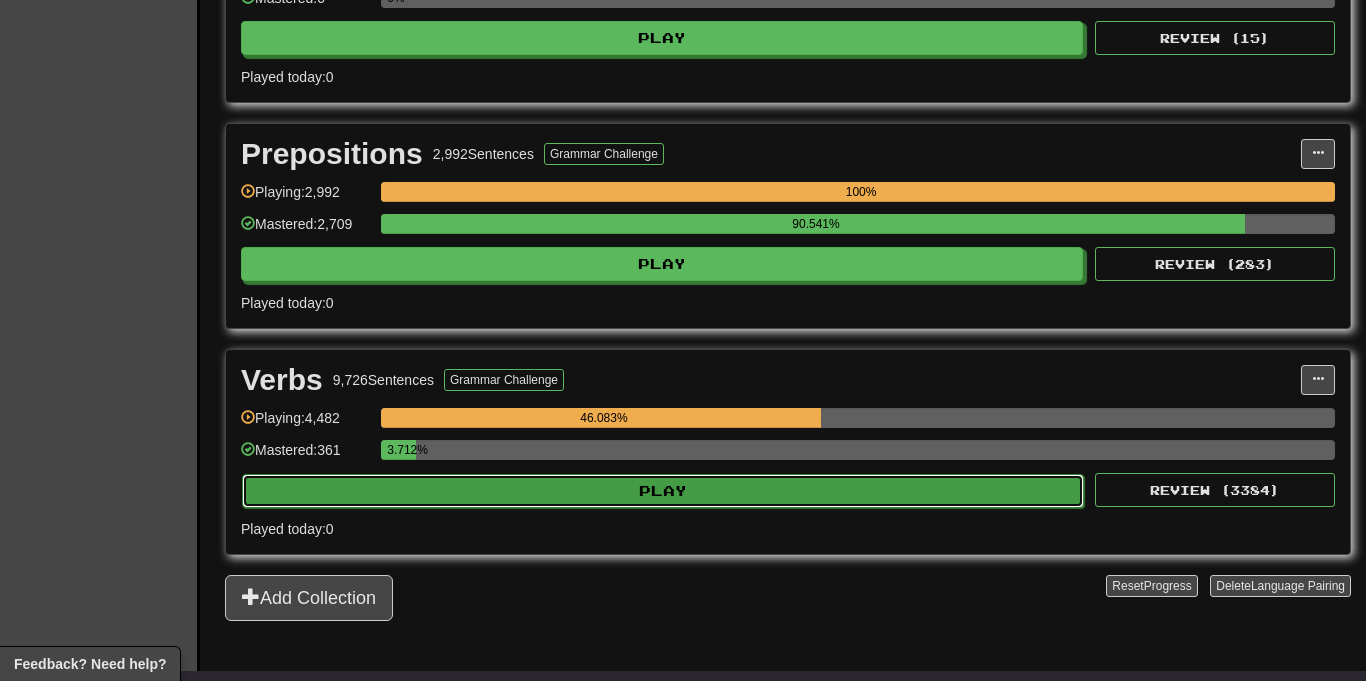 click on "Play" at bounding box center [663, 491] 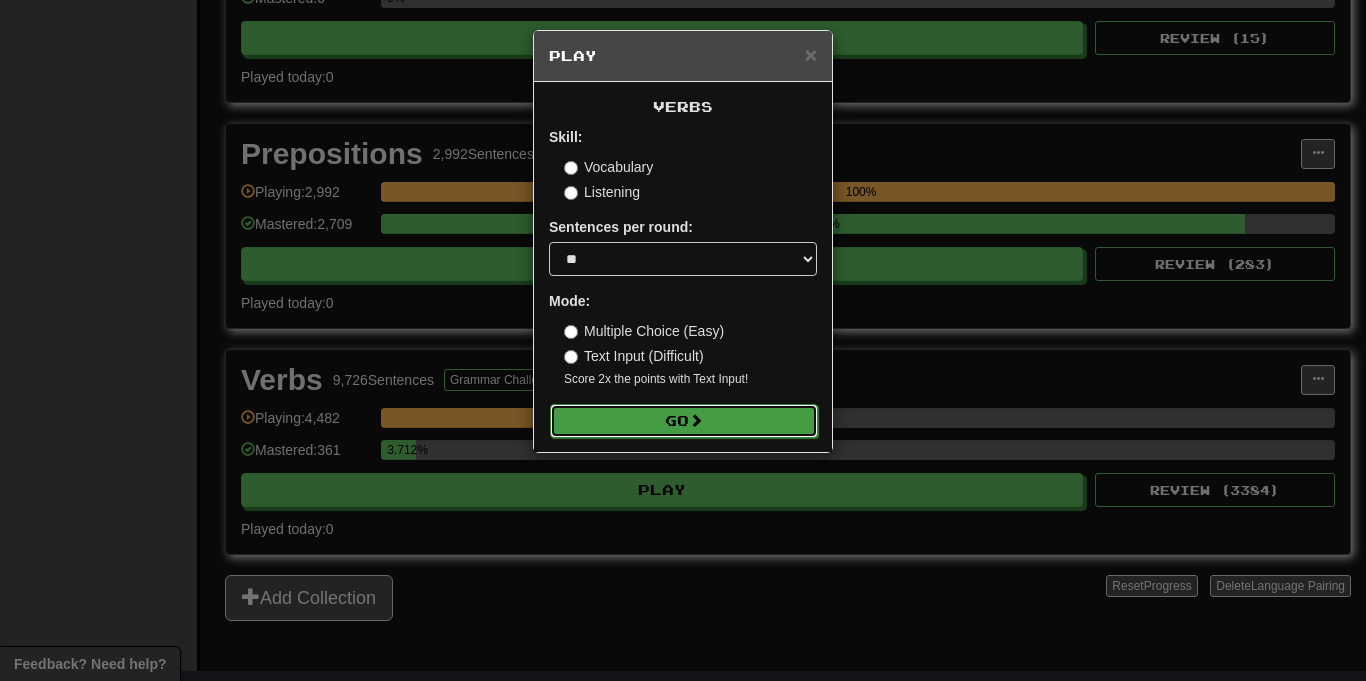 click on "Go" at bounding box center (684, 421) 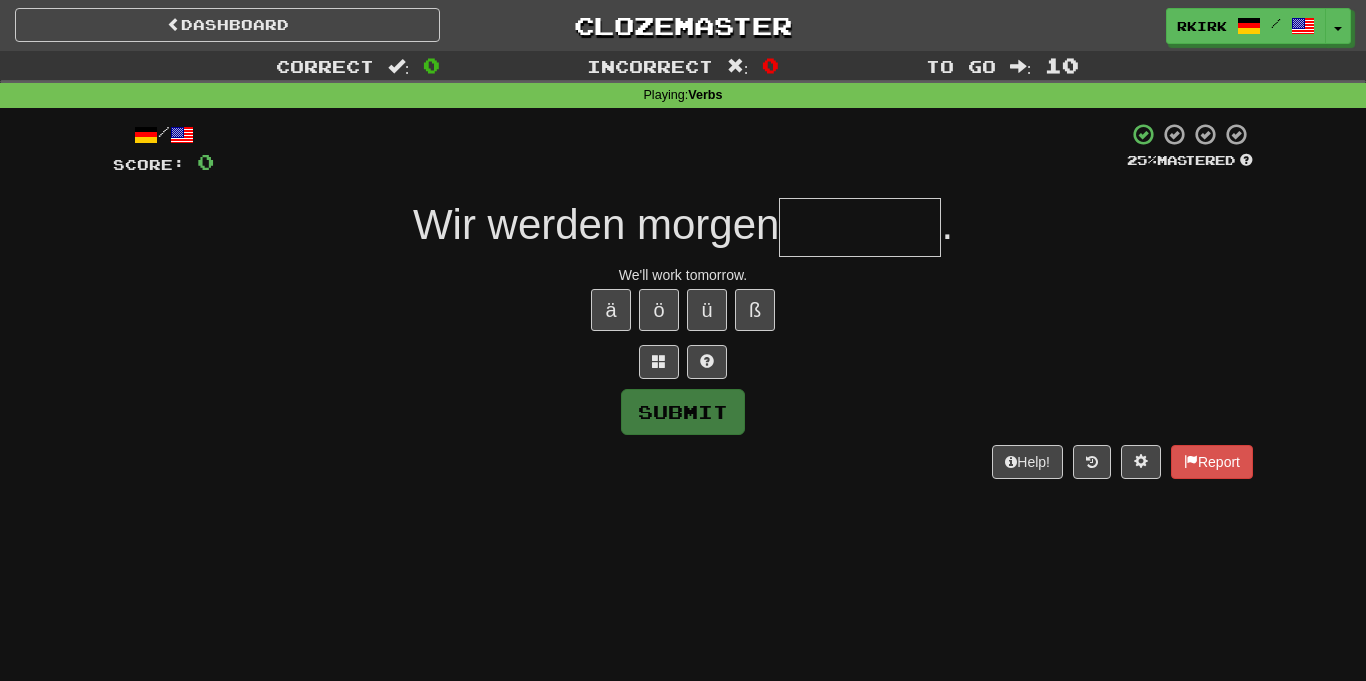scroll, scrollTop: 0, scrollLeft: 0, axis: both 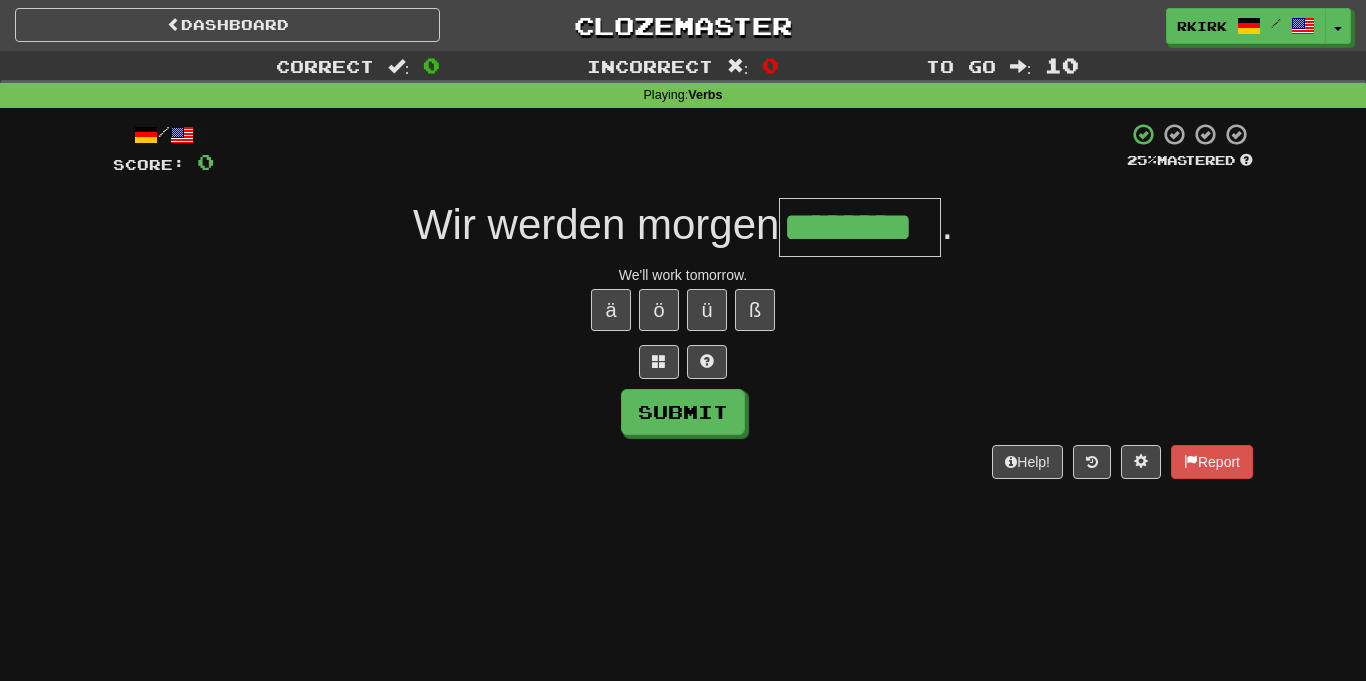 type on "********" 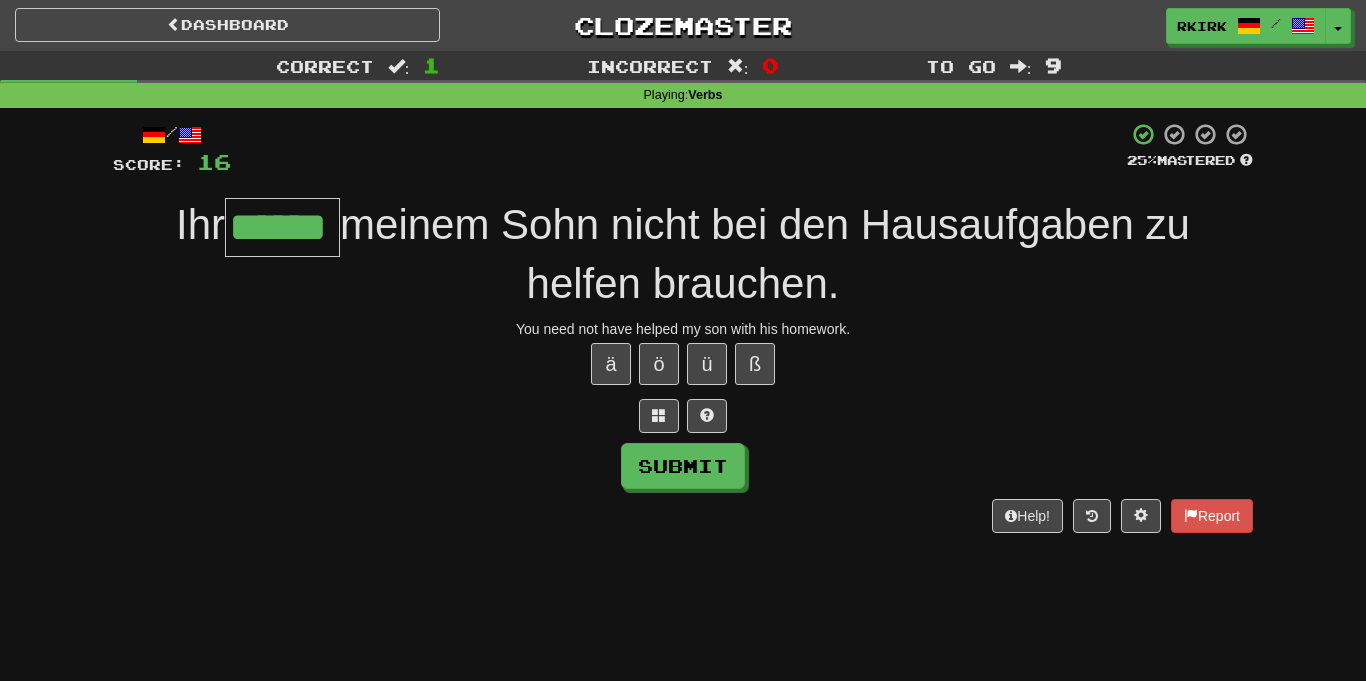type on "******" 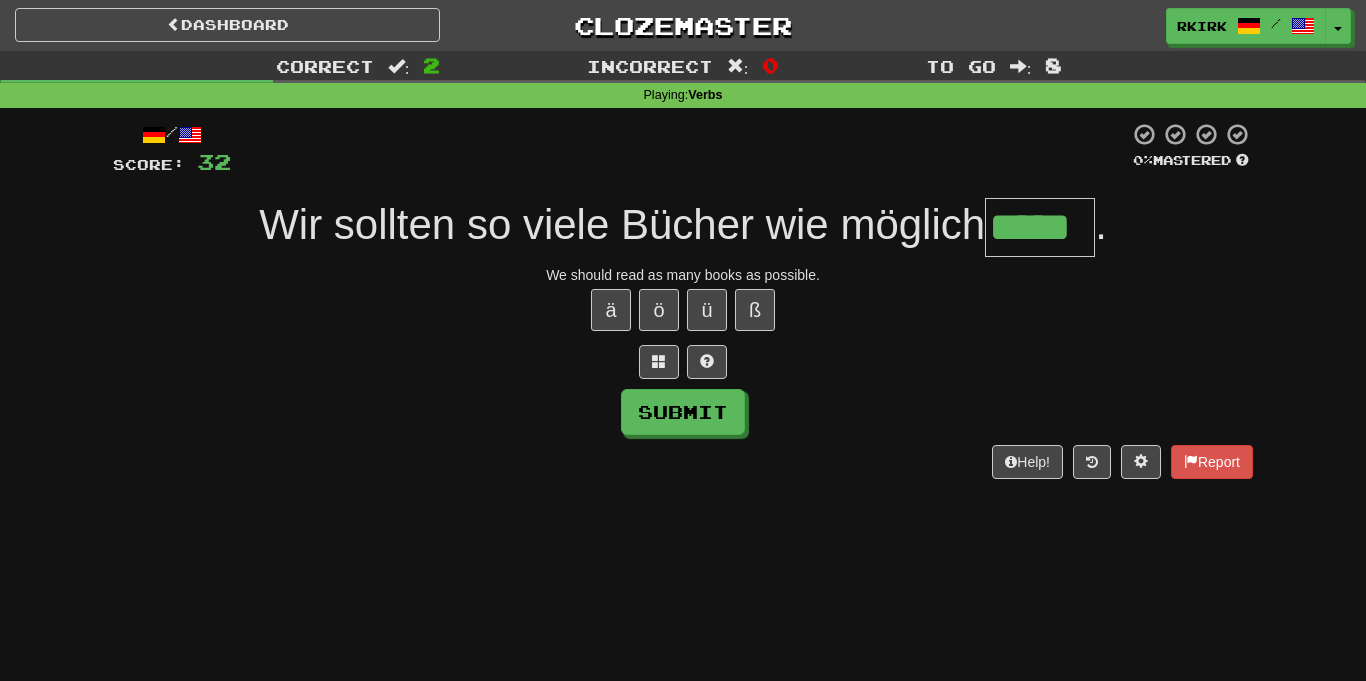 type on "*****" 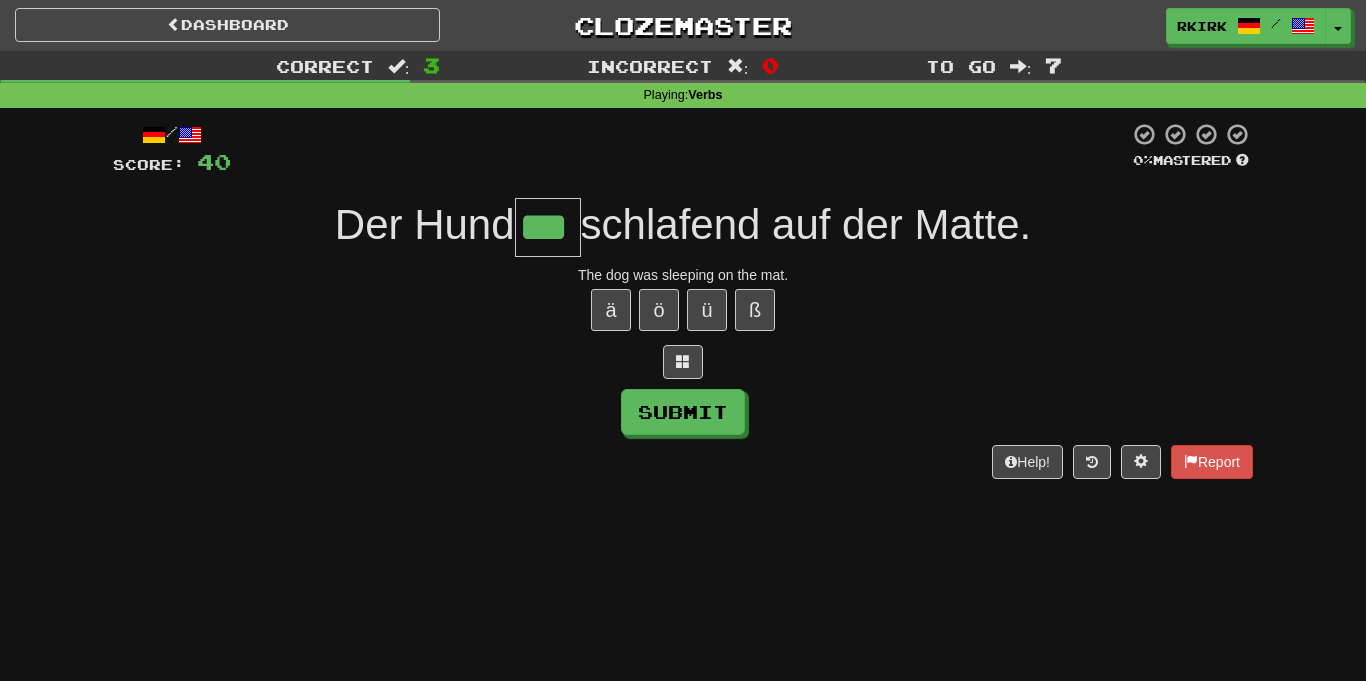 type on "***" 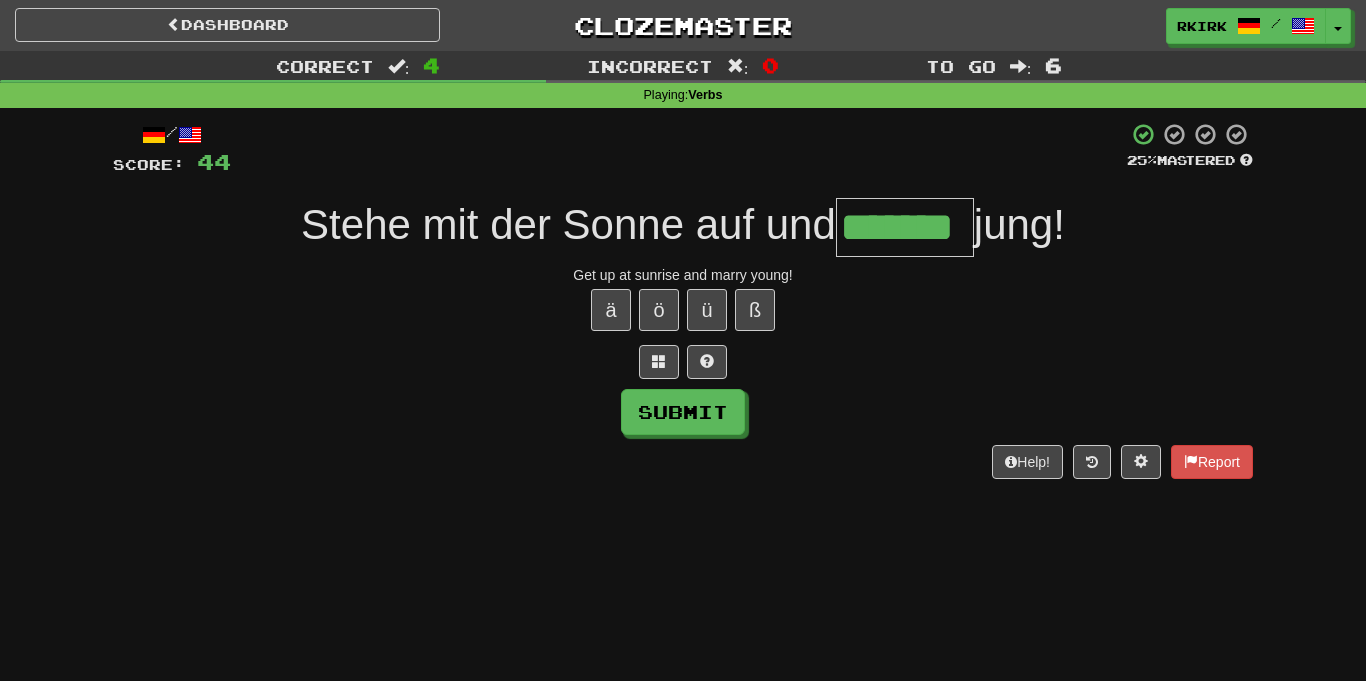 type on "*******" 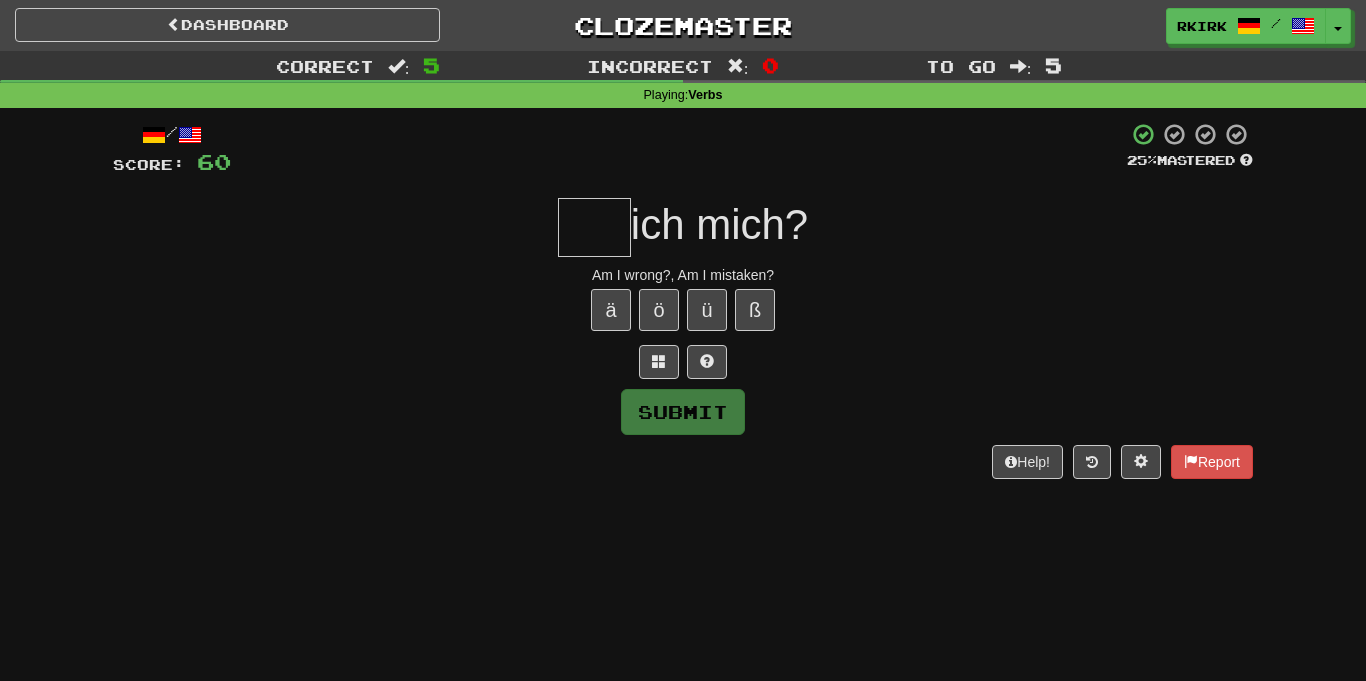 type on "*" 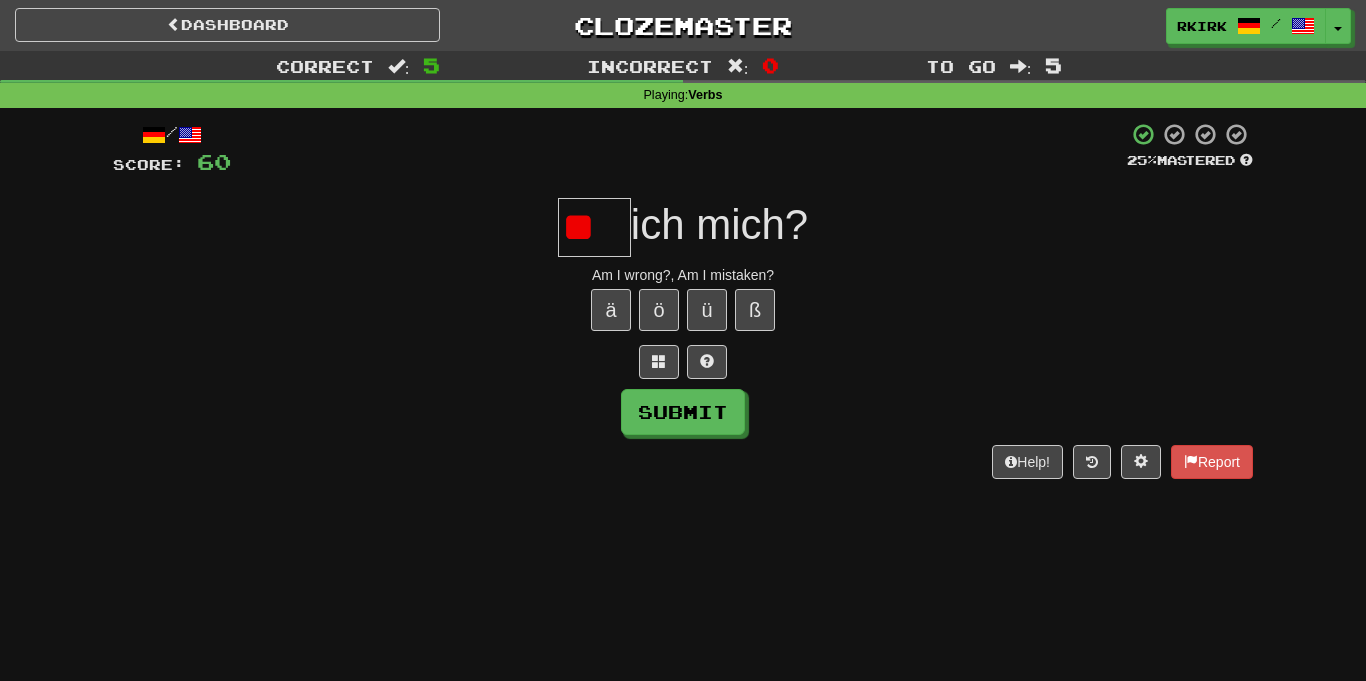 type on "*" 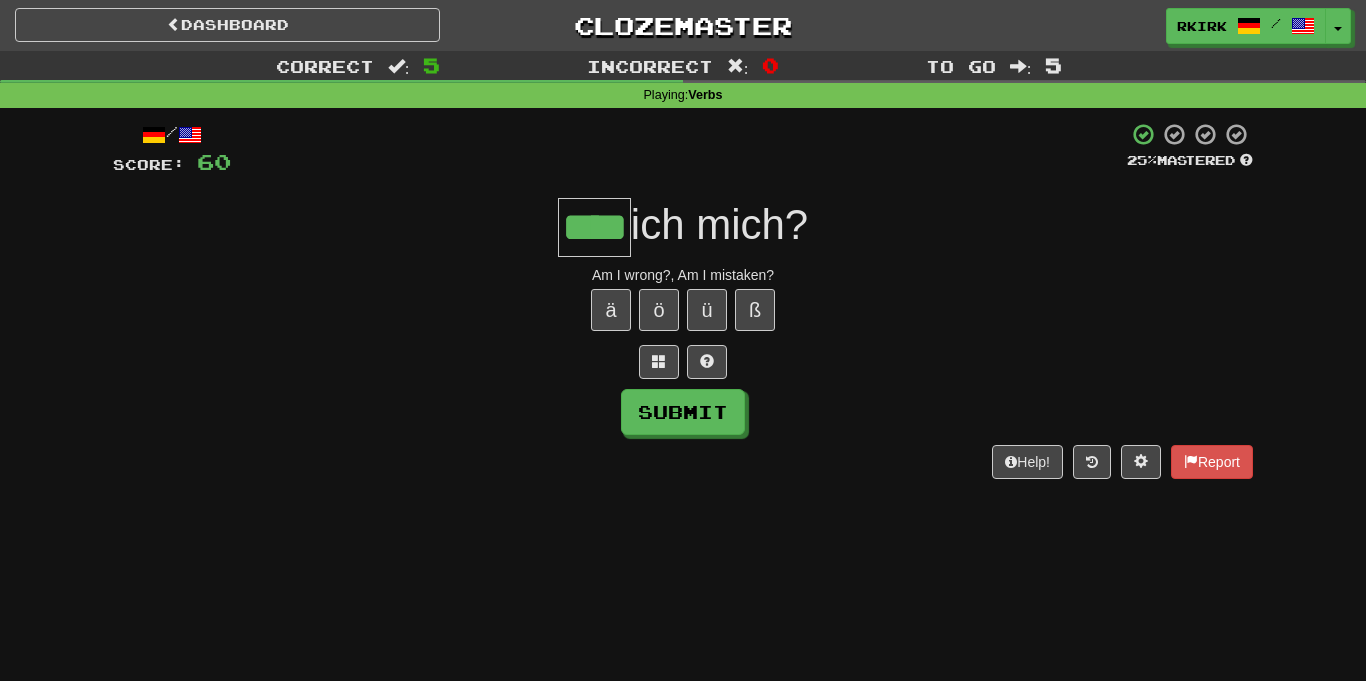 type on "****" 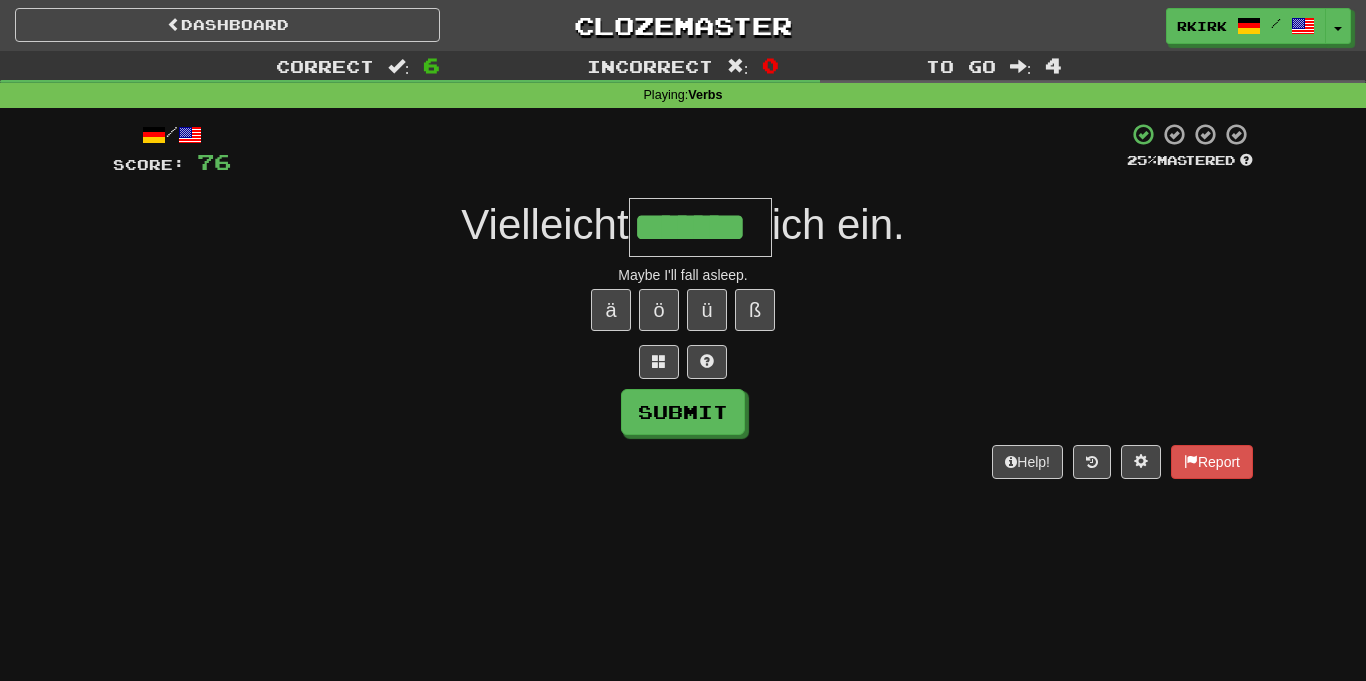 type on "*******" 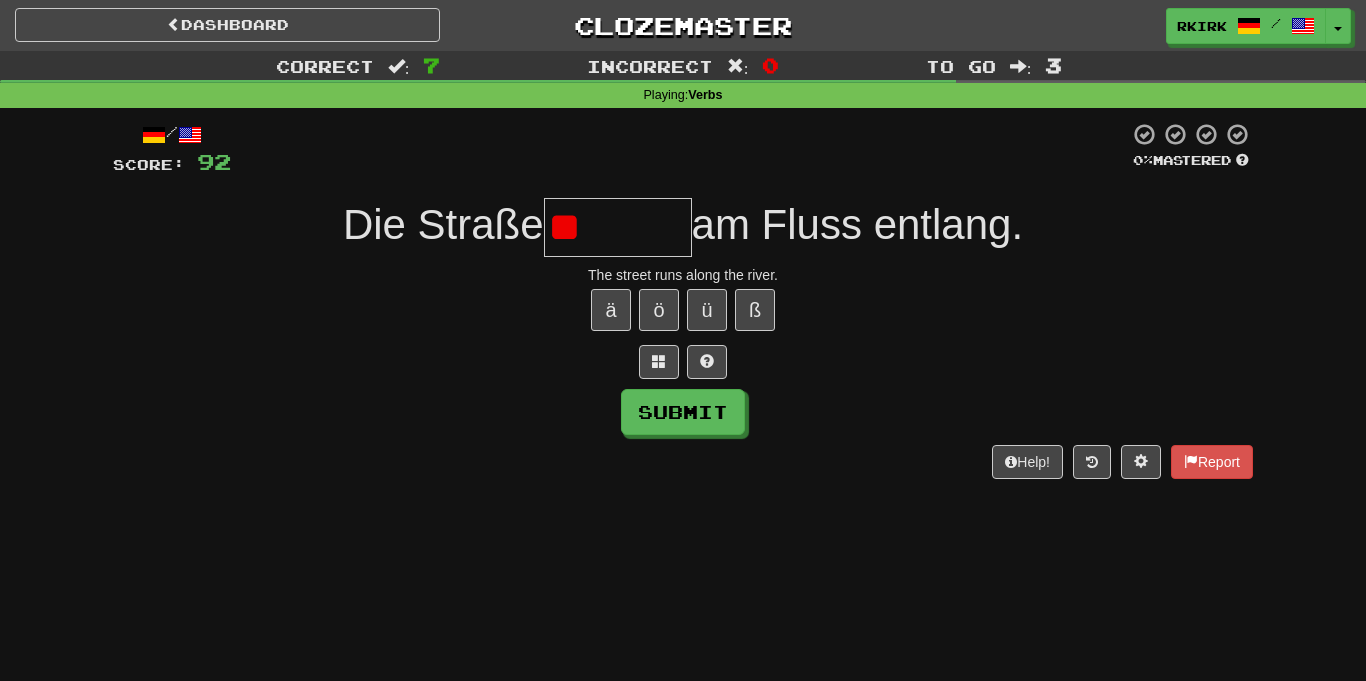 type on "*" 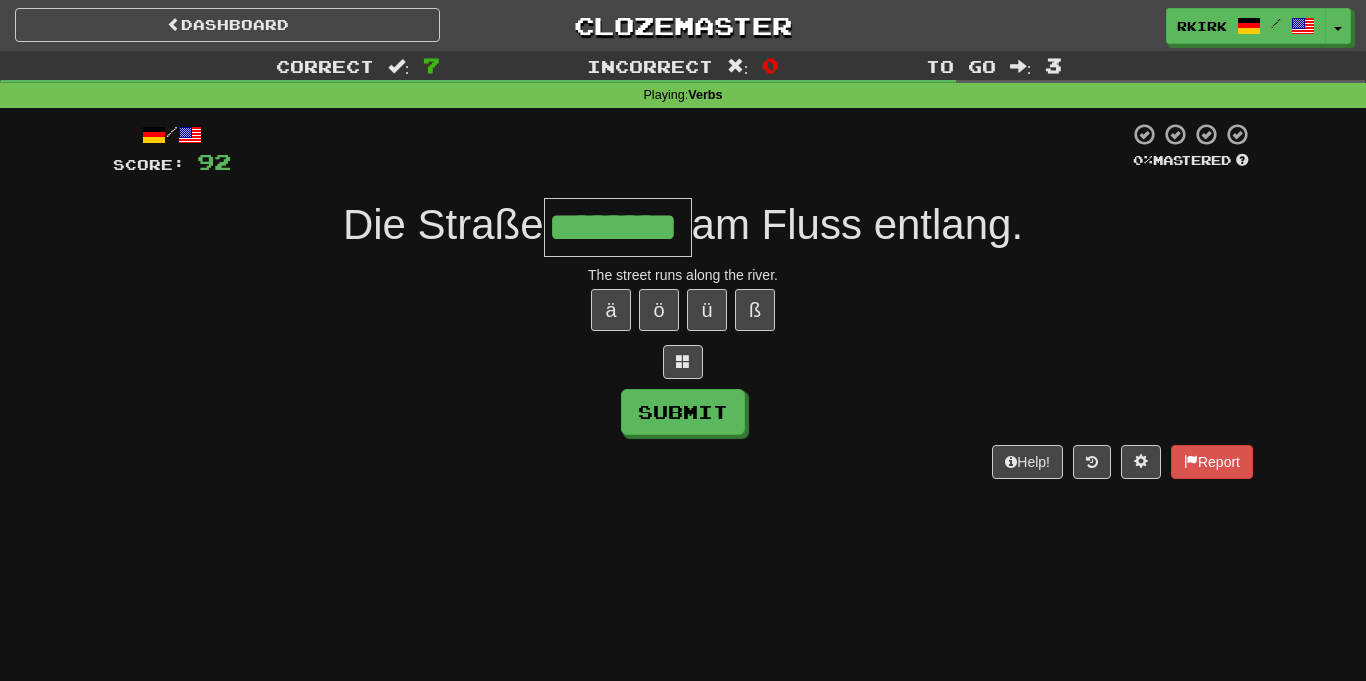 type on "********" 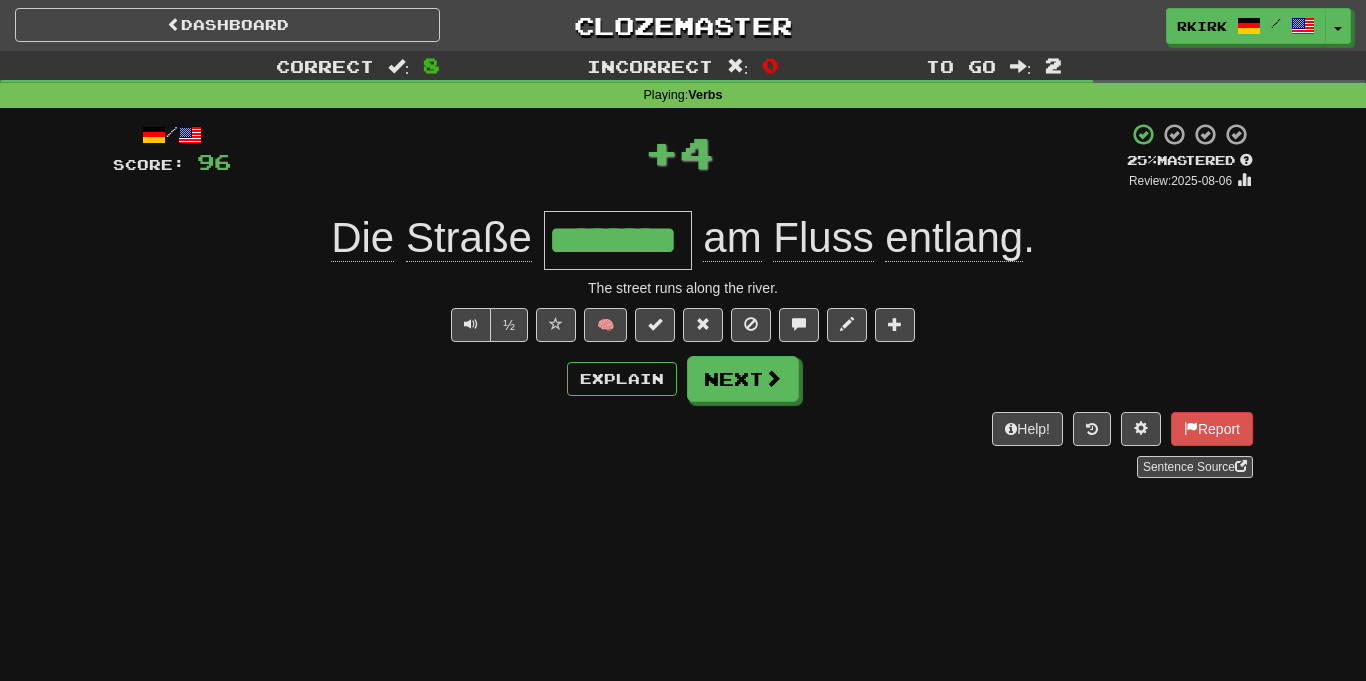 click on "********" at bounding box center (618, 240) 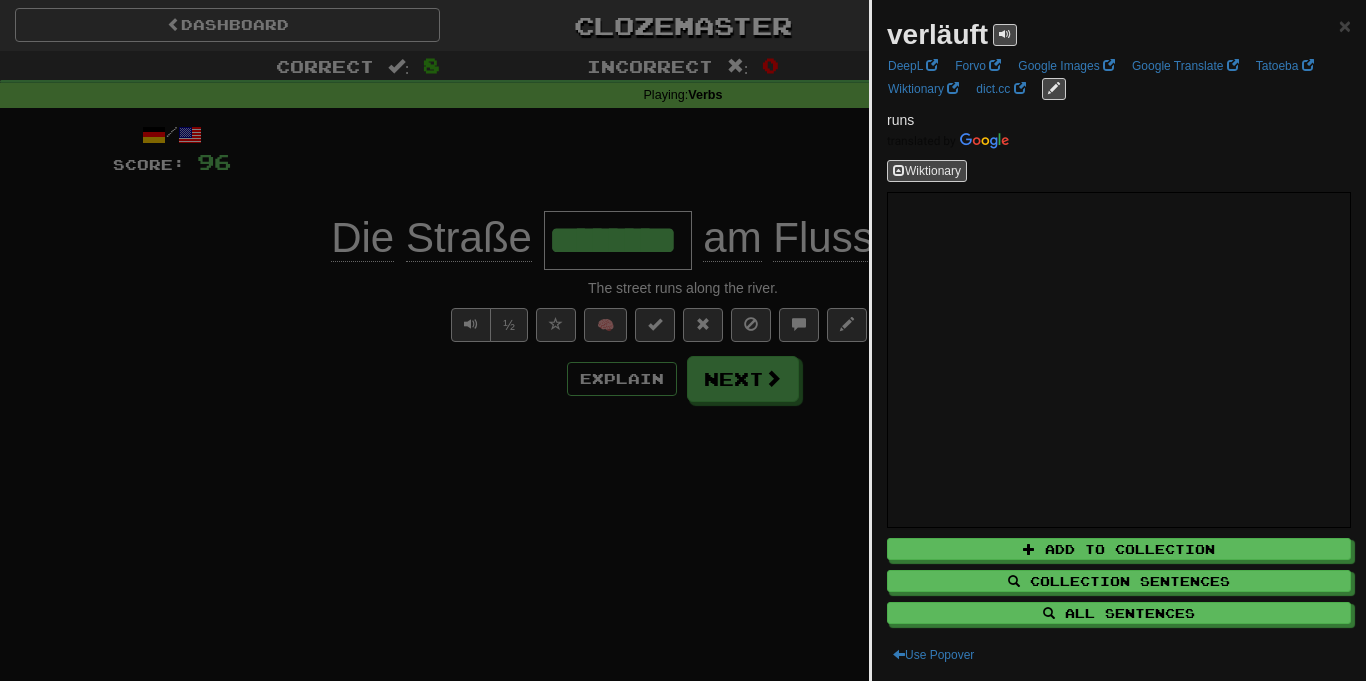 click at bounding box center (683, 340) 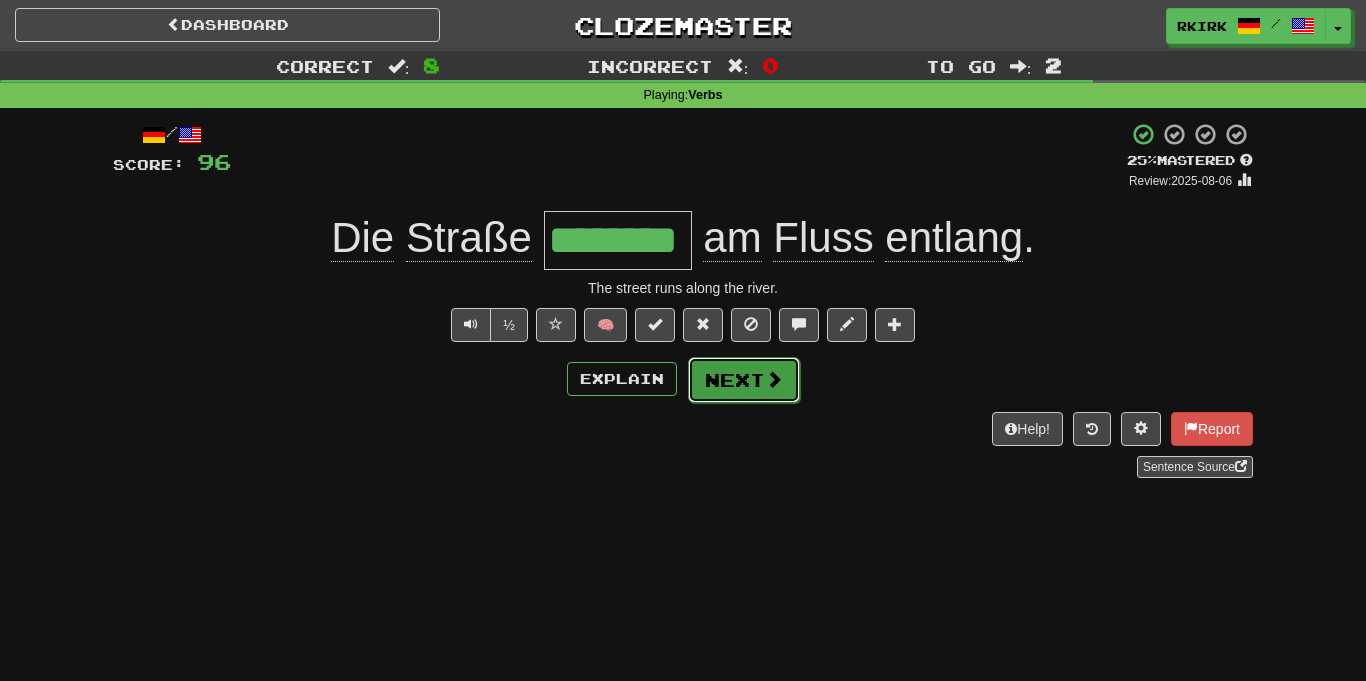 click on "Next" at bounding box center (744, 380) 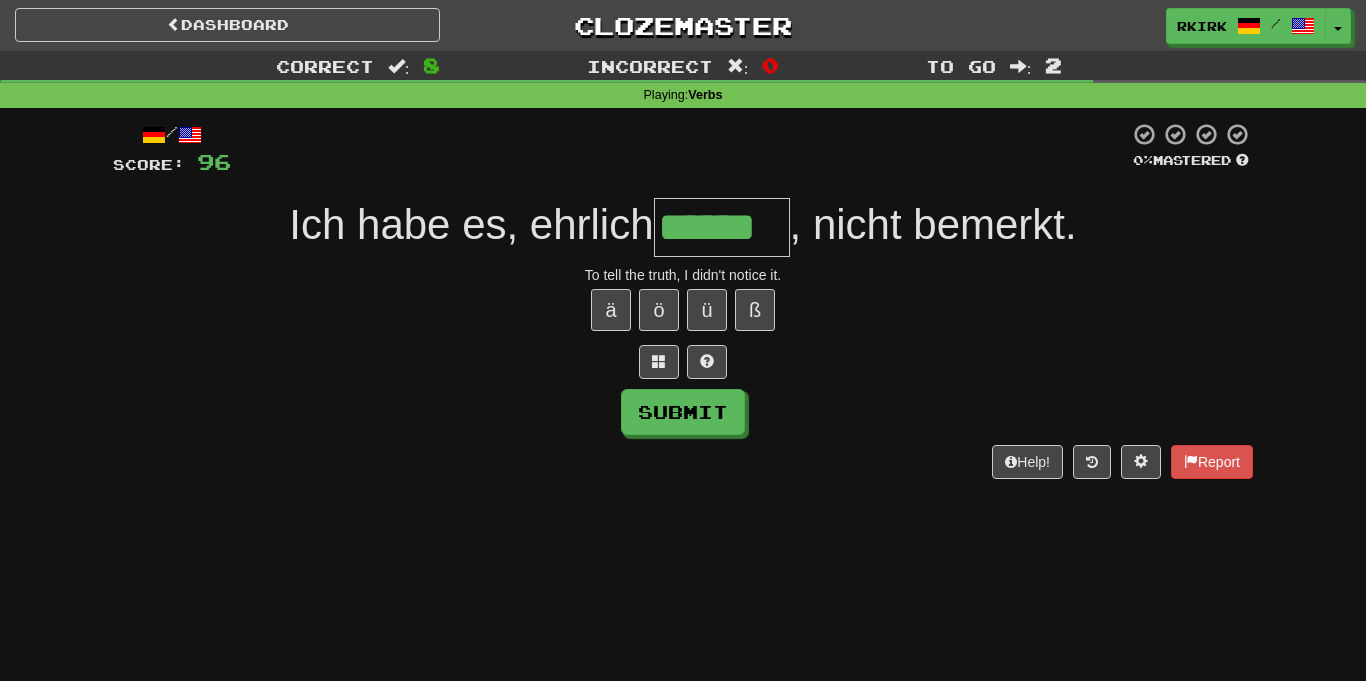 type on "******" 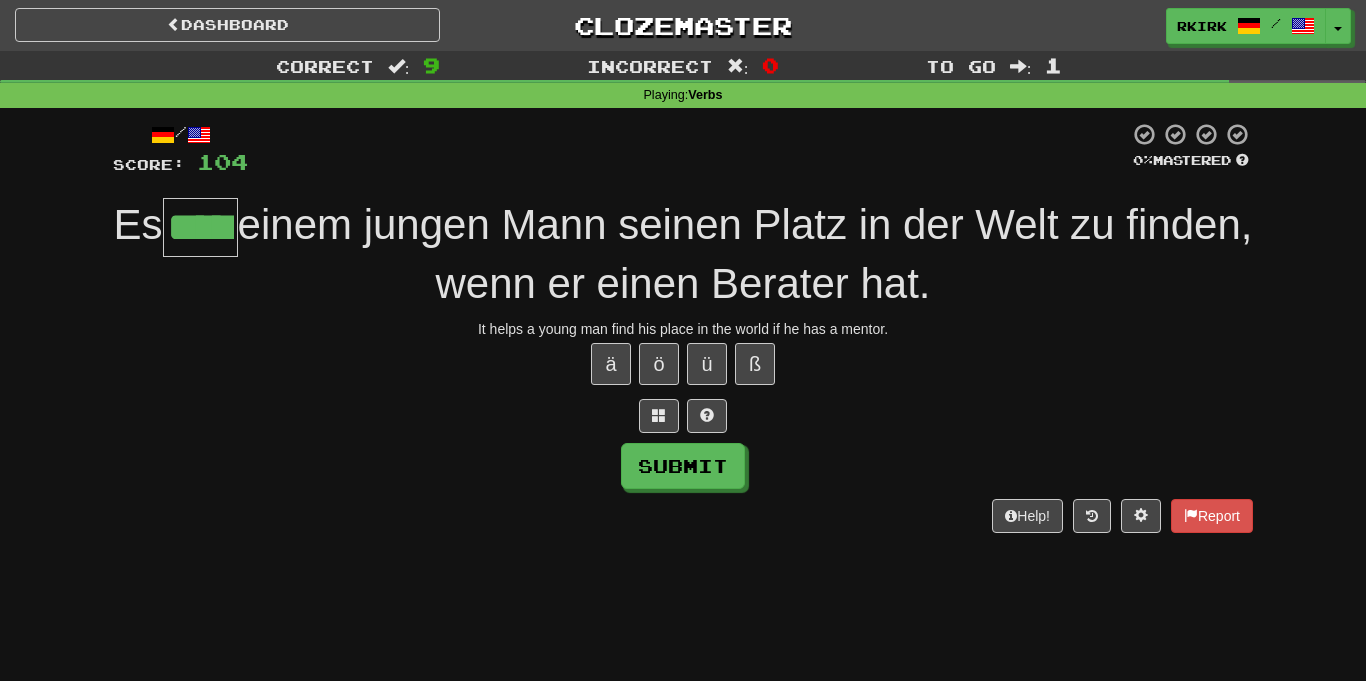 type on "*****" 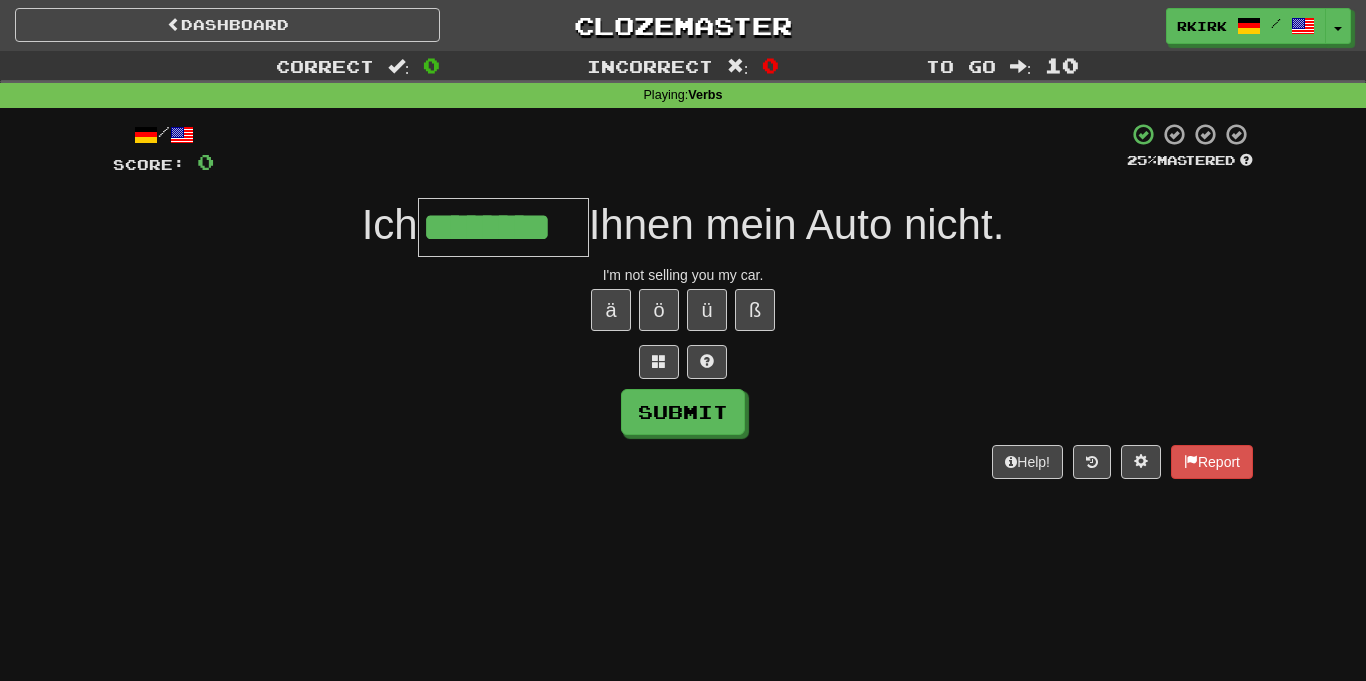 type on "********" 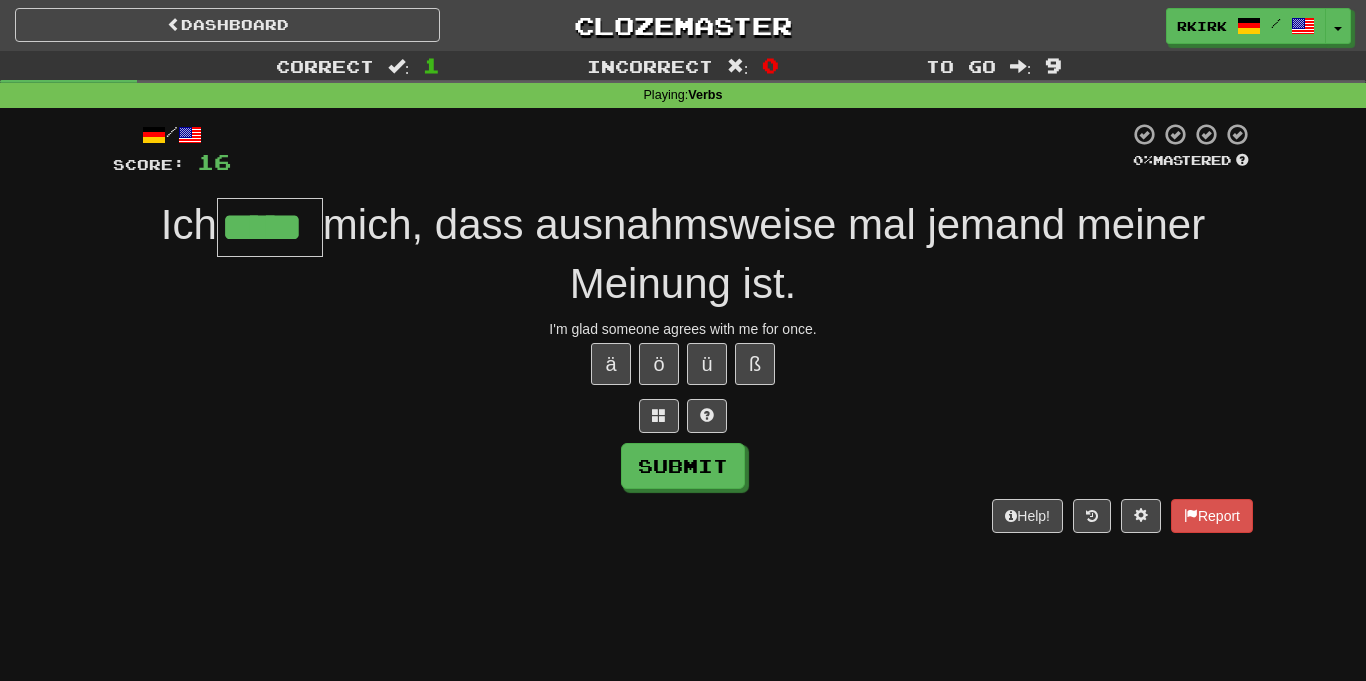 type on "*****" 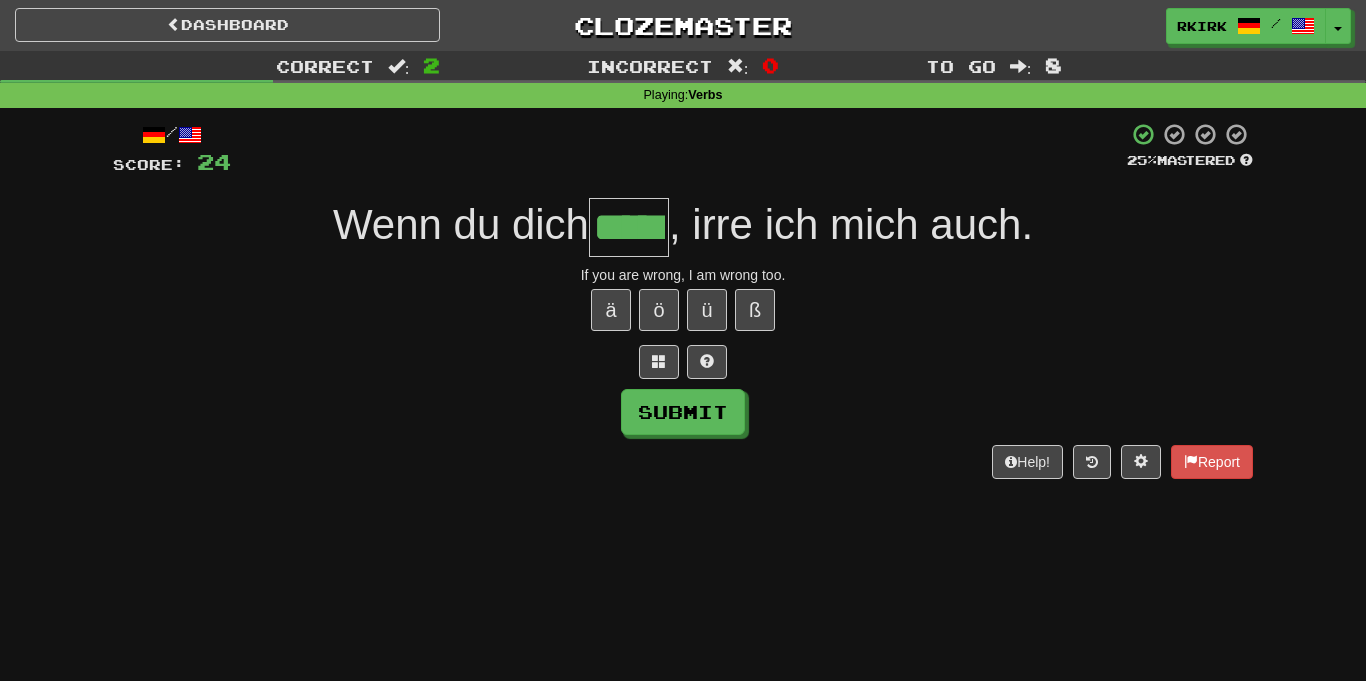 type on "*****" 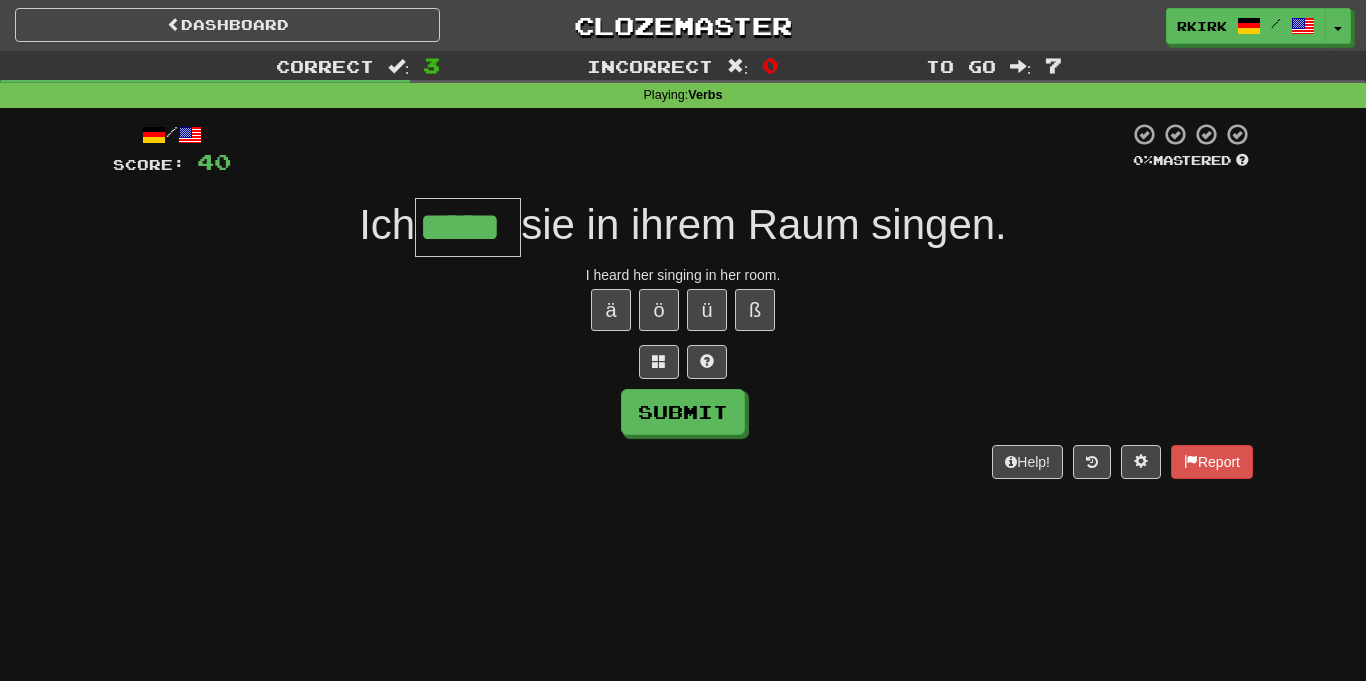 type on "*****" 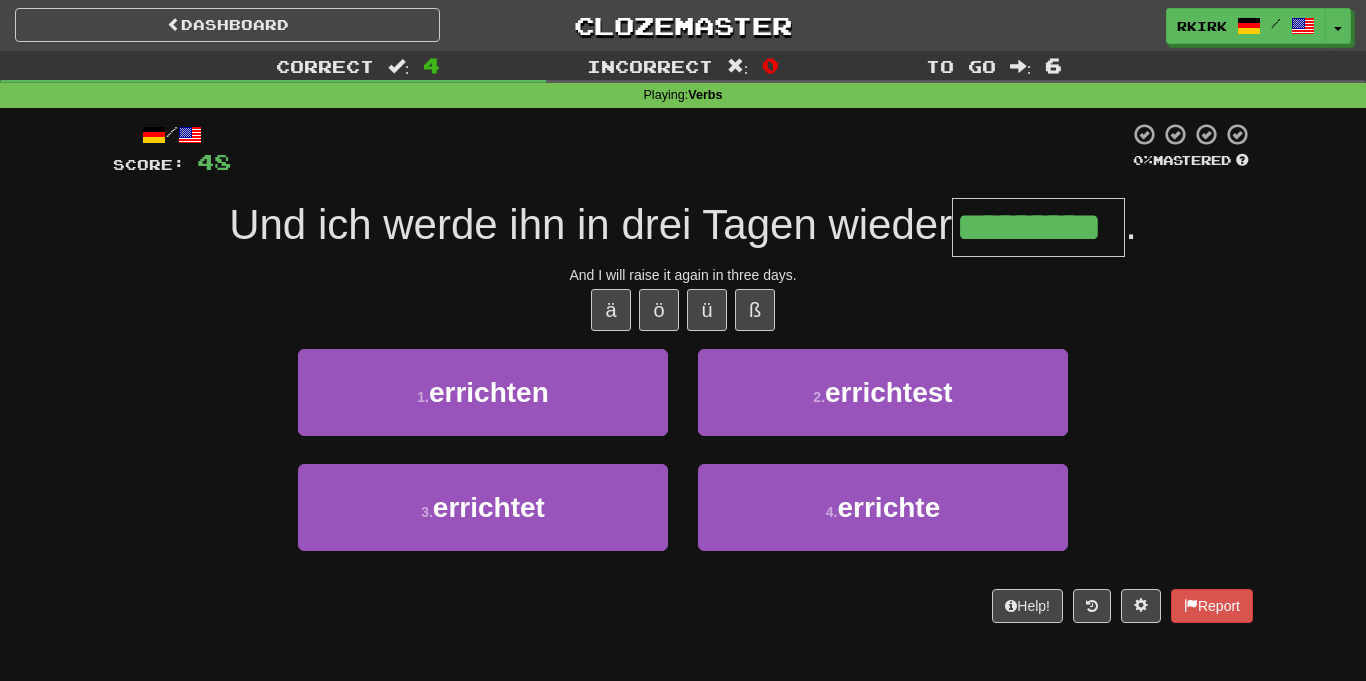 type on "*********" 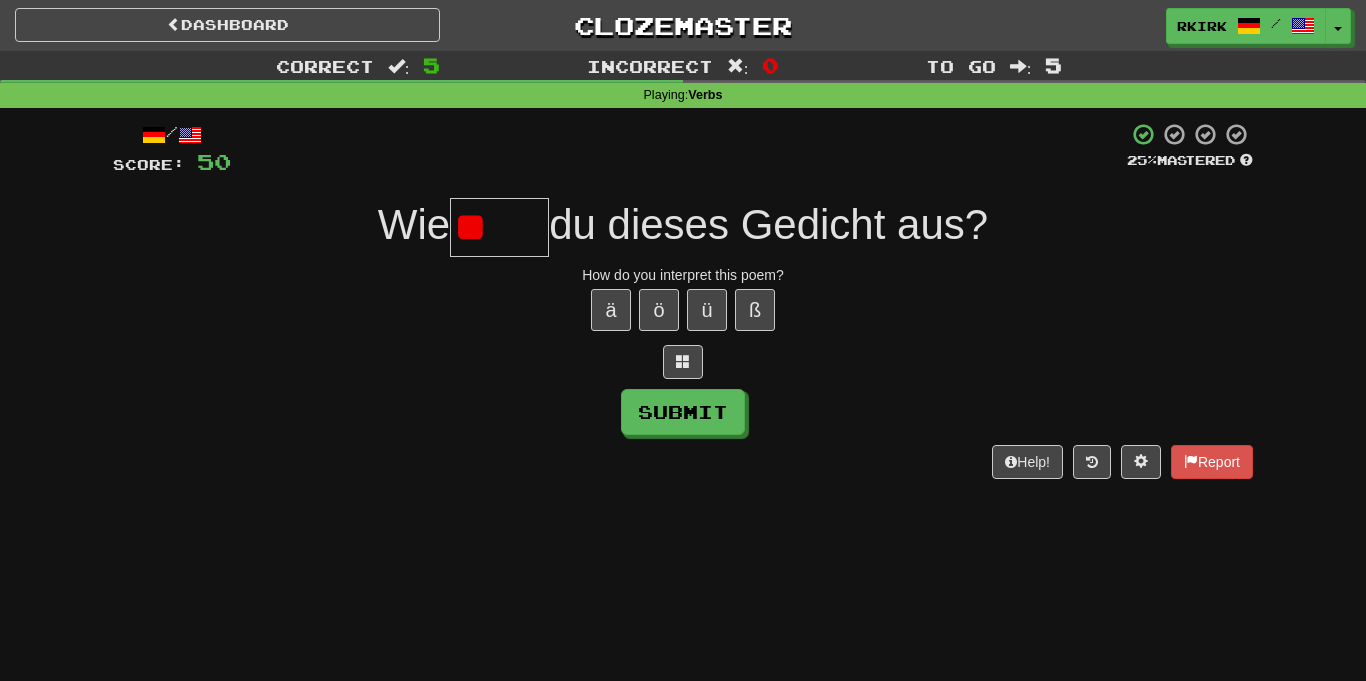 type on "*****" 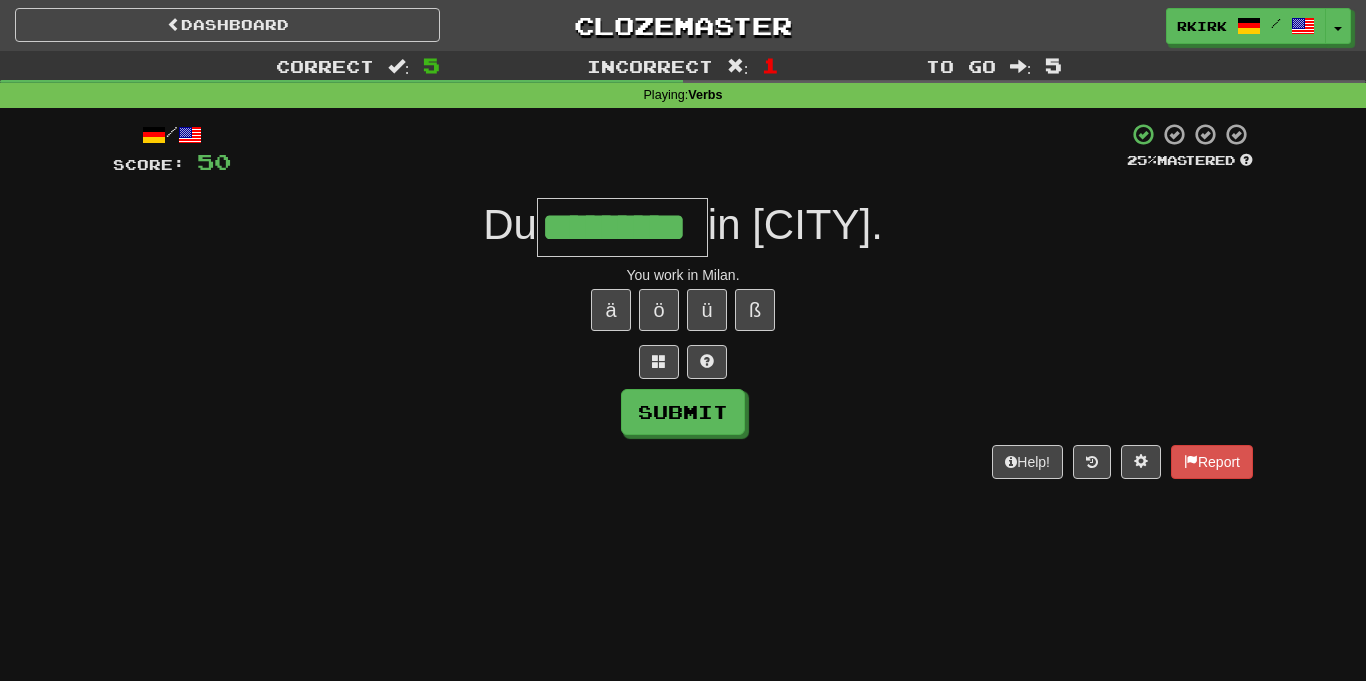 type on "*********" 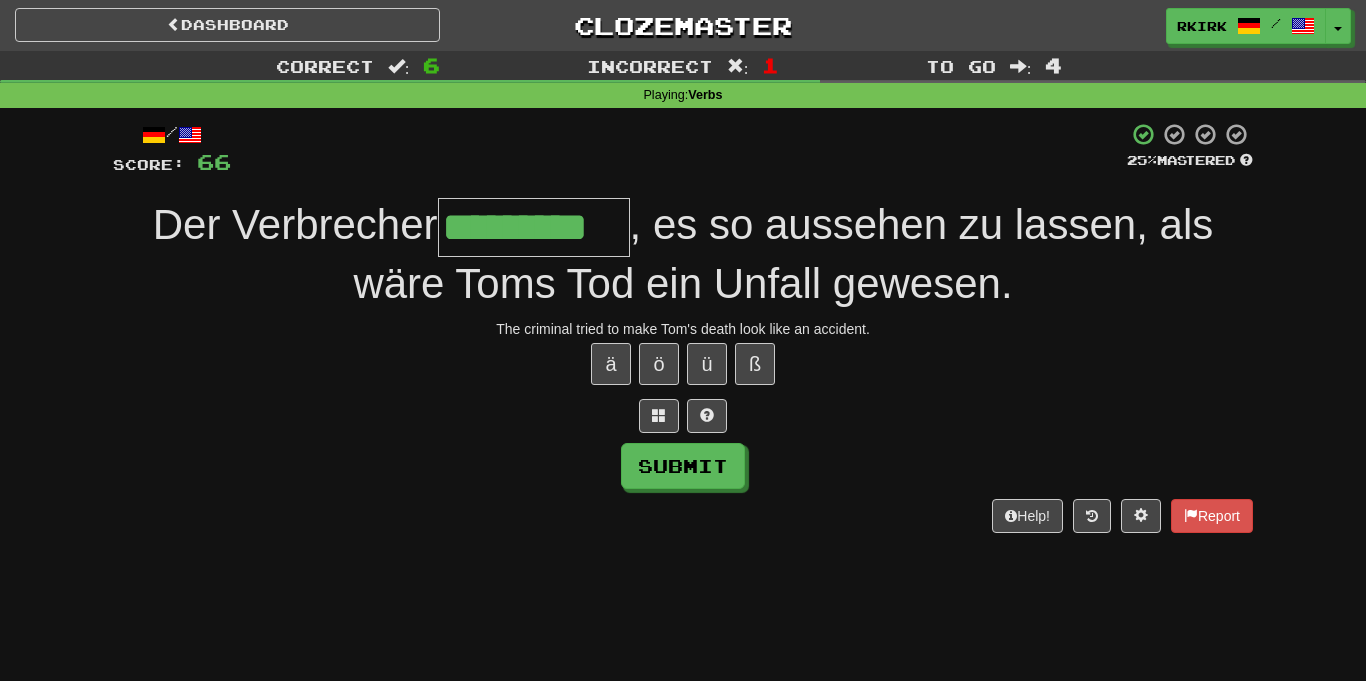 type on "*********" 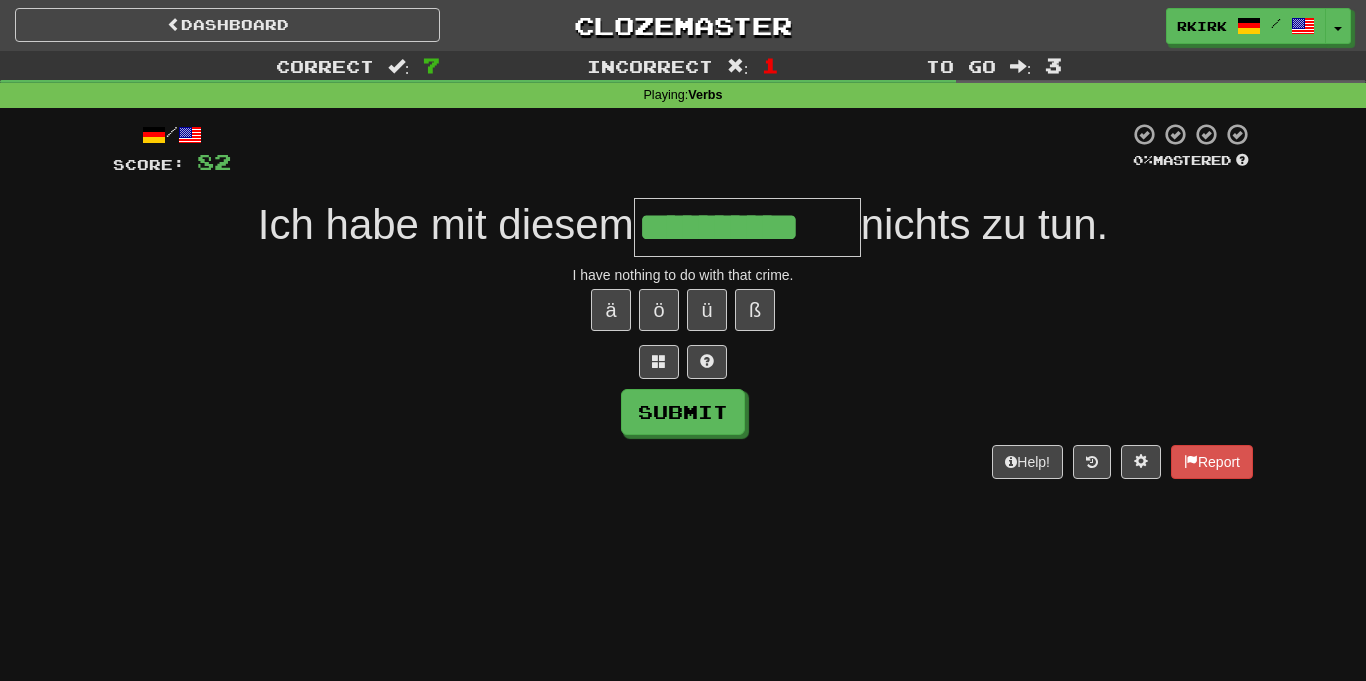 type on "**********" 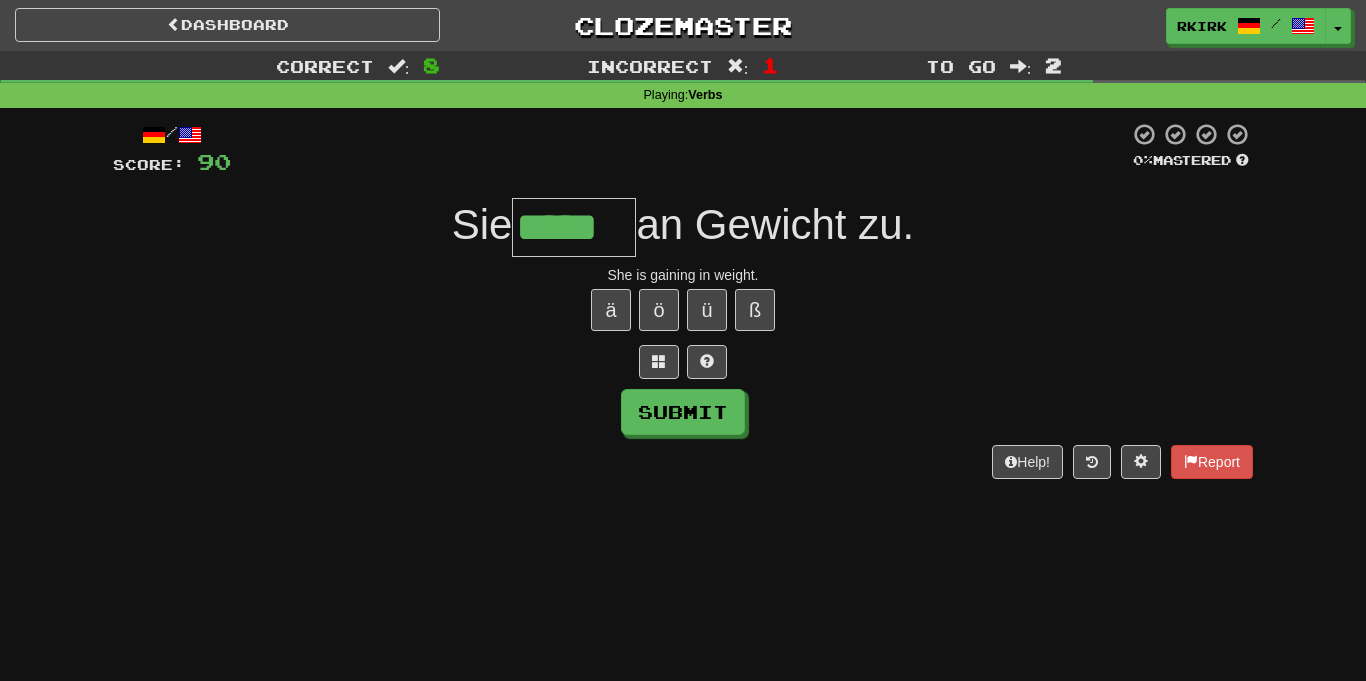 type on "*****" 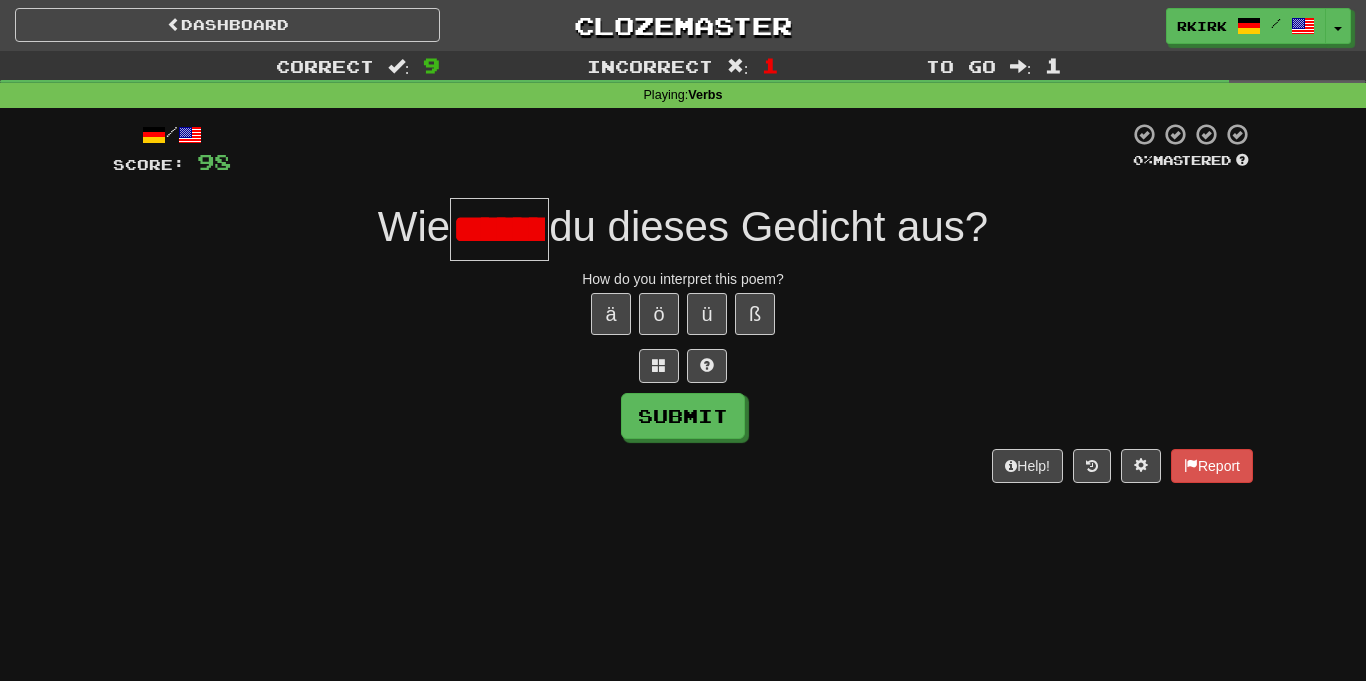 scroll, scrollTop: 0, scrollLeft: 0, axis: both 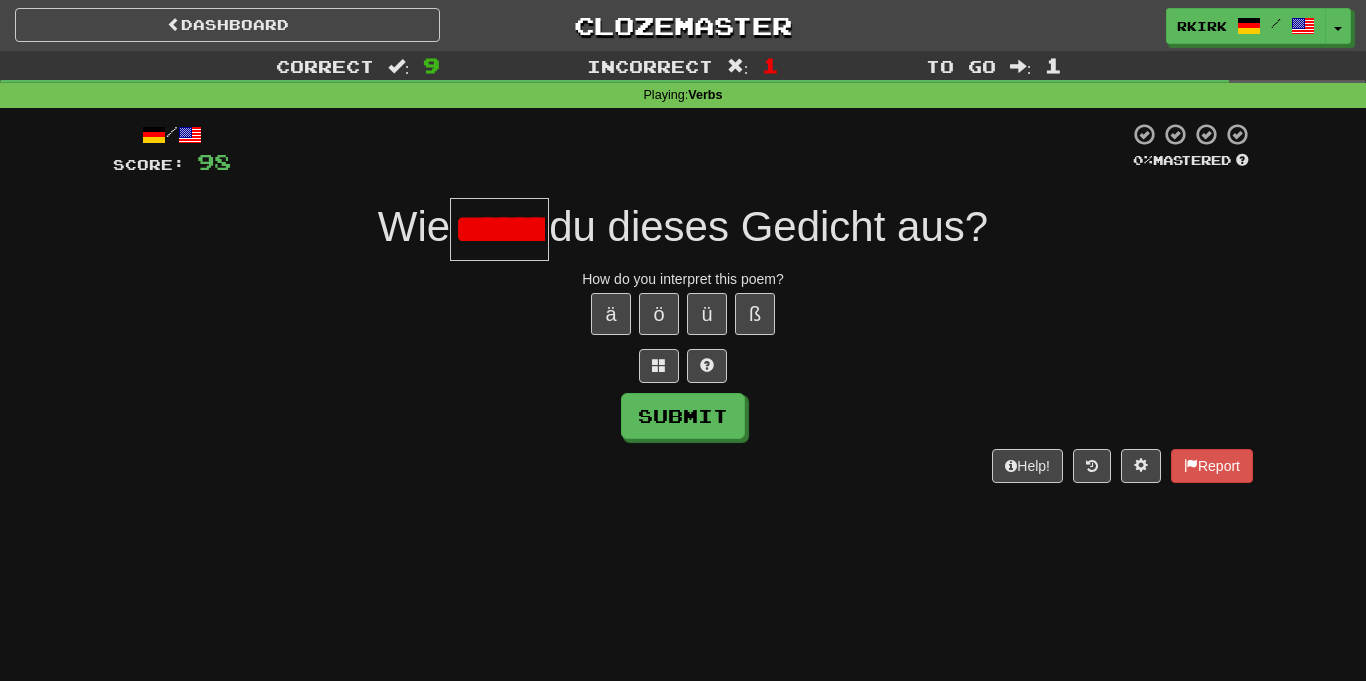 type on "******" 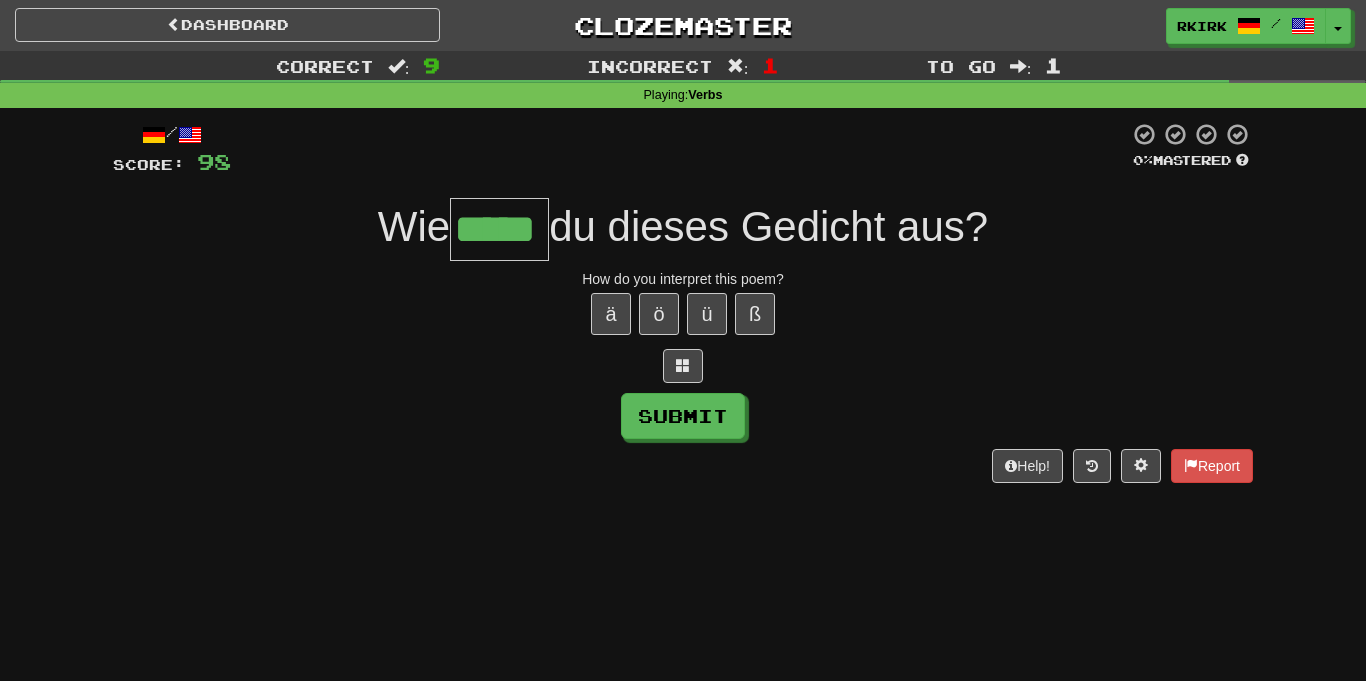 type on "*****" 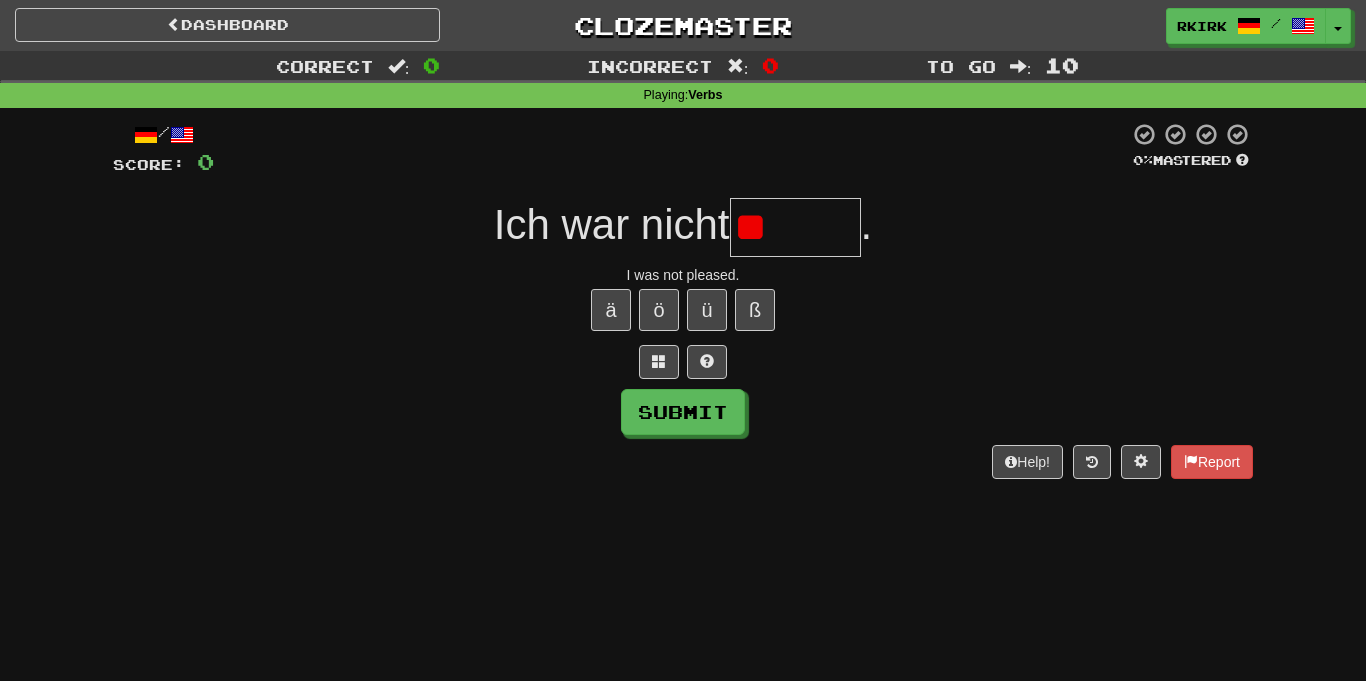 type on "*" 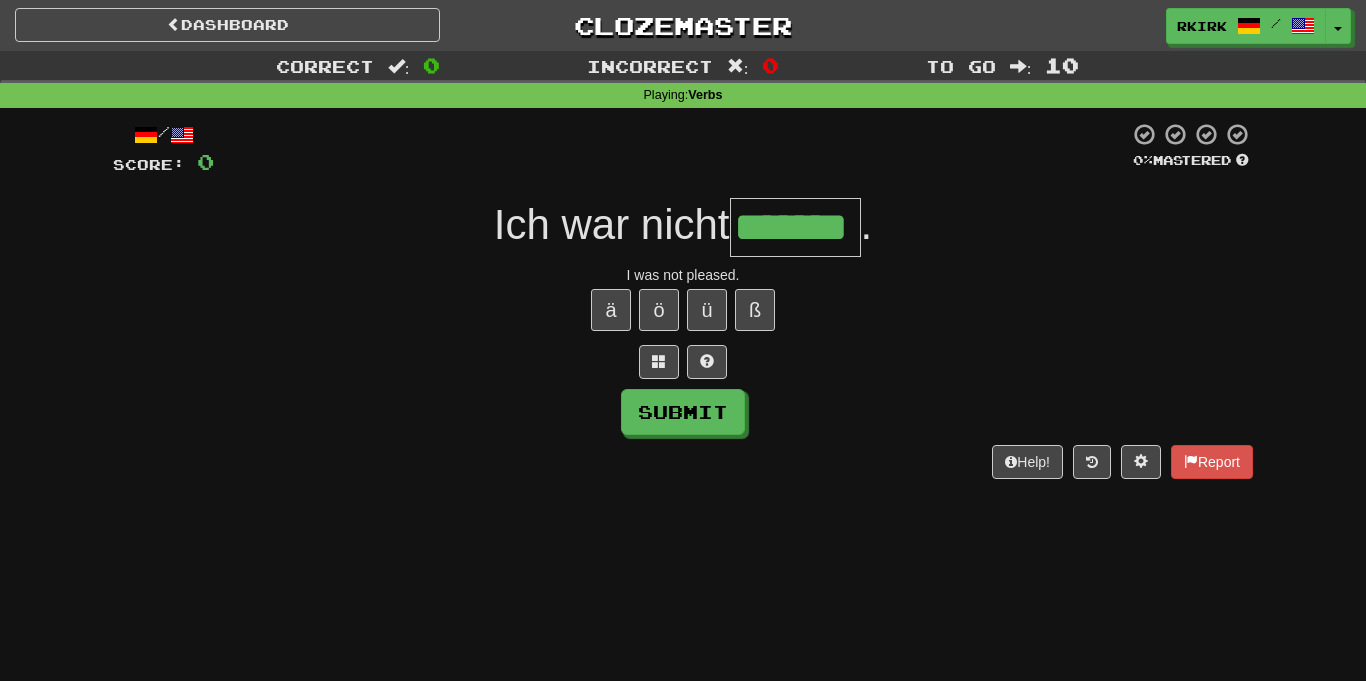 type on "*******" 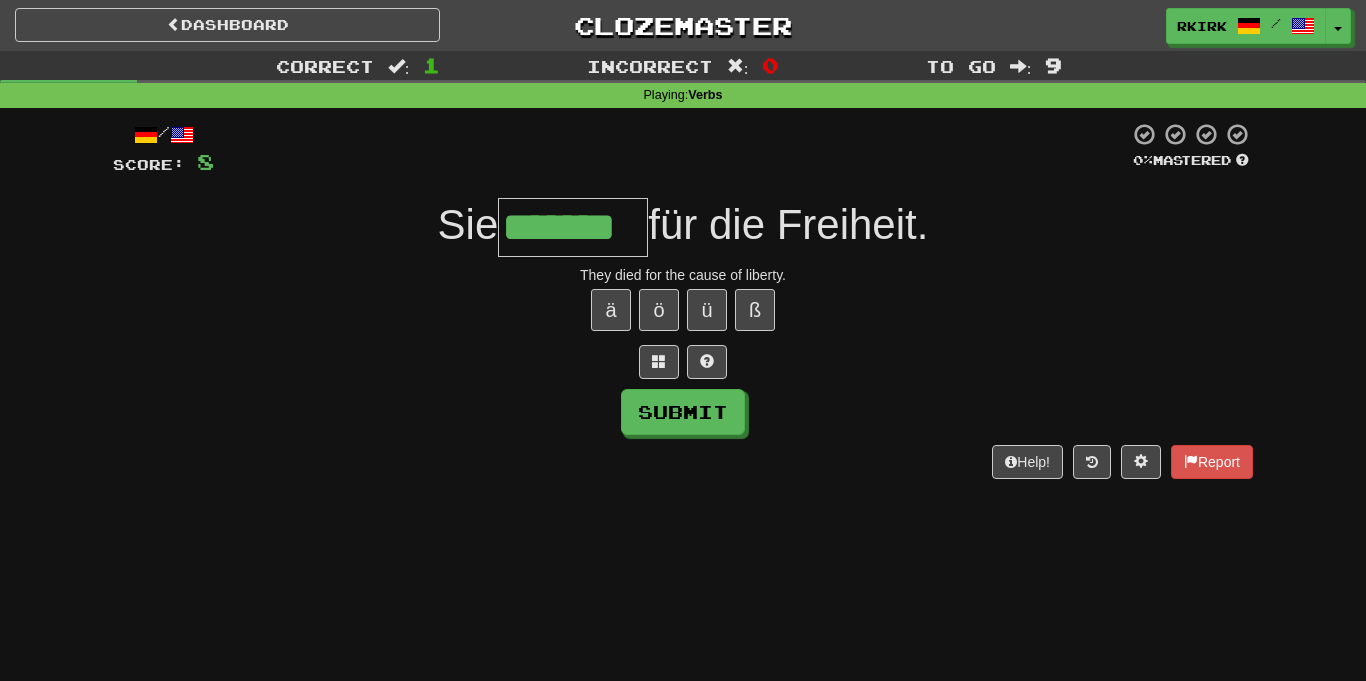 type on "*******" 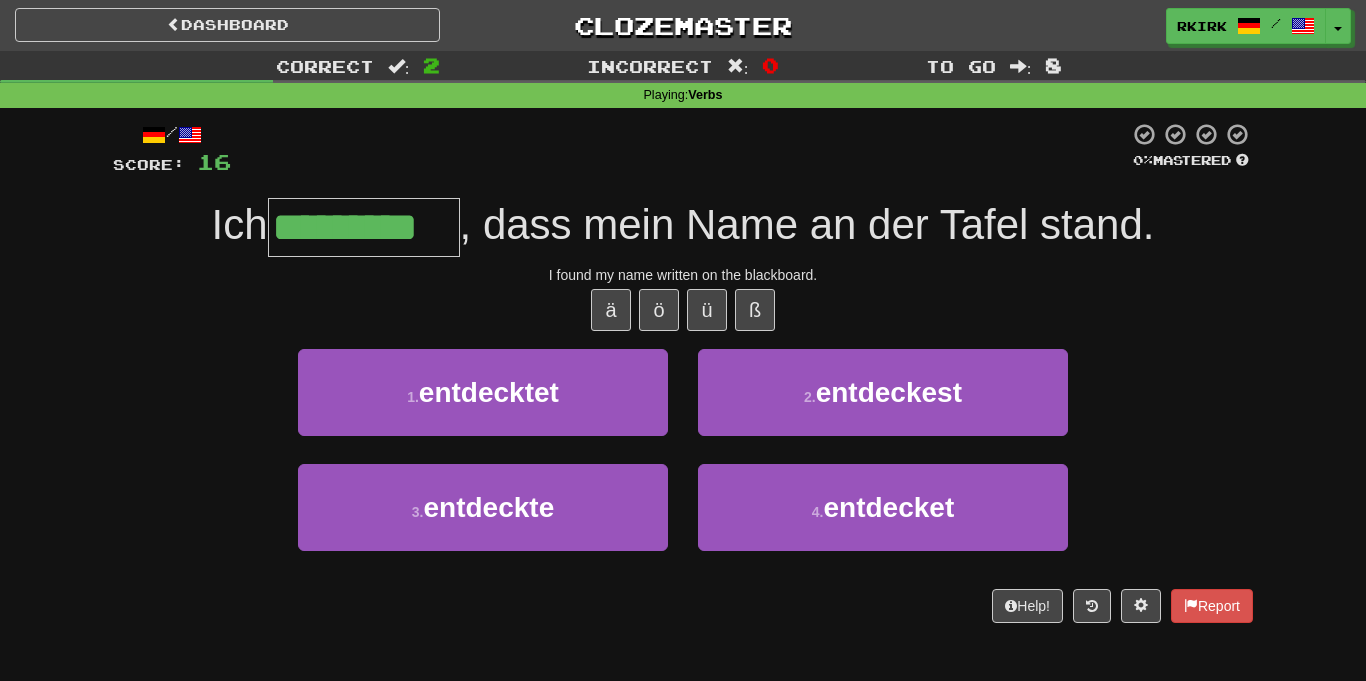 type on "*********" 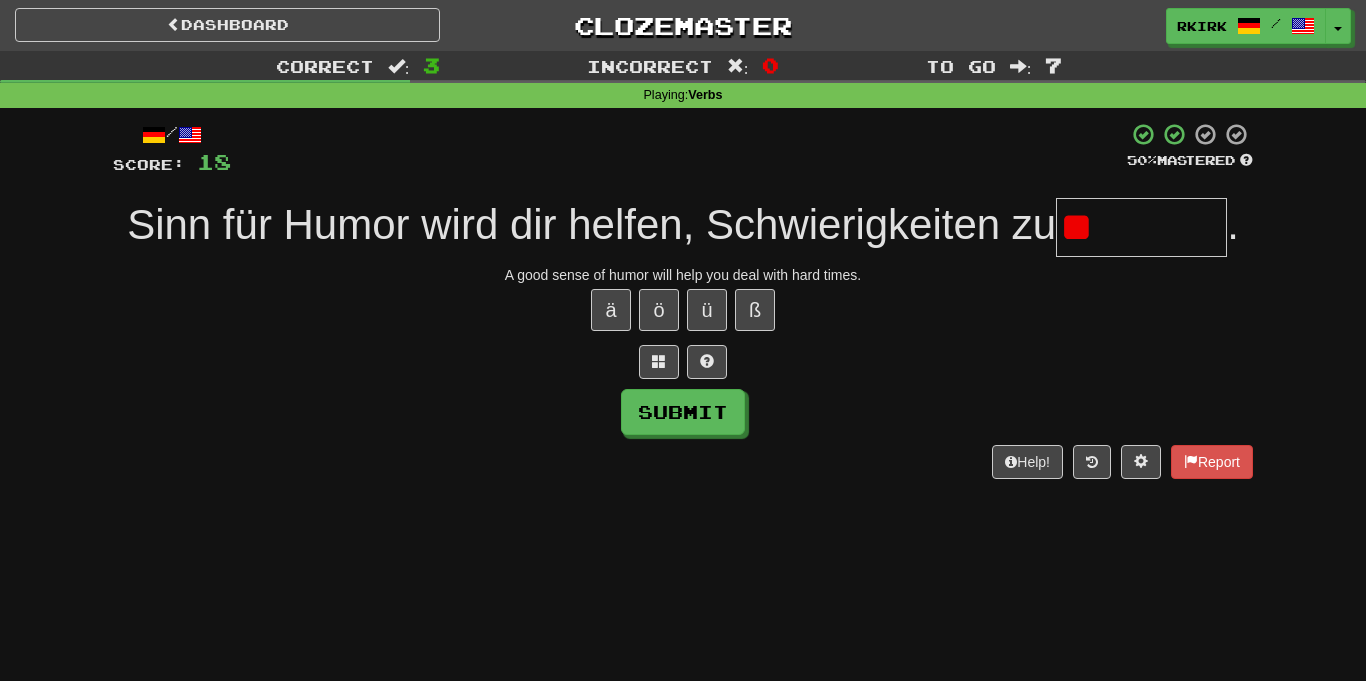 type on "*" 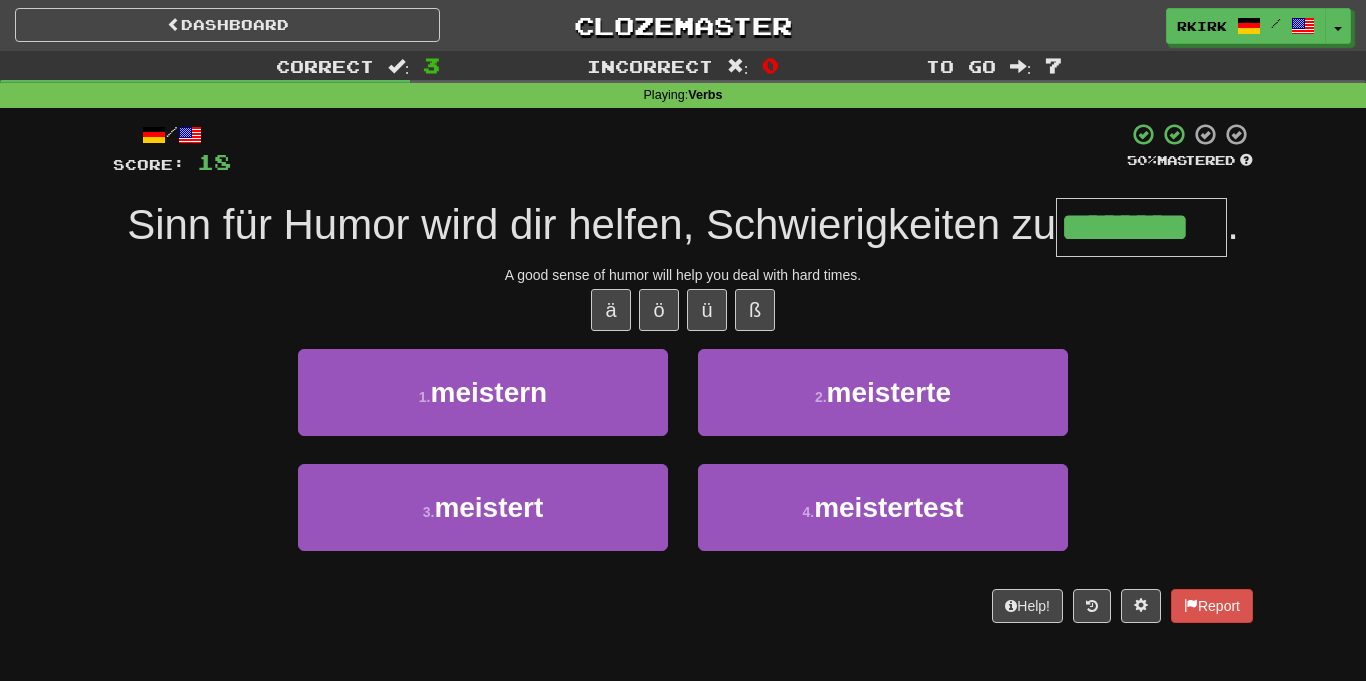 type on "********" 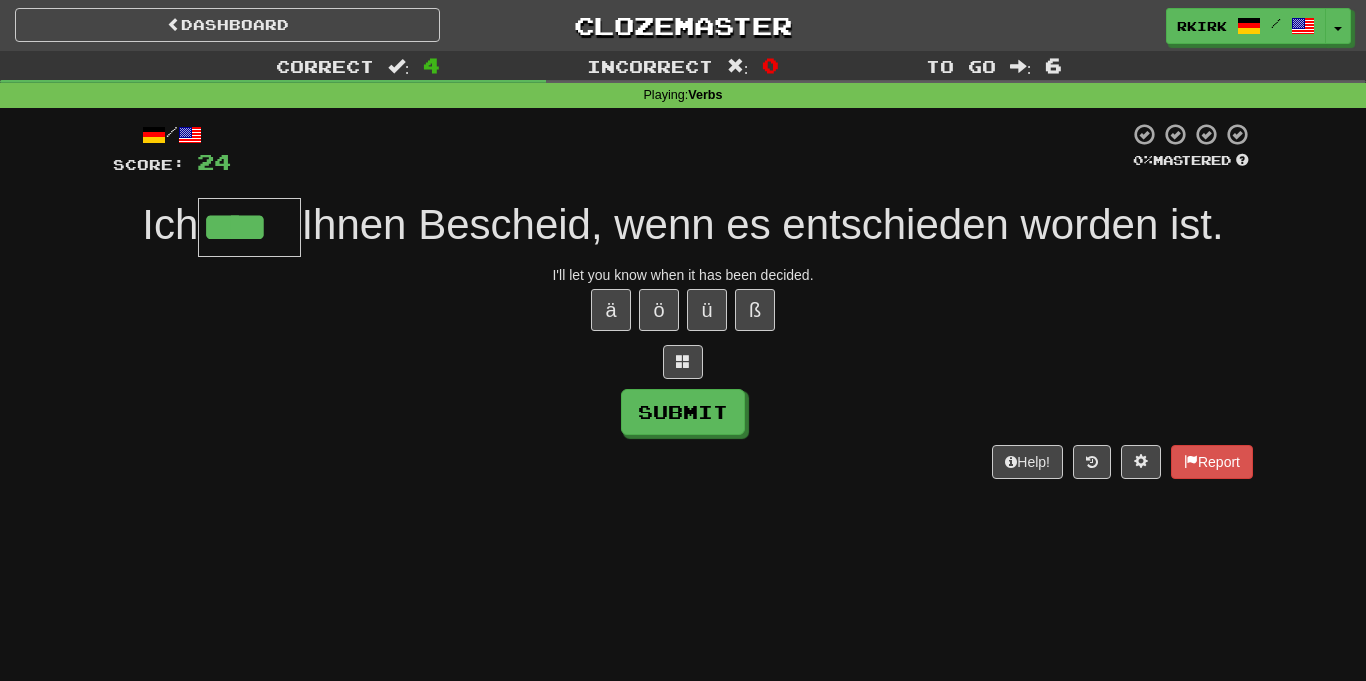 type on "****" 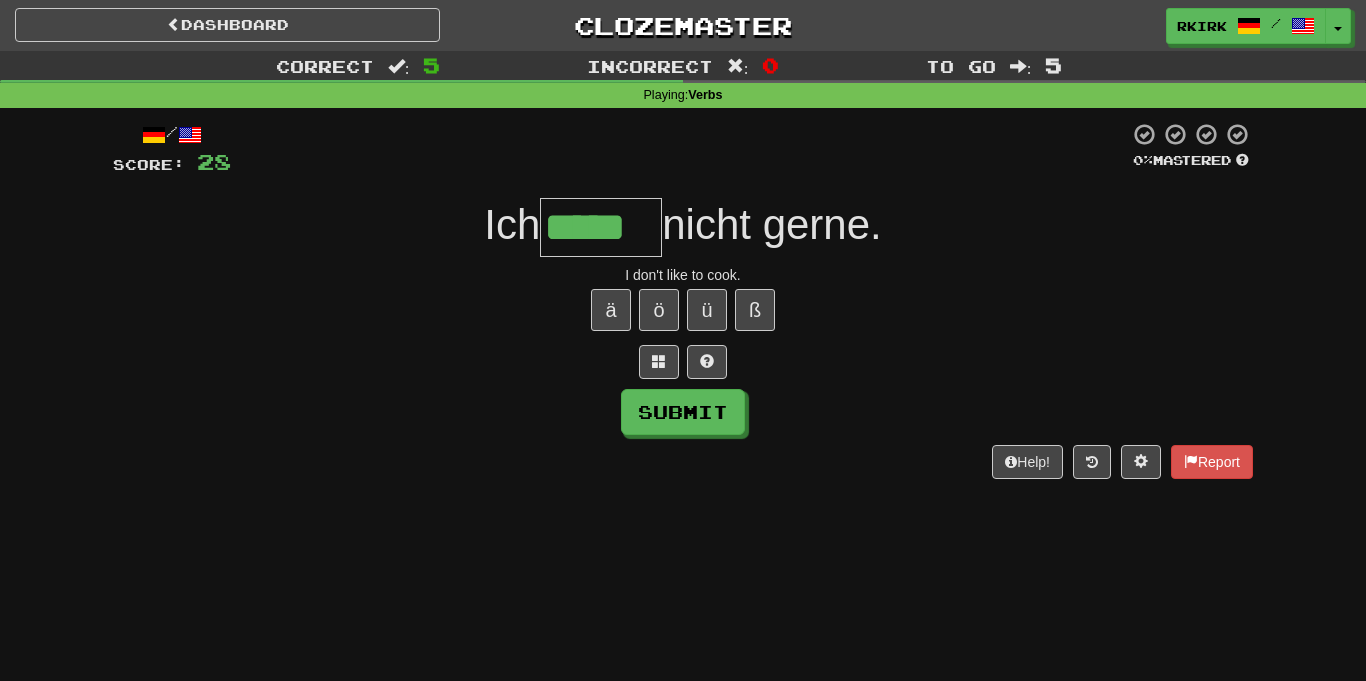 type on "*****" 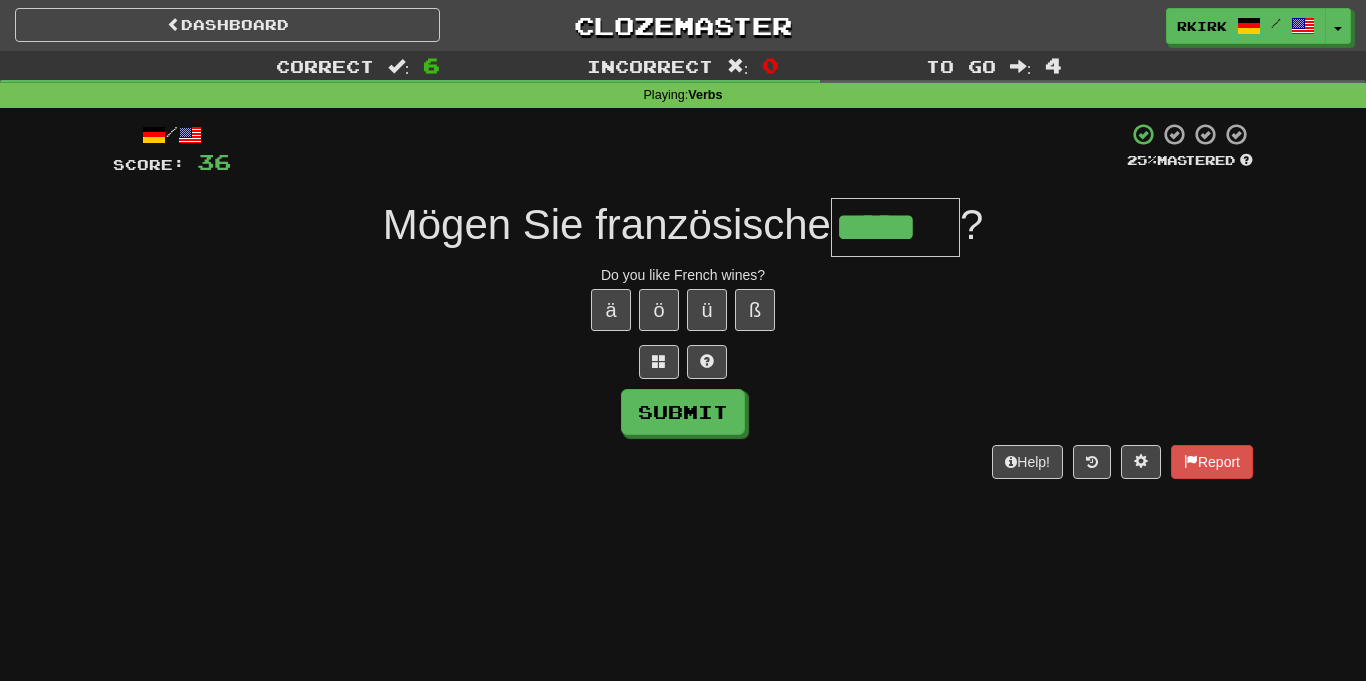 type on "*****" 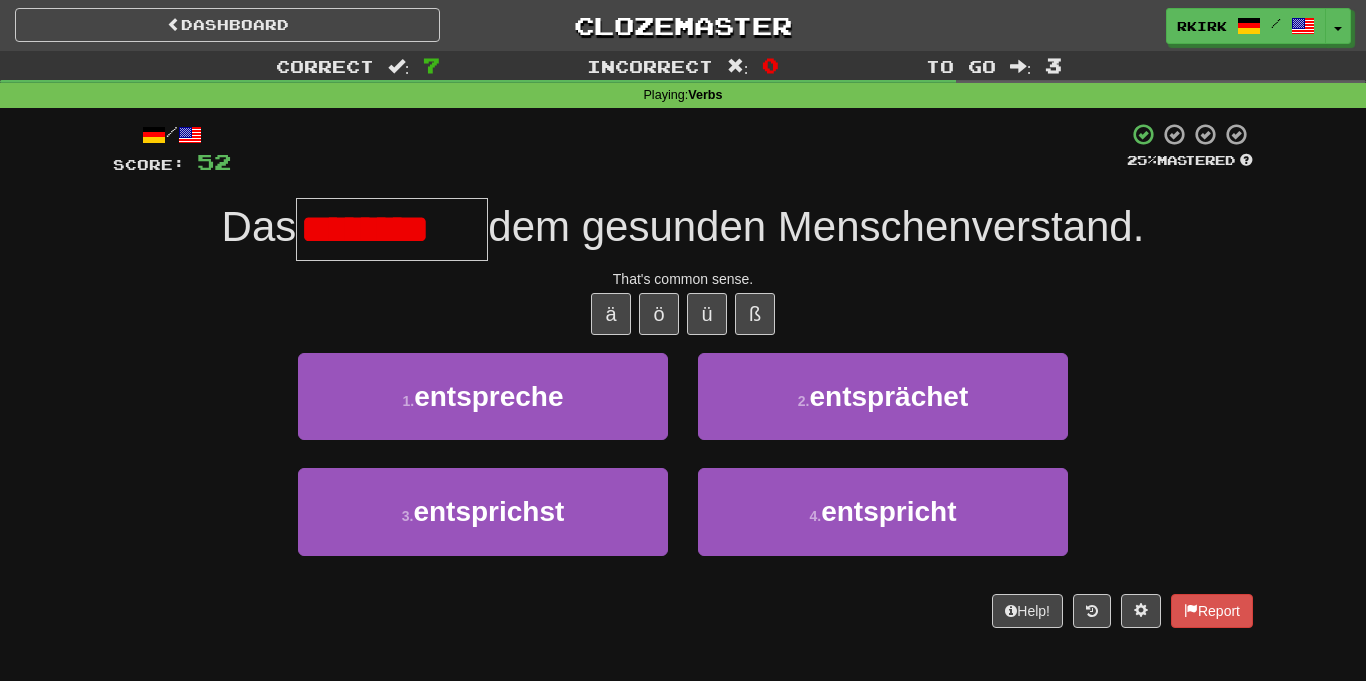 scroll, scrollTop: 0, scrollLeft: 0, axis: both 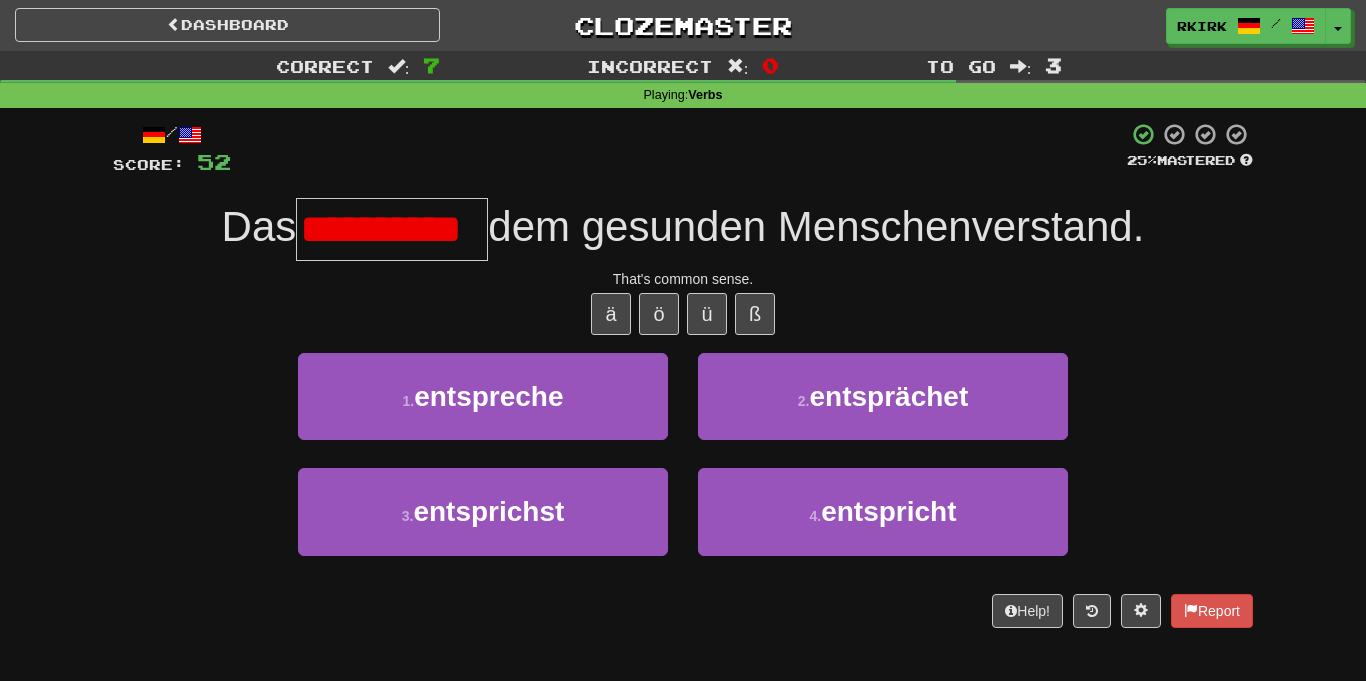type on "**********" 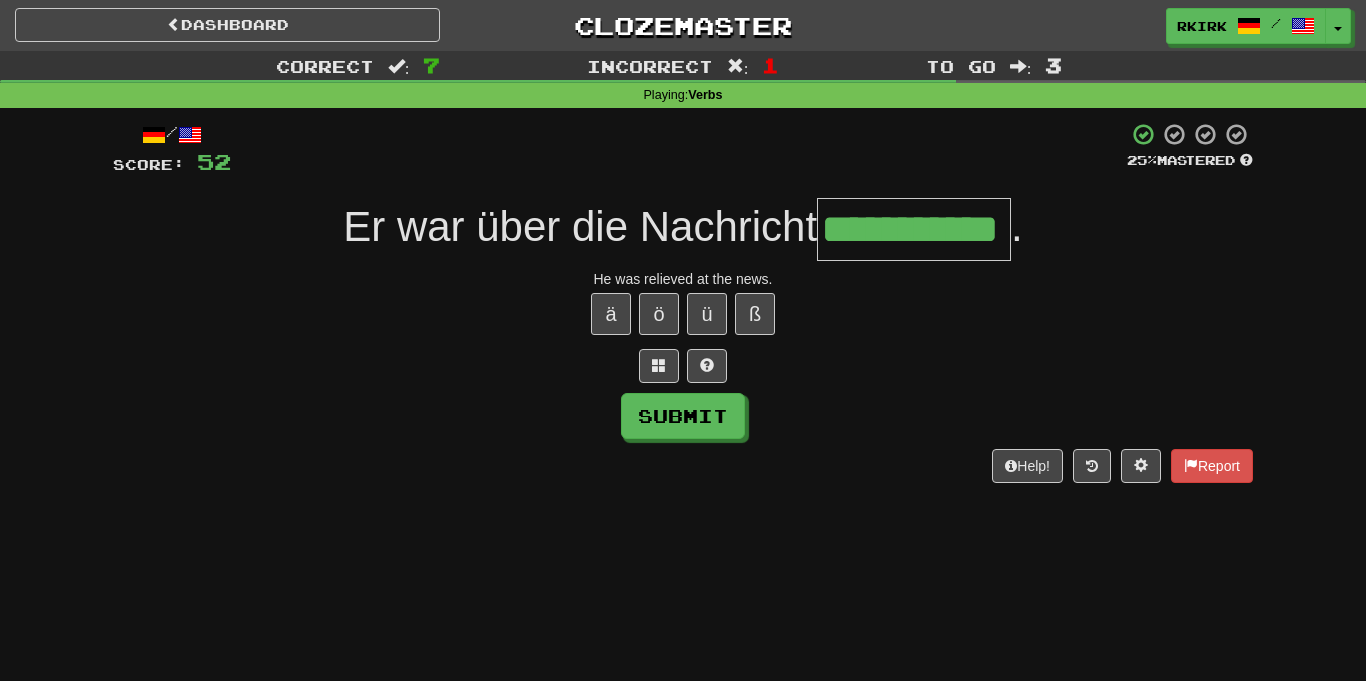 type on "**********" 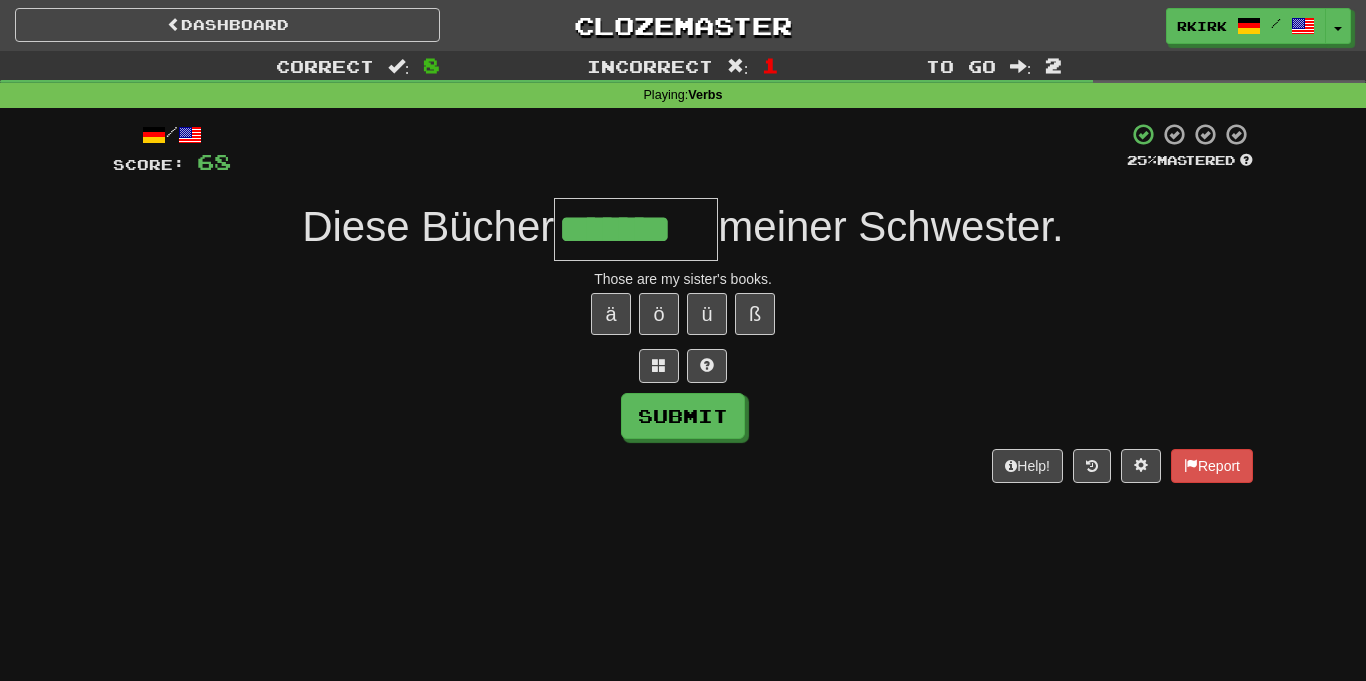 type on "*******" 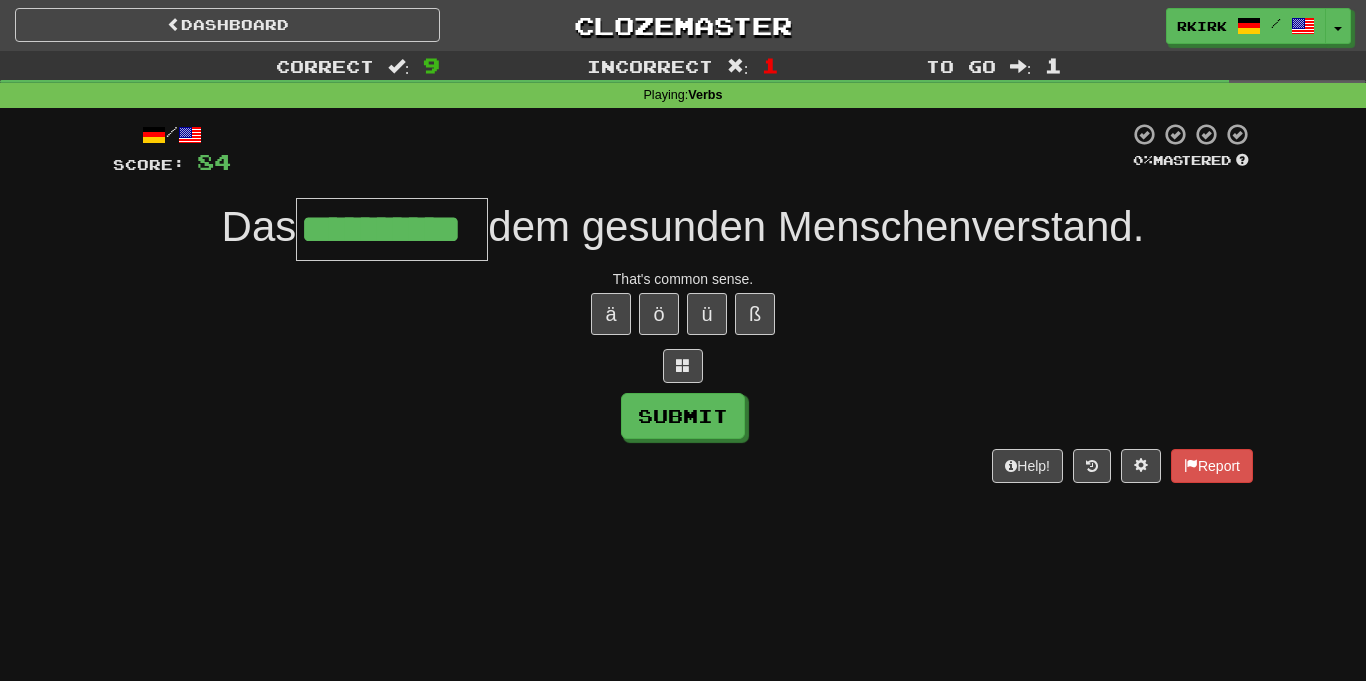 type on "**********" 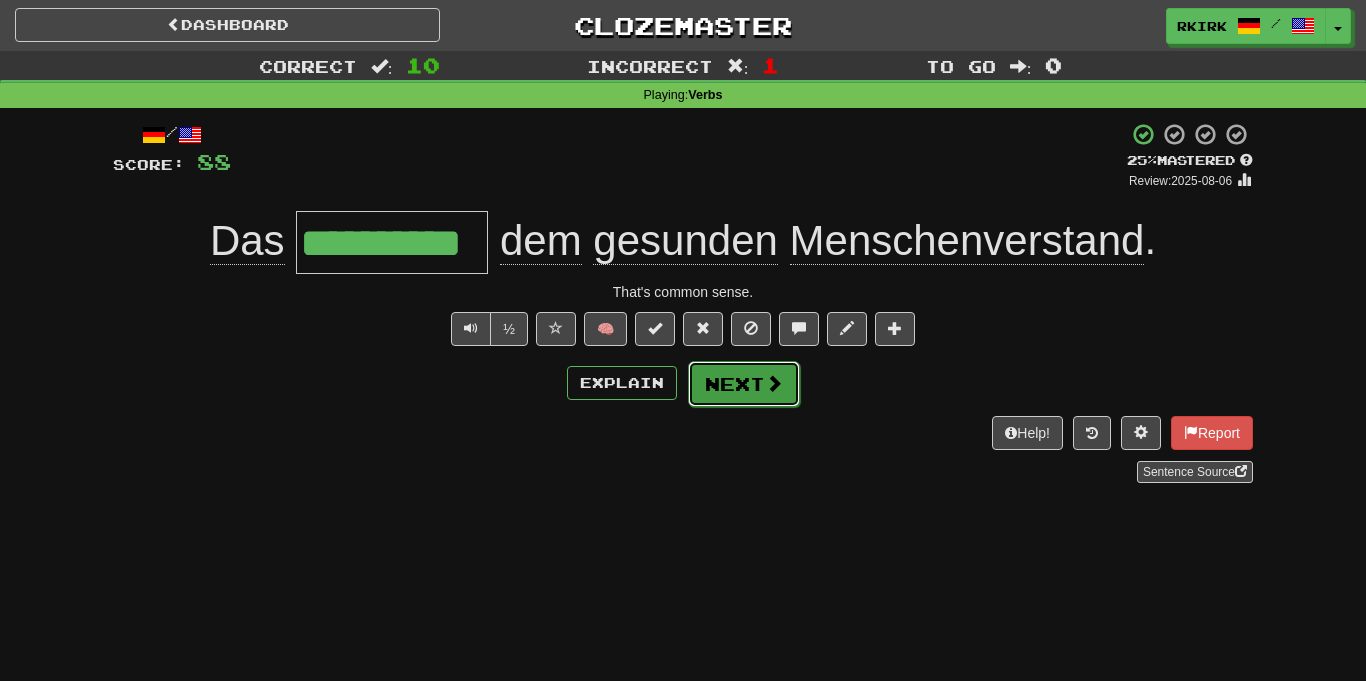 click on "Next" at bounding box center (744, 384) 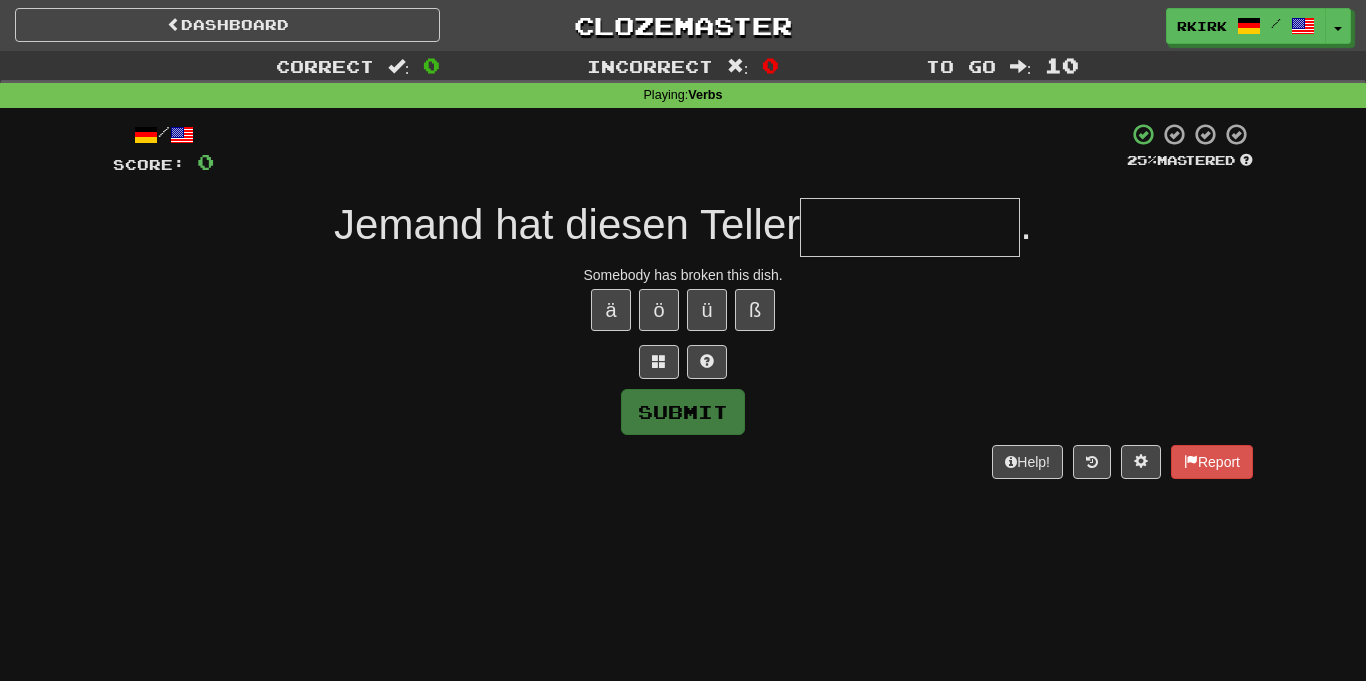 type on "*" 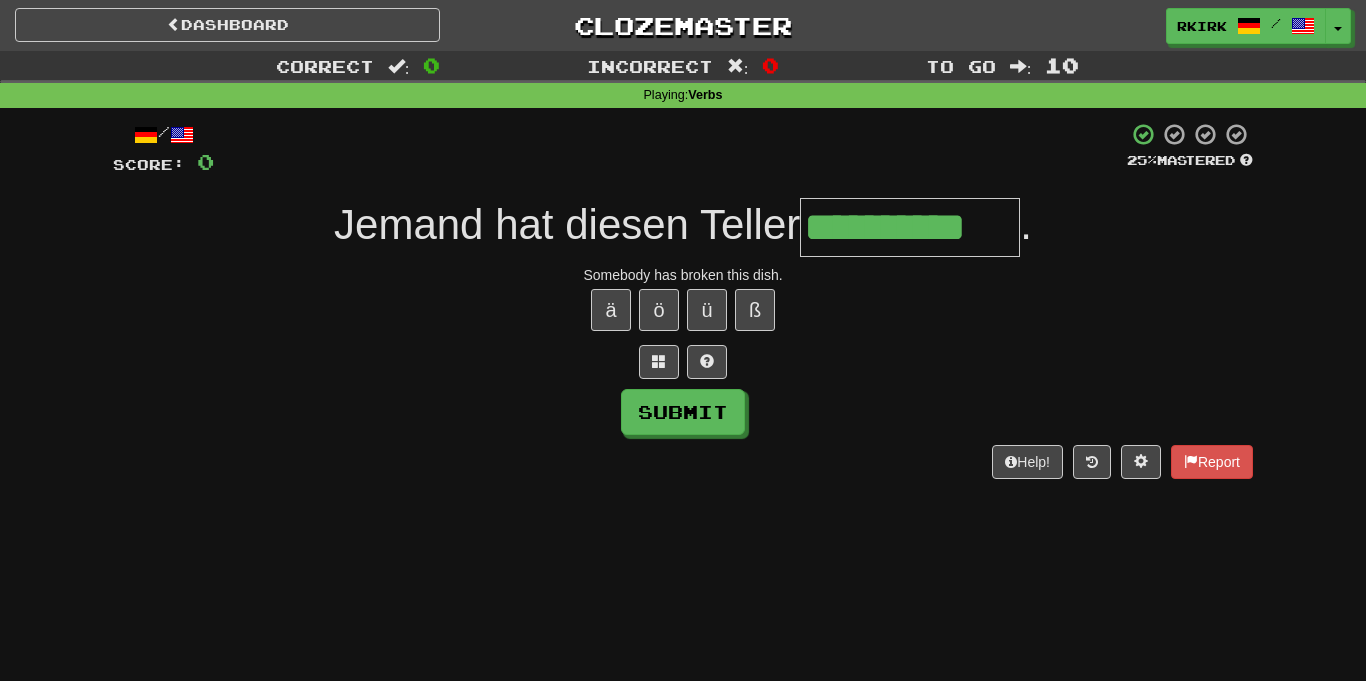 type on "**********" 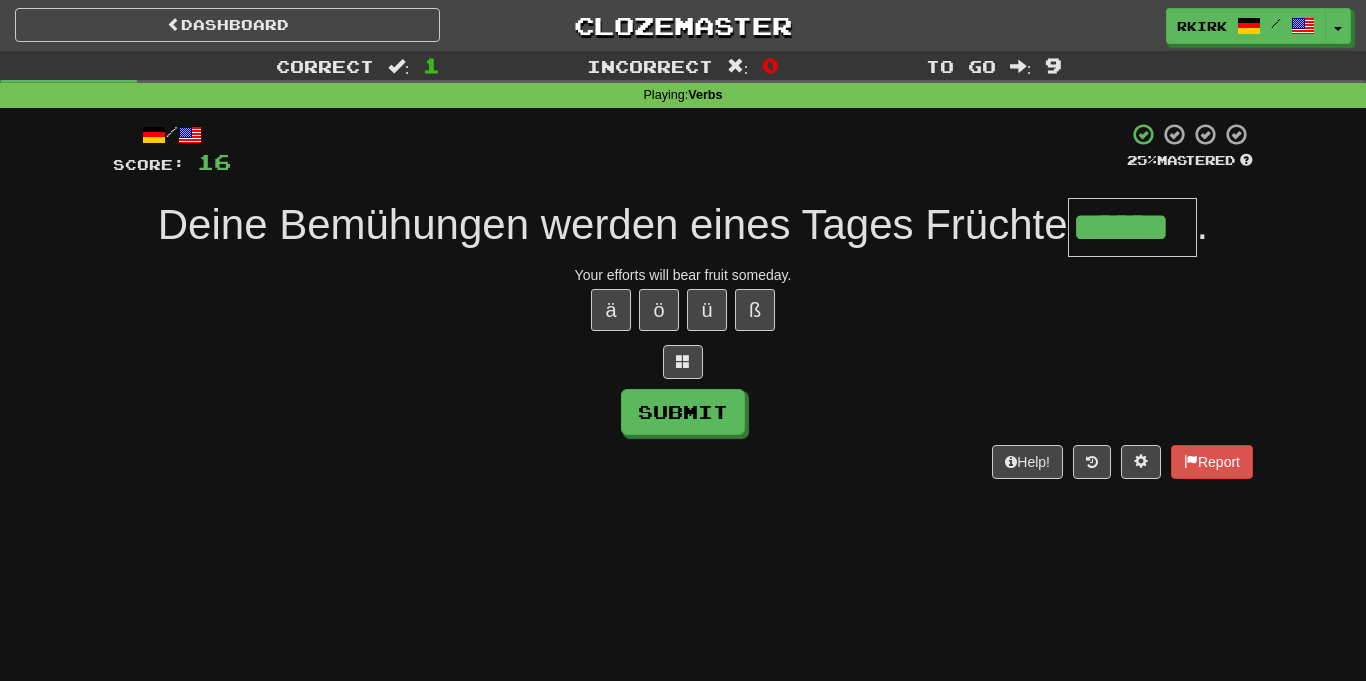 type on "******" 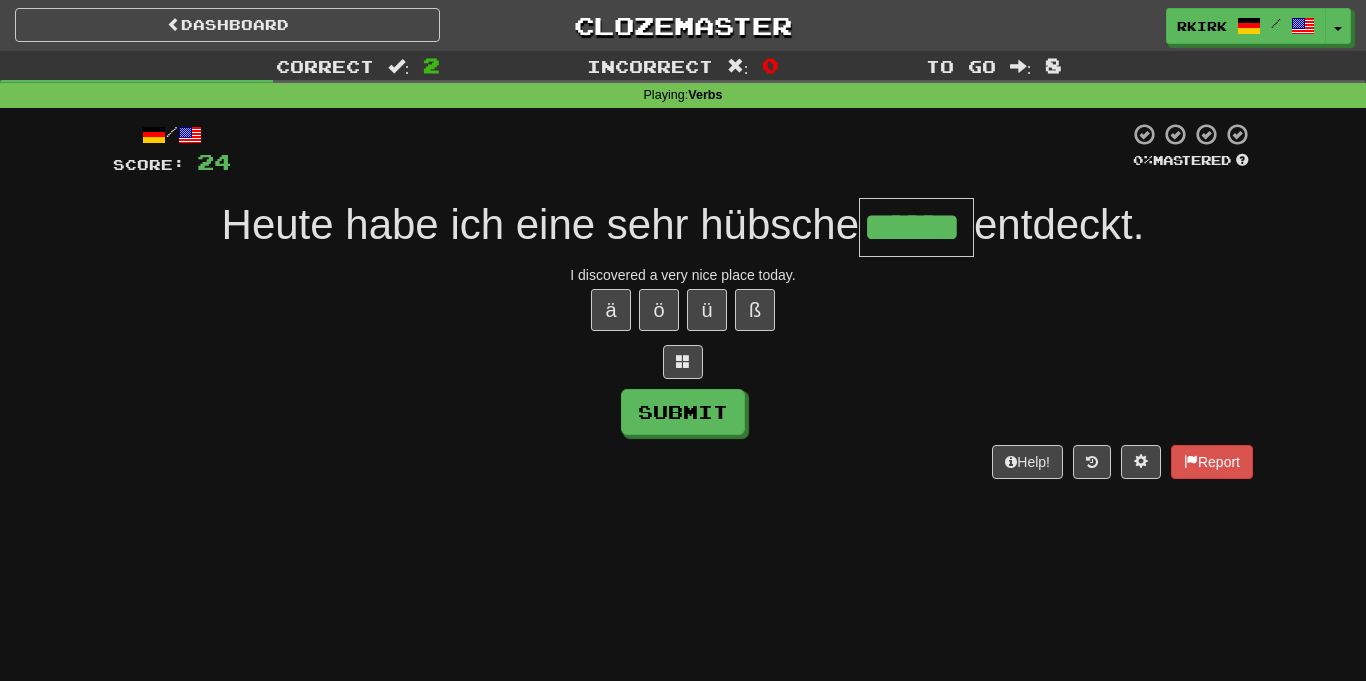 type on "******" 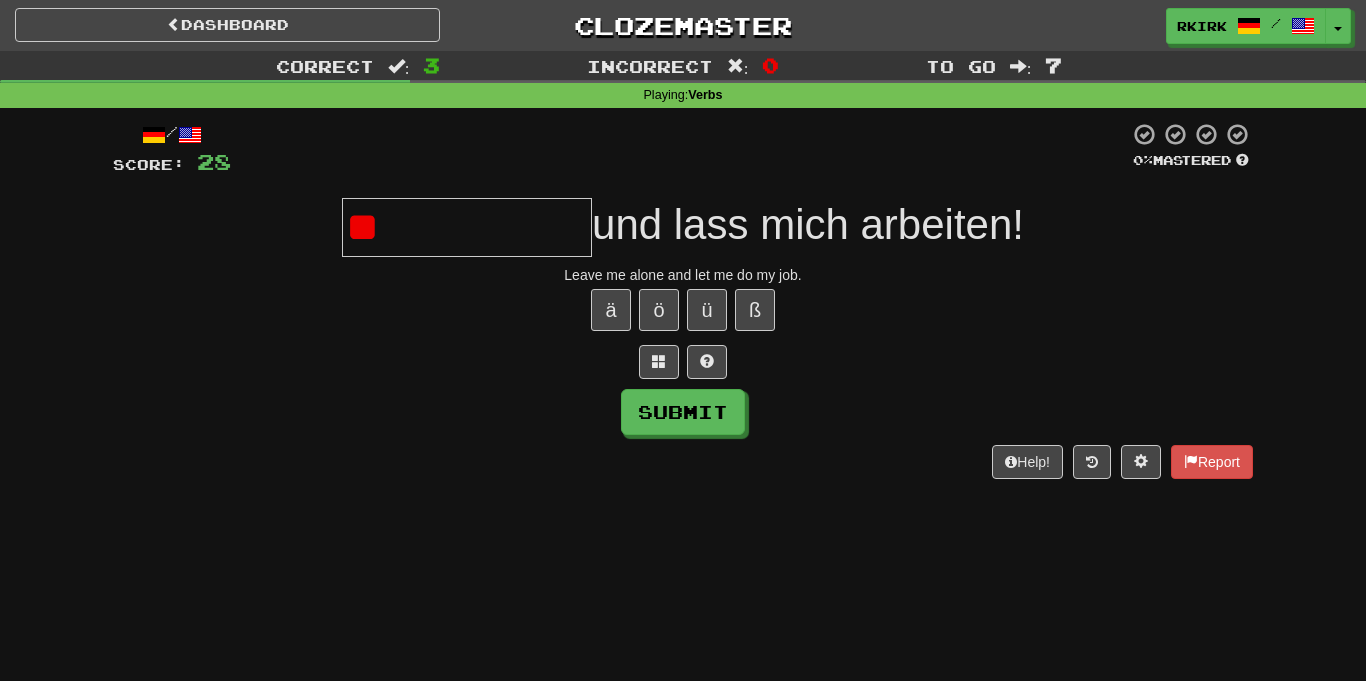type on "*" 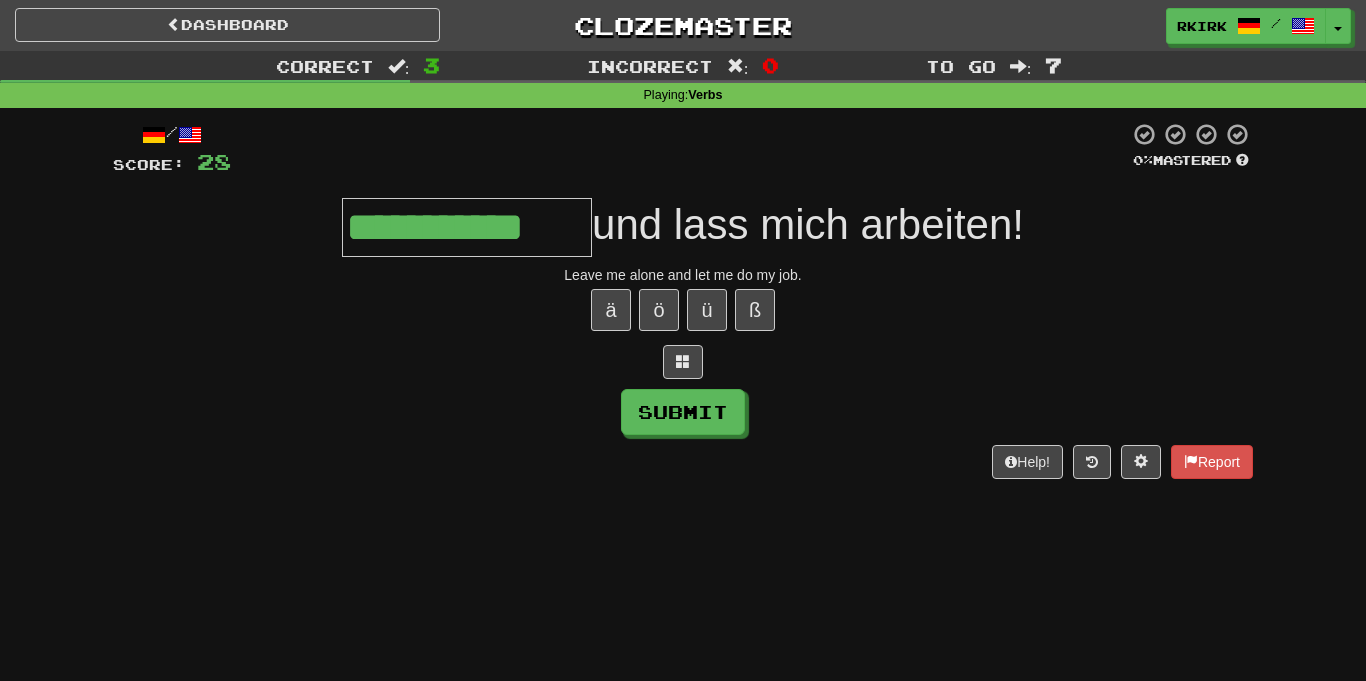 type on "**********" 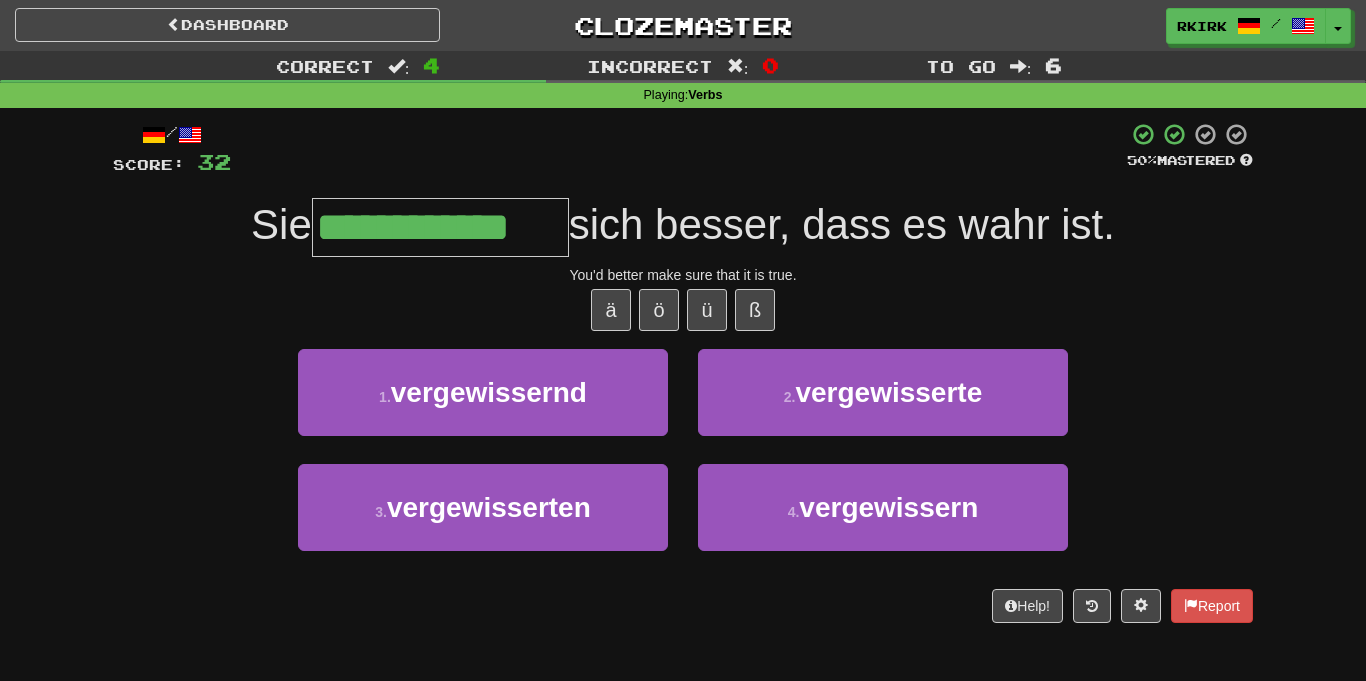 type on "**********" 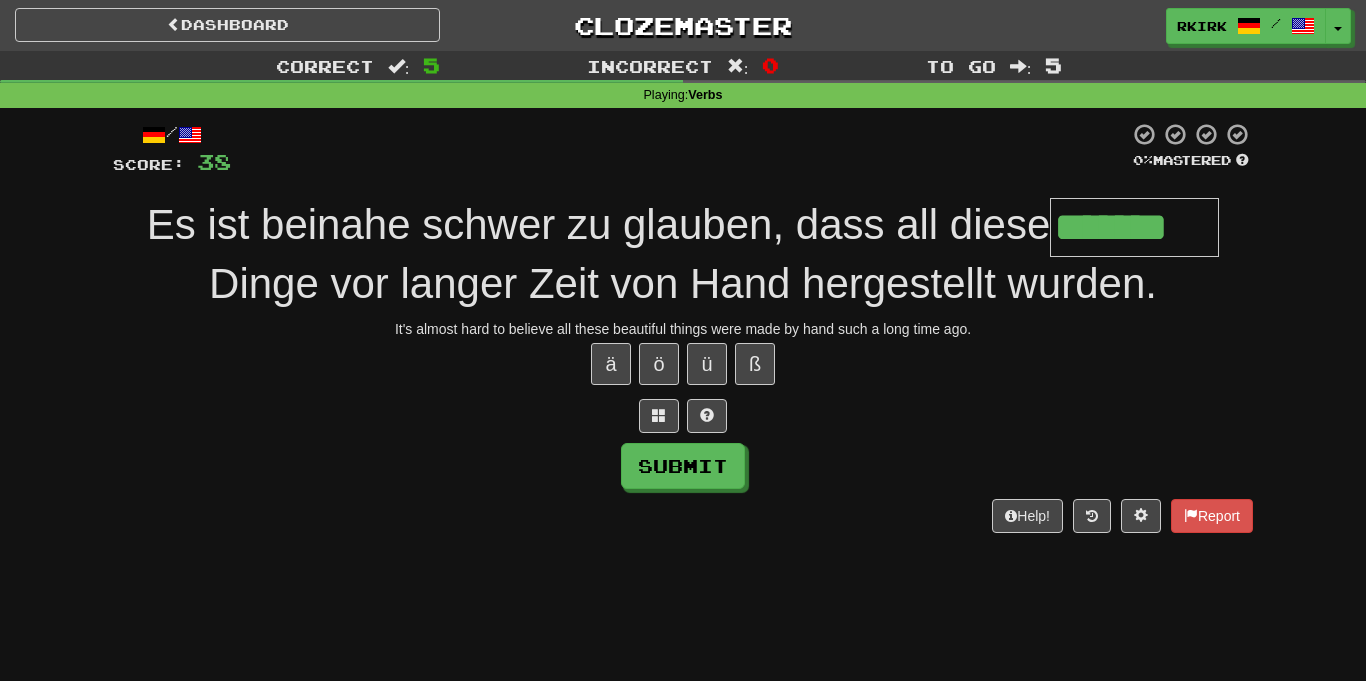 scroll, scrollTop: 0, scrollLeft: 5, axis: horizontal 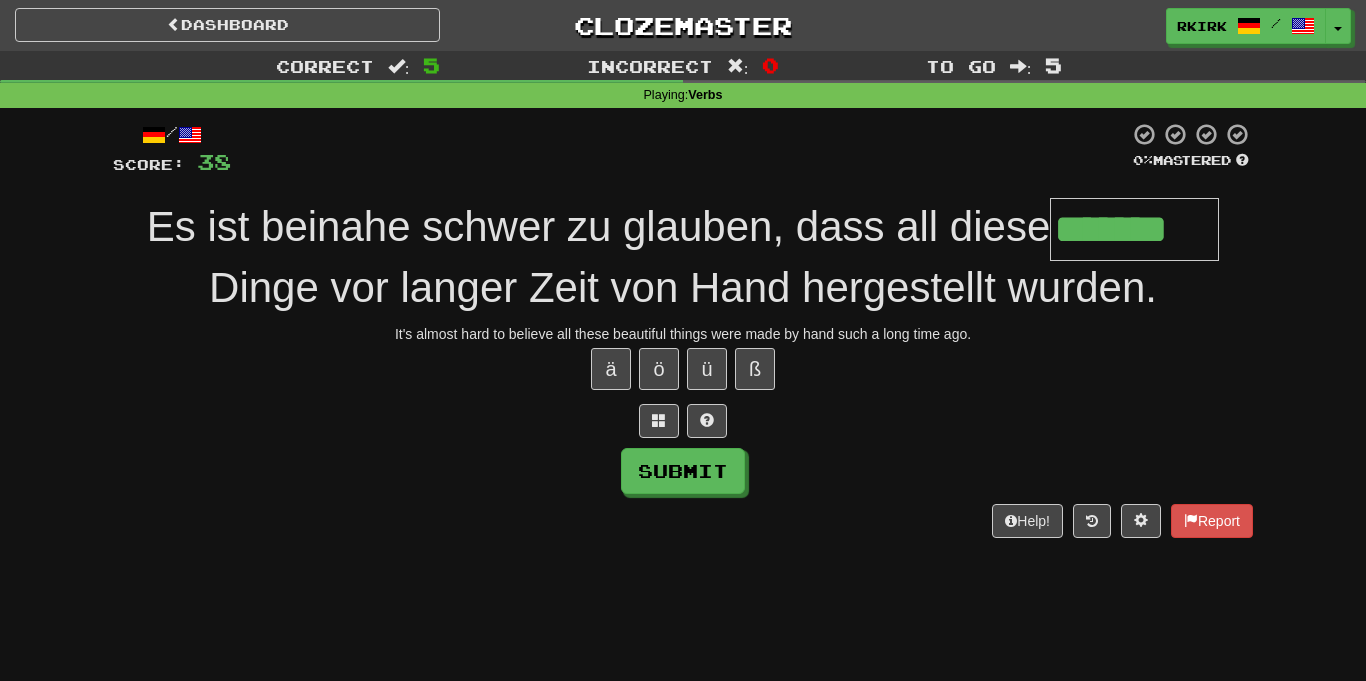 type on "*******" 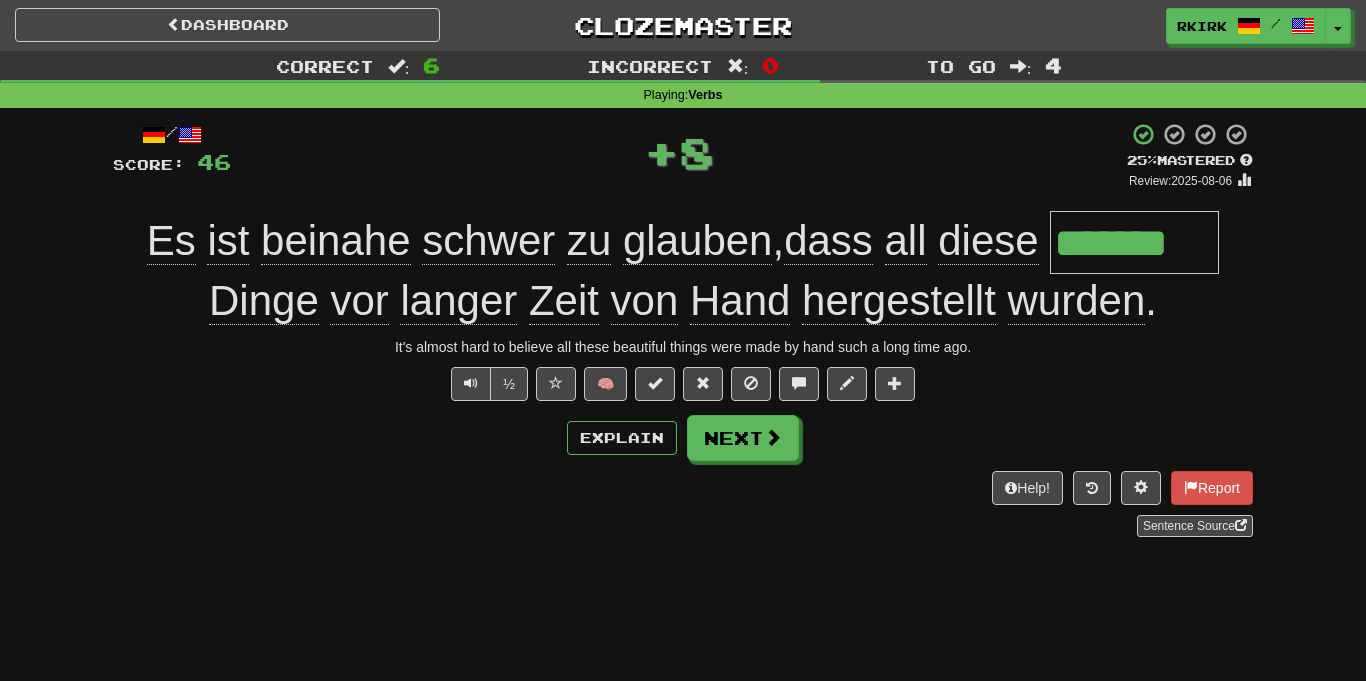 scroll, scrollTop: 0, scrollLeft: 0, axis: both 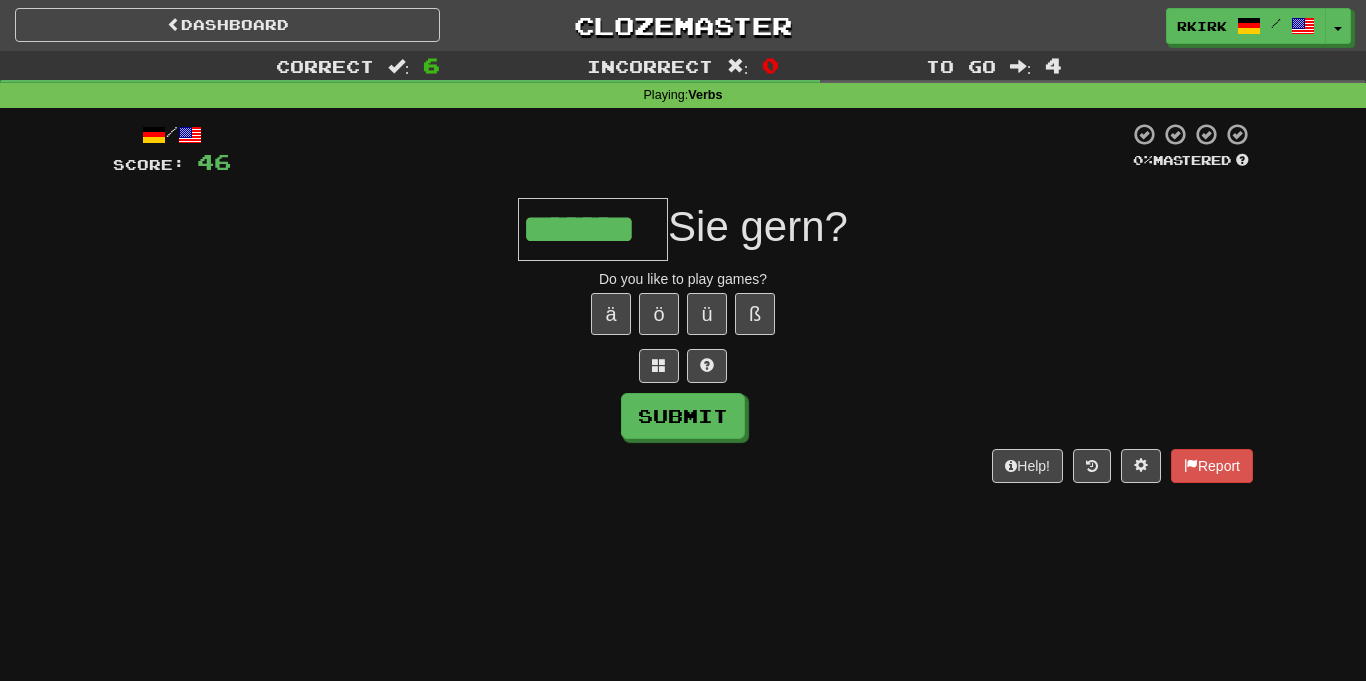 type on "*******" 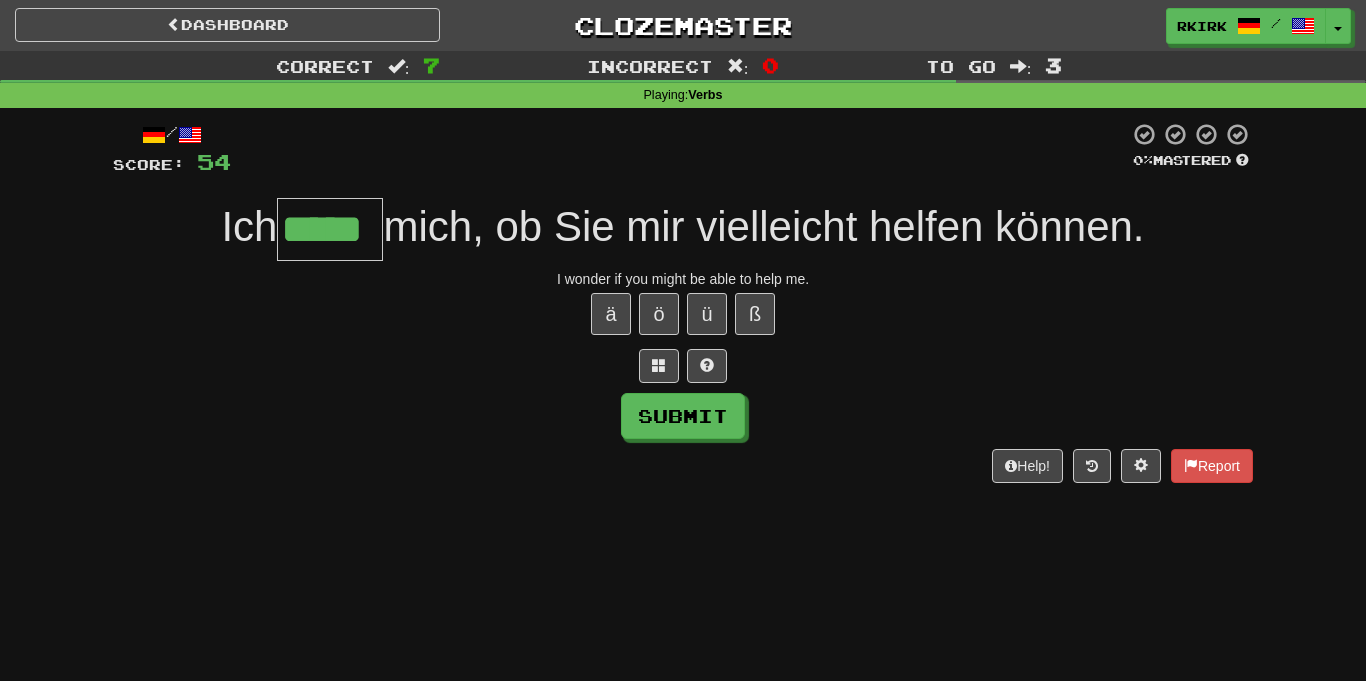 type on "*****" 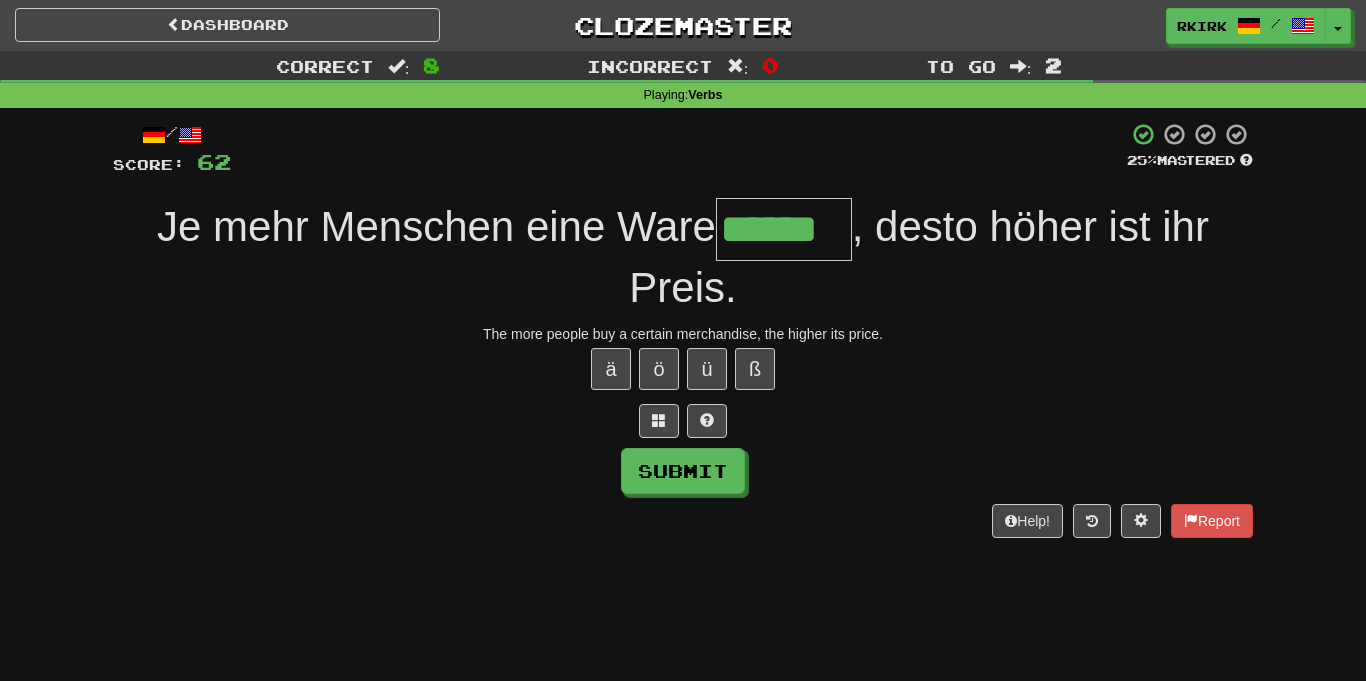 type on "******" 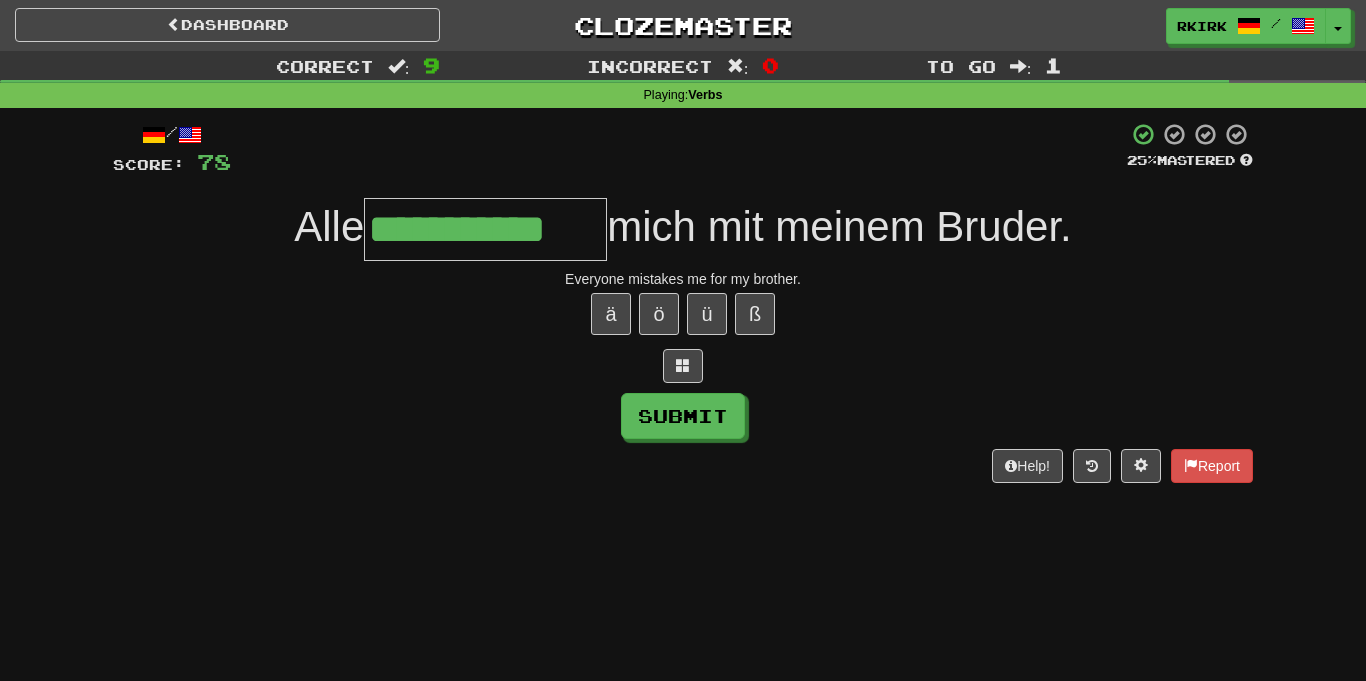 type on "**********" 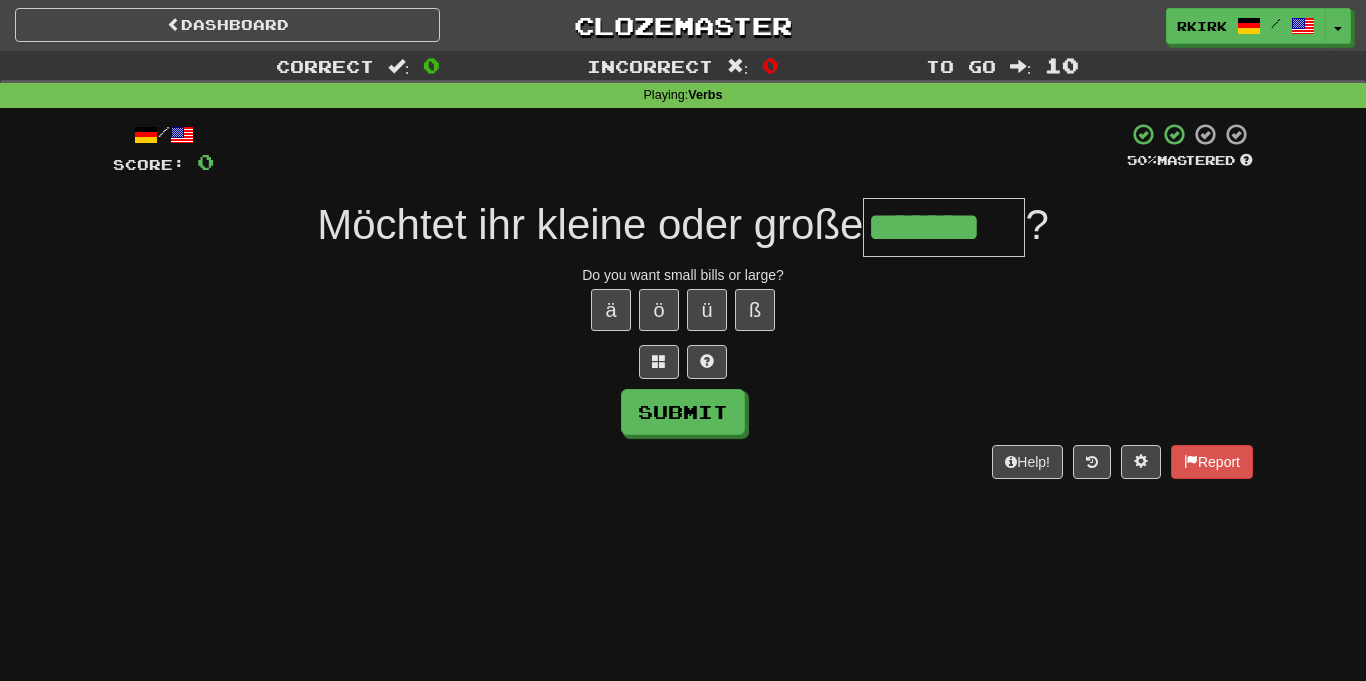 type on "*******" 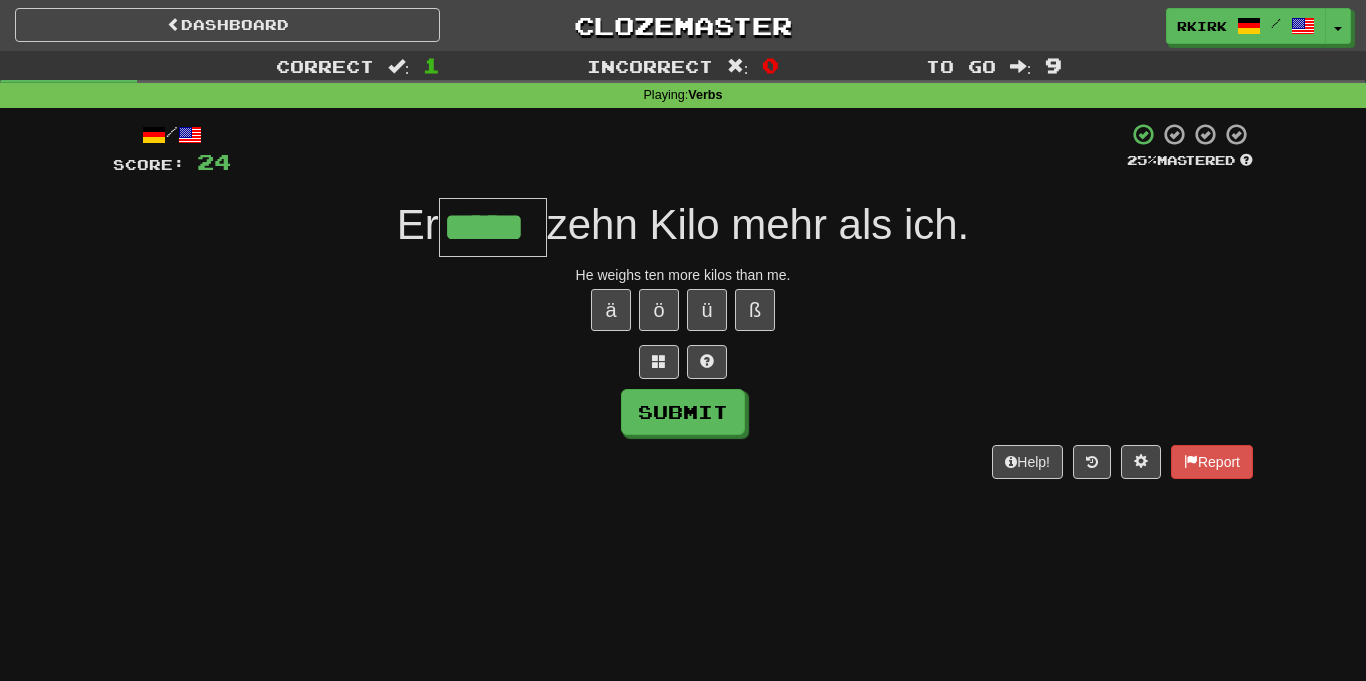 type on "*****" 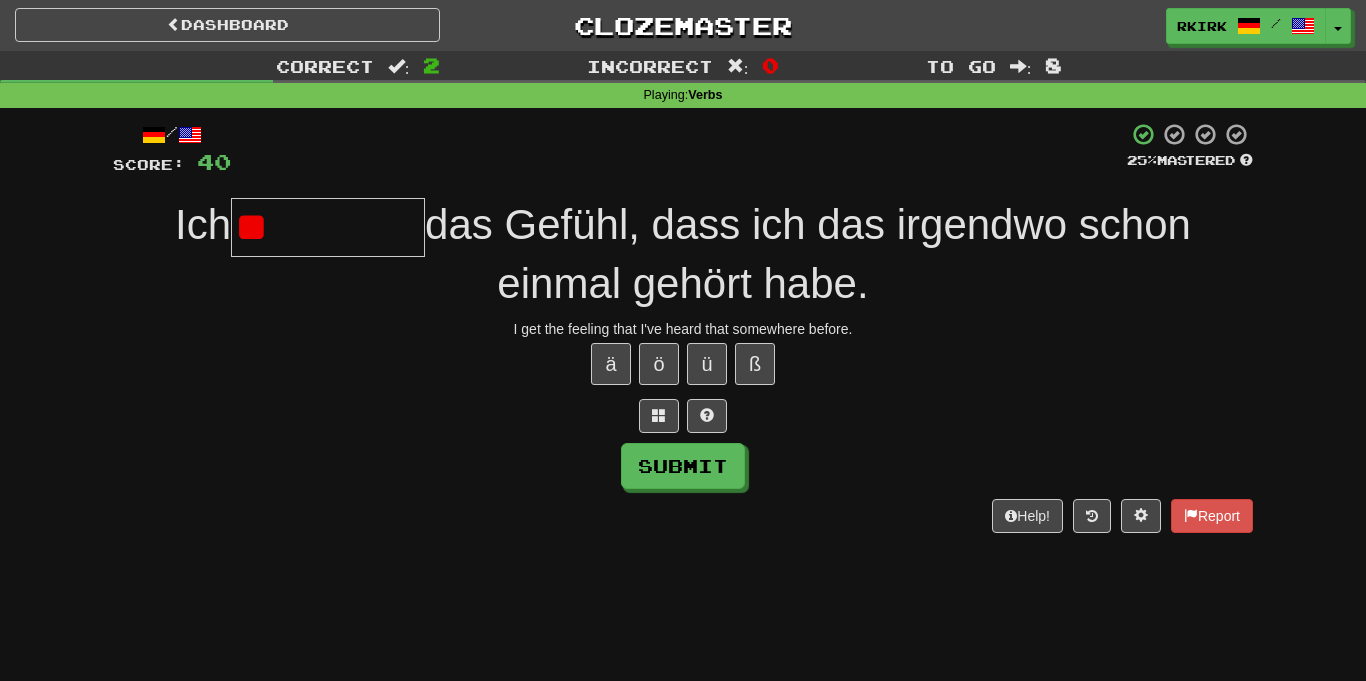 type on "*" 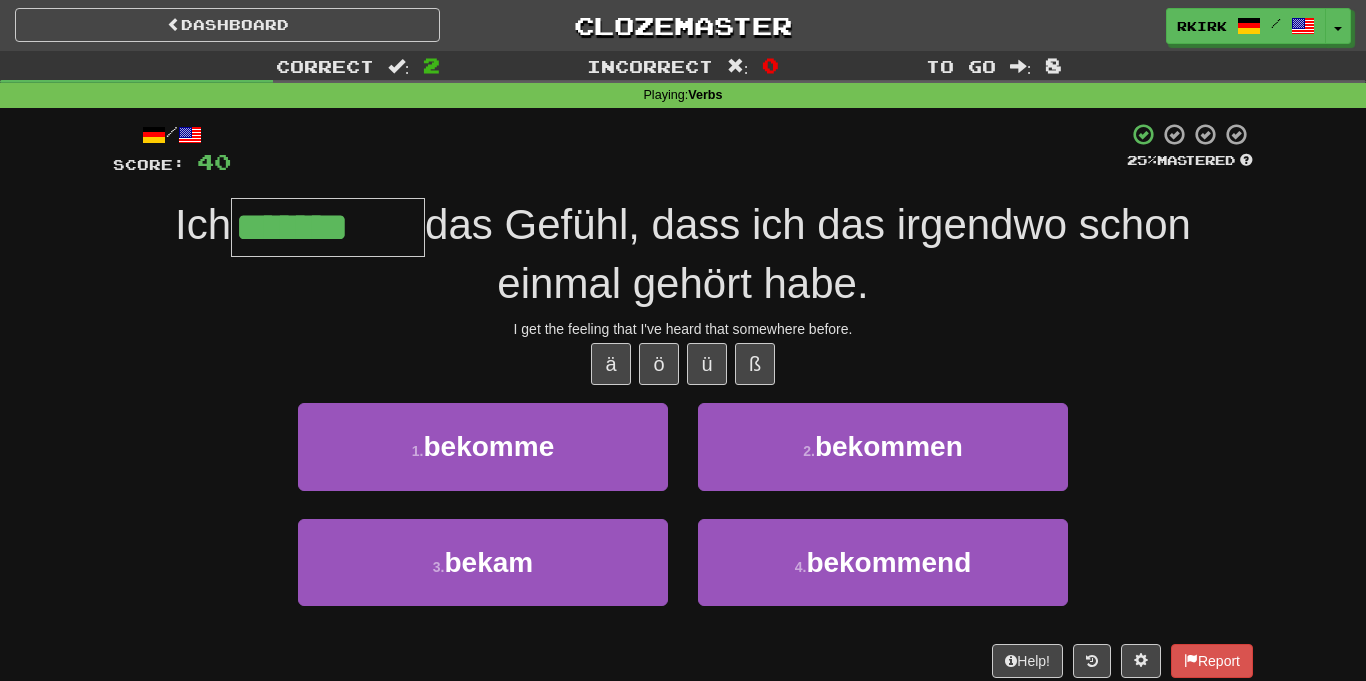 type on "*******" 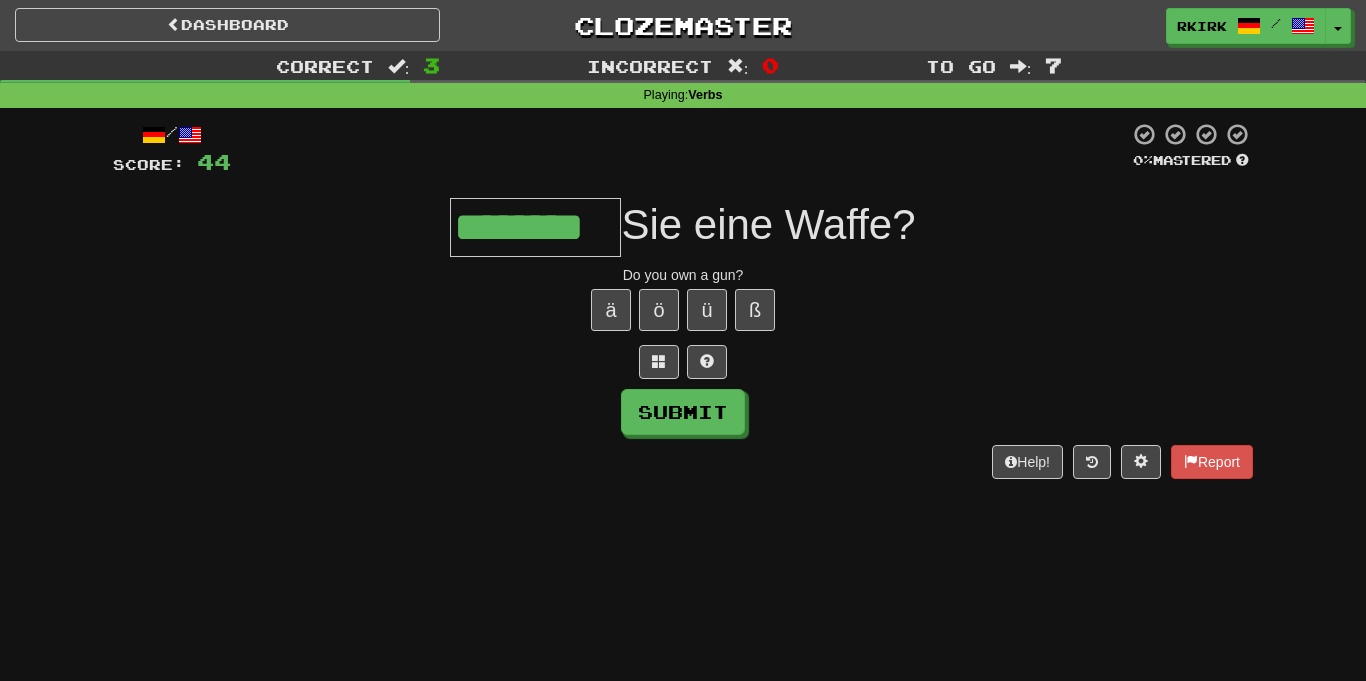 type on "********" 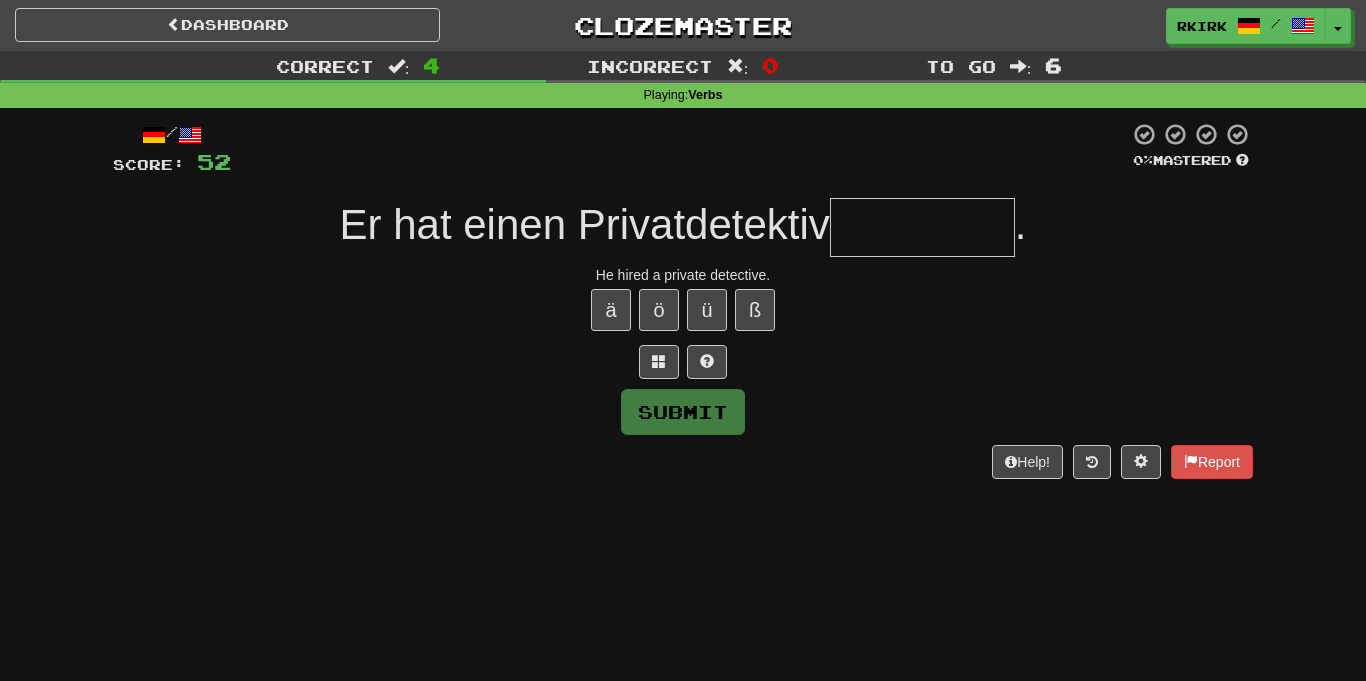 type on "*" 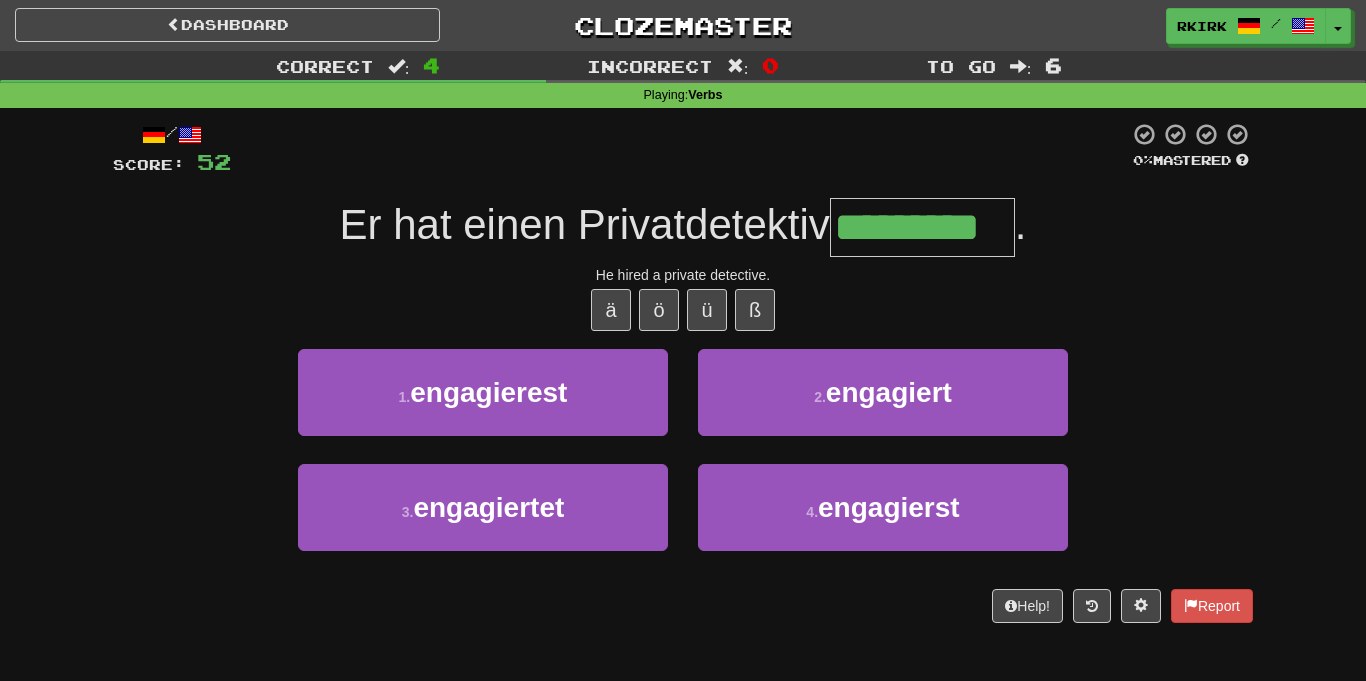 type on "*********" 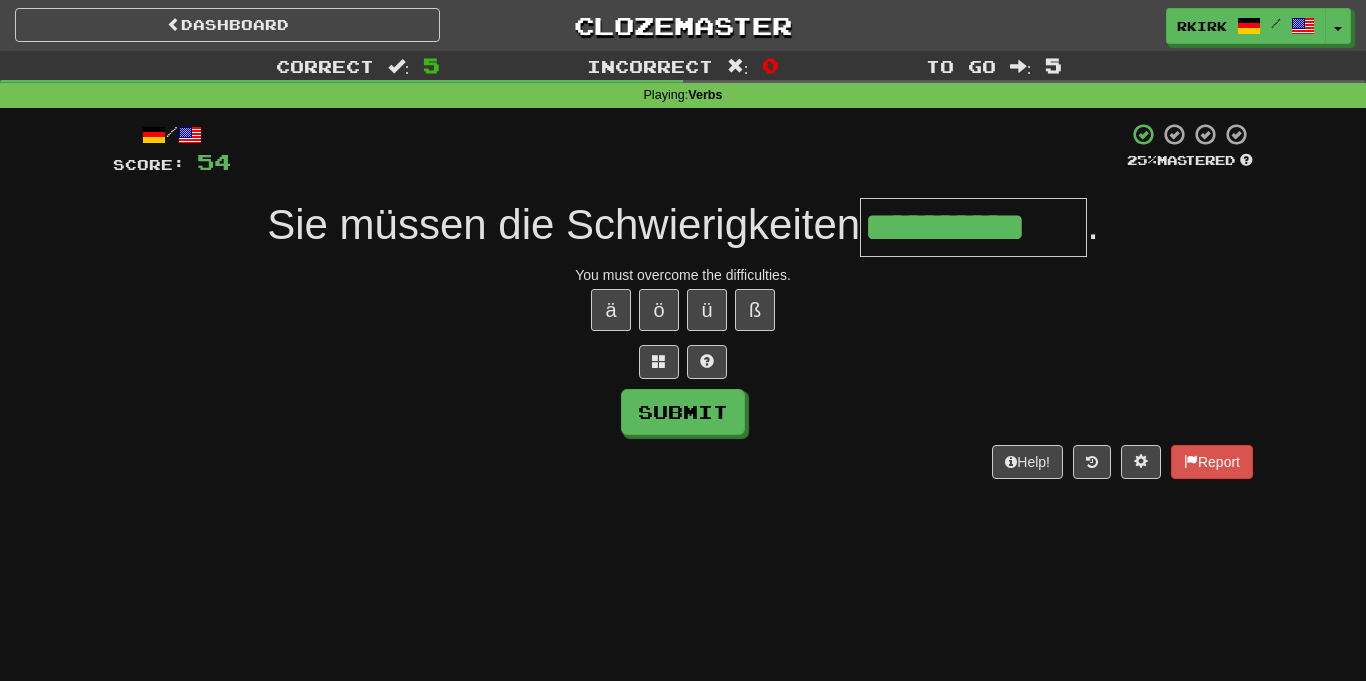 type on "**********" 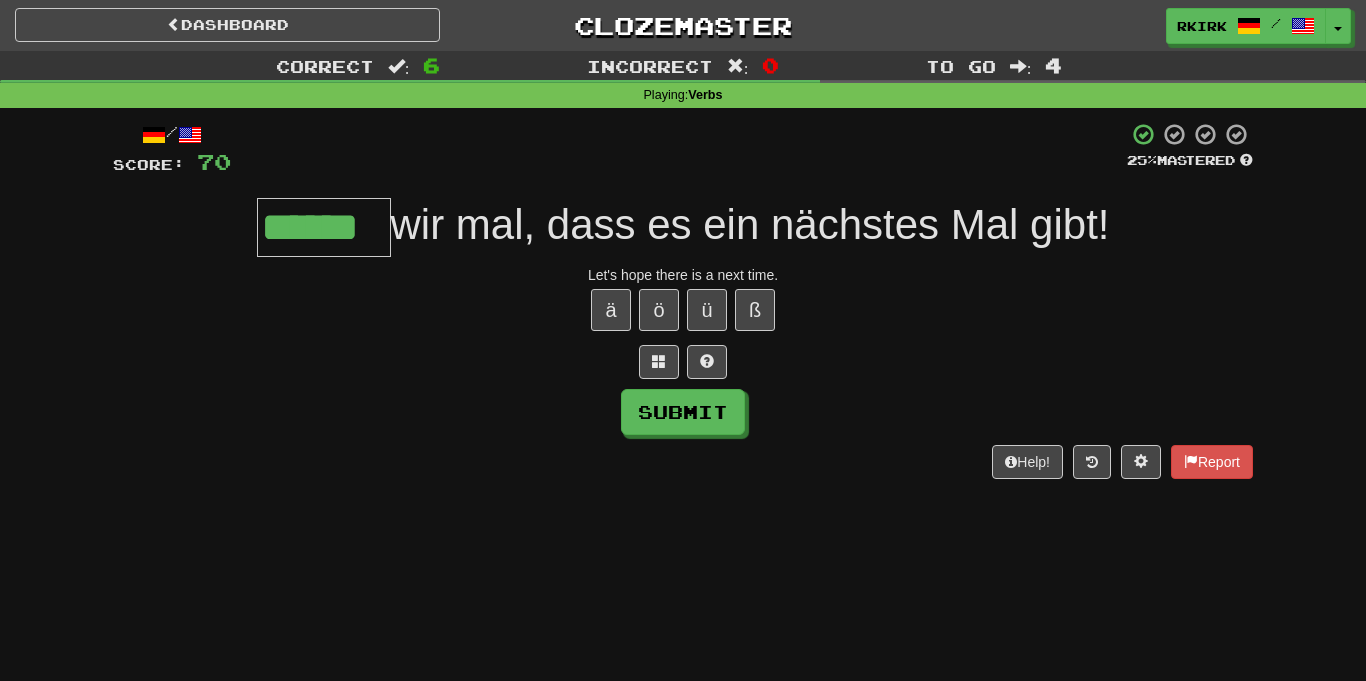 type on "******" 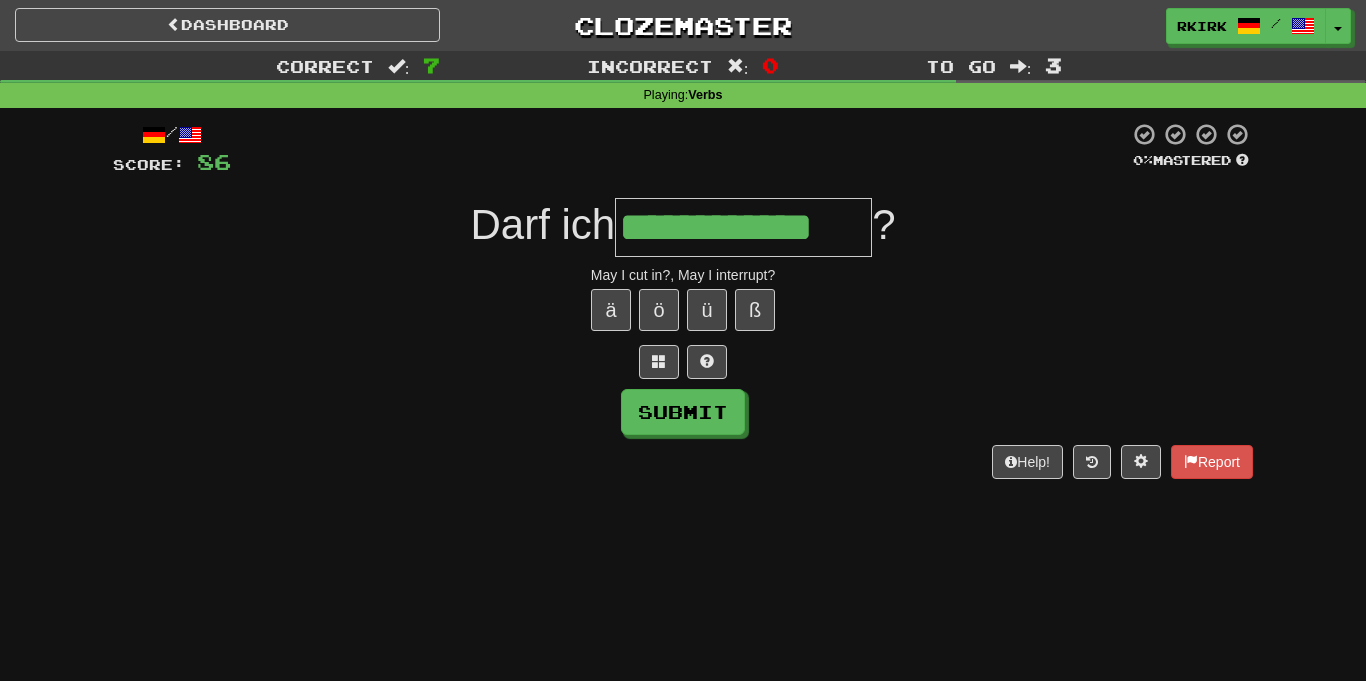type on "**********" 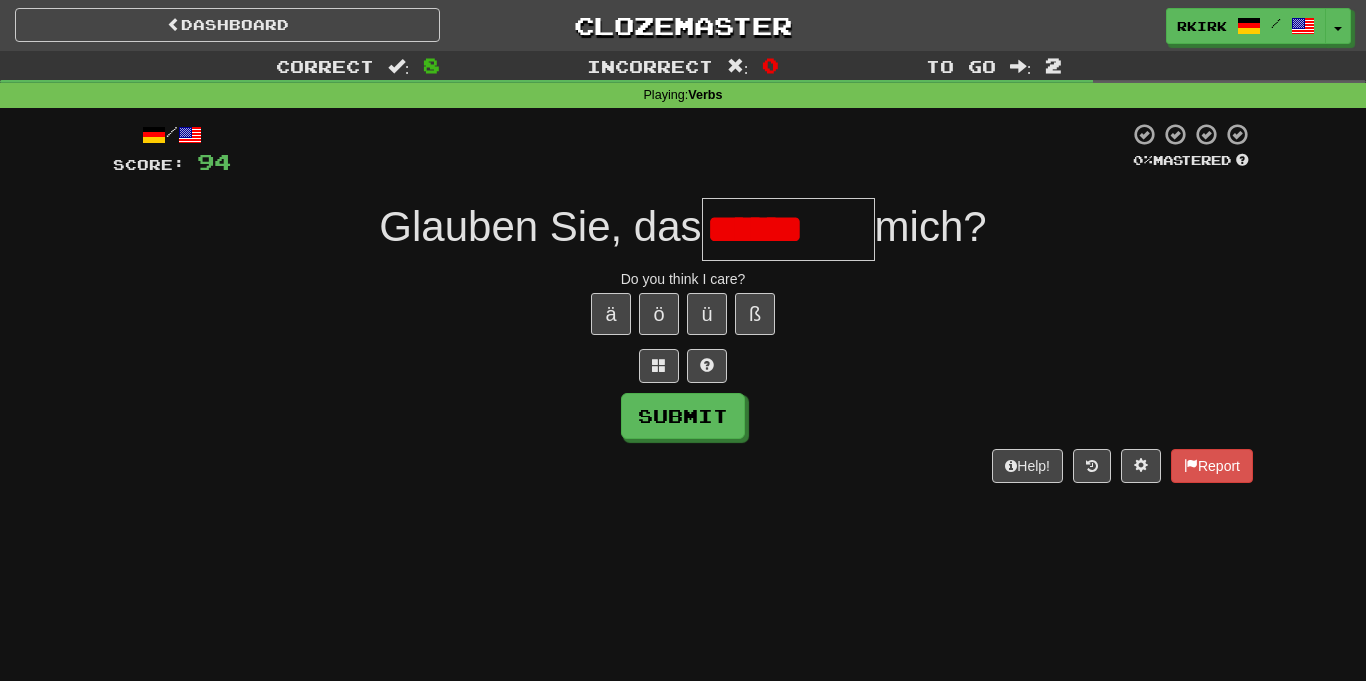 scroll, scrollTop: 0, scrollLeft: 0, axis: both 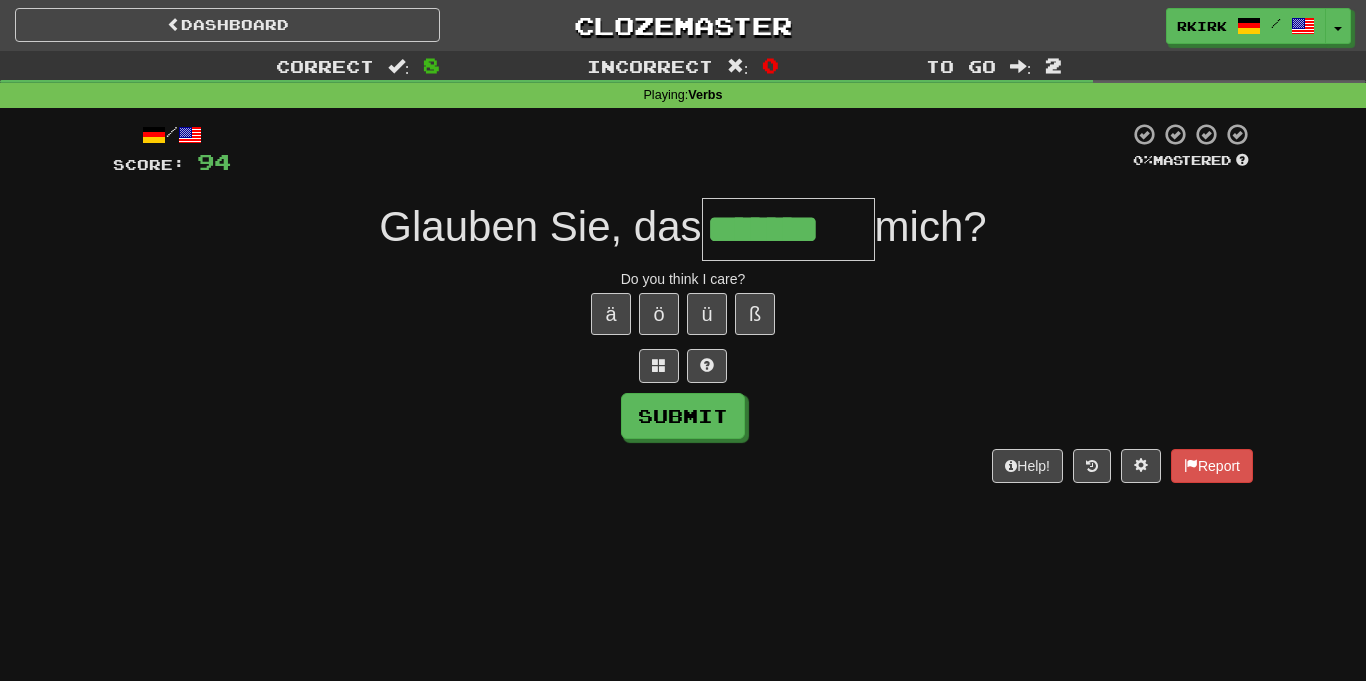 type on "*******" 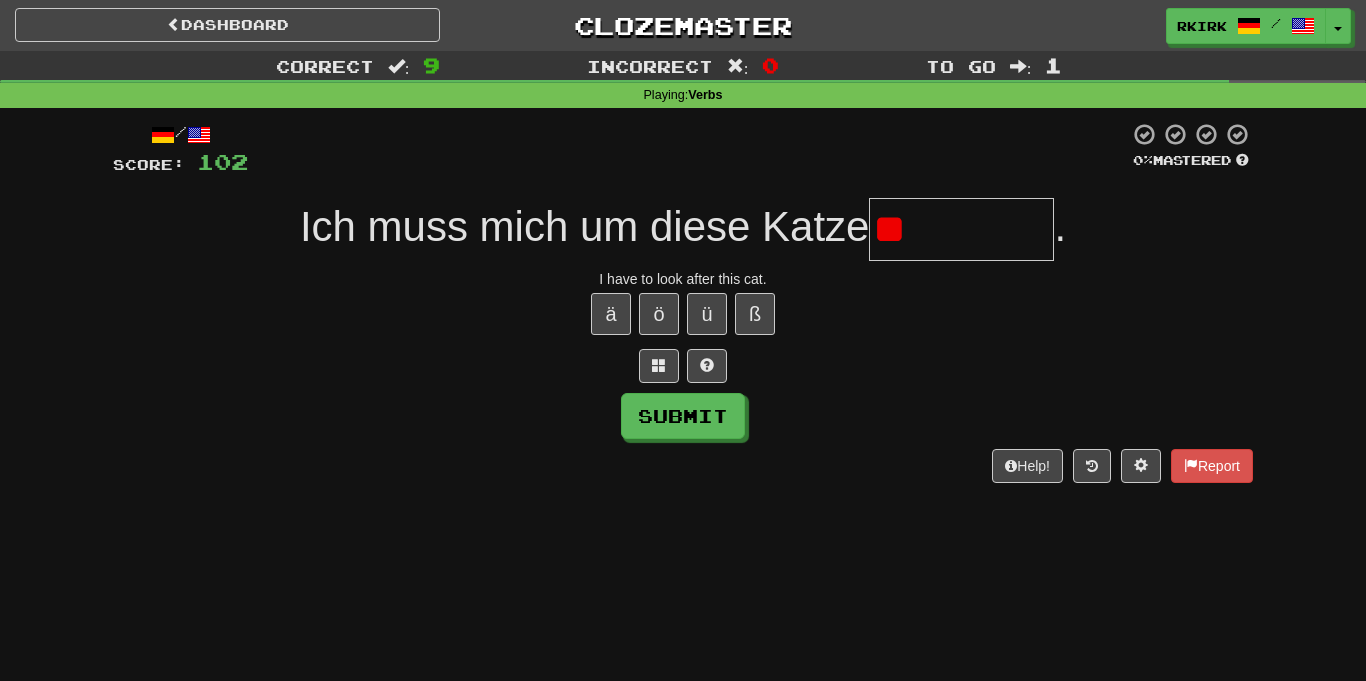 type on "*" 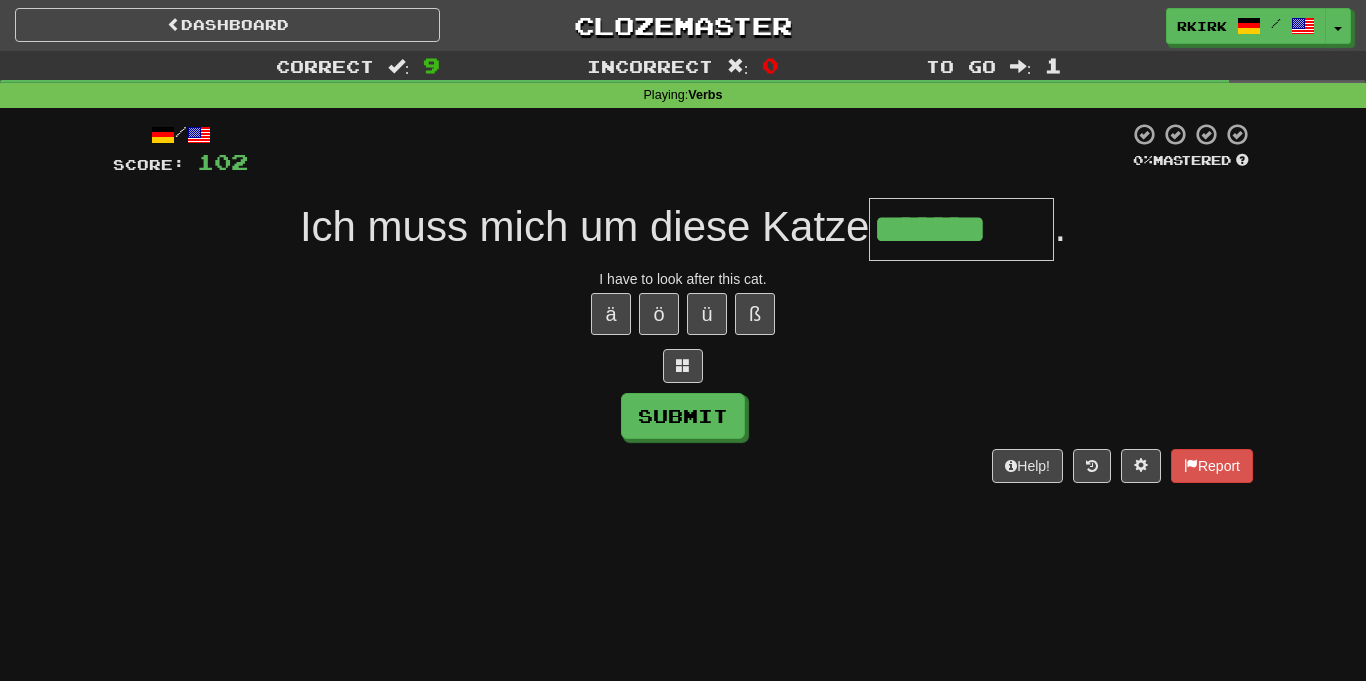 type on "*******" 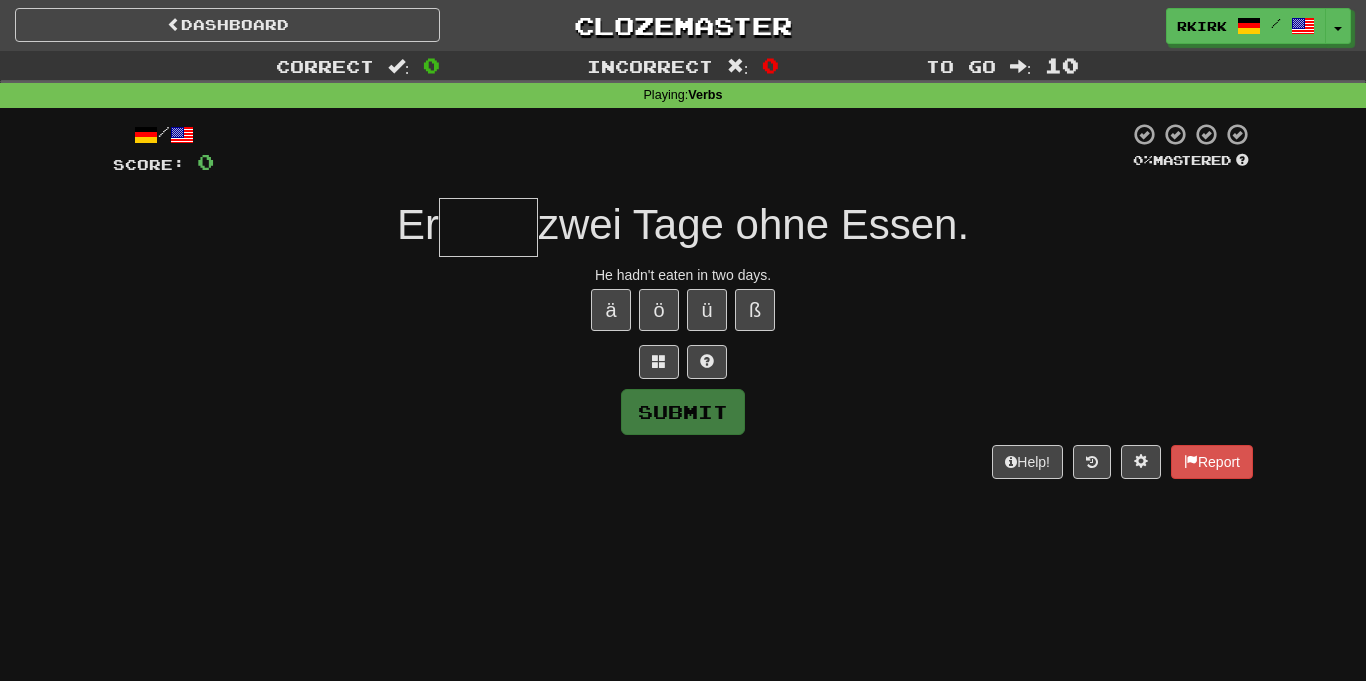 type on "*" 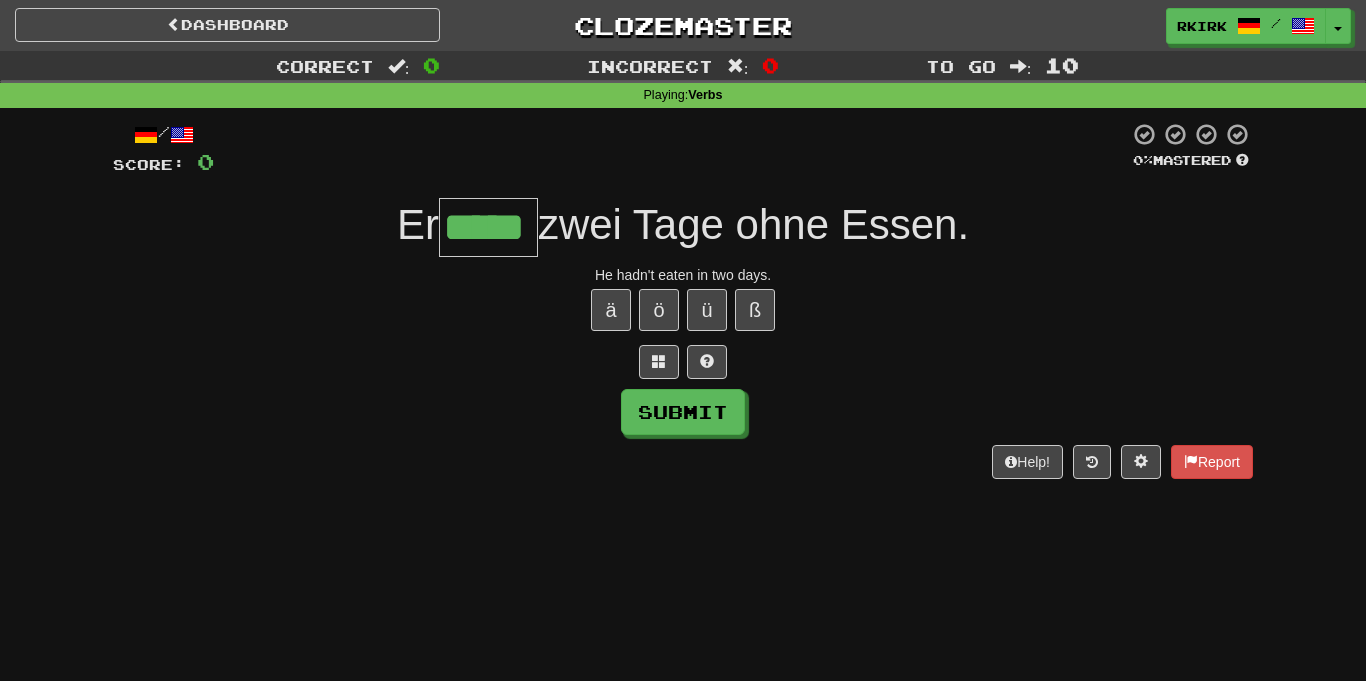 type on "*****" 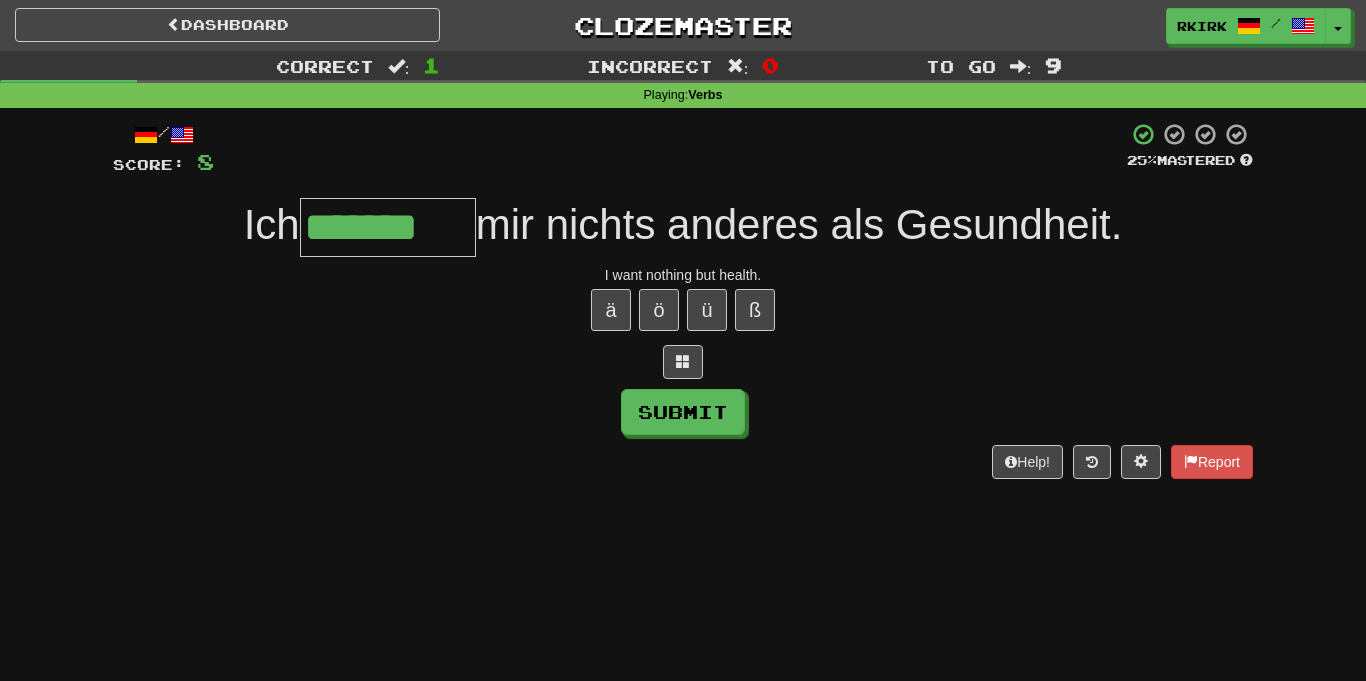 type on "*******" 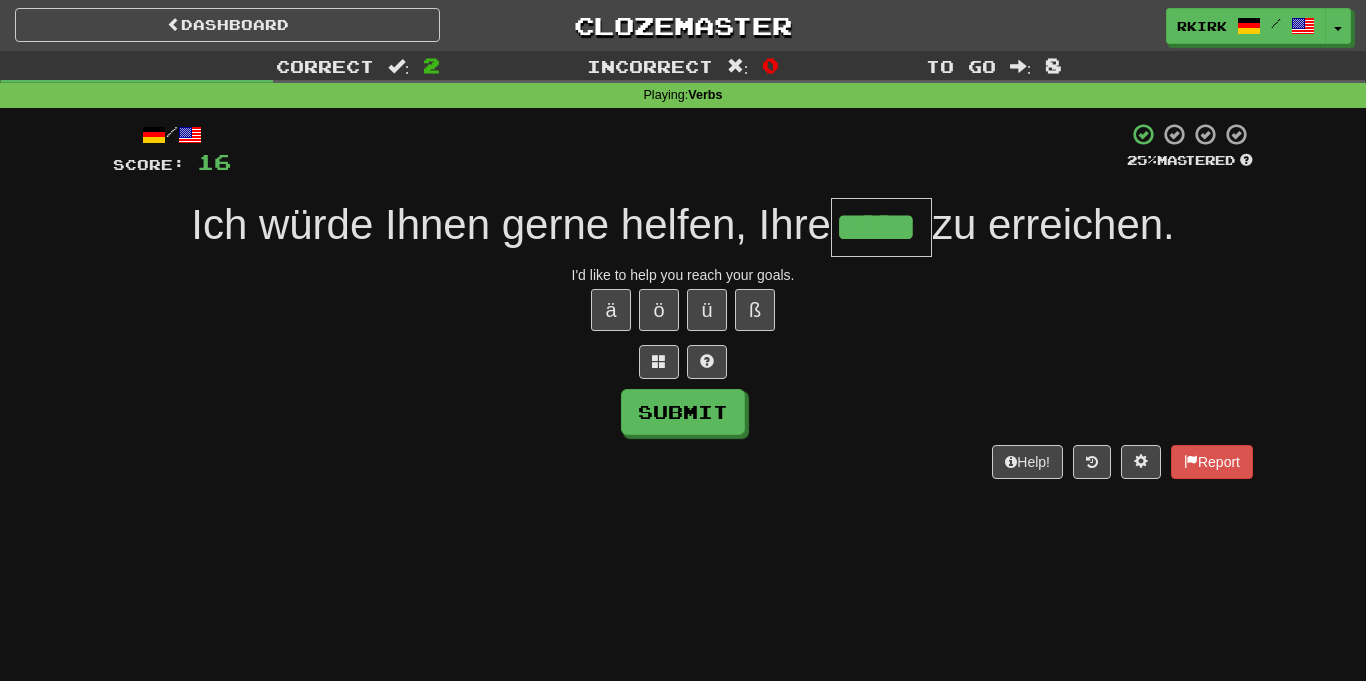 type on "*****" 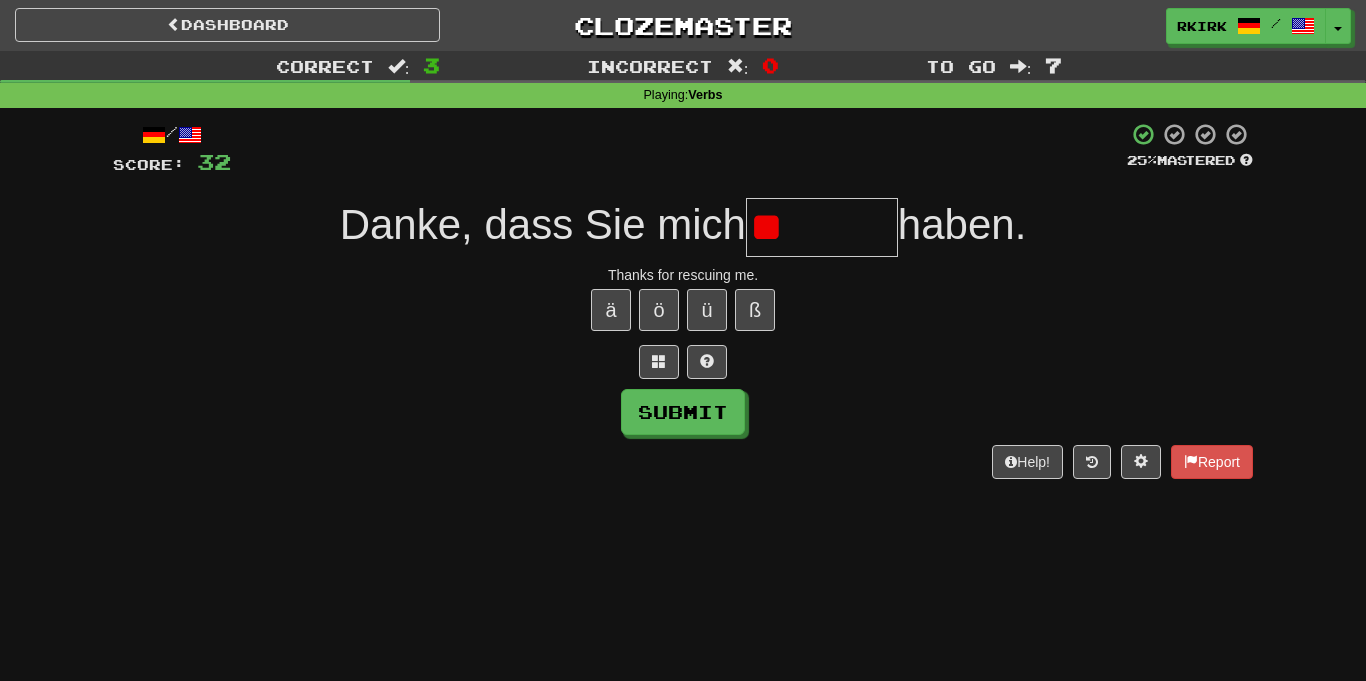 type on "*" 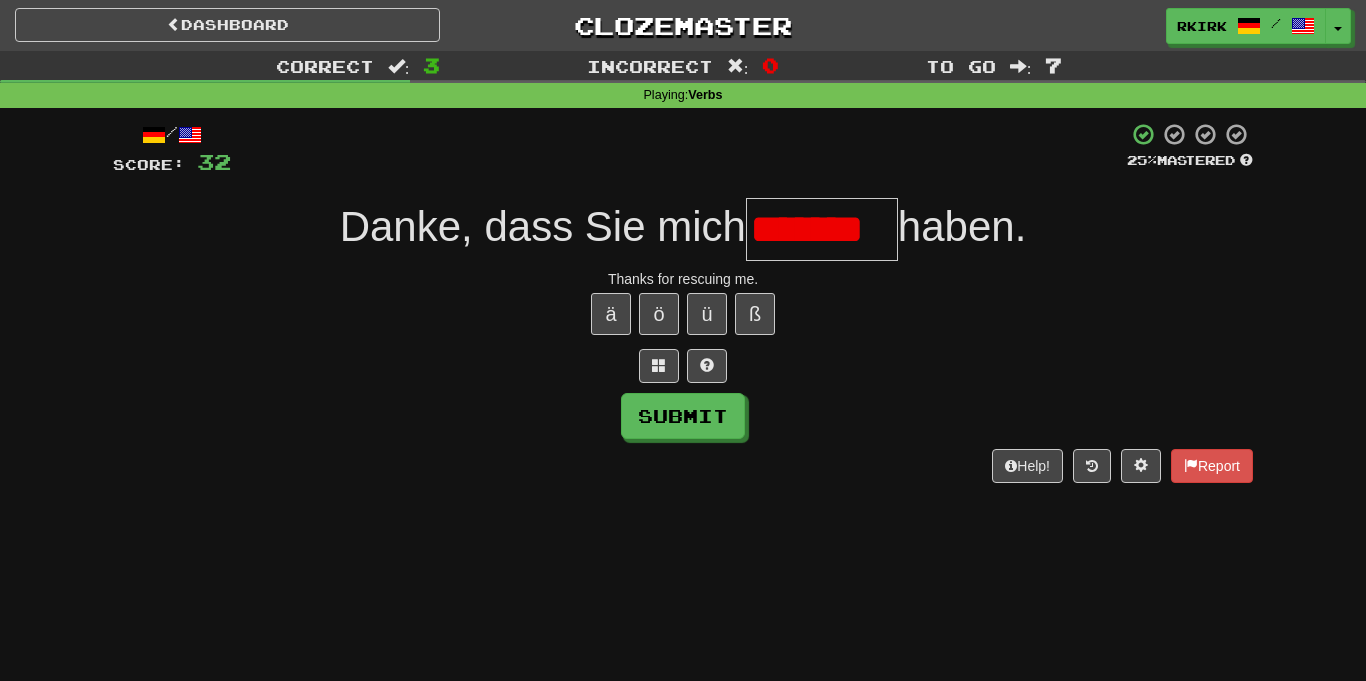 scroll, scrollTop: 0, scrollLeft: 0, axis: both 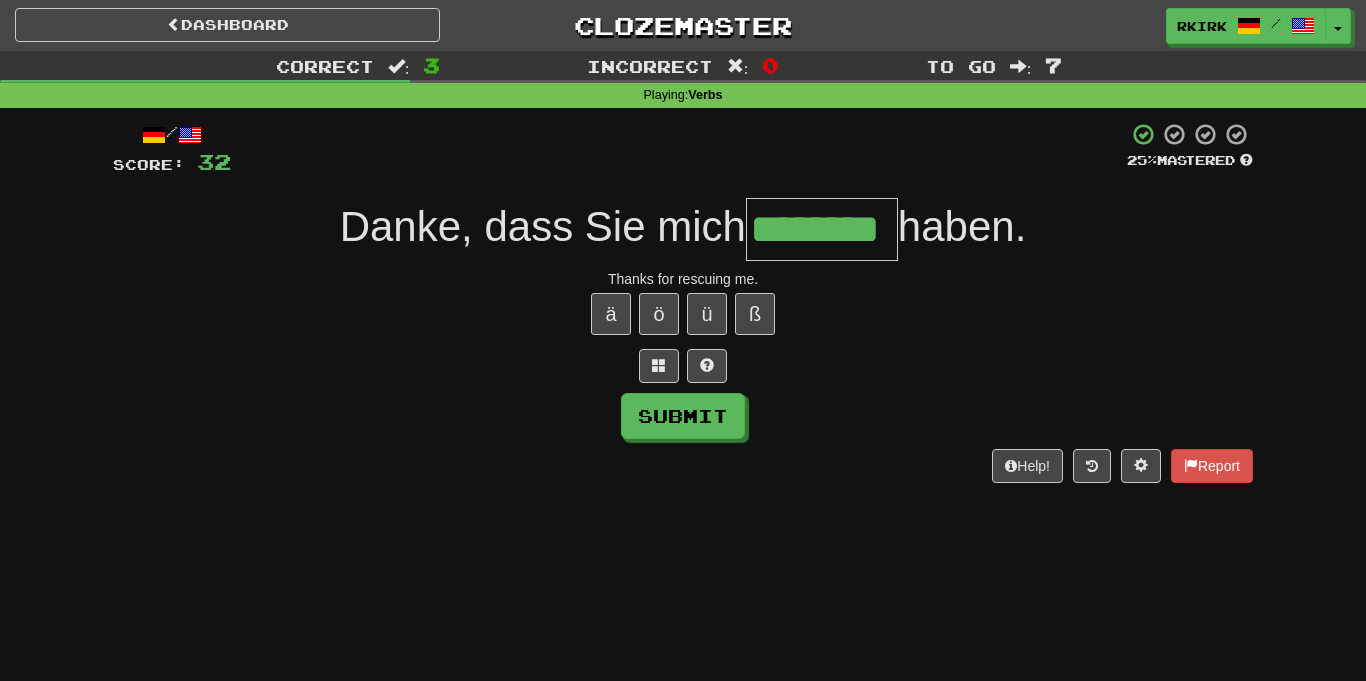 type on "********" 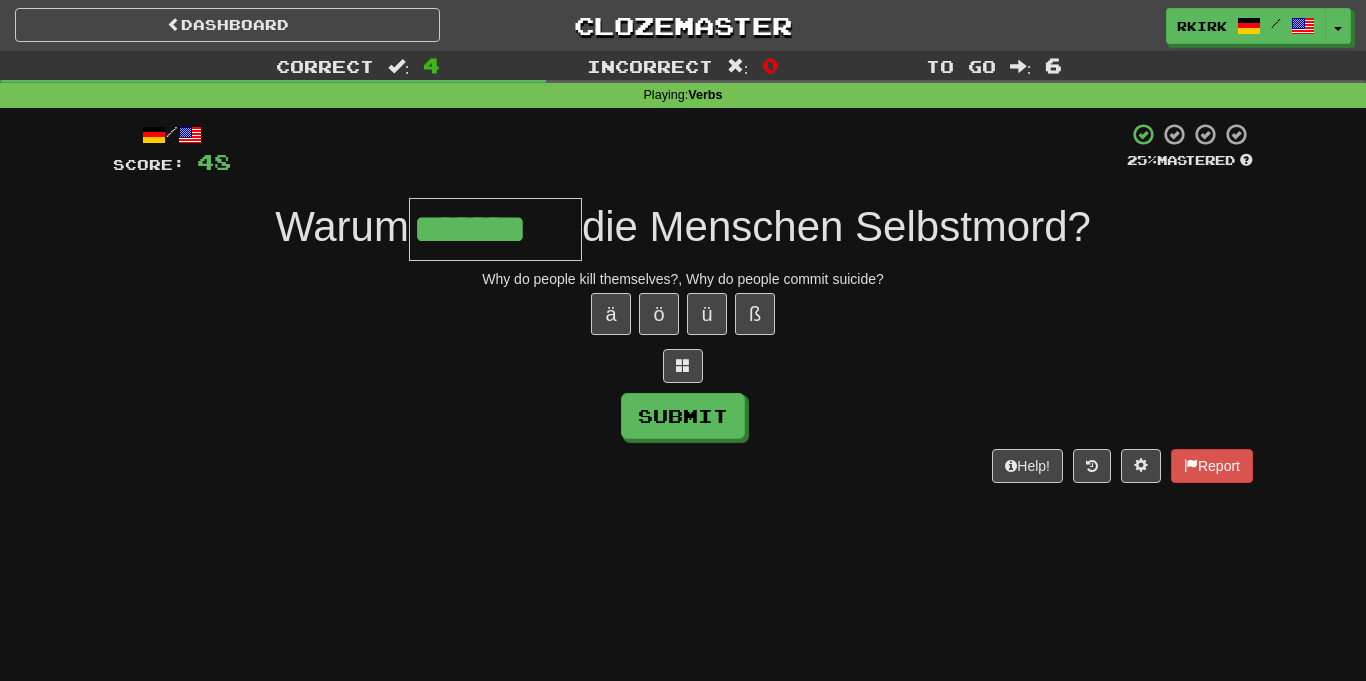 type on "*******" 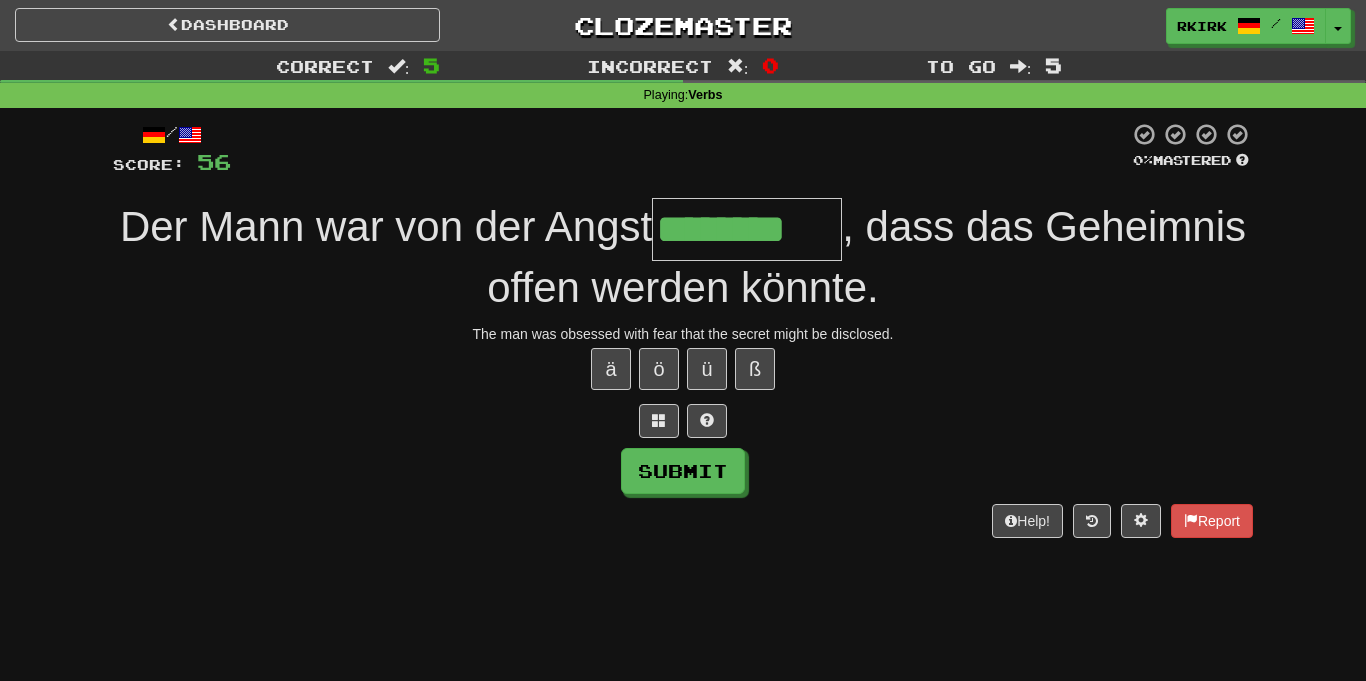 type on "********" 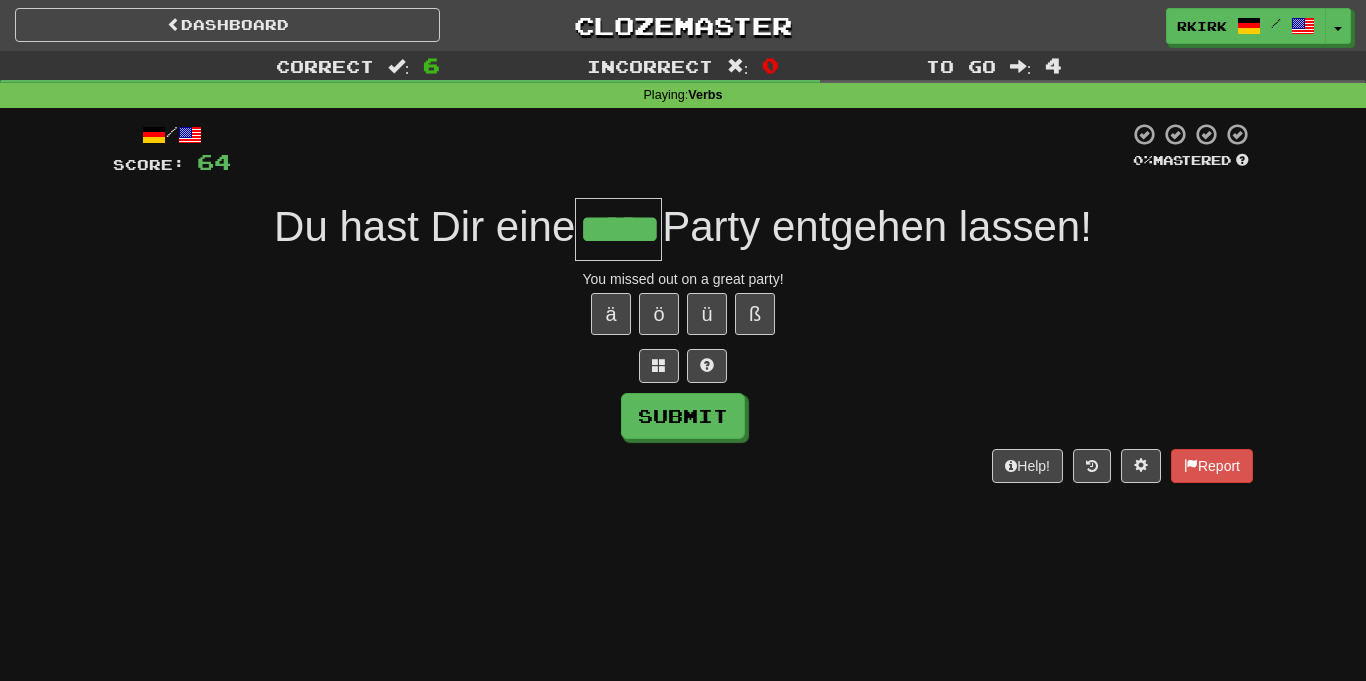 type on "*****" 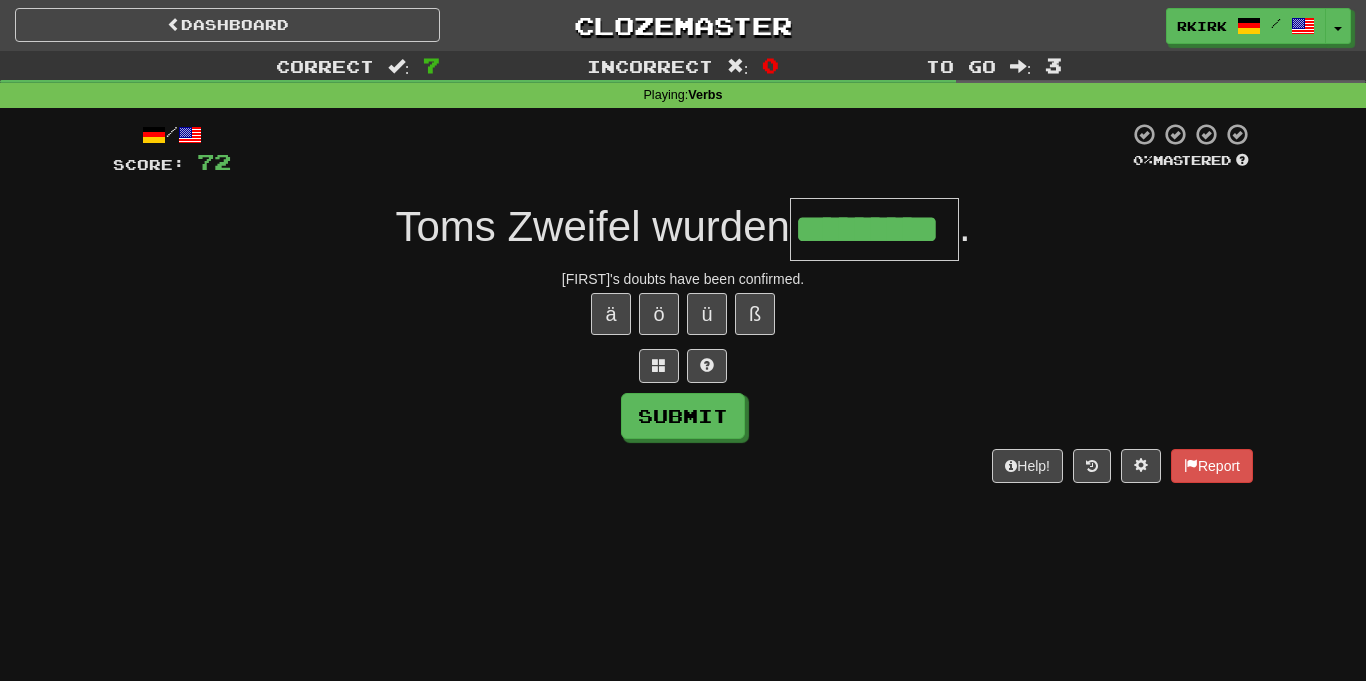 type on "*********" 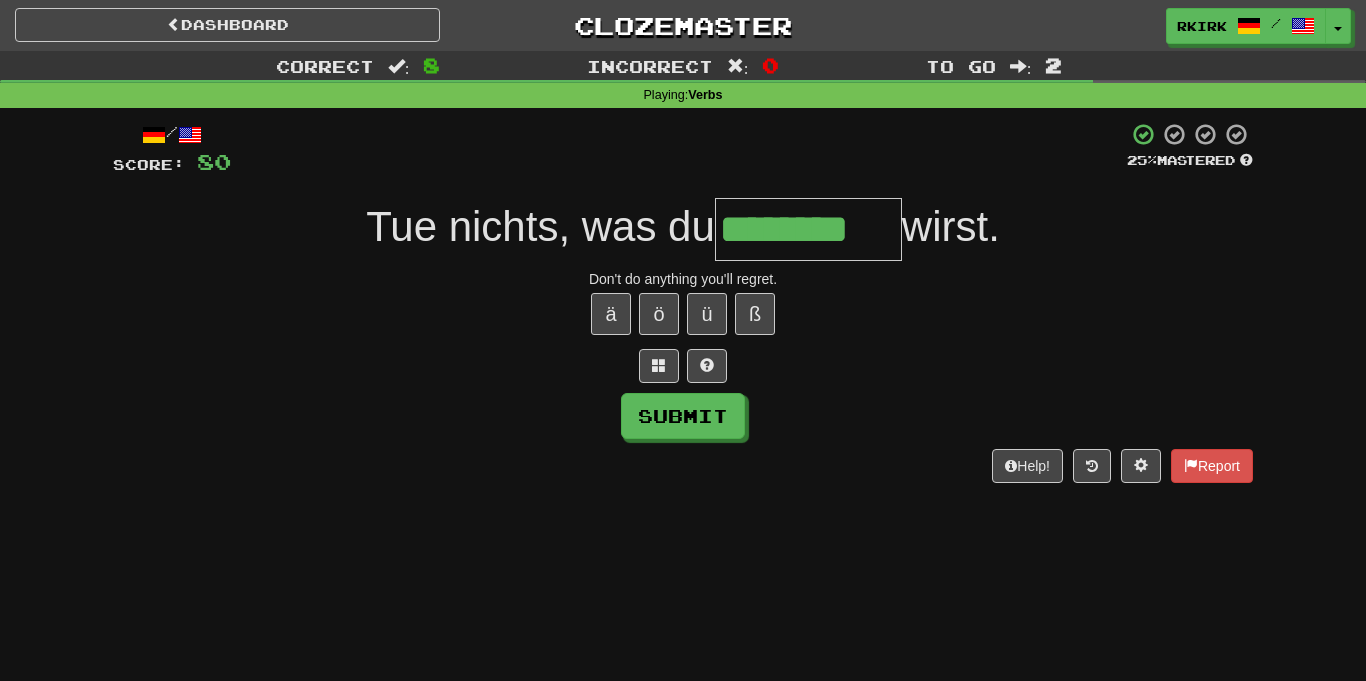 type on "********" 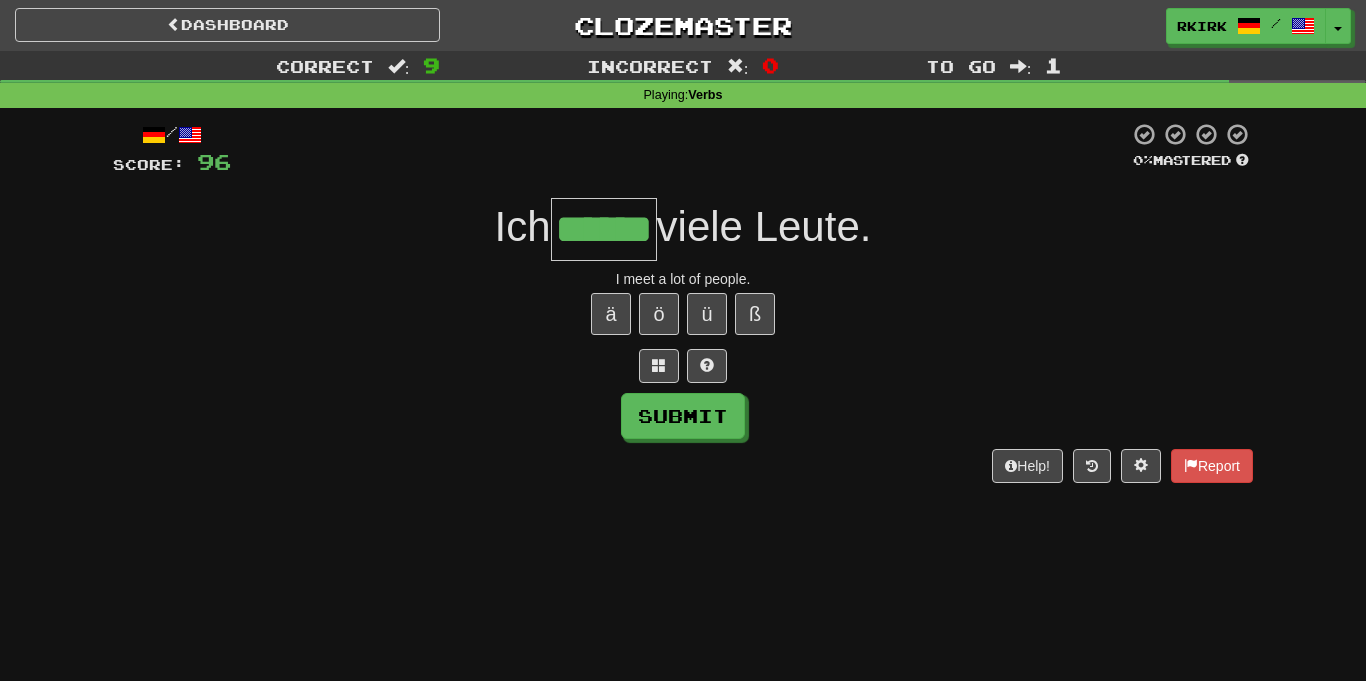 type on "******" 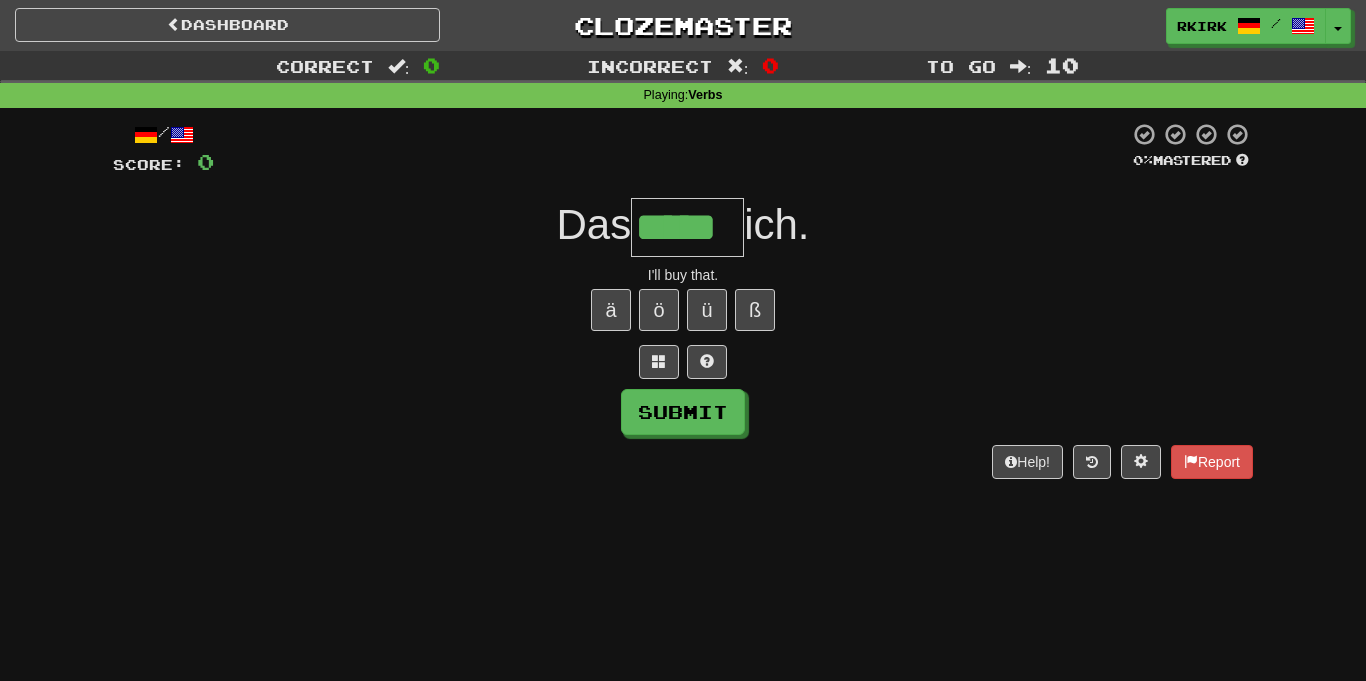 type on "*****" 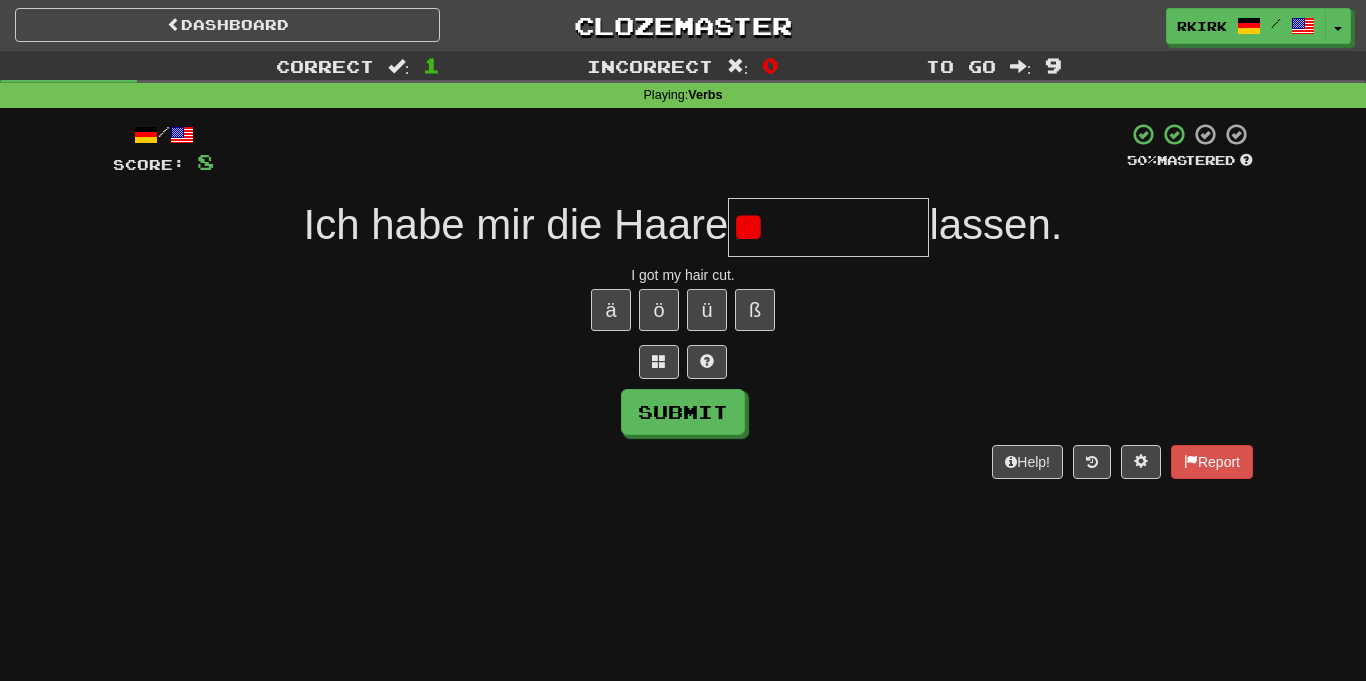 type on "*" 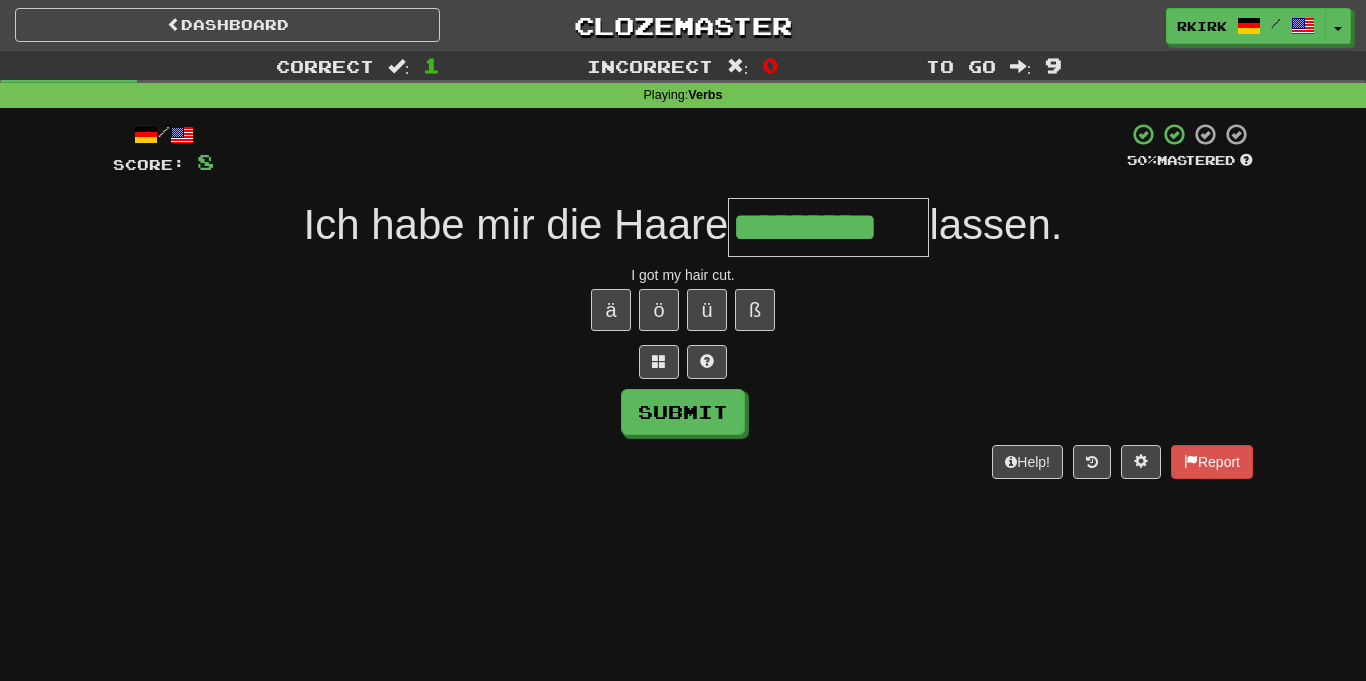 type on "*********" 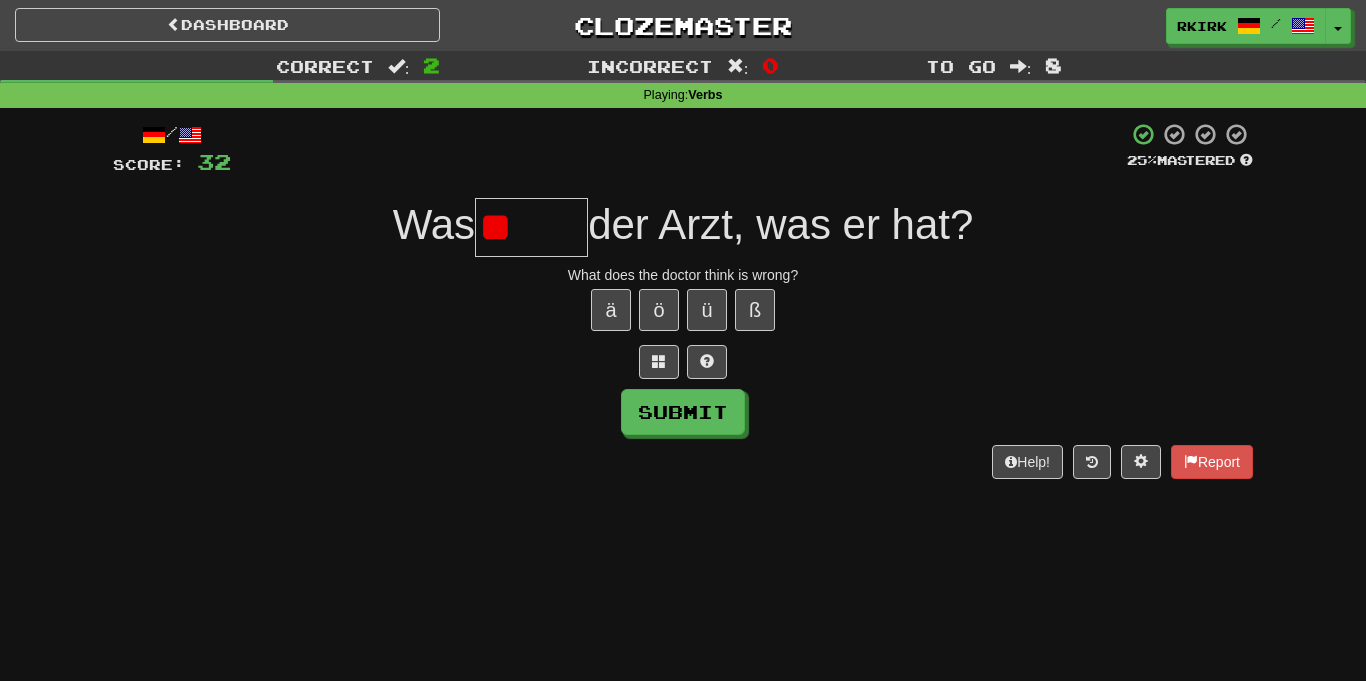type on "*" 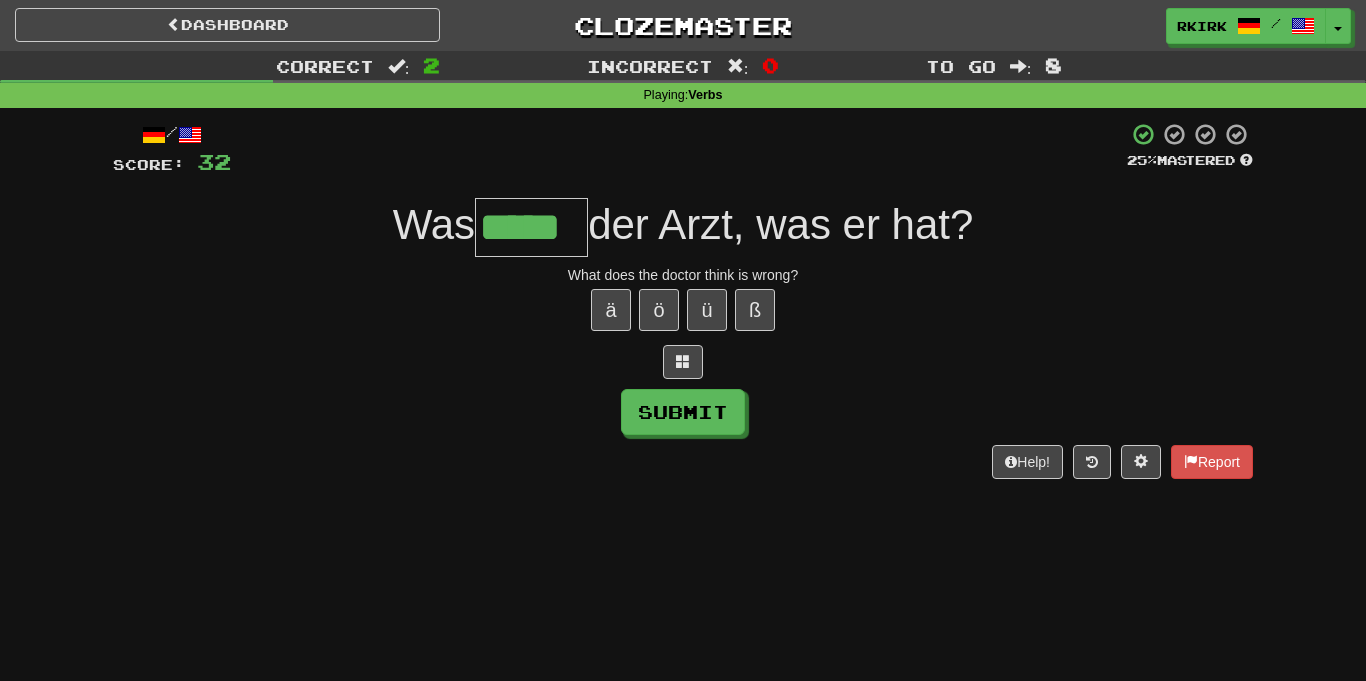 type on "*****" 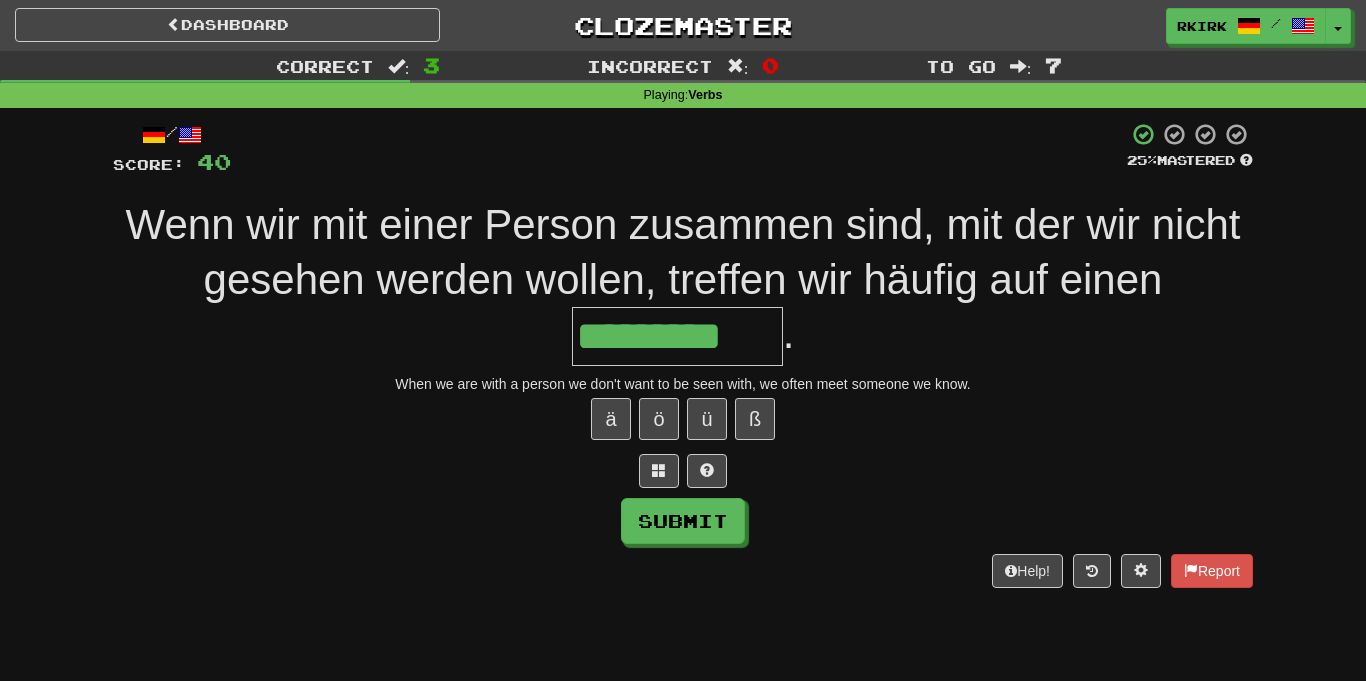 type on "*********" 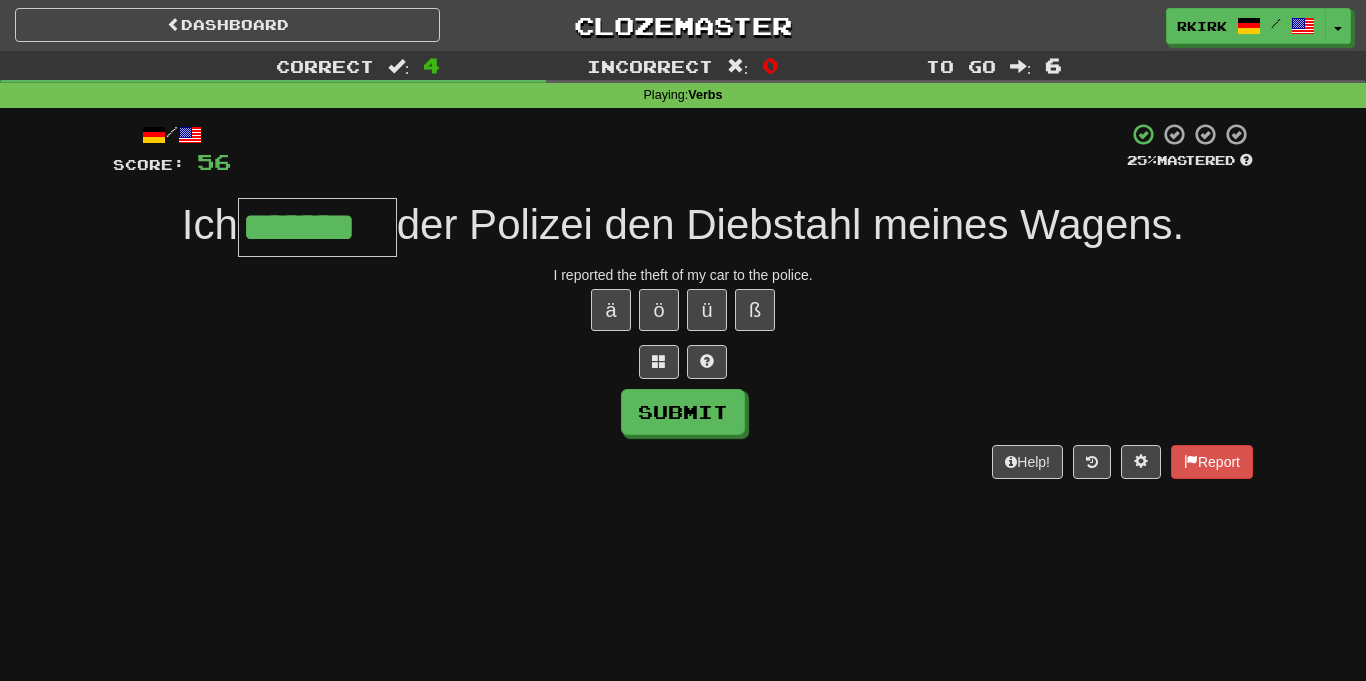 type on "*******" 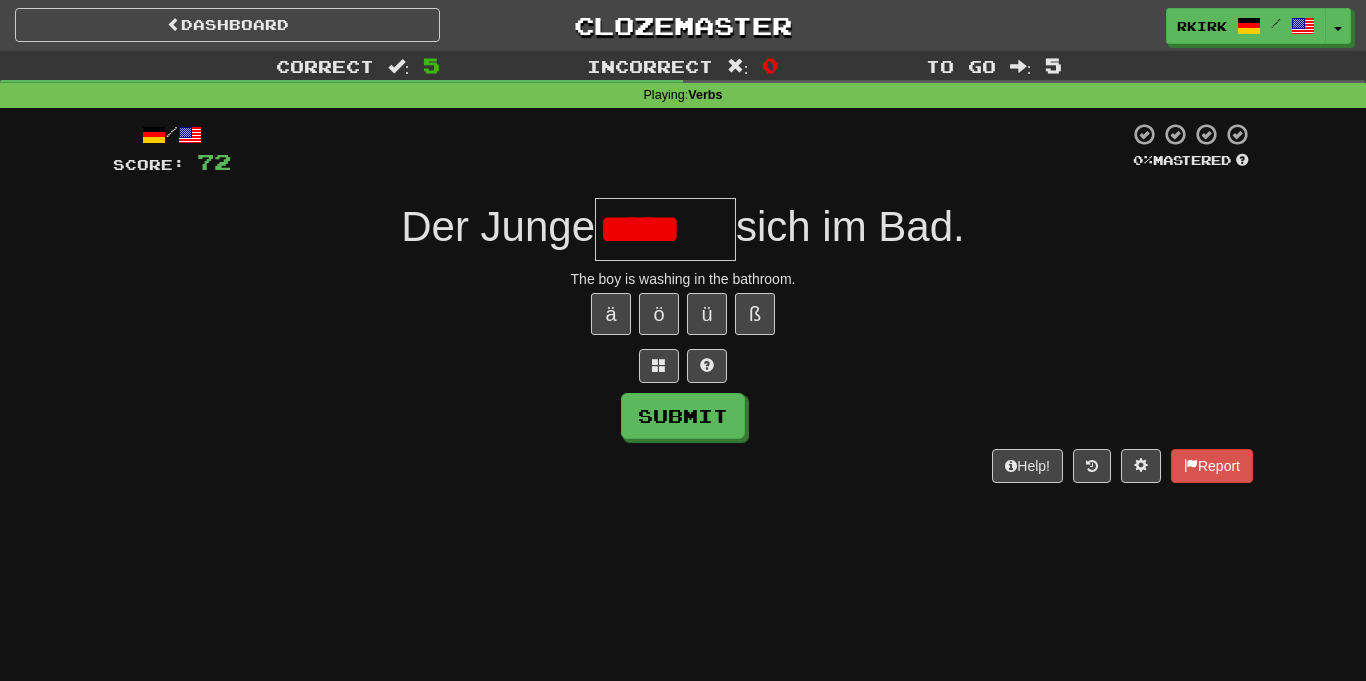 scroll, scrollTop: 0, scrollLeft: 0, axis: both 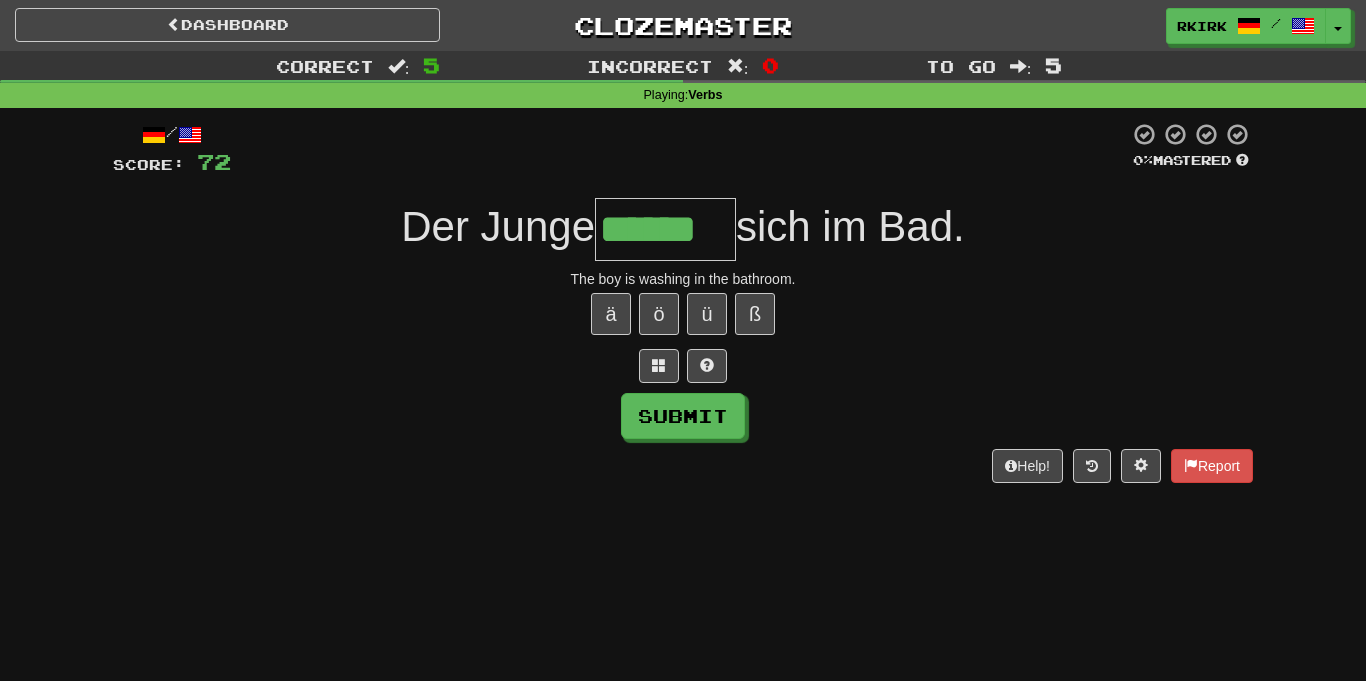 type on "******" 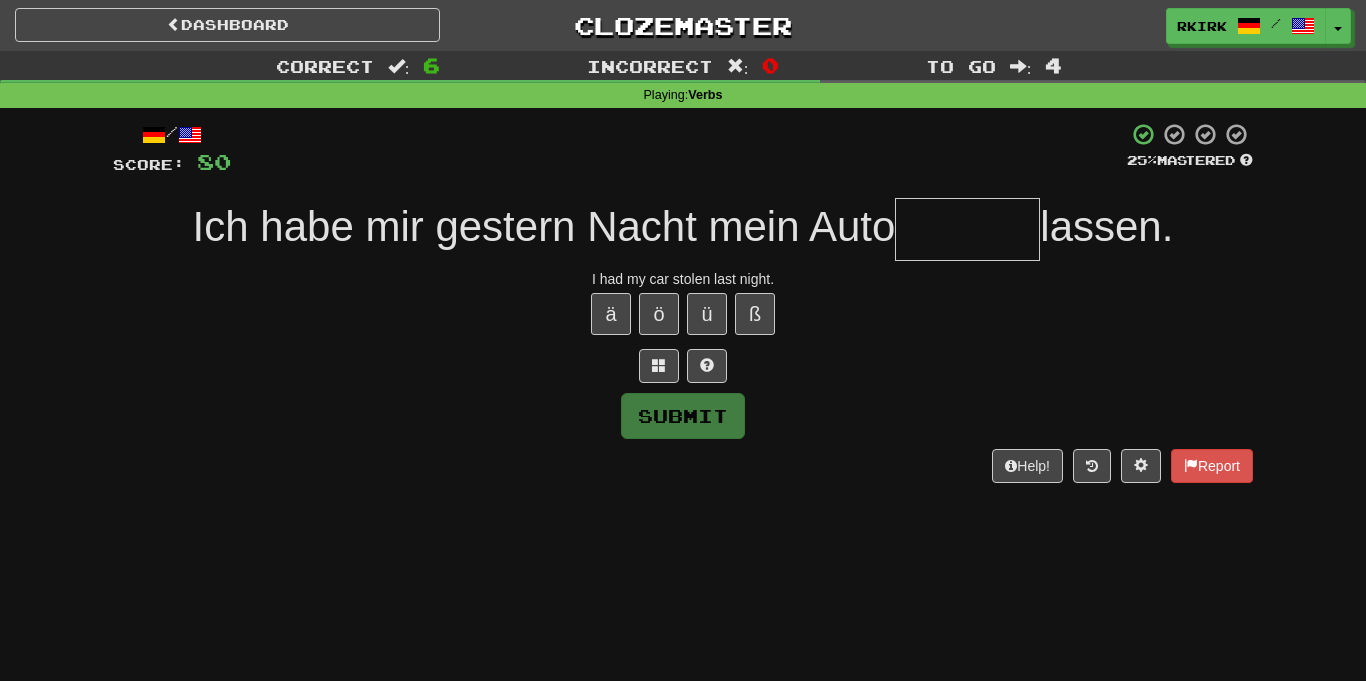 type on "*" 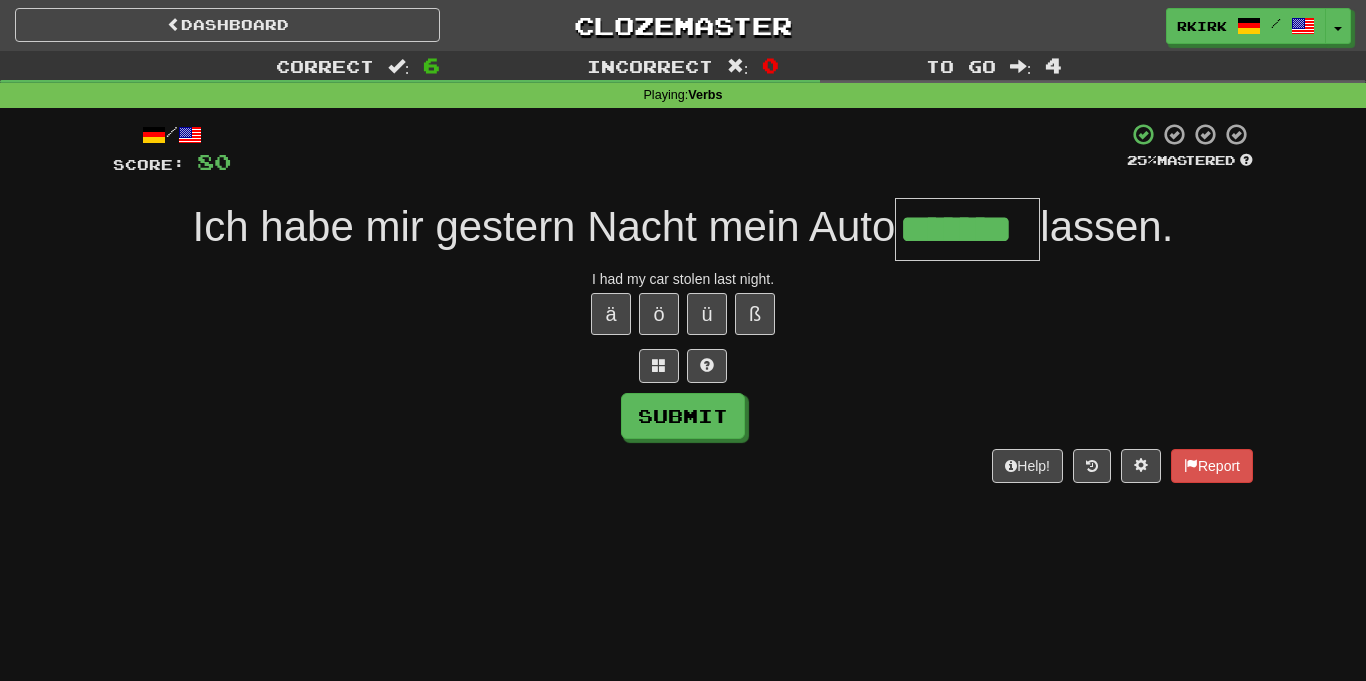 type on "*******" 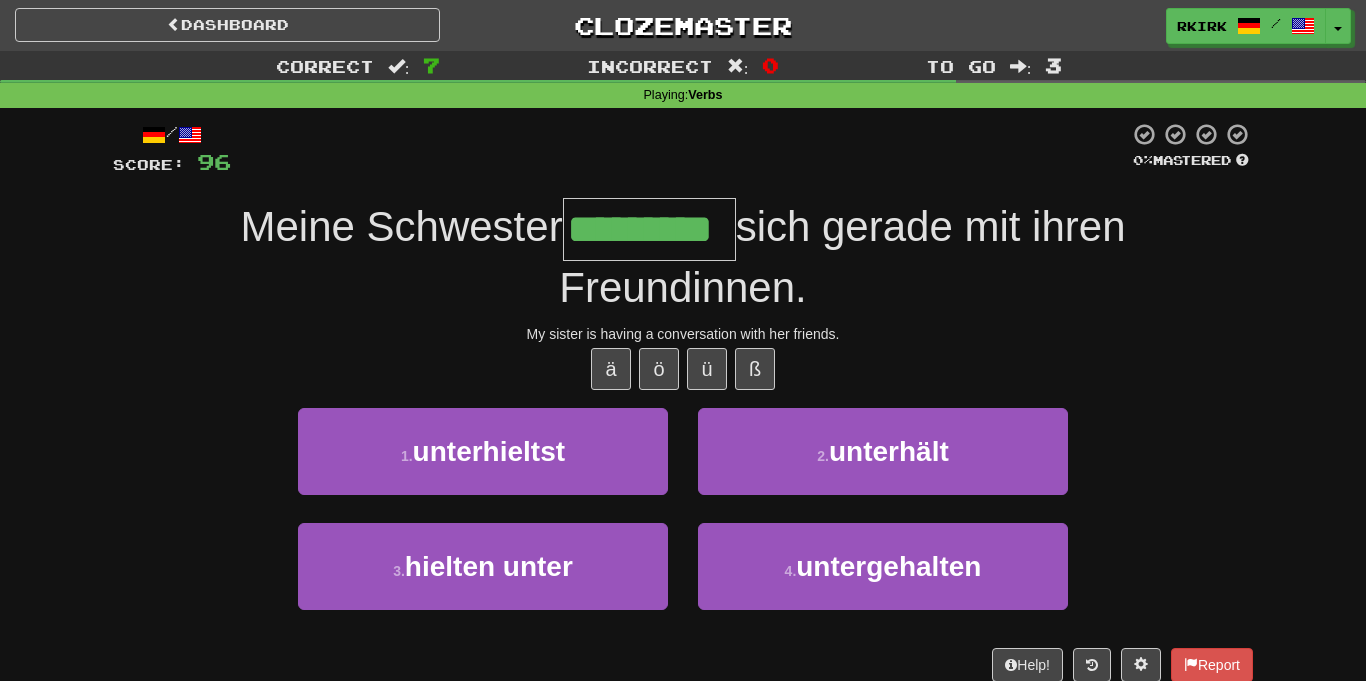 type on "*********" 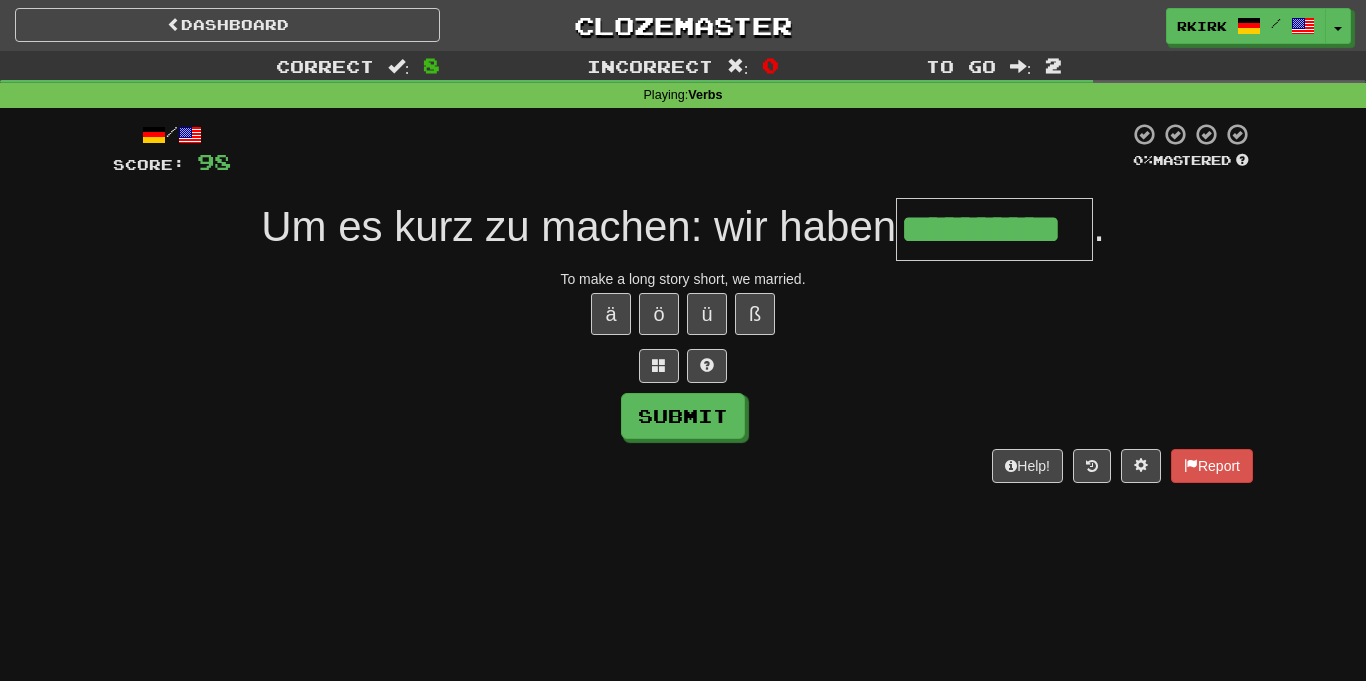 type on "**********" 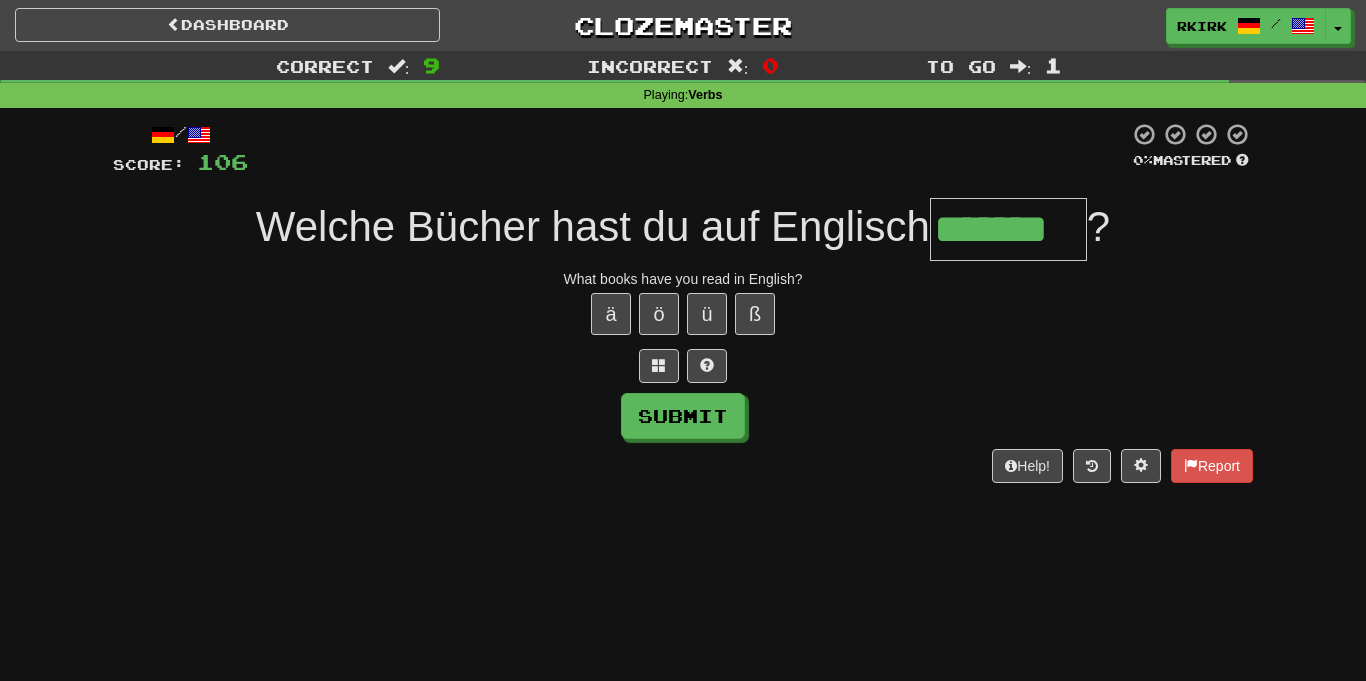 type on "*******" 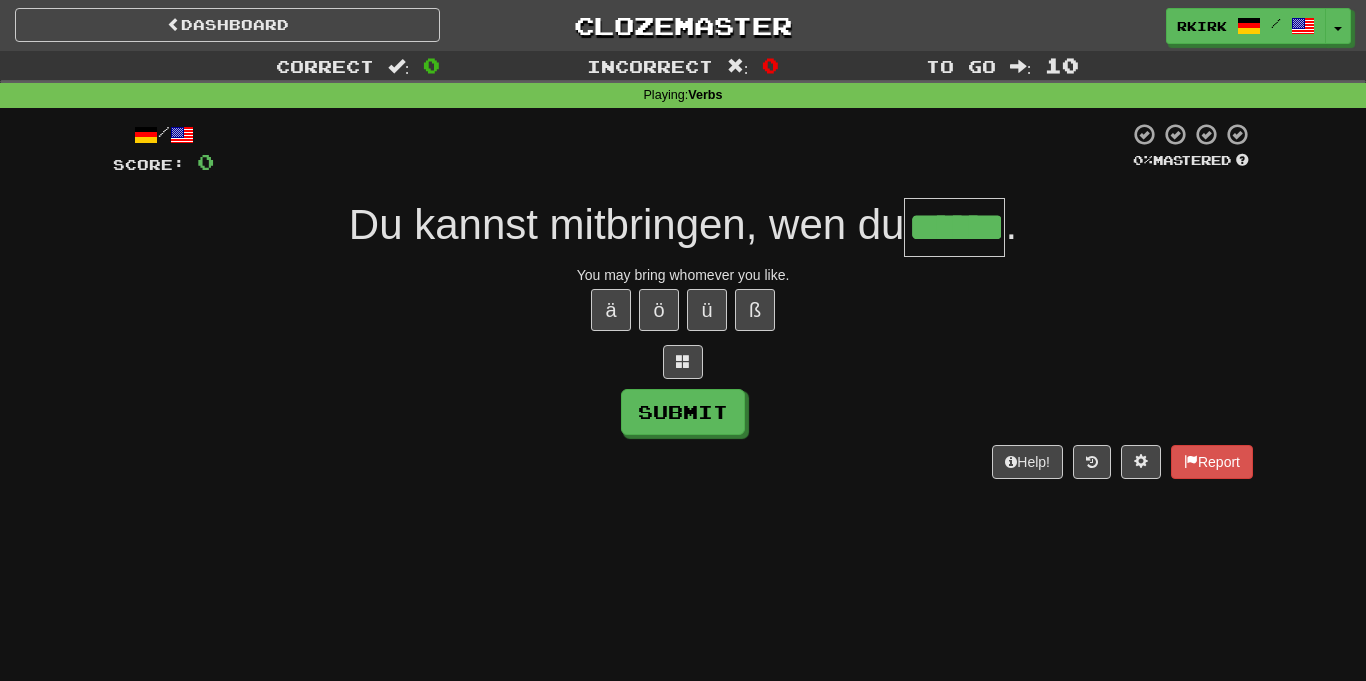 type on "******" 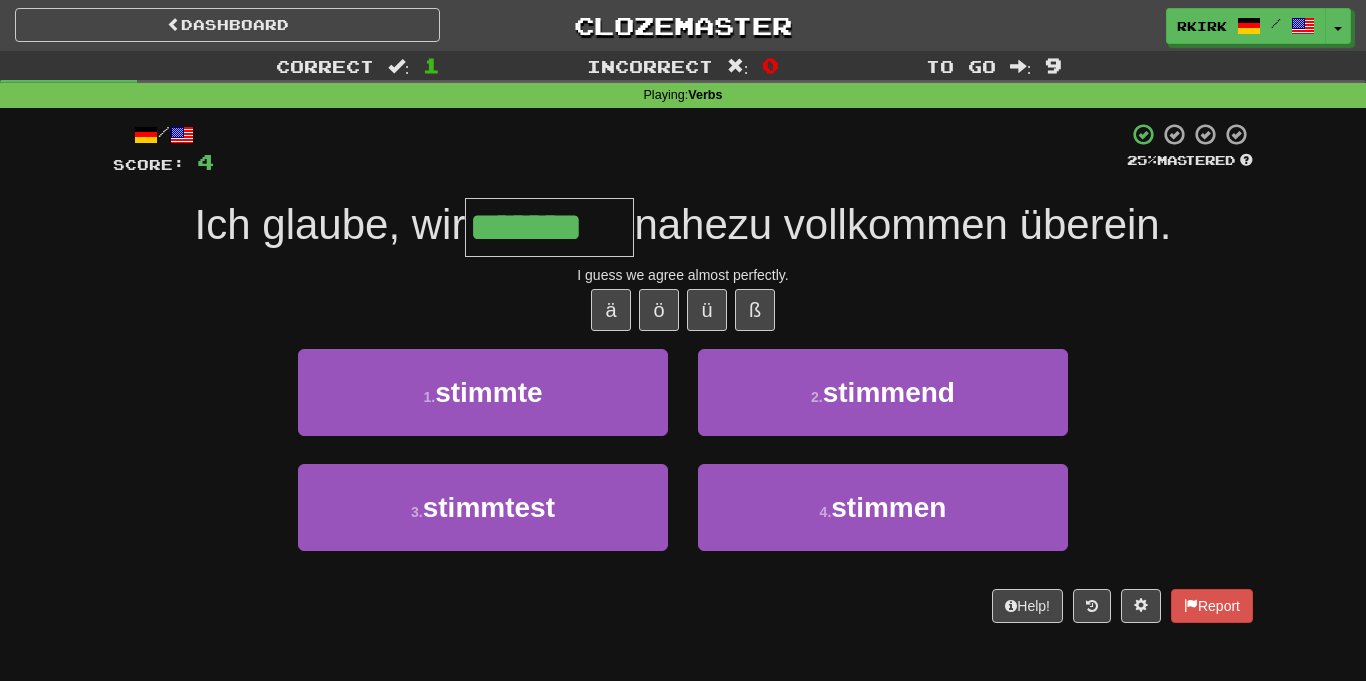 type on "*******" 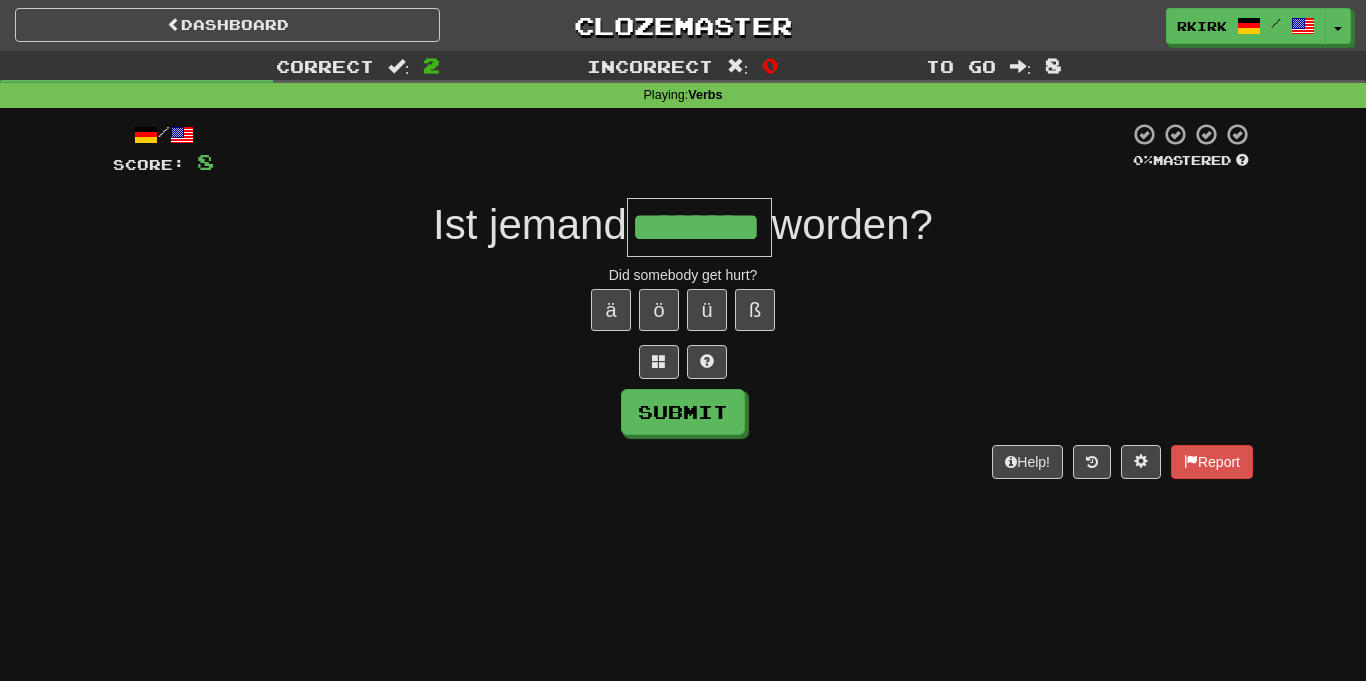 type on "********" 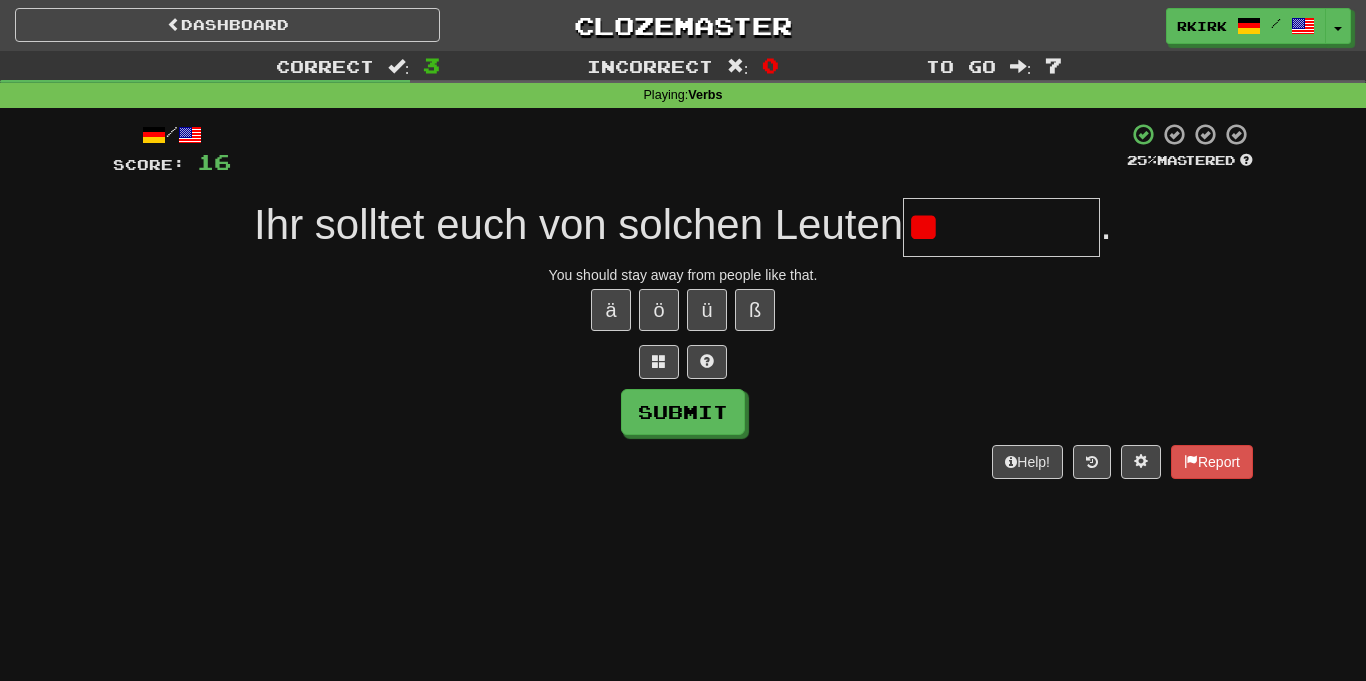 type on "*" 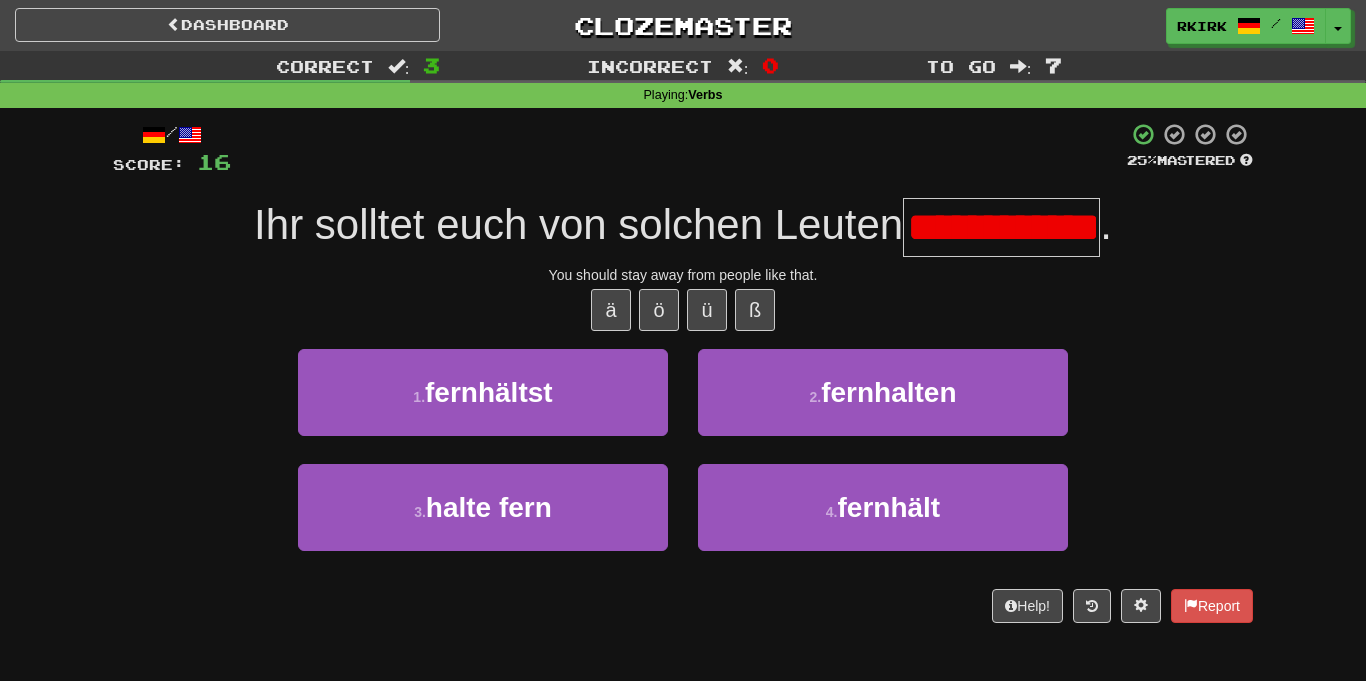 scroll, scrollTop: 0, scrollLeft: 44, axis: horizontal 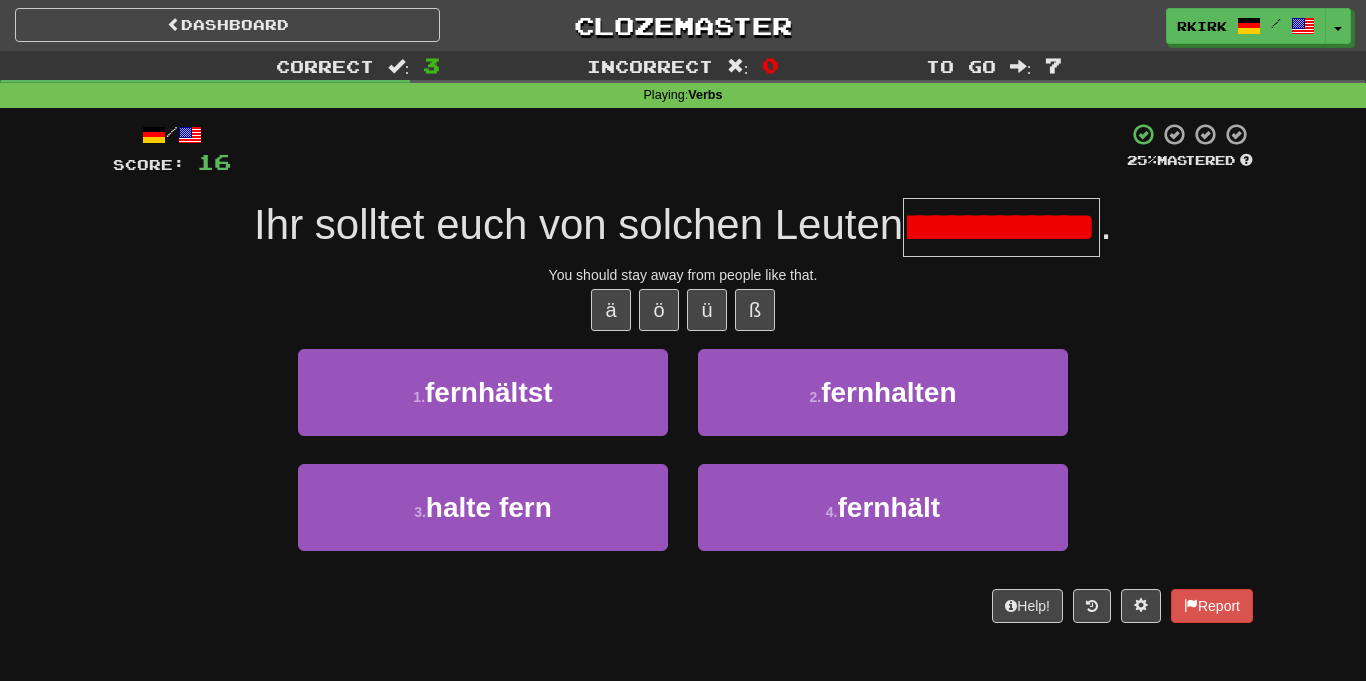 type on "**********" 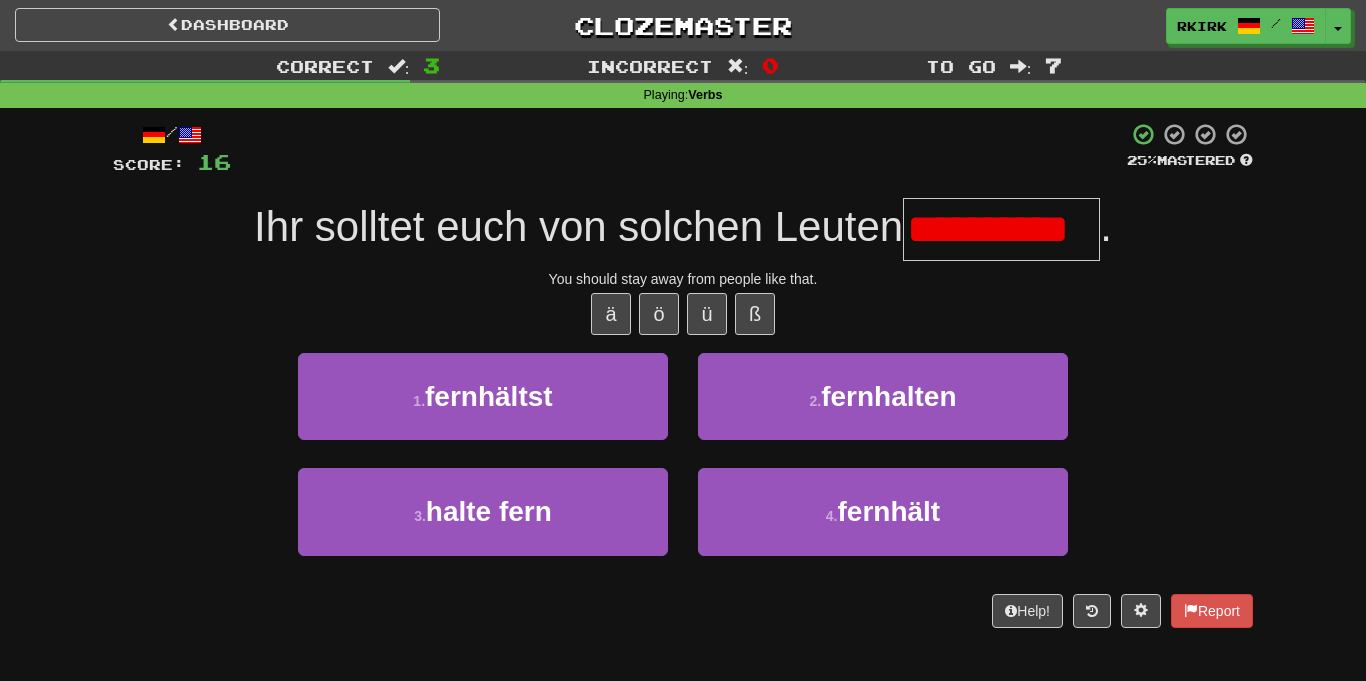 scroll, scrollTop: 0, scrollLeft: 0, axis: both 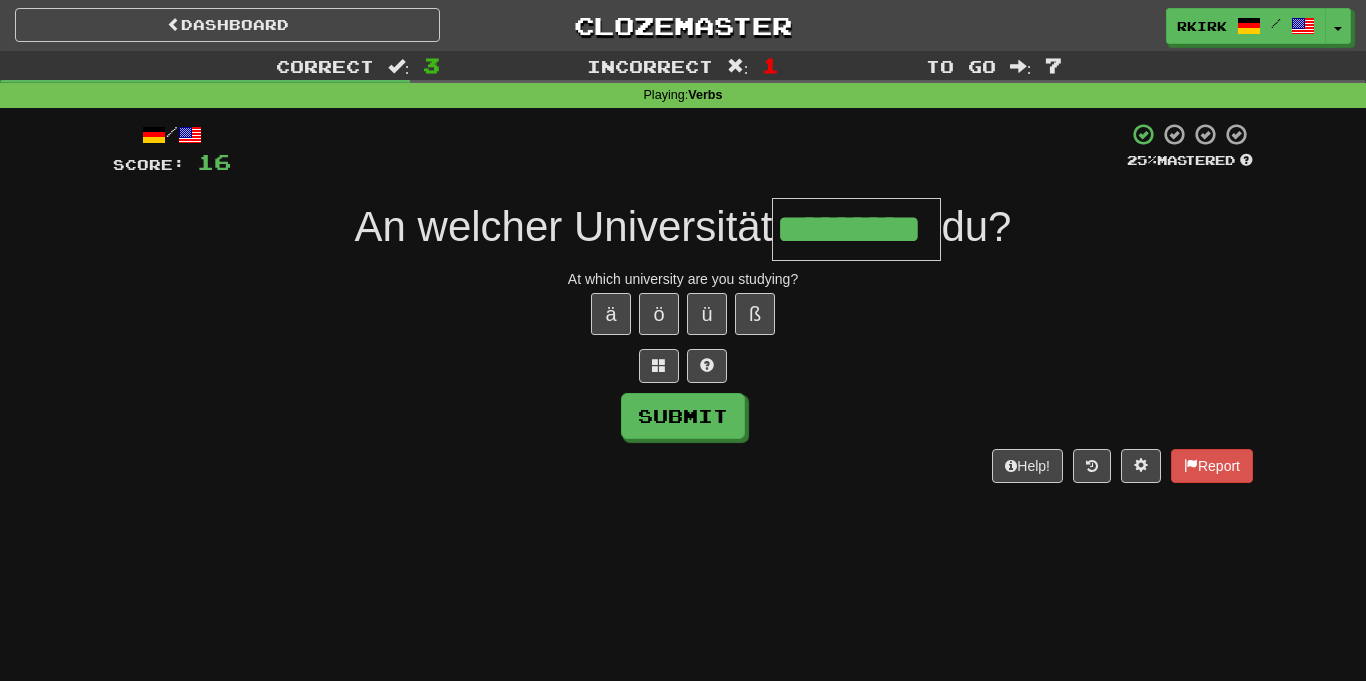 type on "*********" 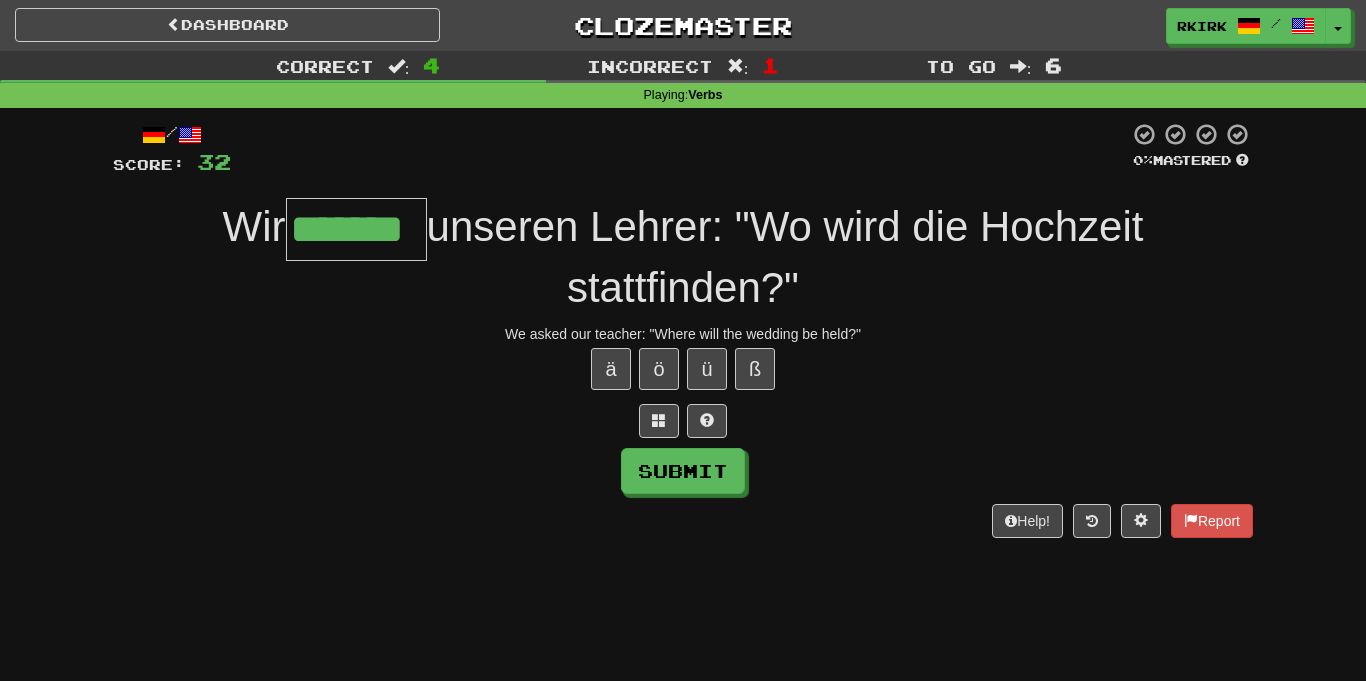 type on "*******" 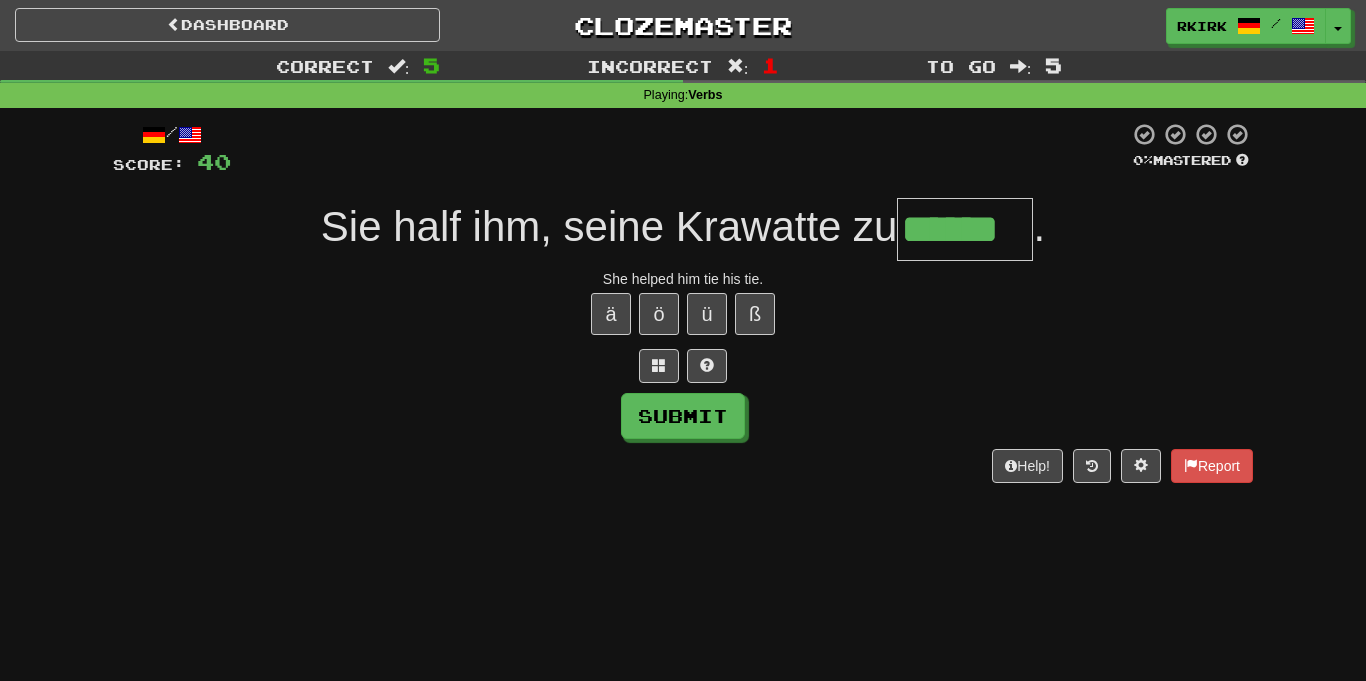 type on "******" 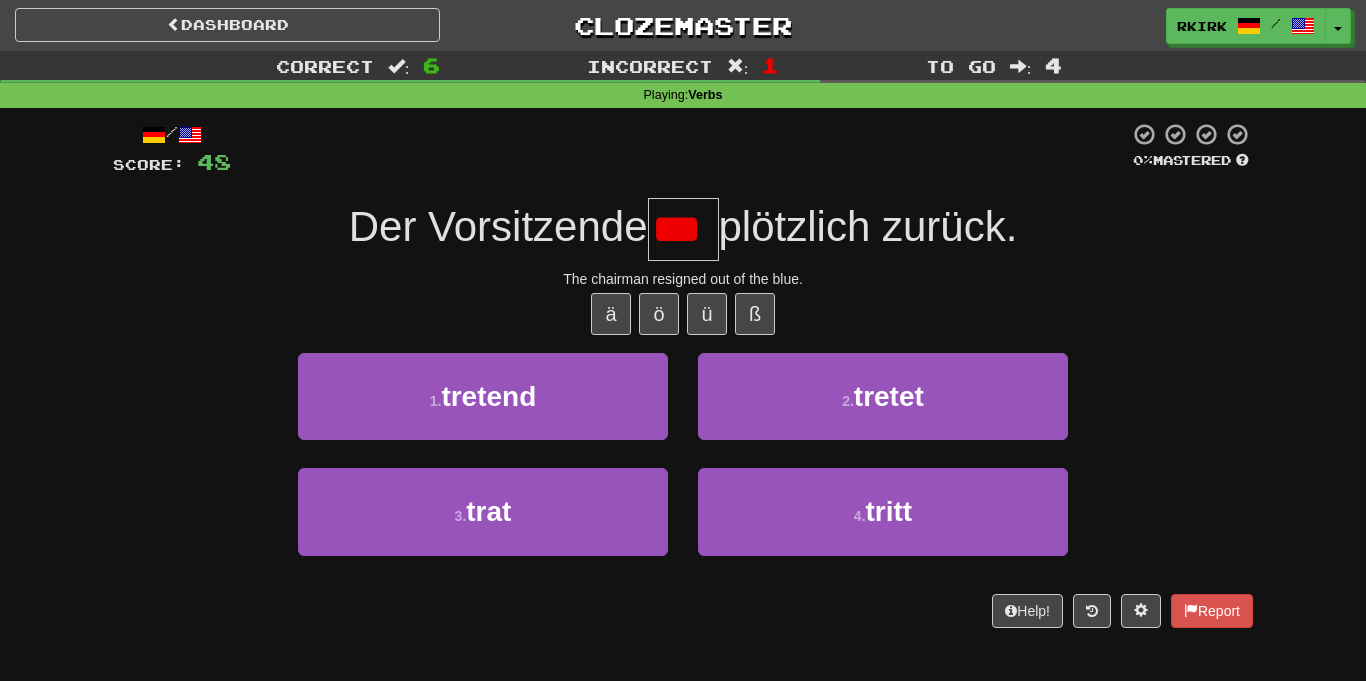 scroll, scrollTop: 0, scrollLeft: 0, axis: both 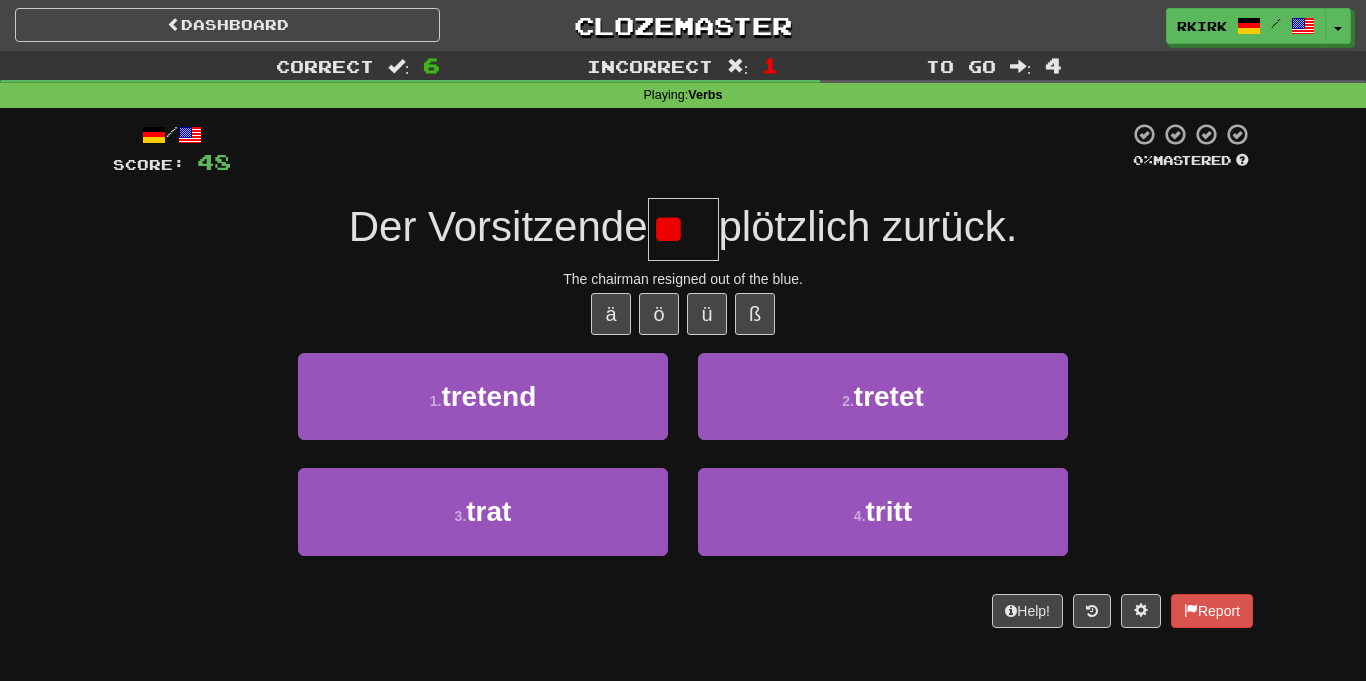 type on "*" 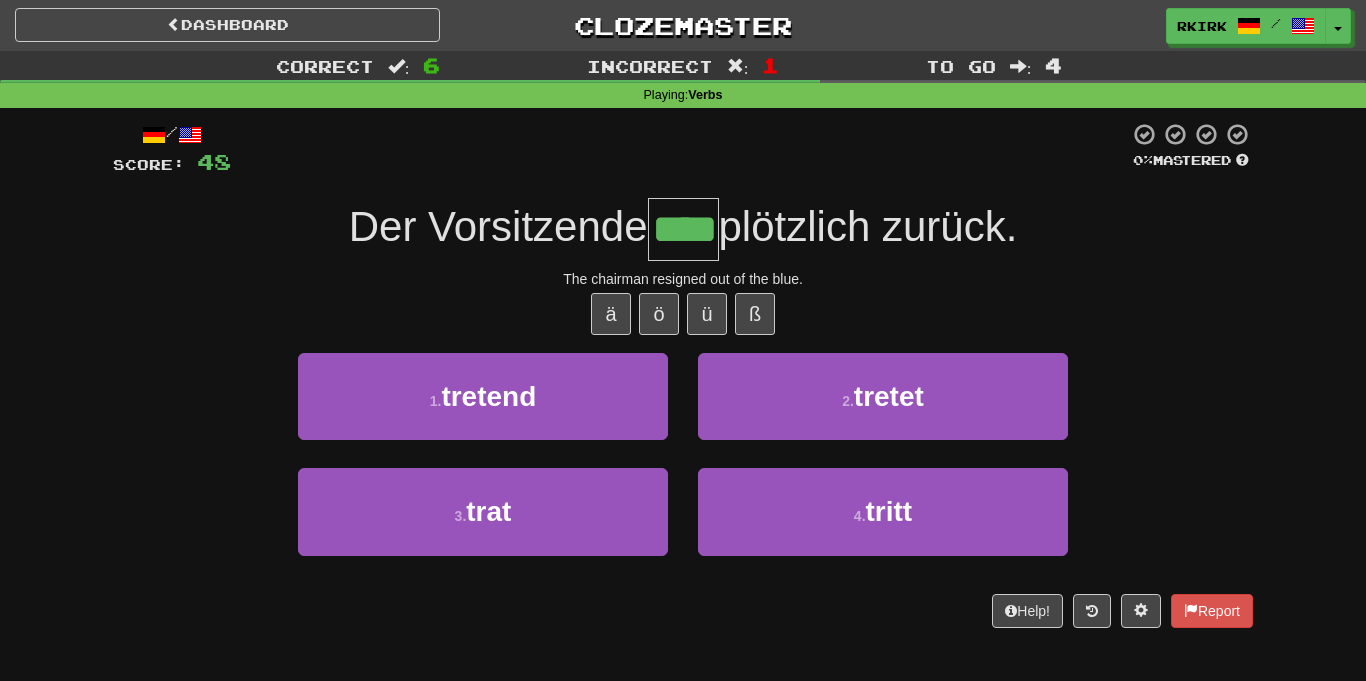 type on "****" 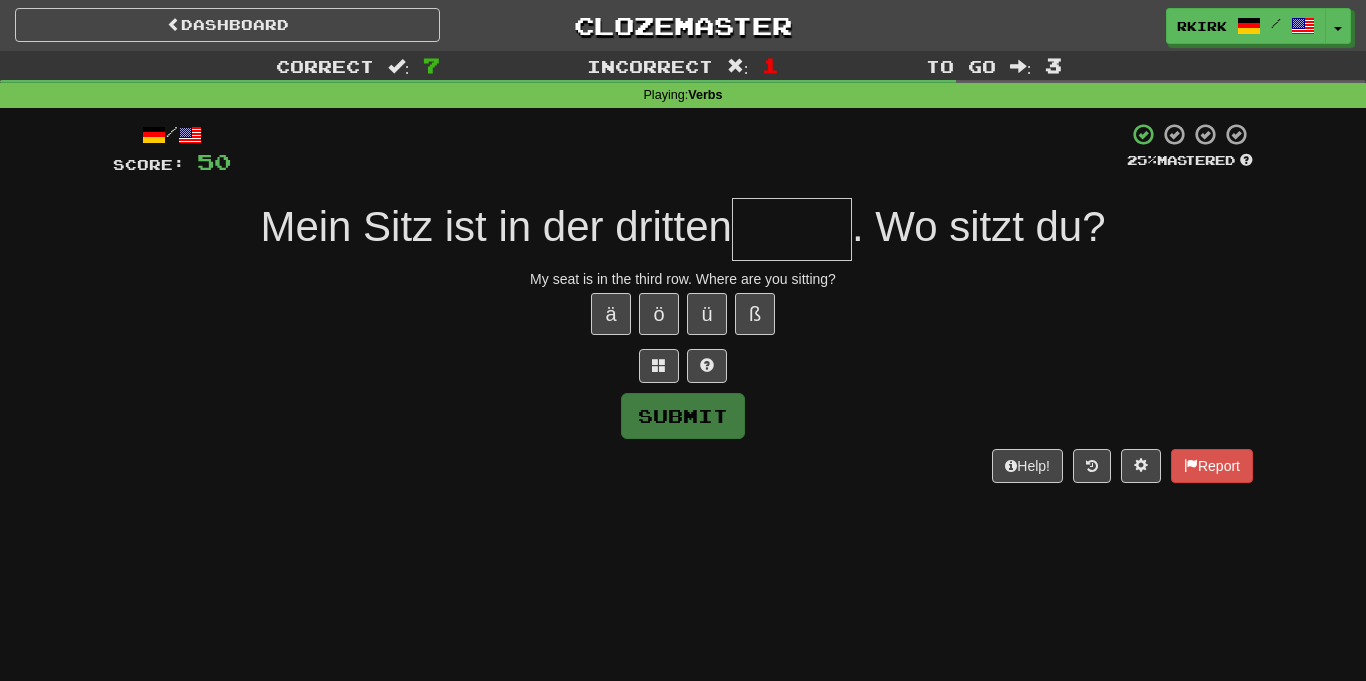 type on "*" 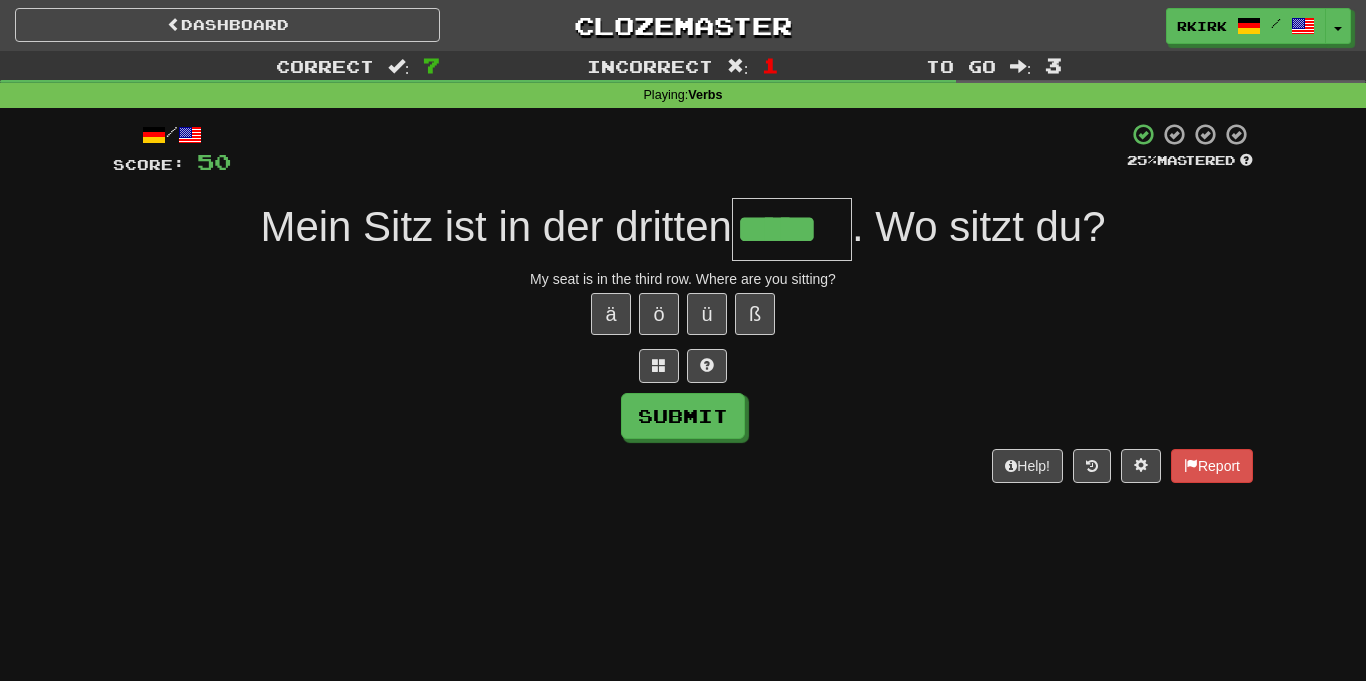 type on "*****" 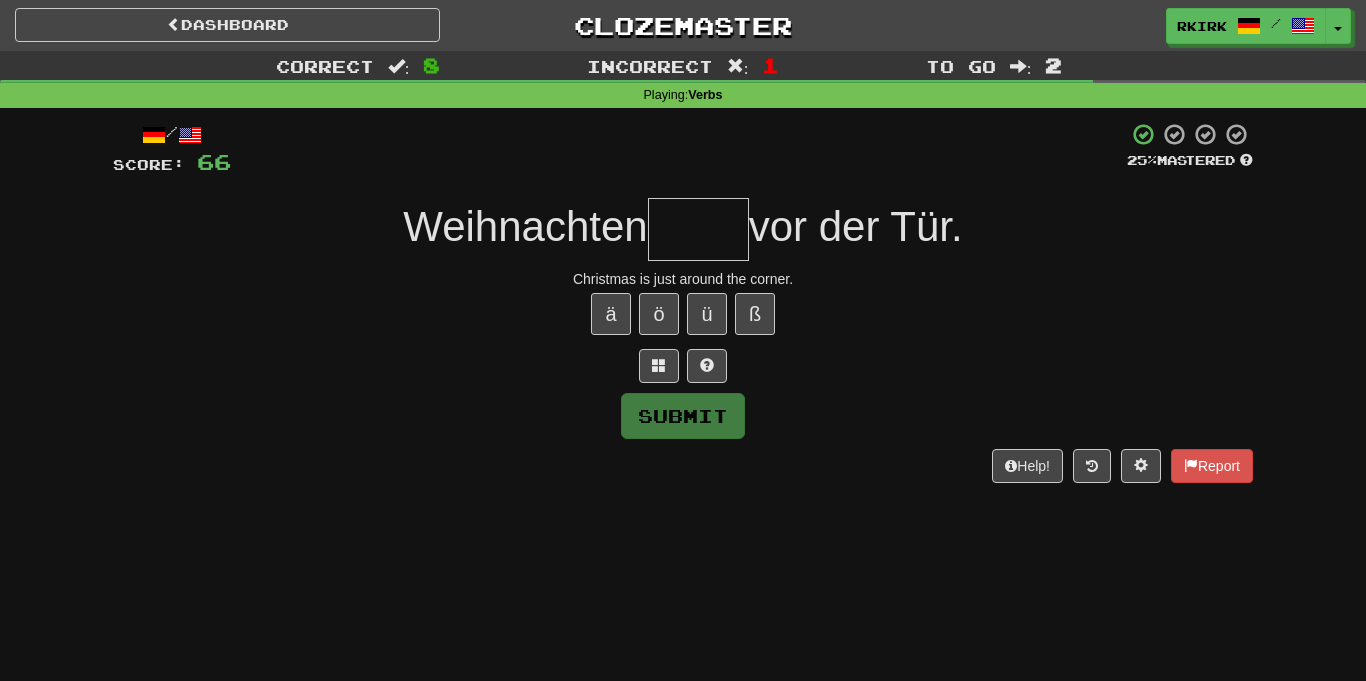 type on "*" 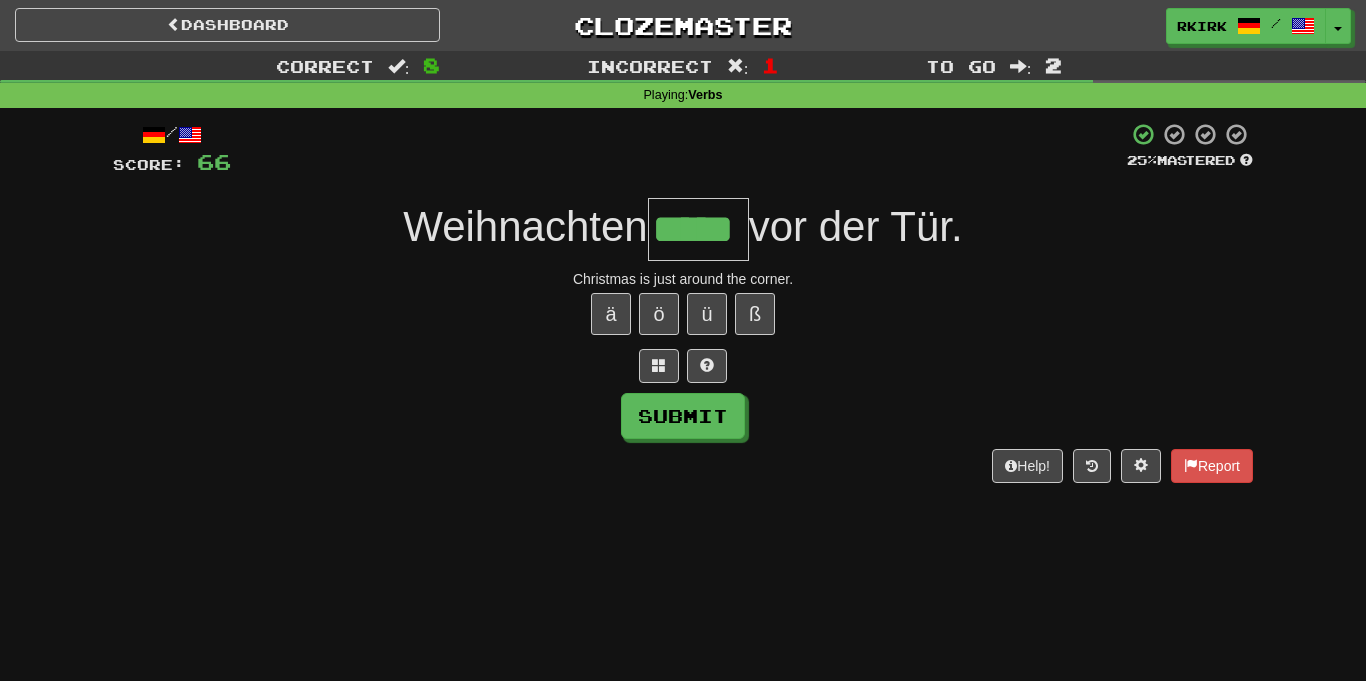 type on "*****" 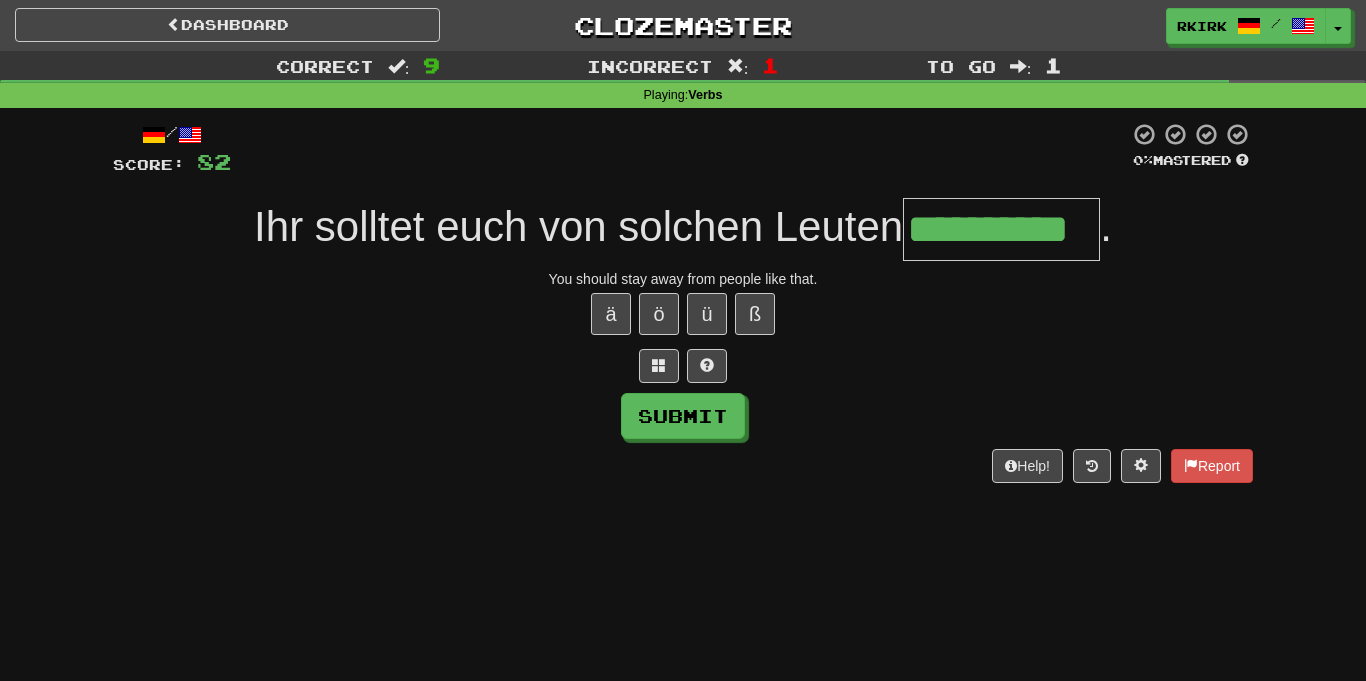 type on "**********" 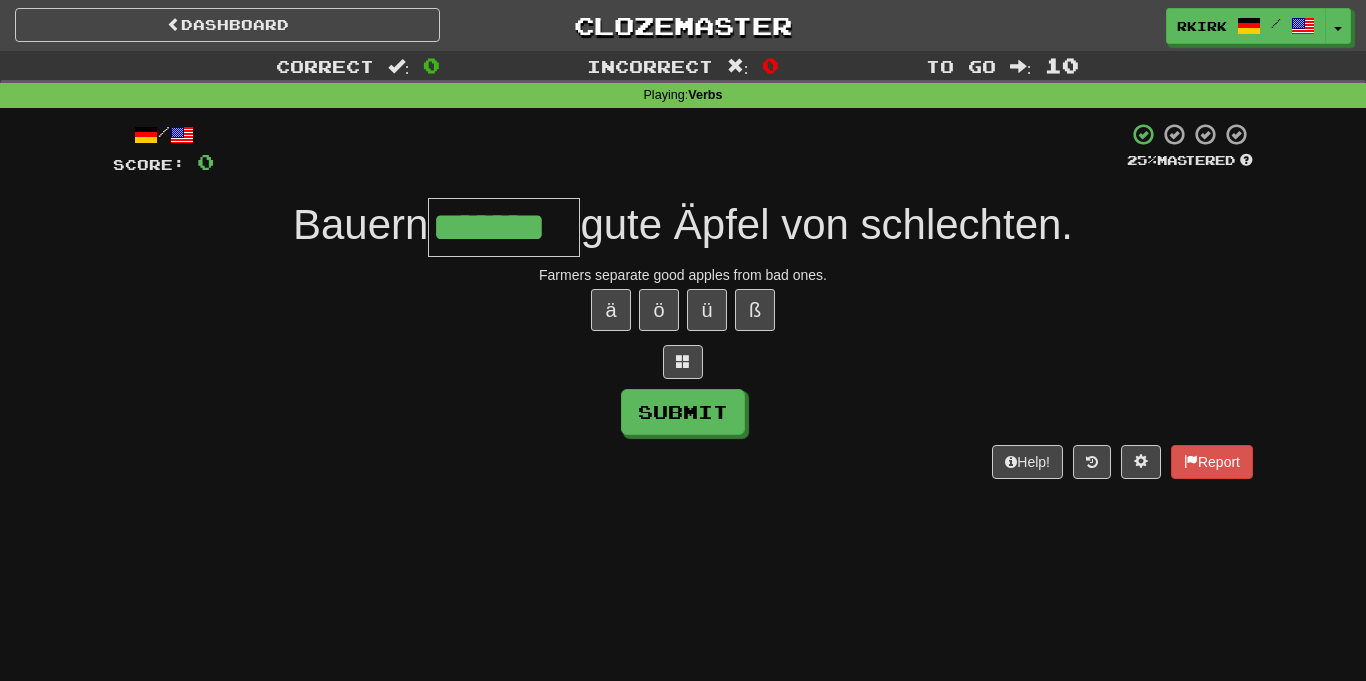 type on "*******" 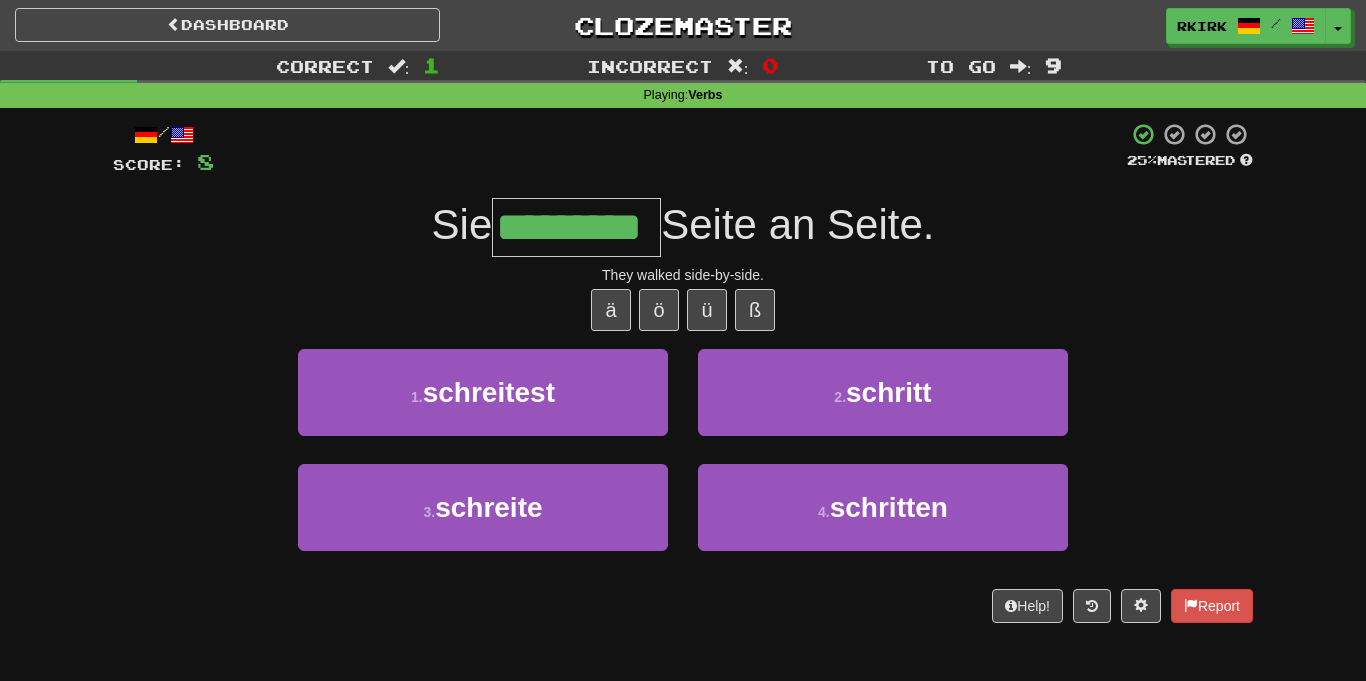 type on "*********" 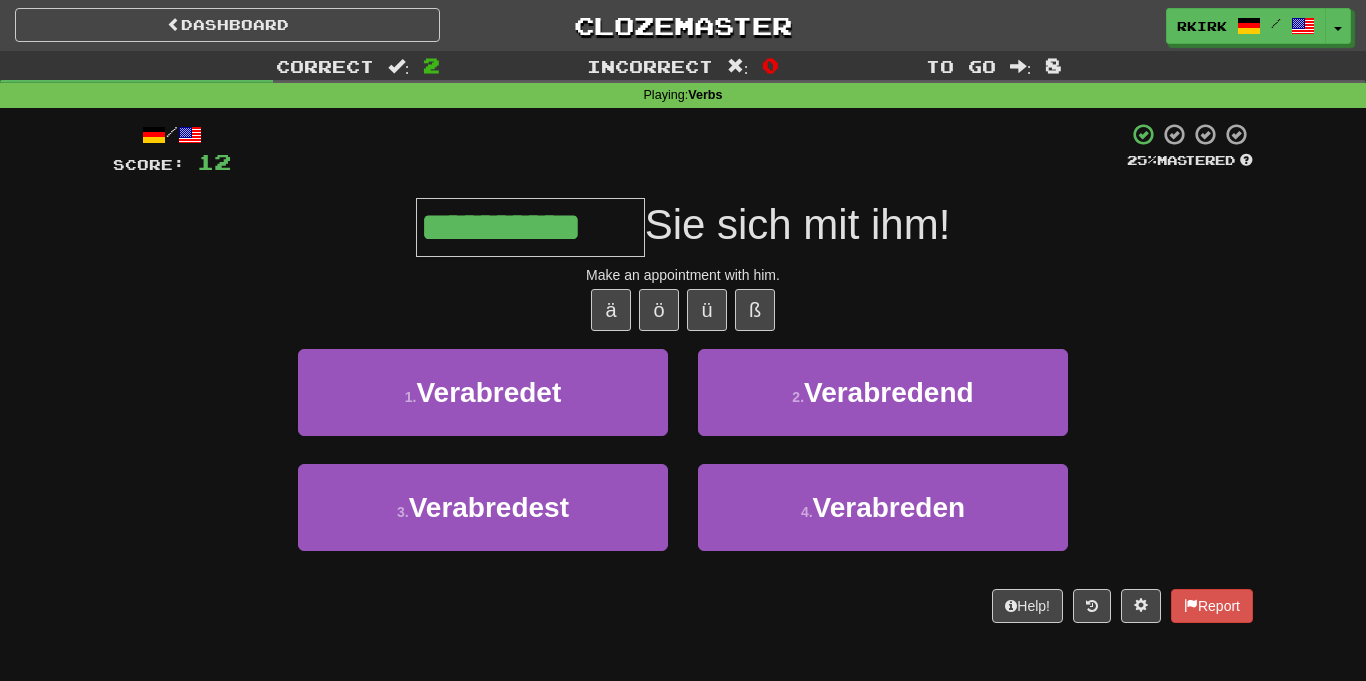 type on "**********" 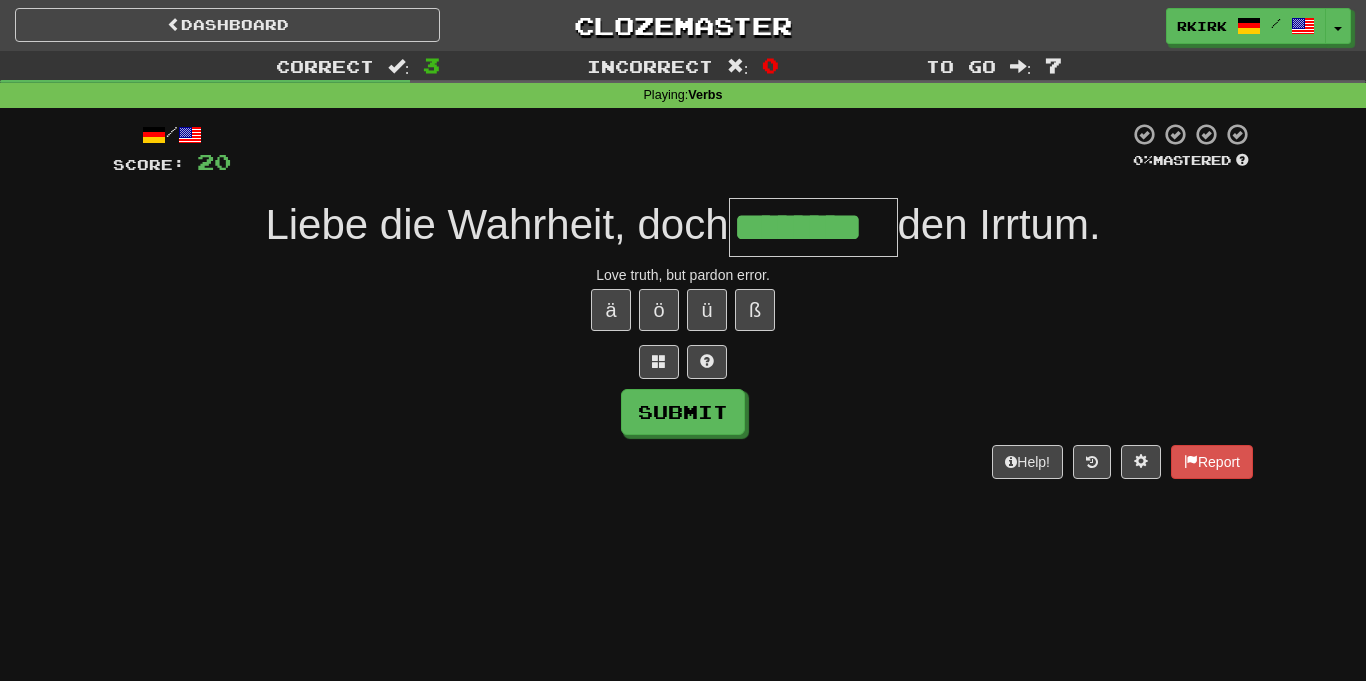 type on "********" 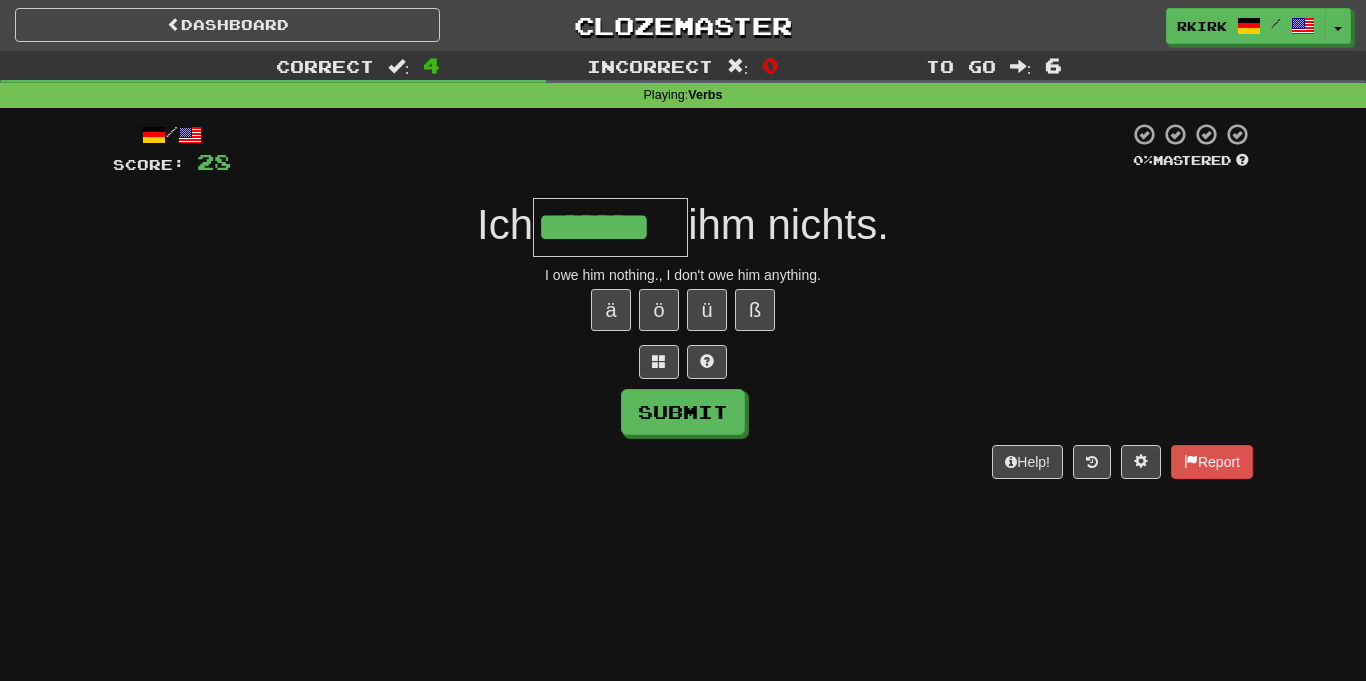 type on "*******" 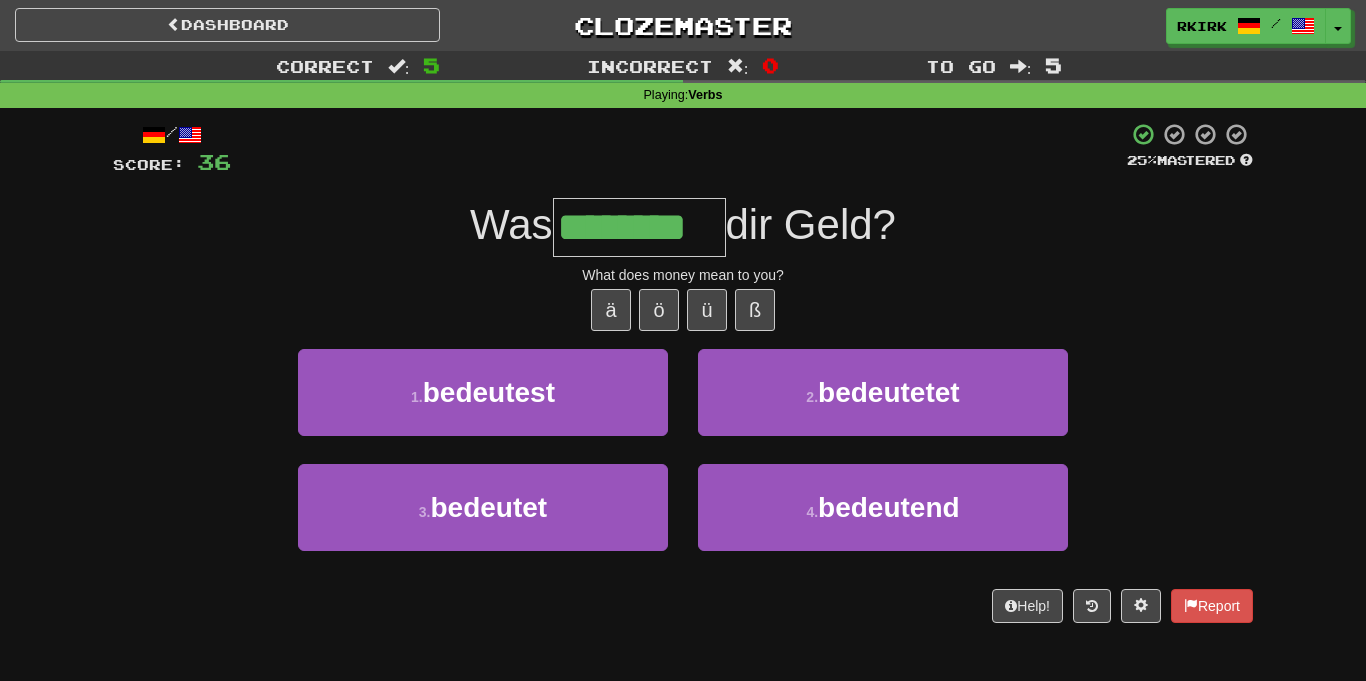 type on "********" 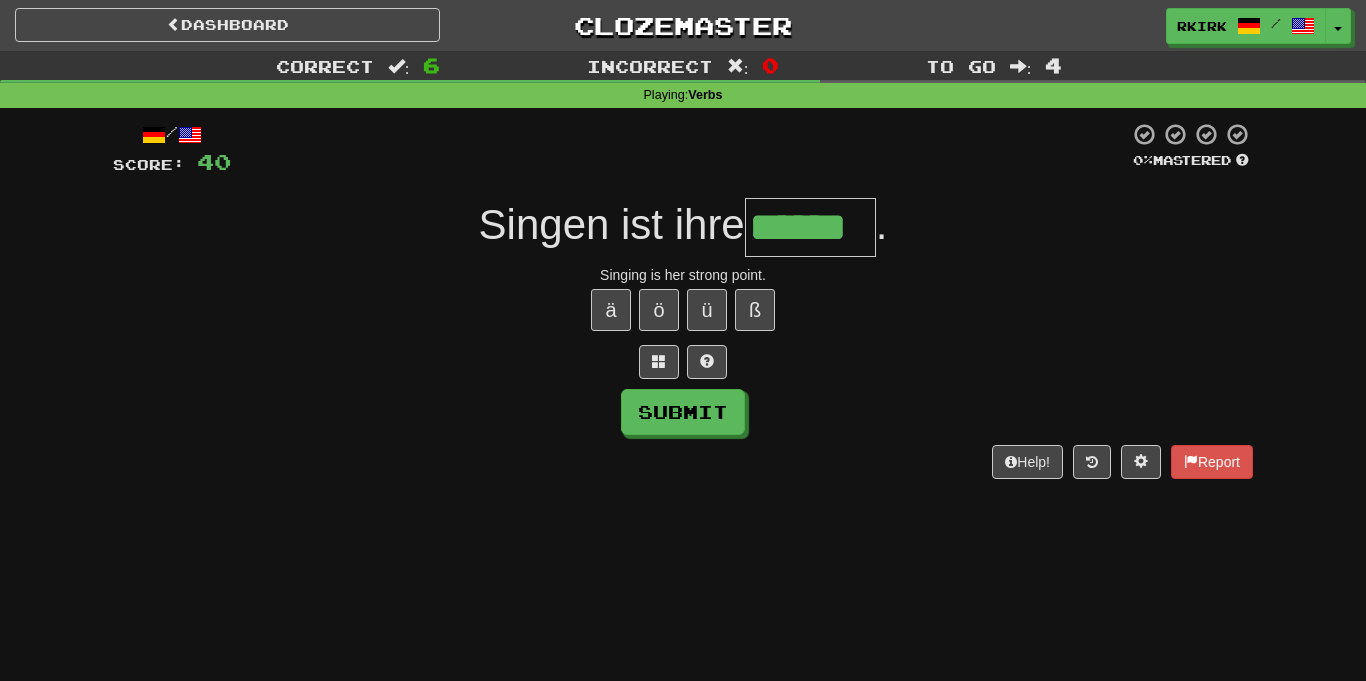 type on "******" 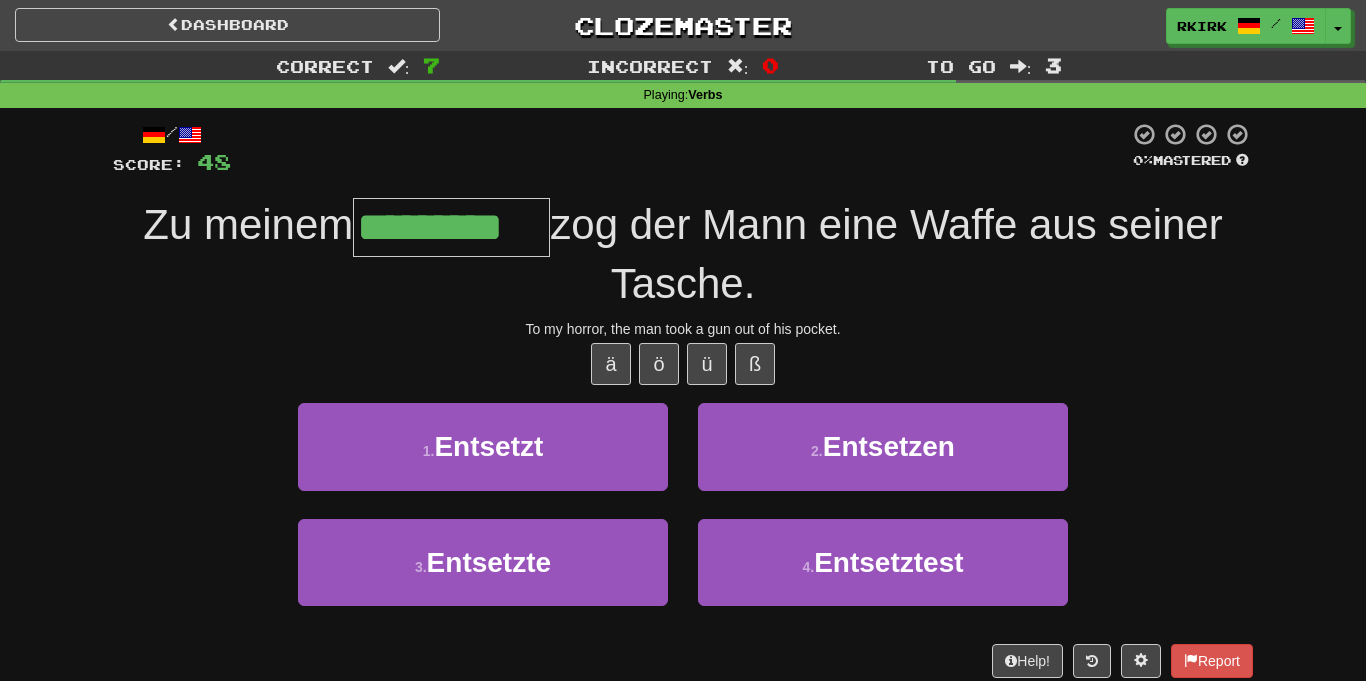 type on "*********" 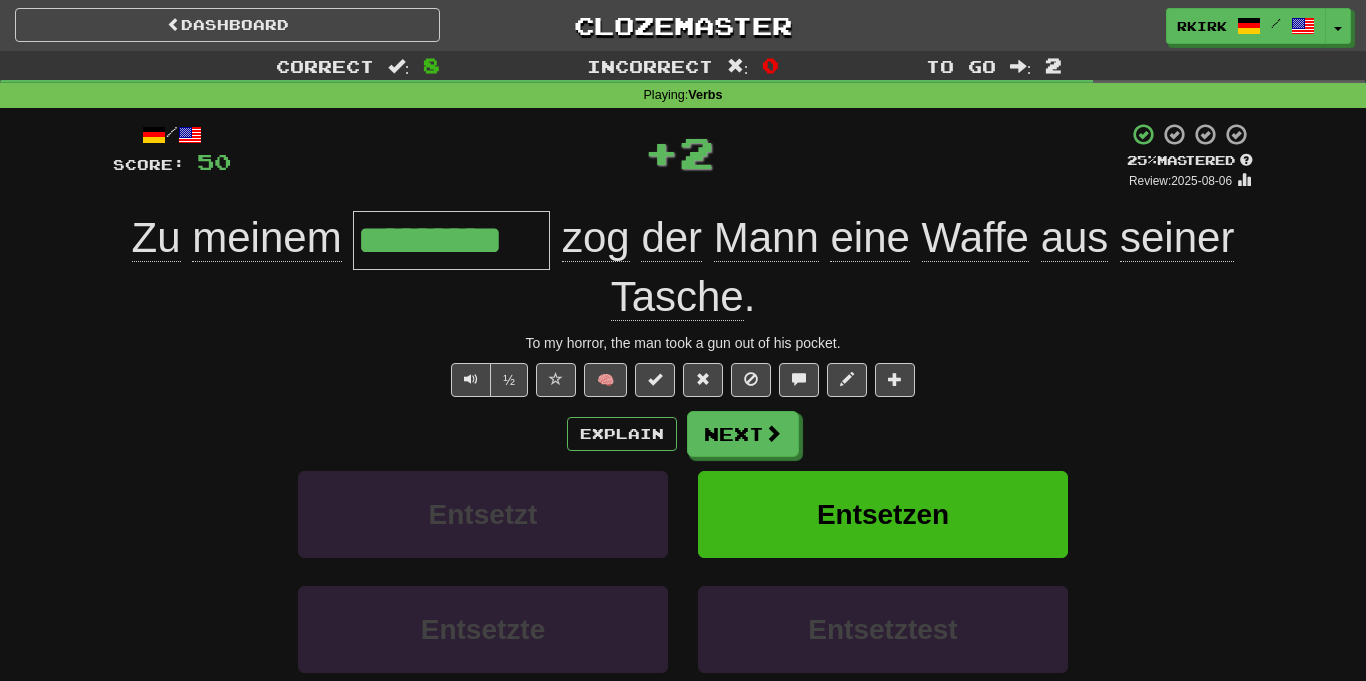 click on "*********" at bounding box center (451, 240) 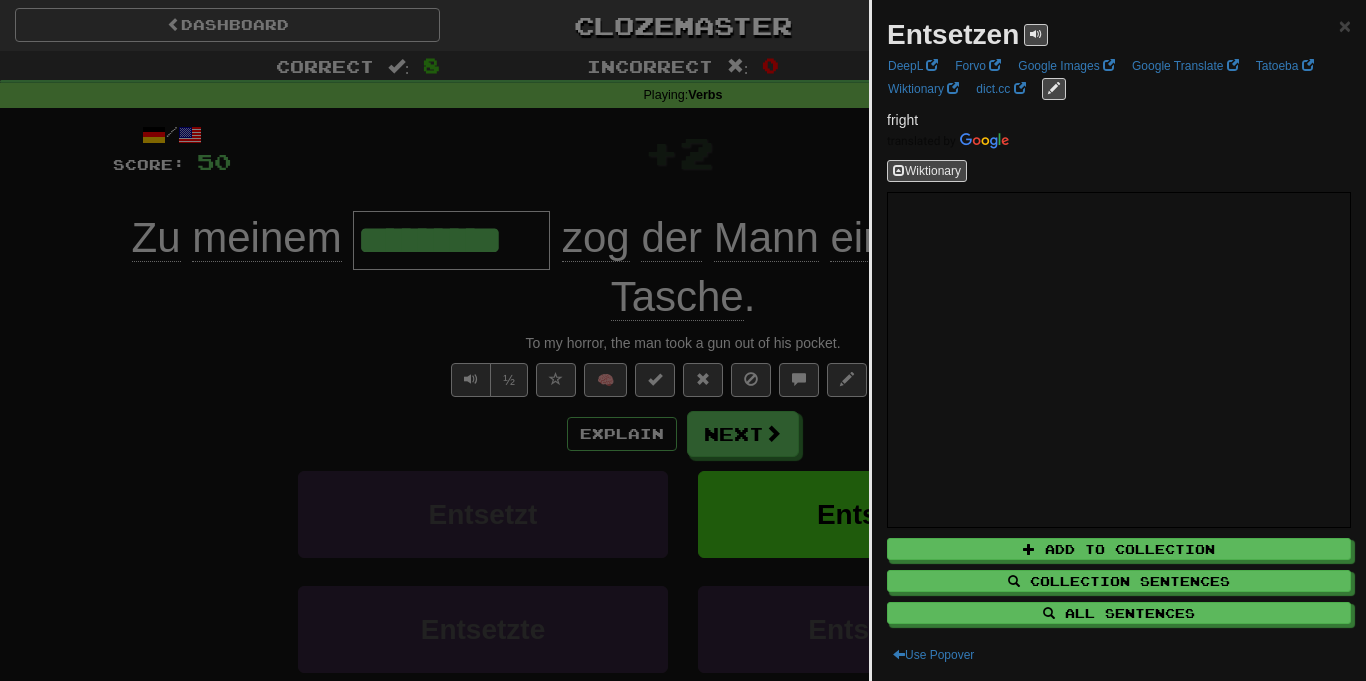 click at bounding box center [683, 340] 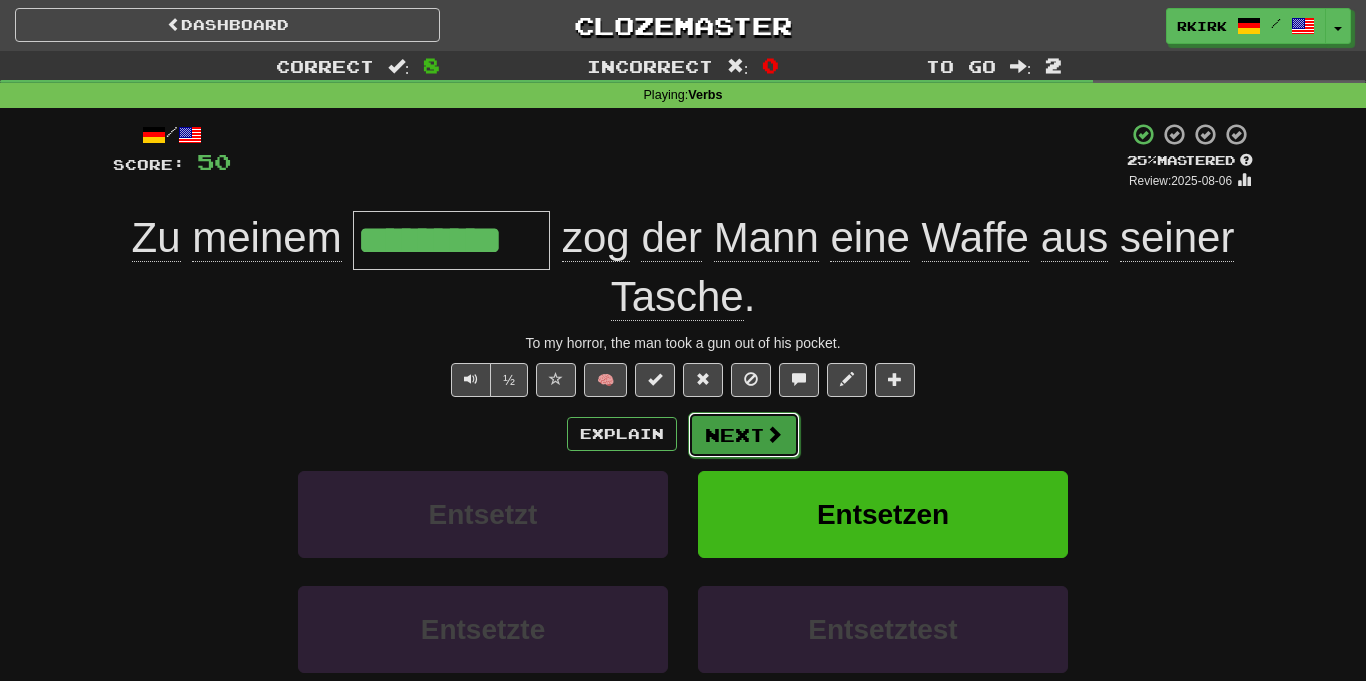 click at bounding box center [774, 434] 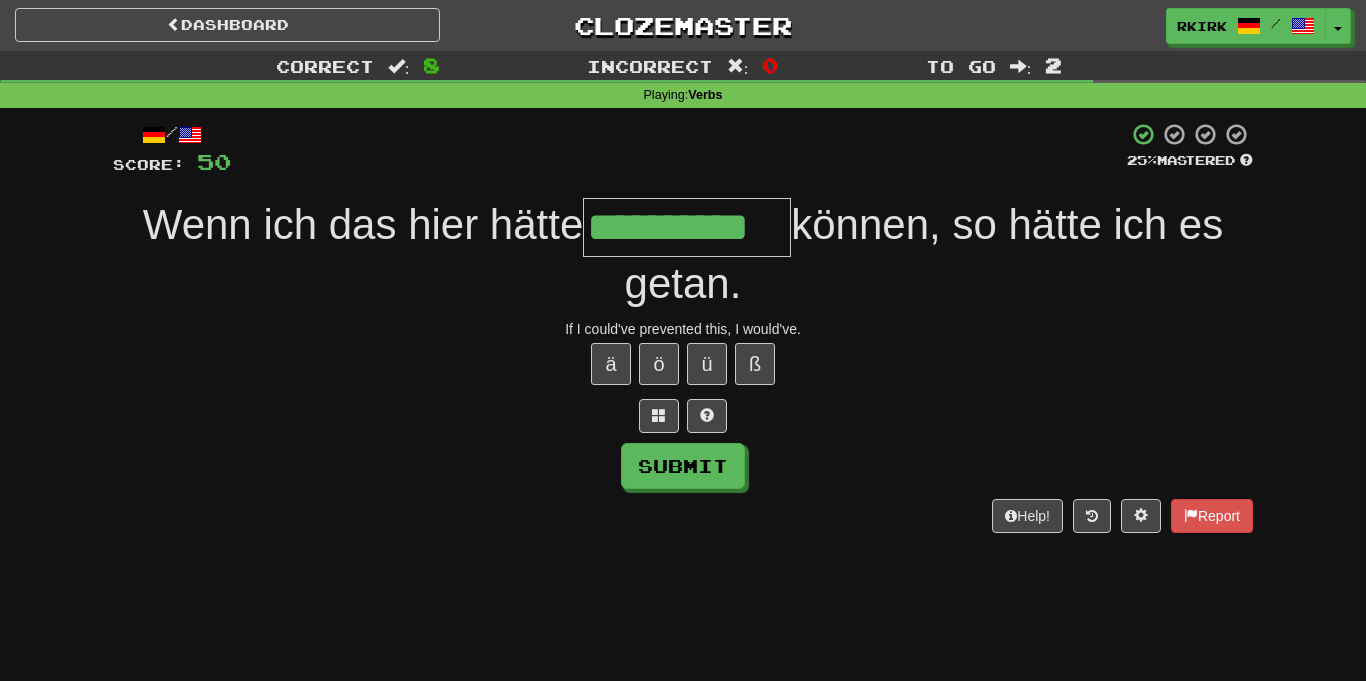 type on "**********" 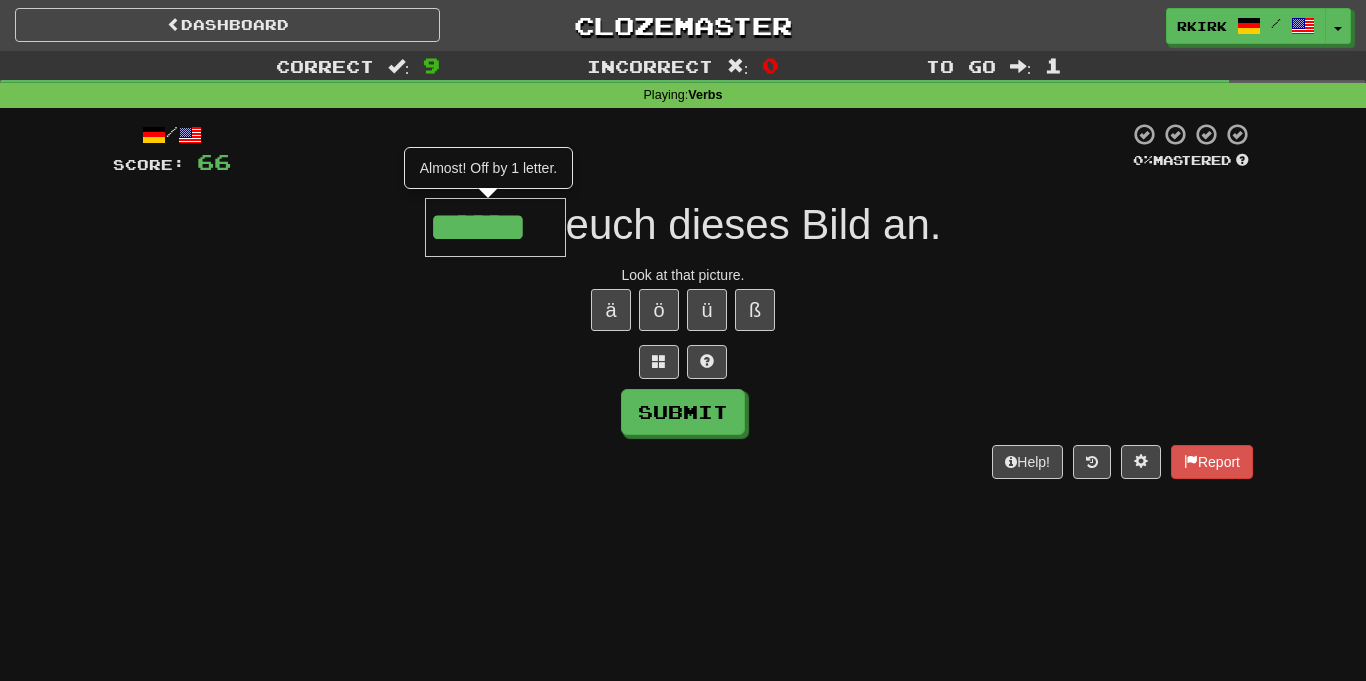 type on "******" 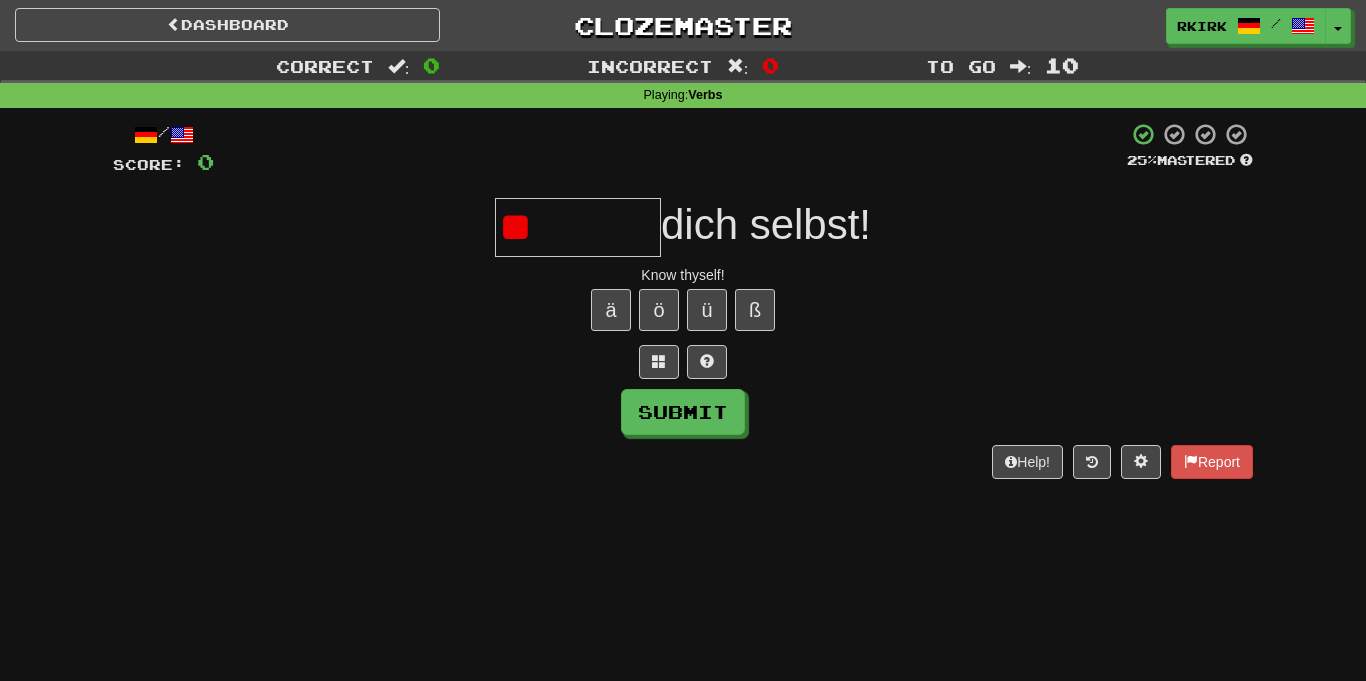 type on "*" 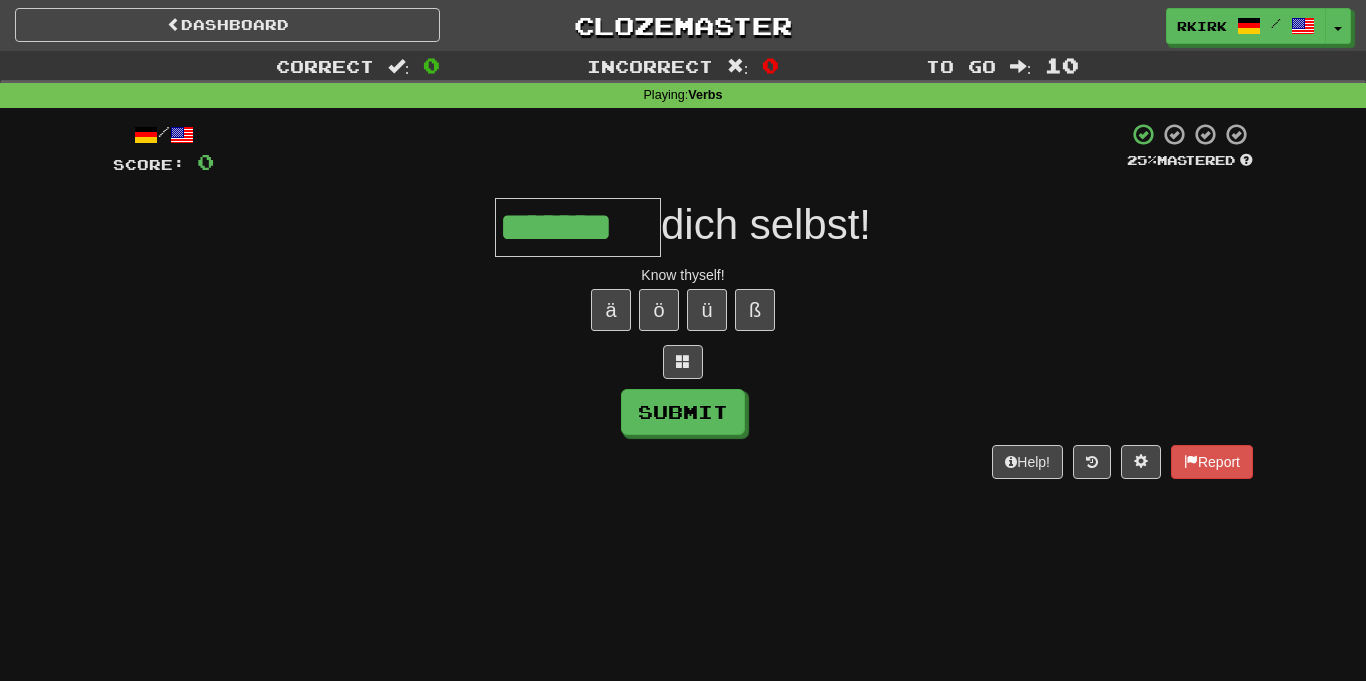 type on "*******" 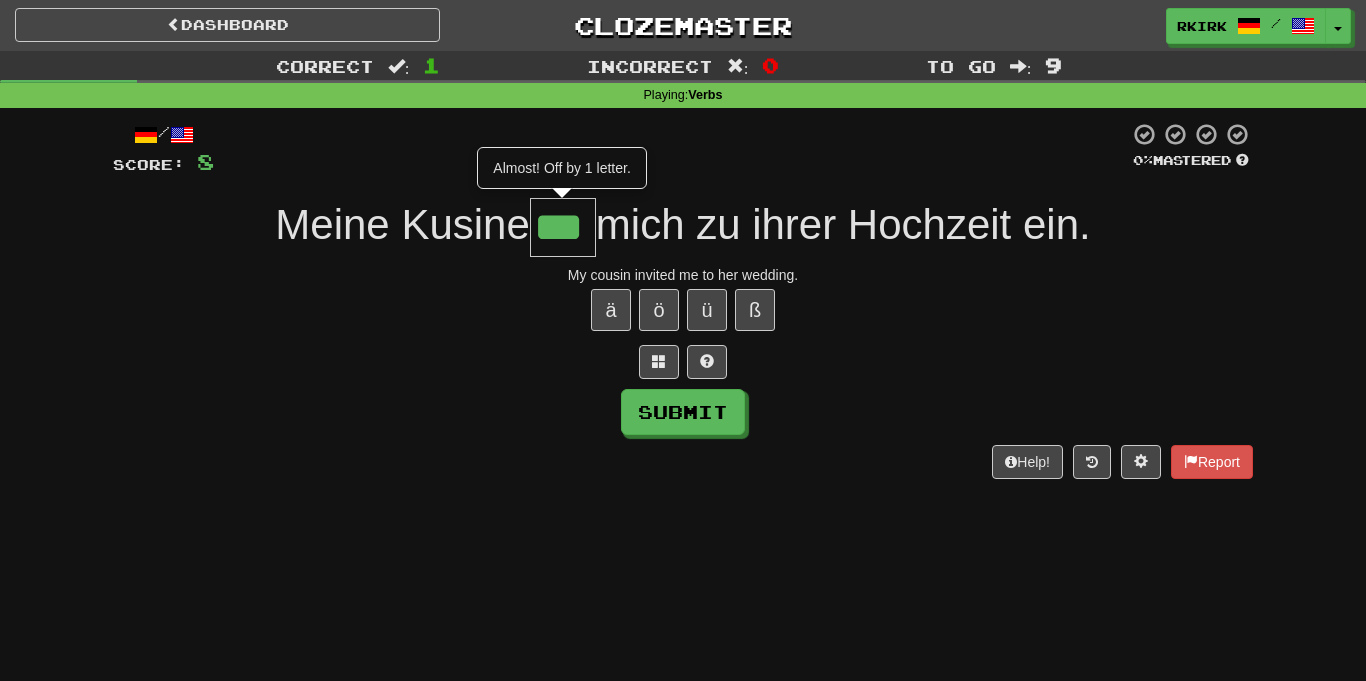 type on "***" 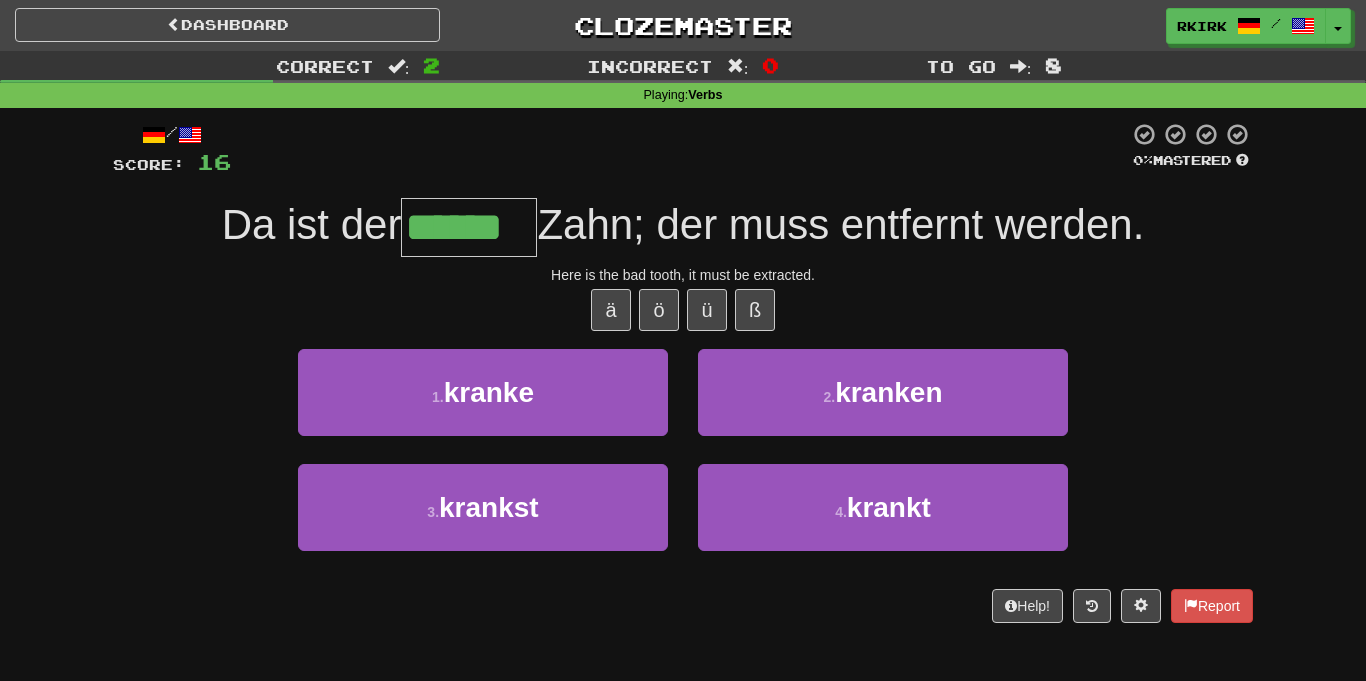 type on "******" 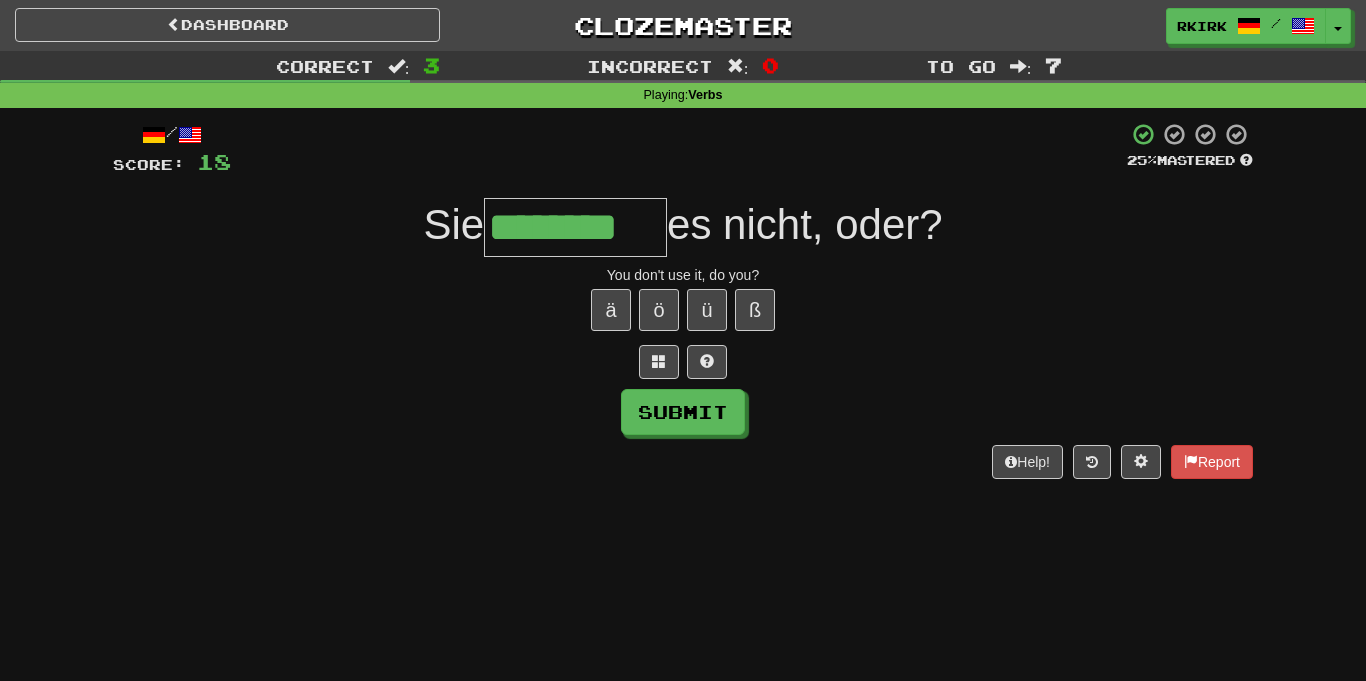 type on "********" 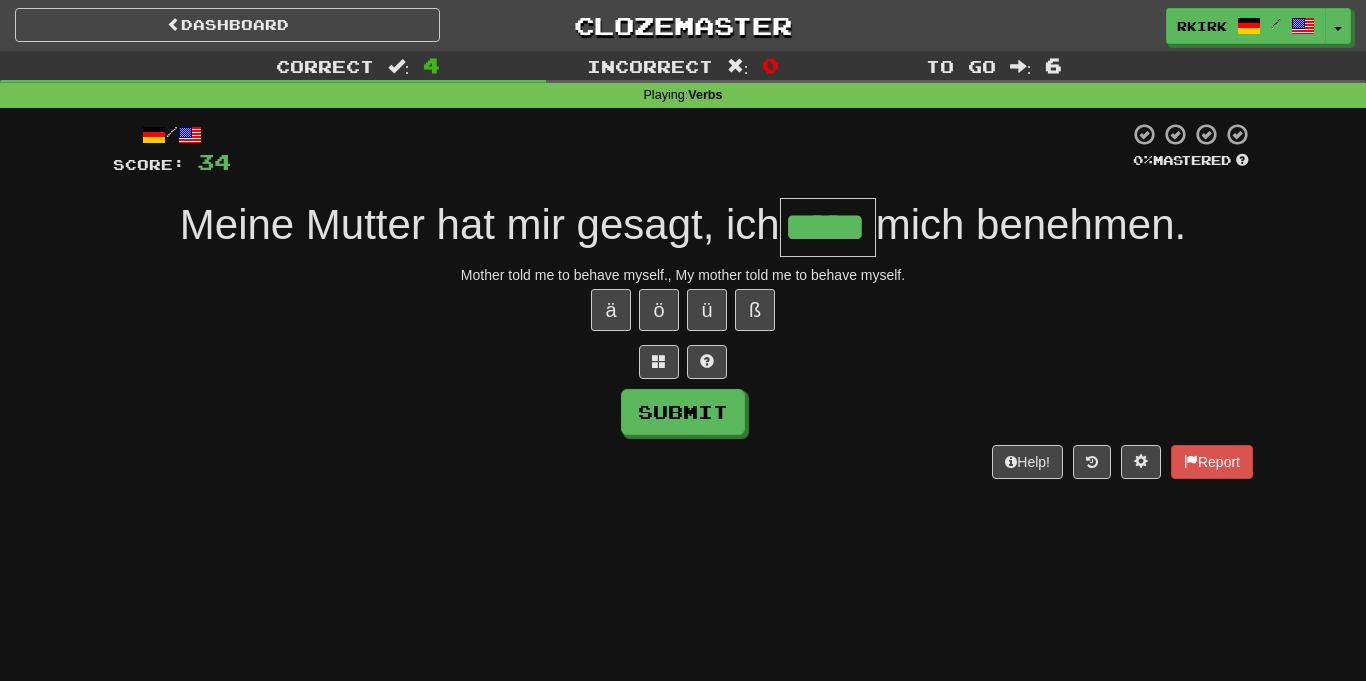 type on "*****" 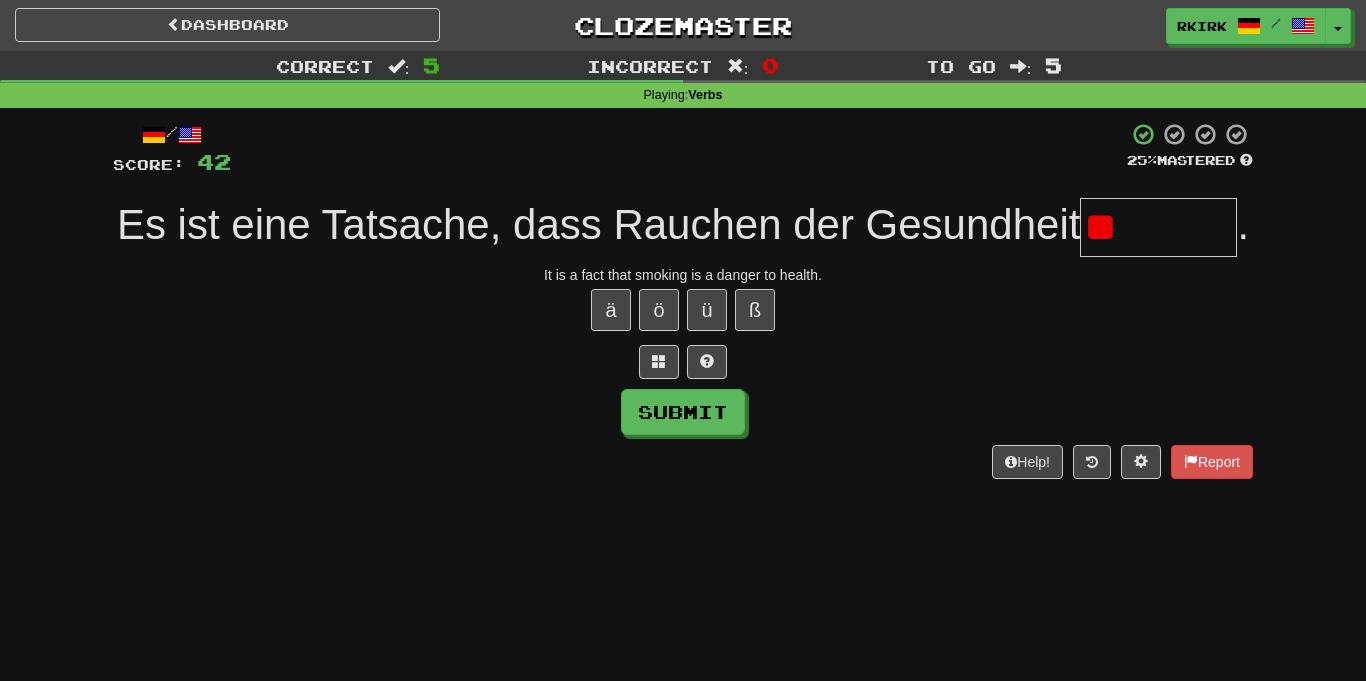 type on "*" 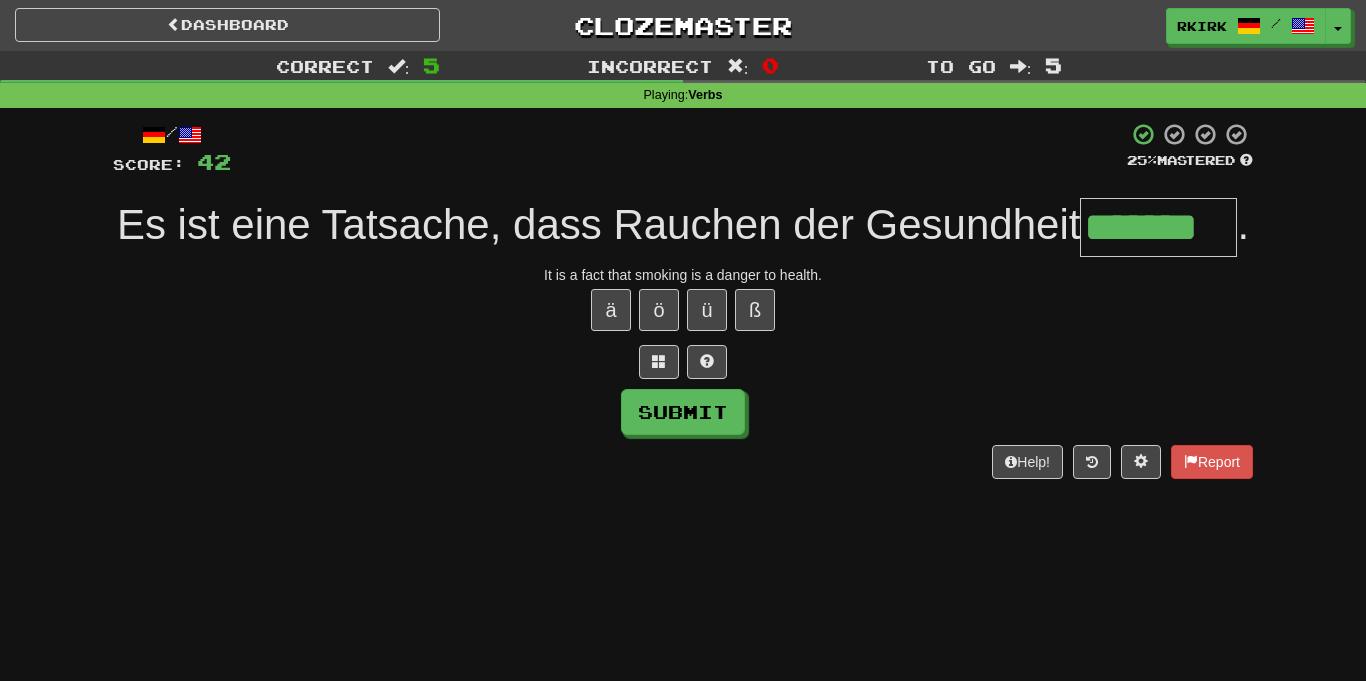 type on "*******" 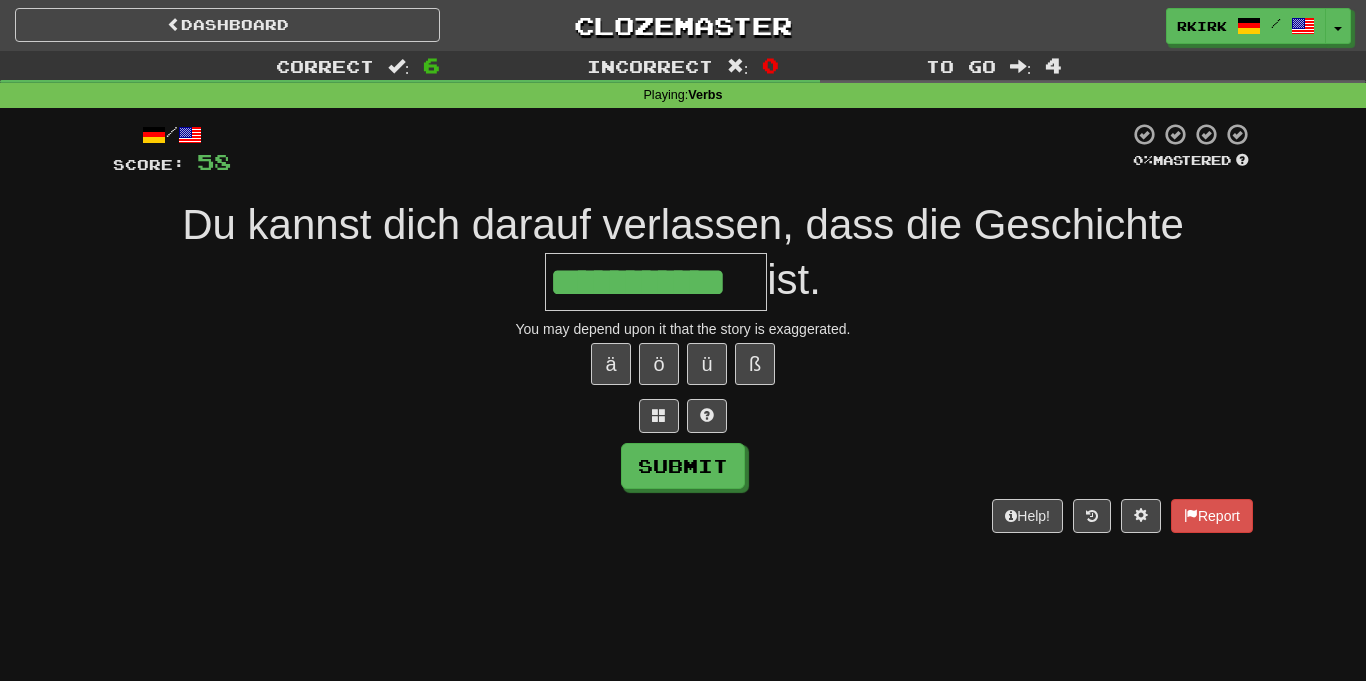 type on "**********" 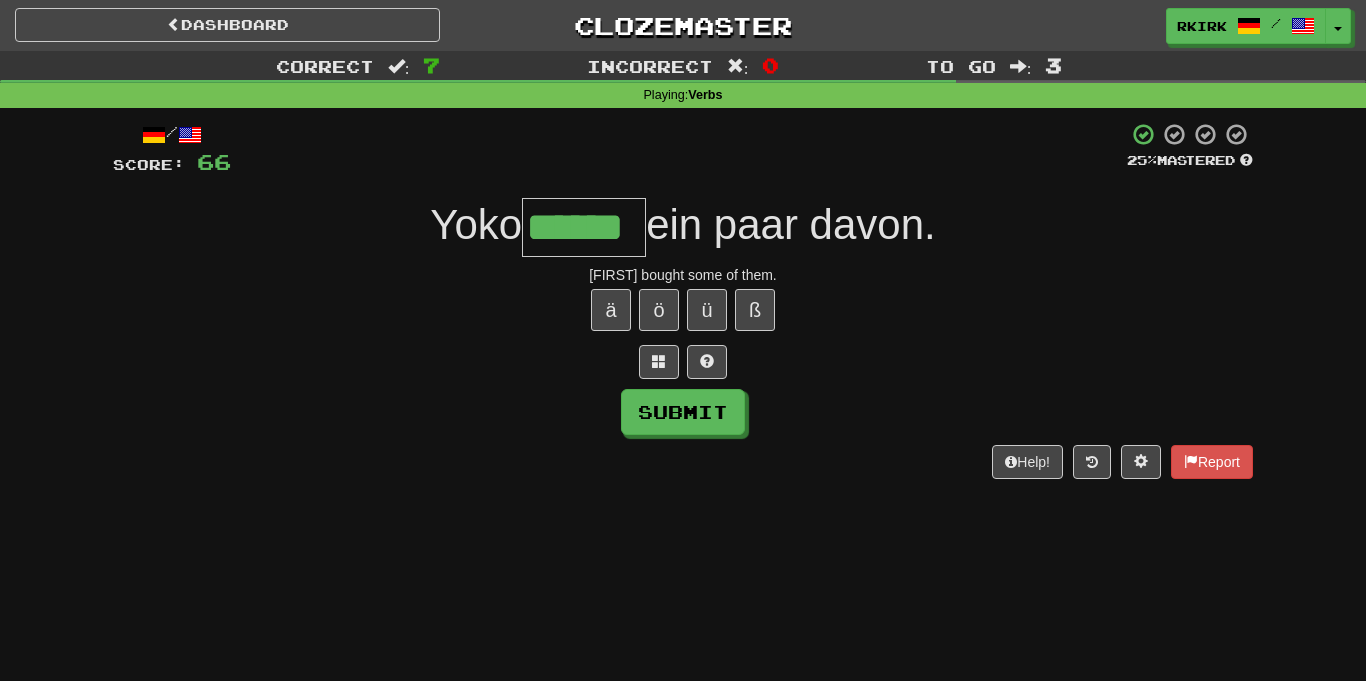 type on "******" 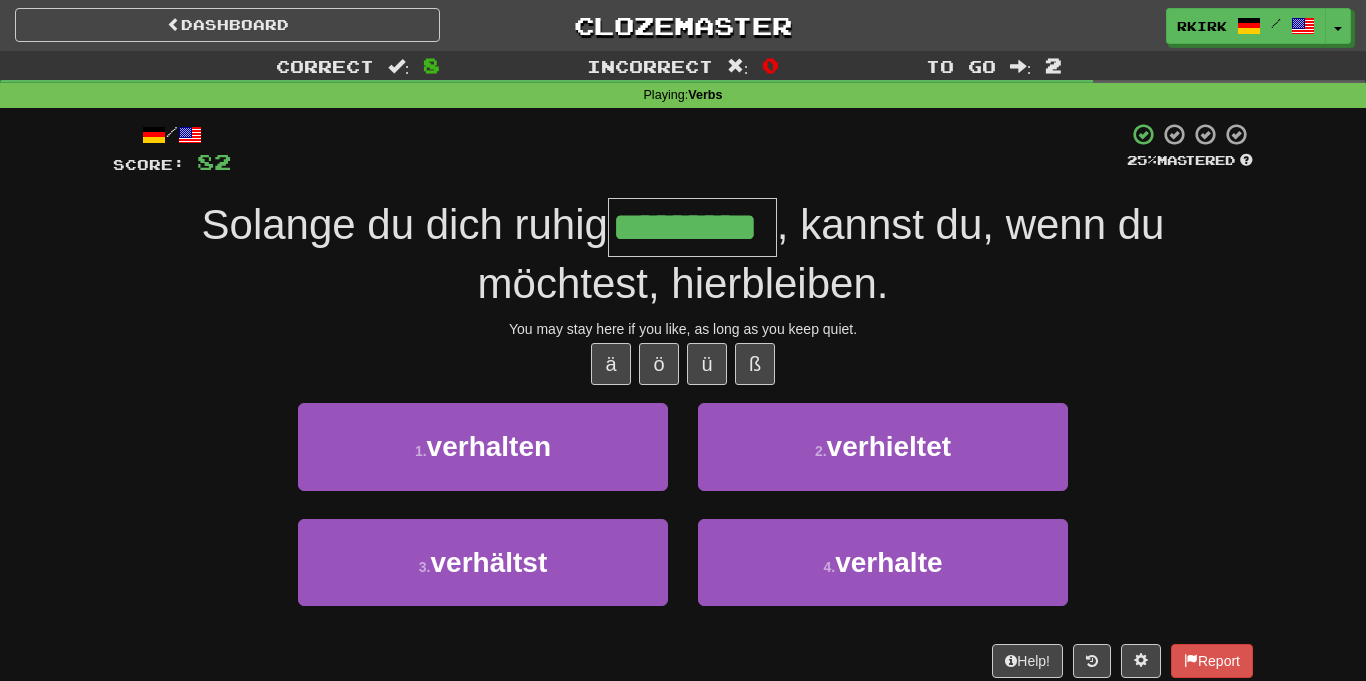 type on "*********" 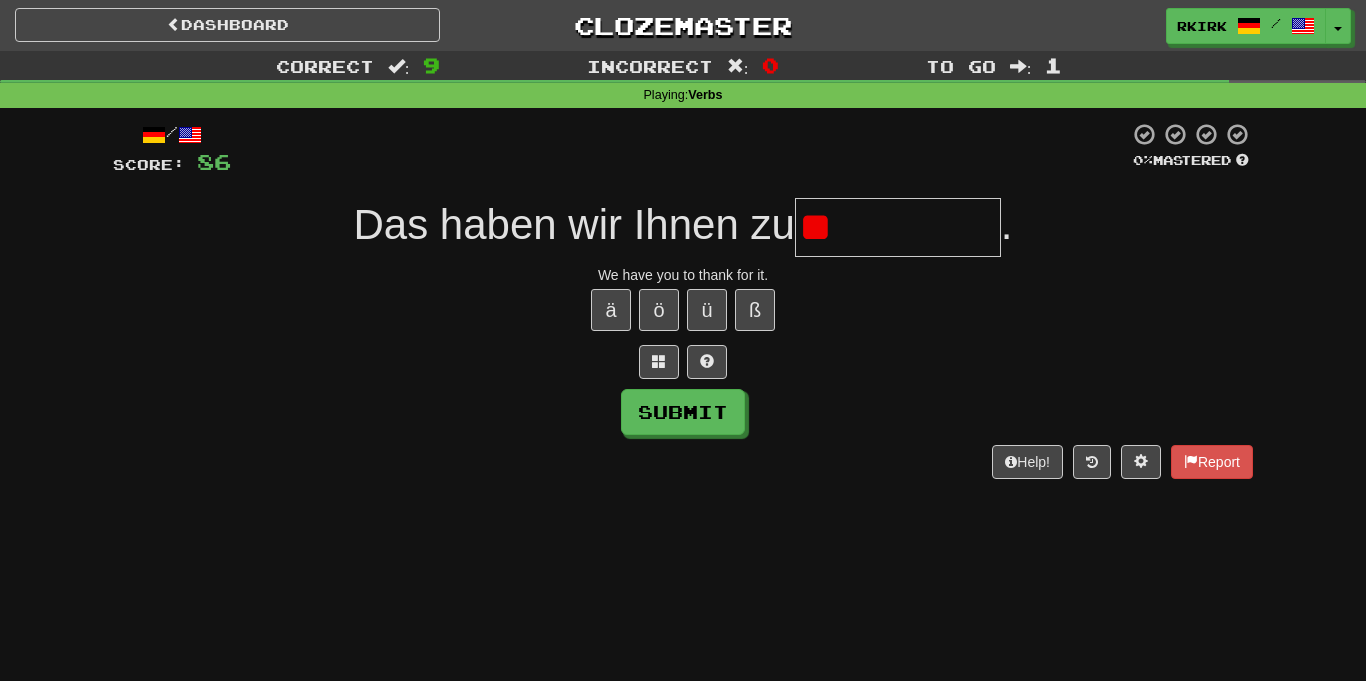 type on "*" 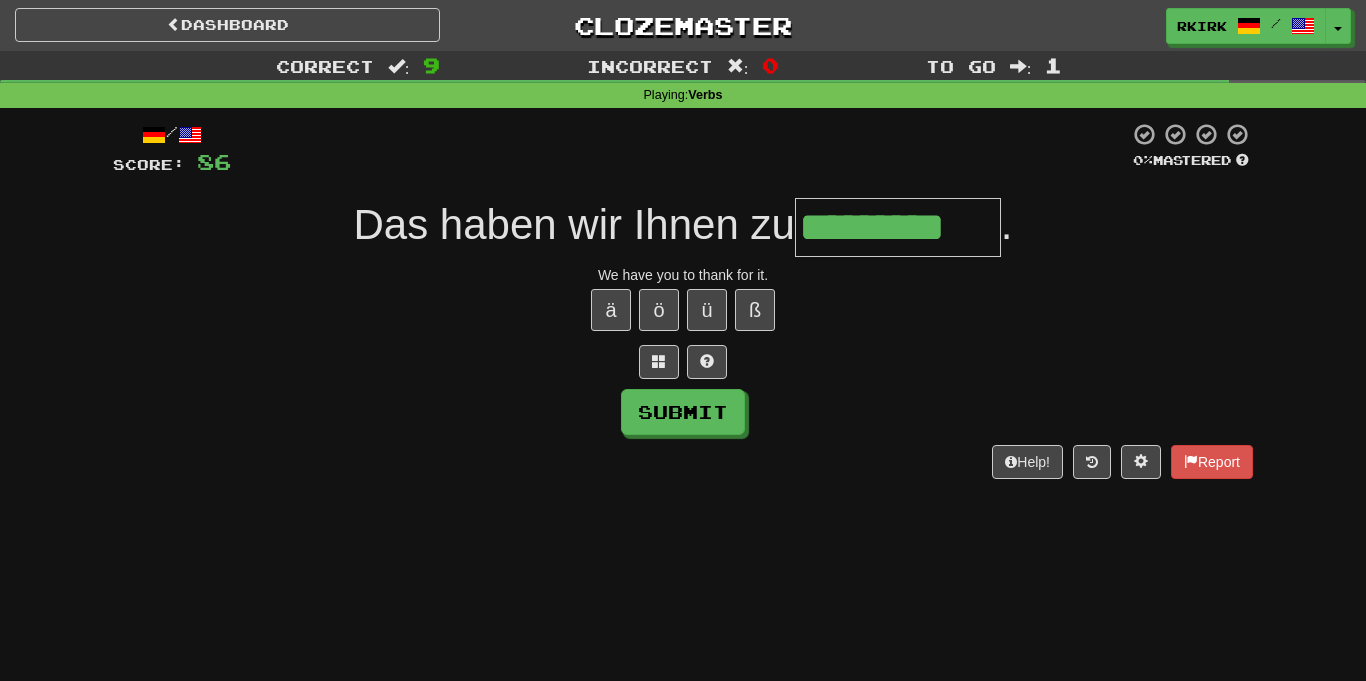 type on "*********" 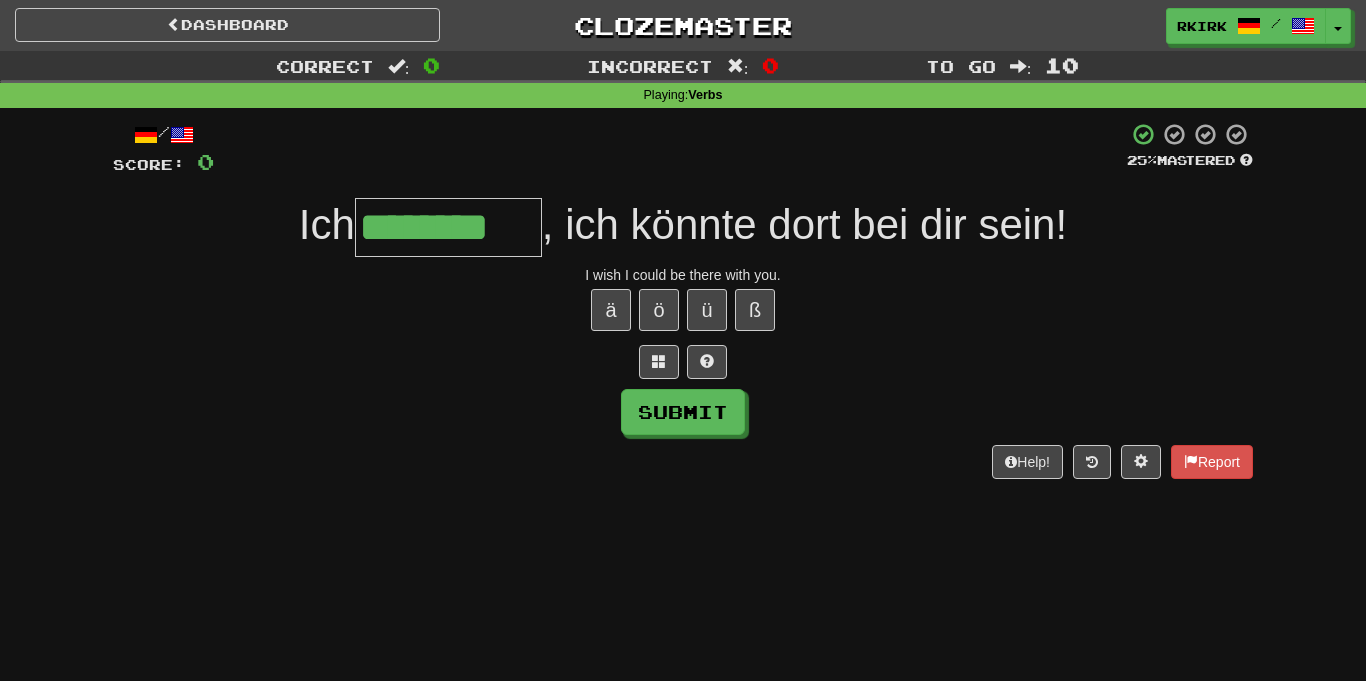 type on "********" 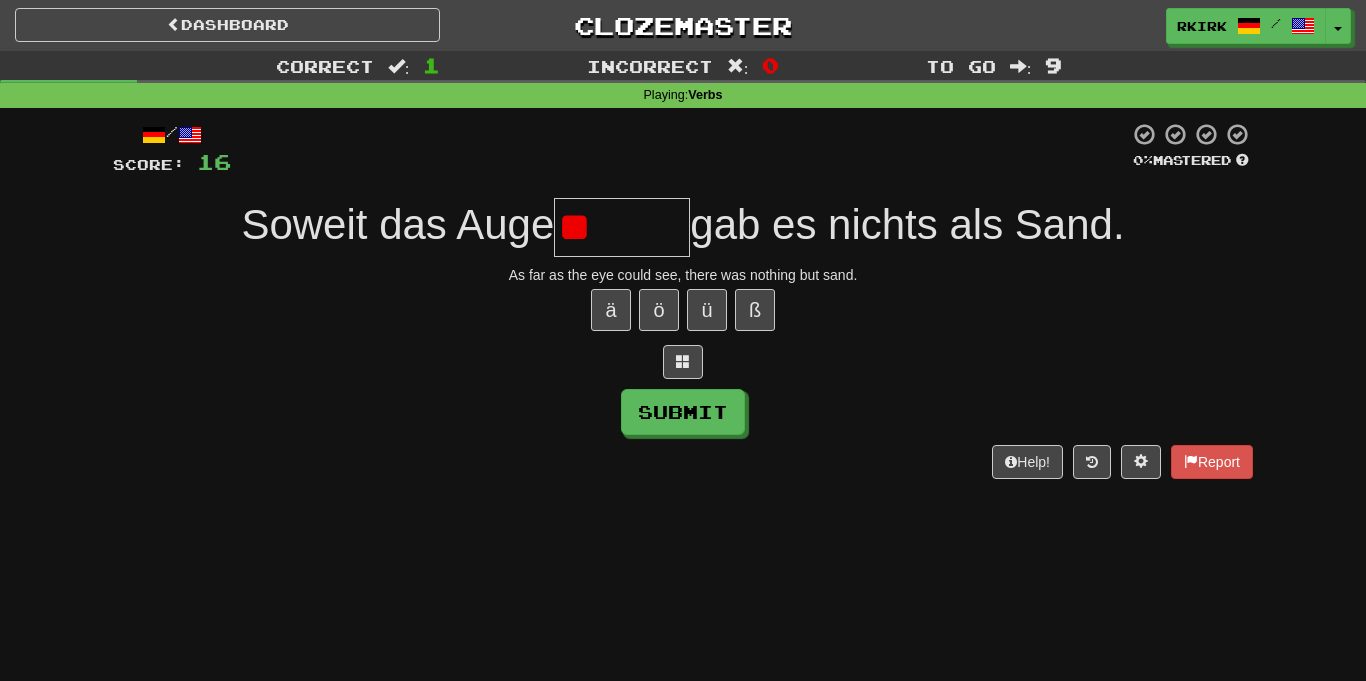 type on "*" 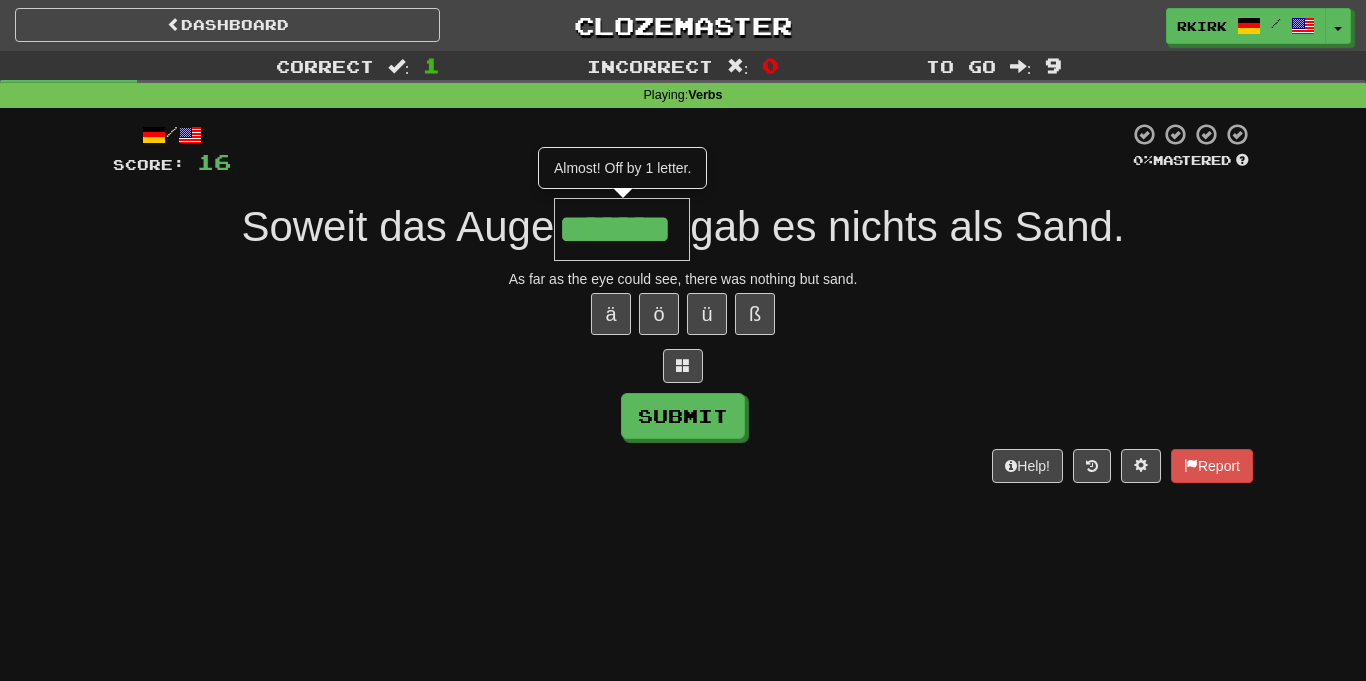 scroll, scrollTop: 0, scrollLeft: 15, axis: horizontal 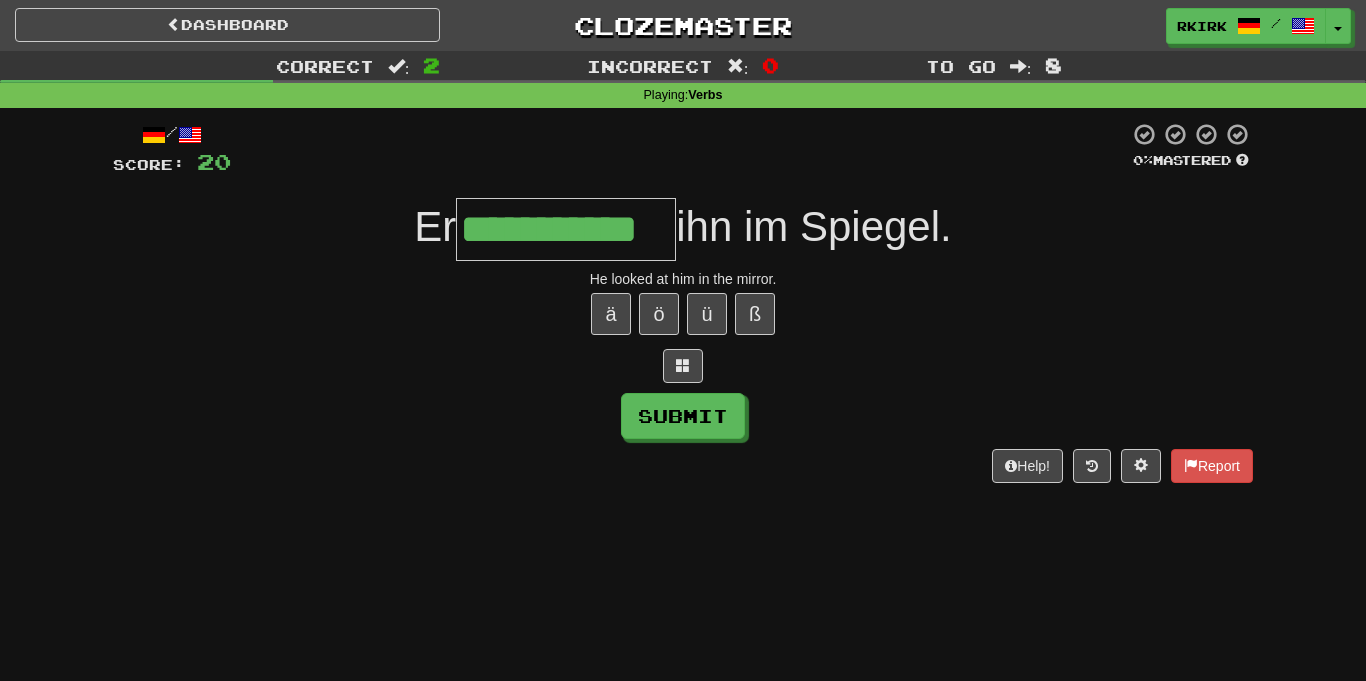 type on "**********" 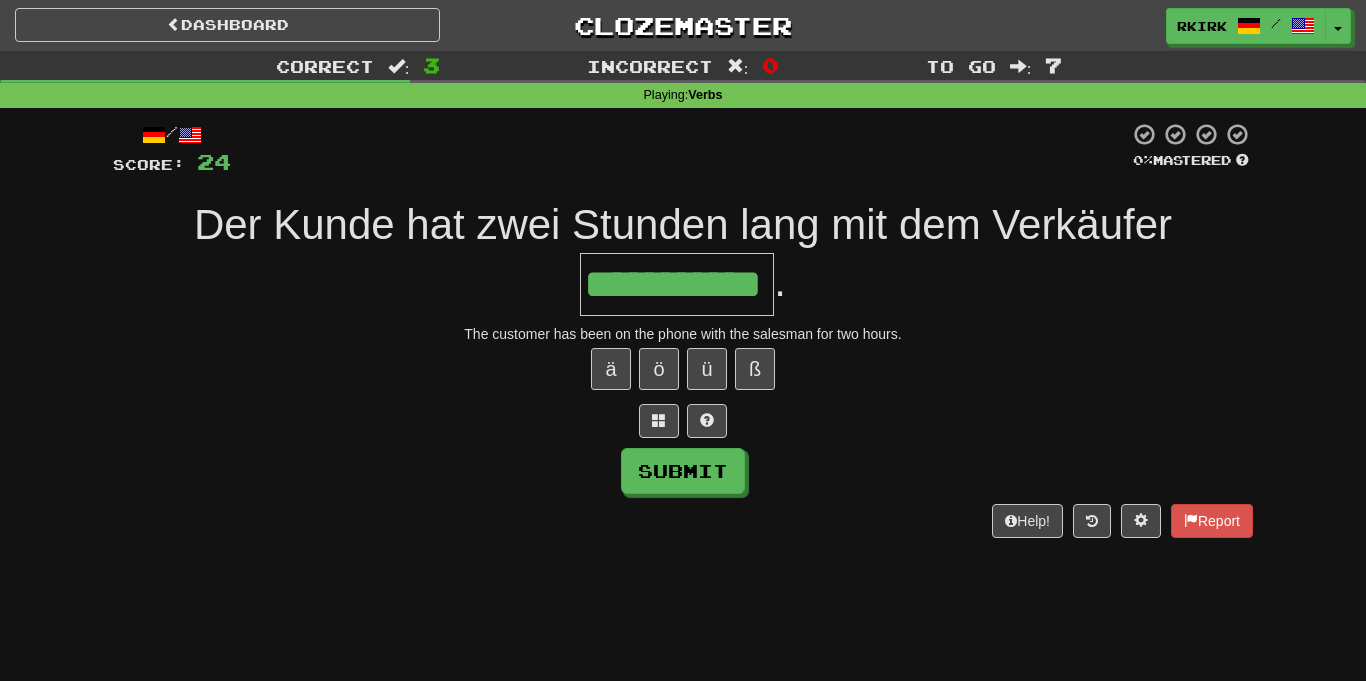 type on "**********" 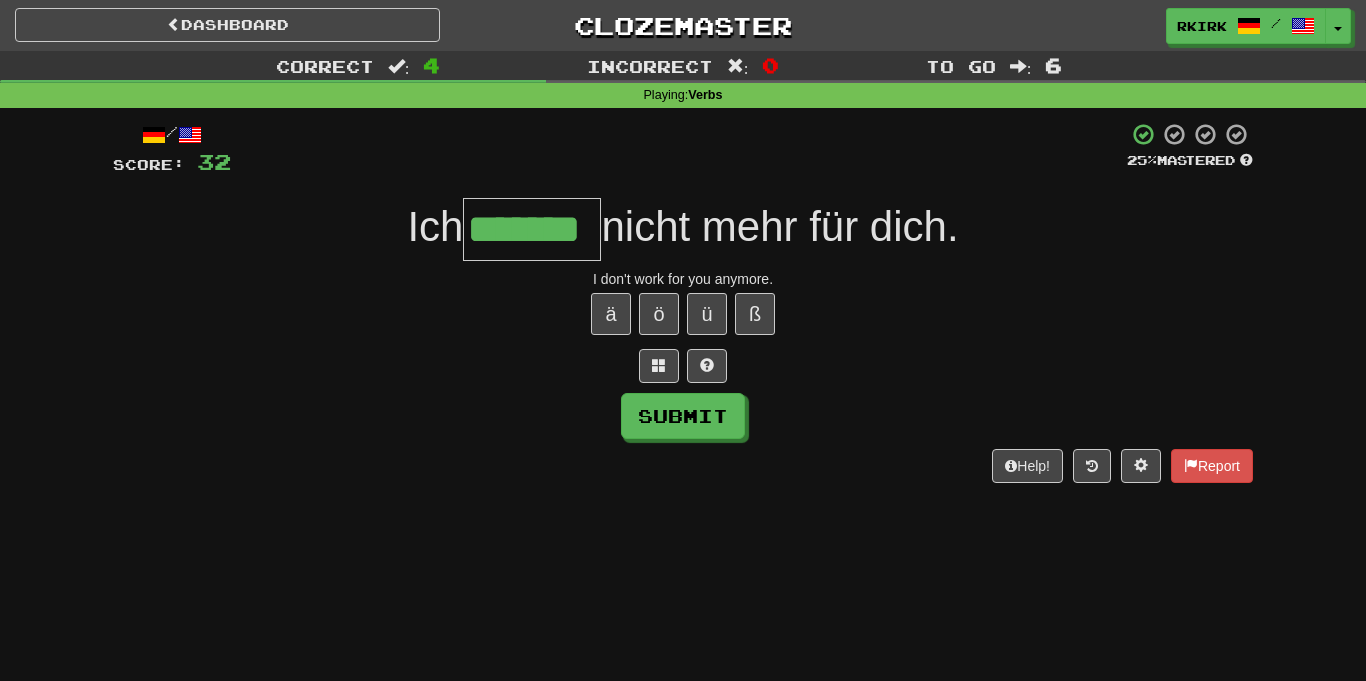 type on "*******" 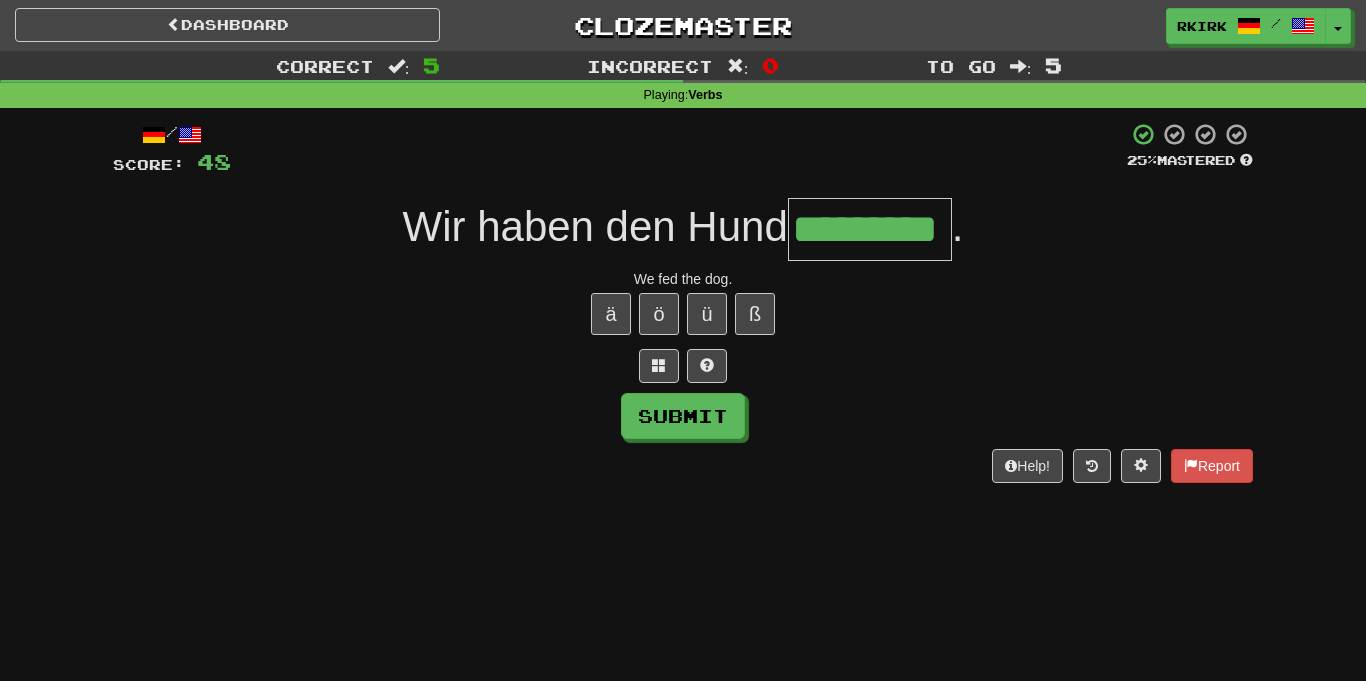 type on "*********" 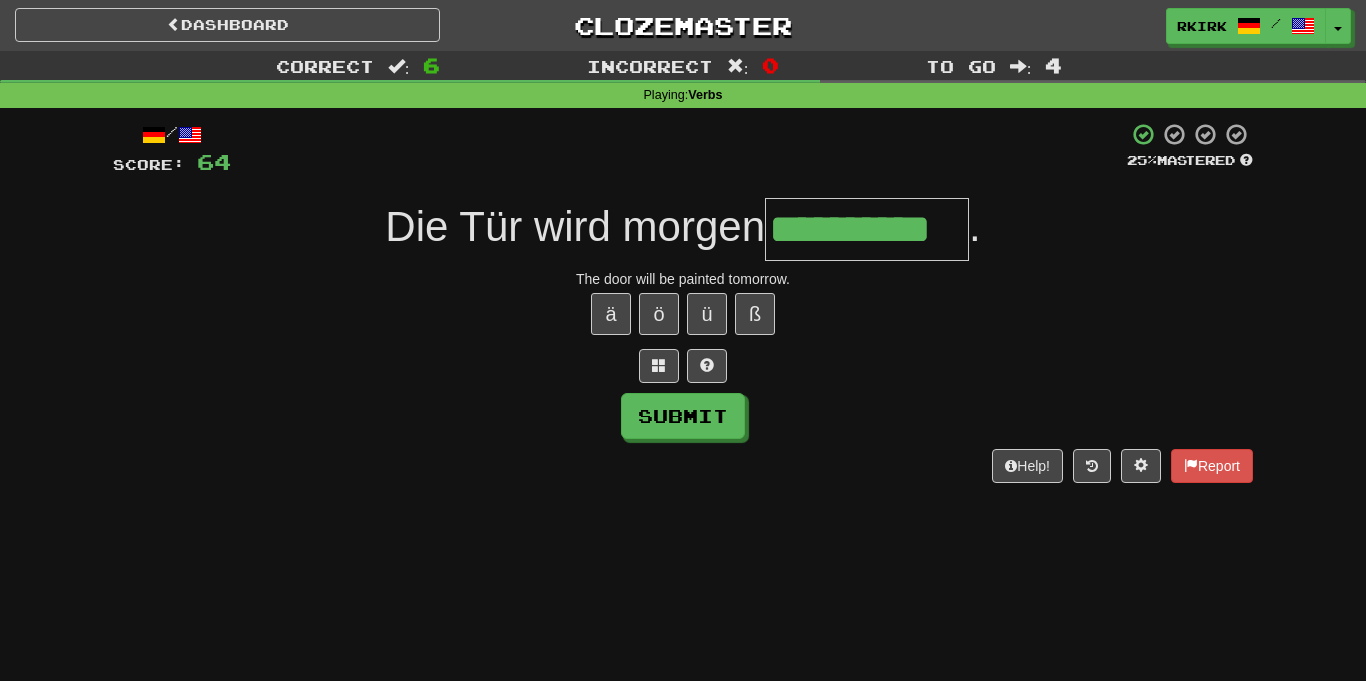 type on "**********" 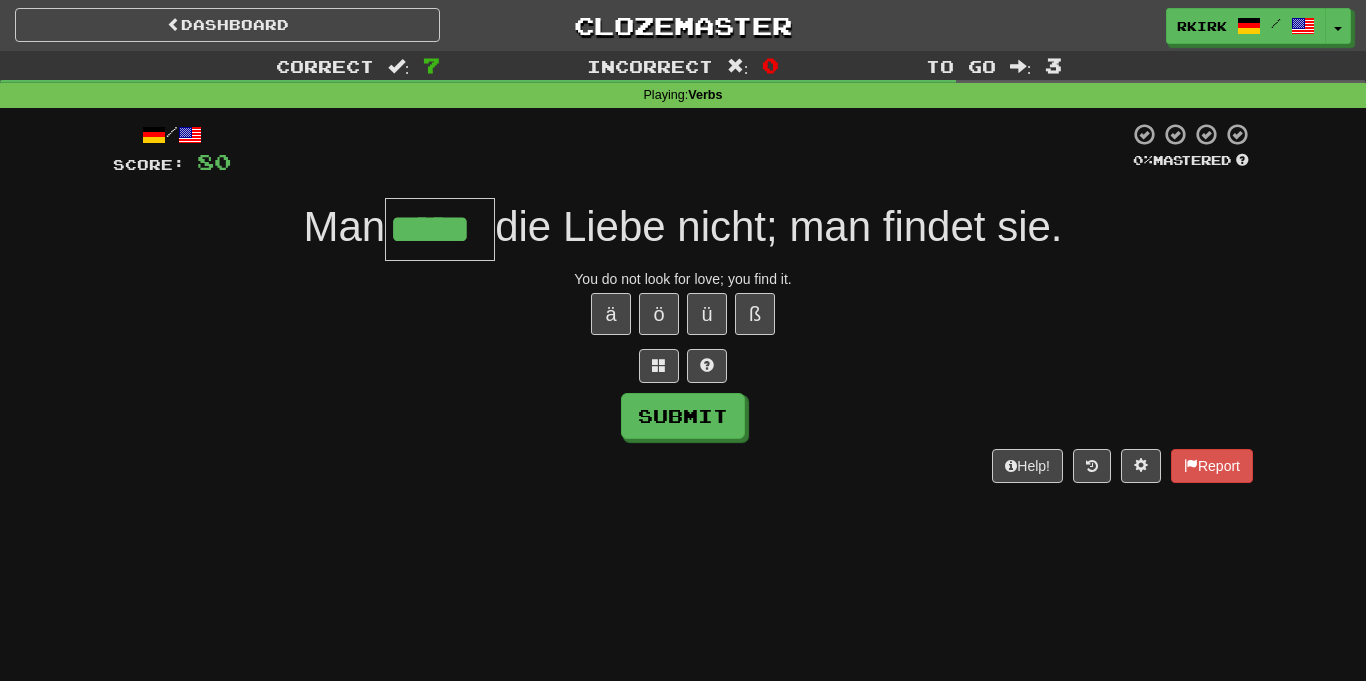 type on "*****" 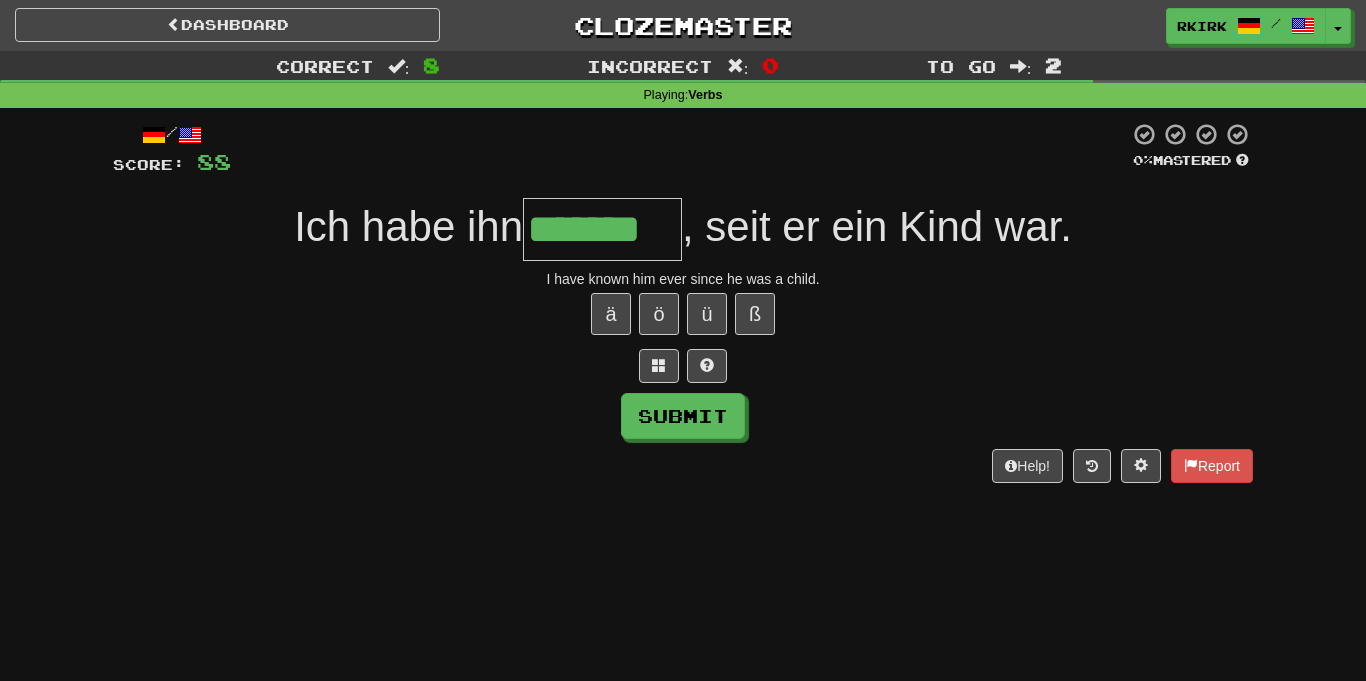 type on "*******" 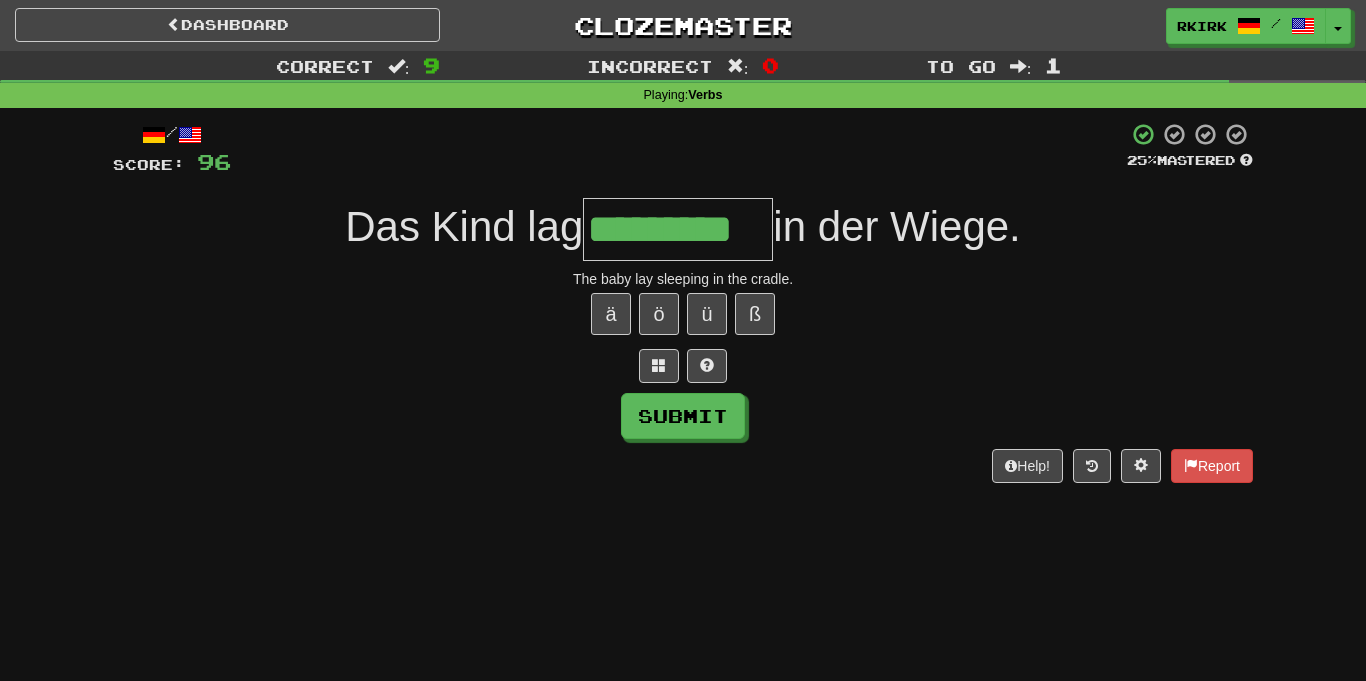 type on "*********" 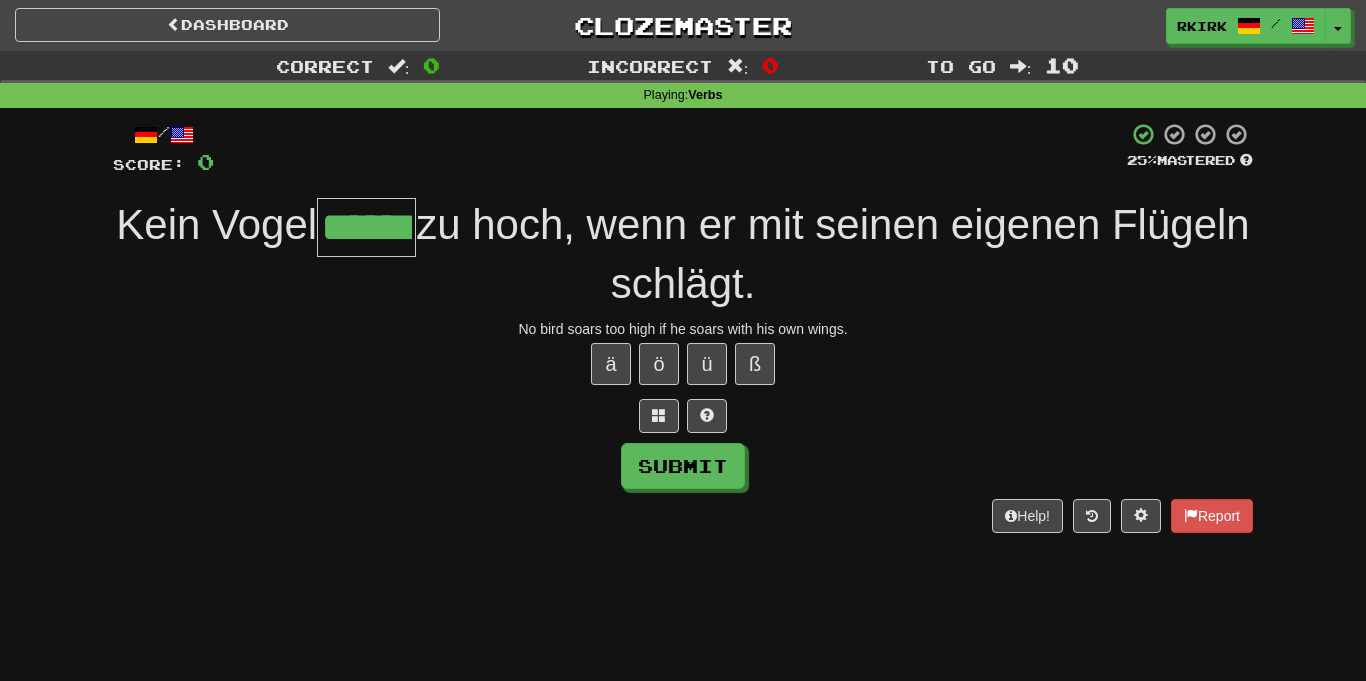 type on "******" 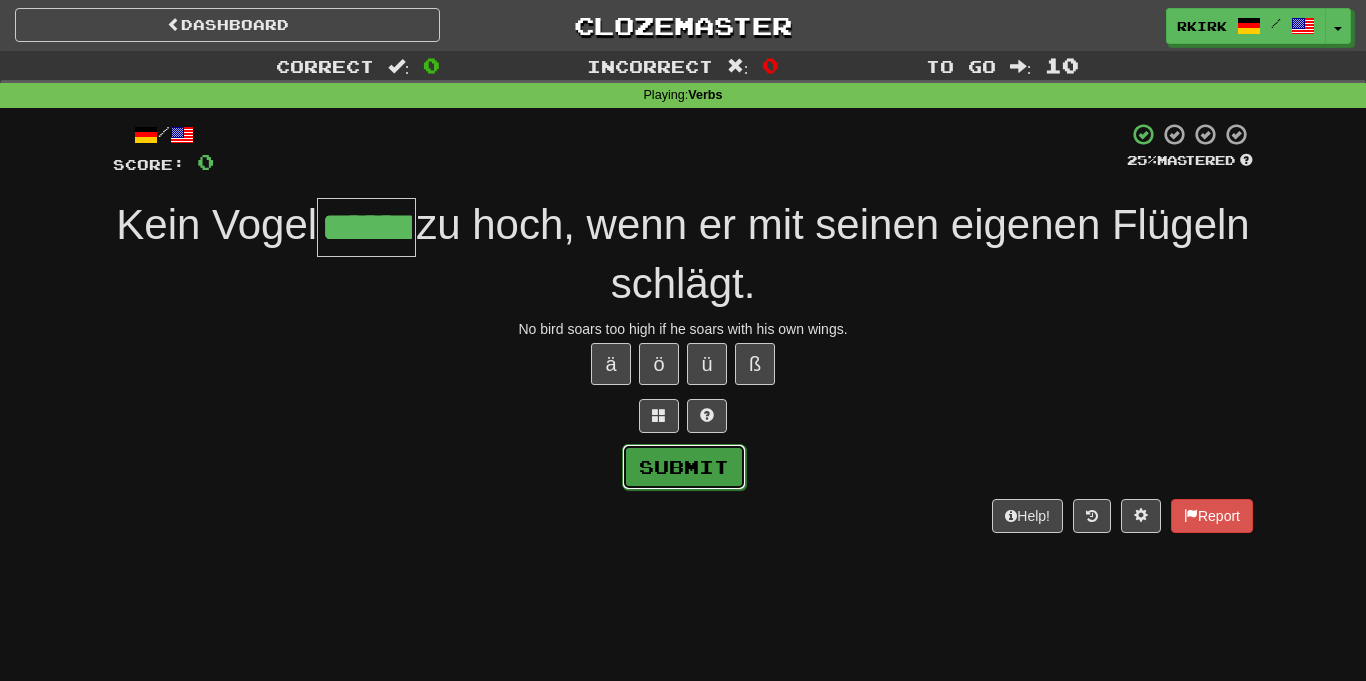click on "Submit" at bounding box center [684, 467] 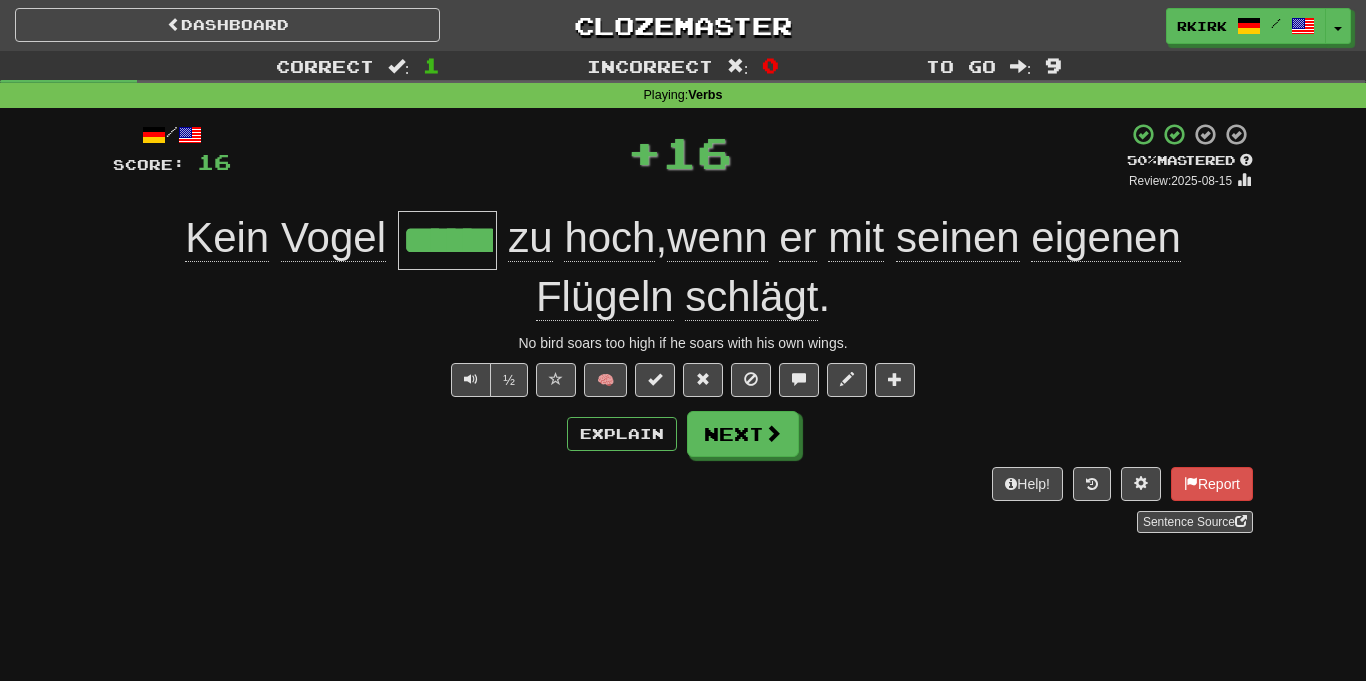click on "Explain Next" at bounding box center [683, 434] 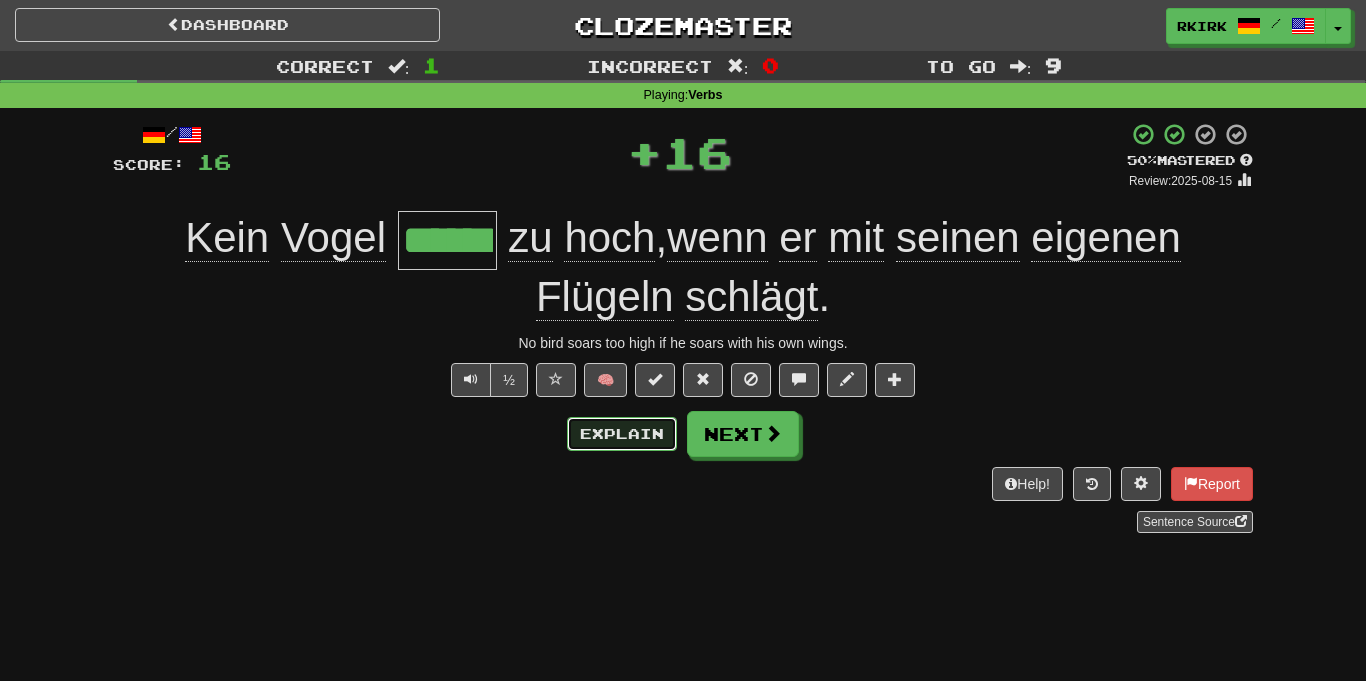 click on "Explain" at bounding box center [622, 434] 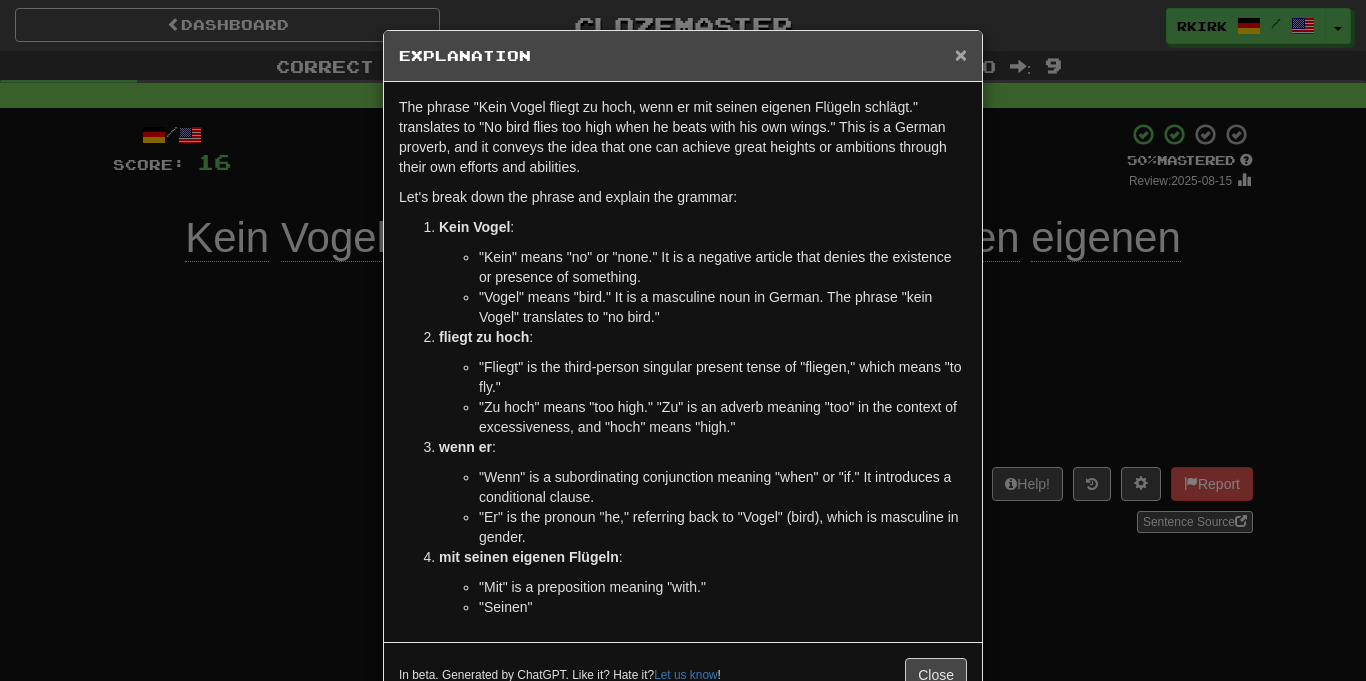 click on "×" at bounding box center [961, 54] 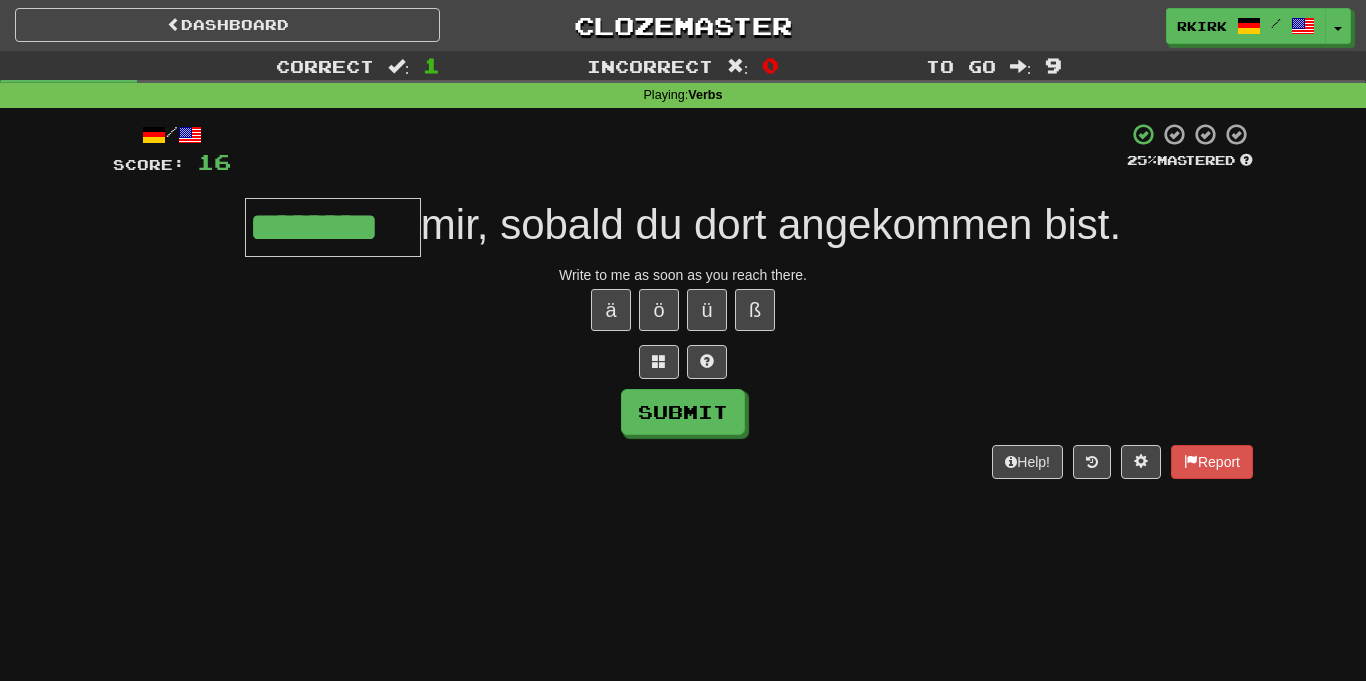 type on "********" 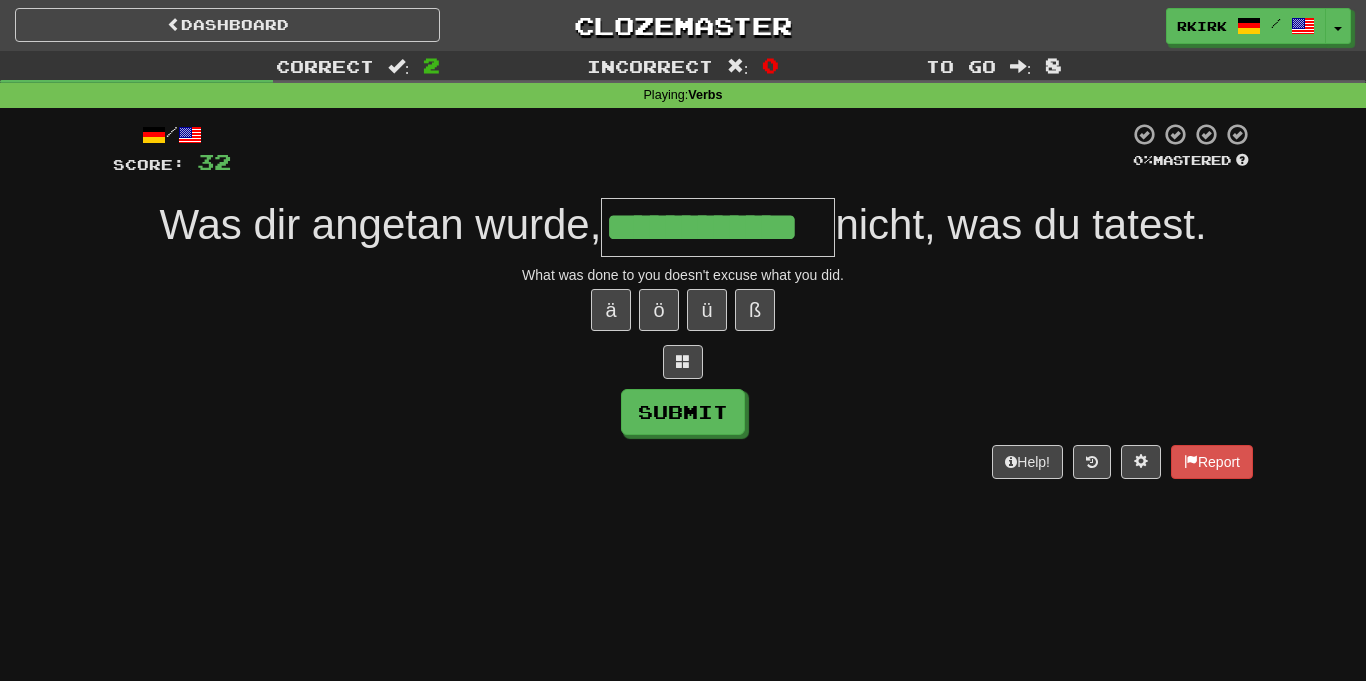 type on "**********" 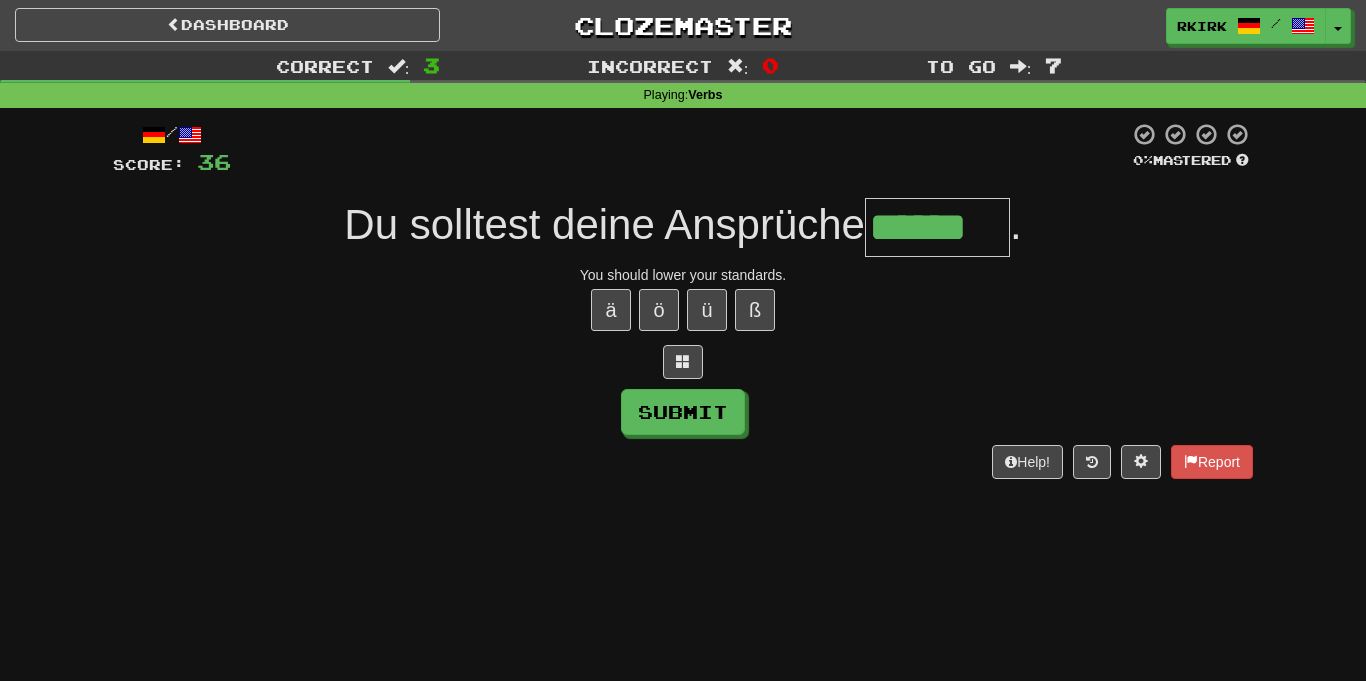 type on "******" 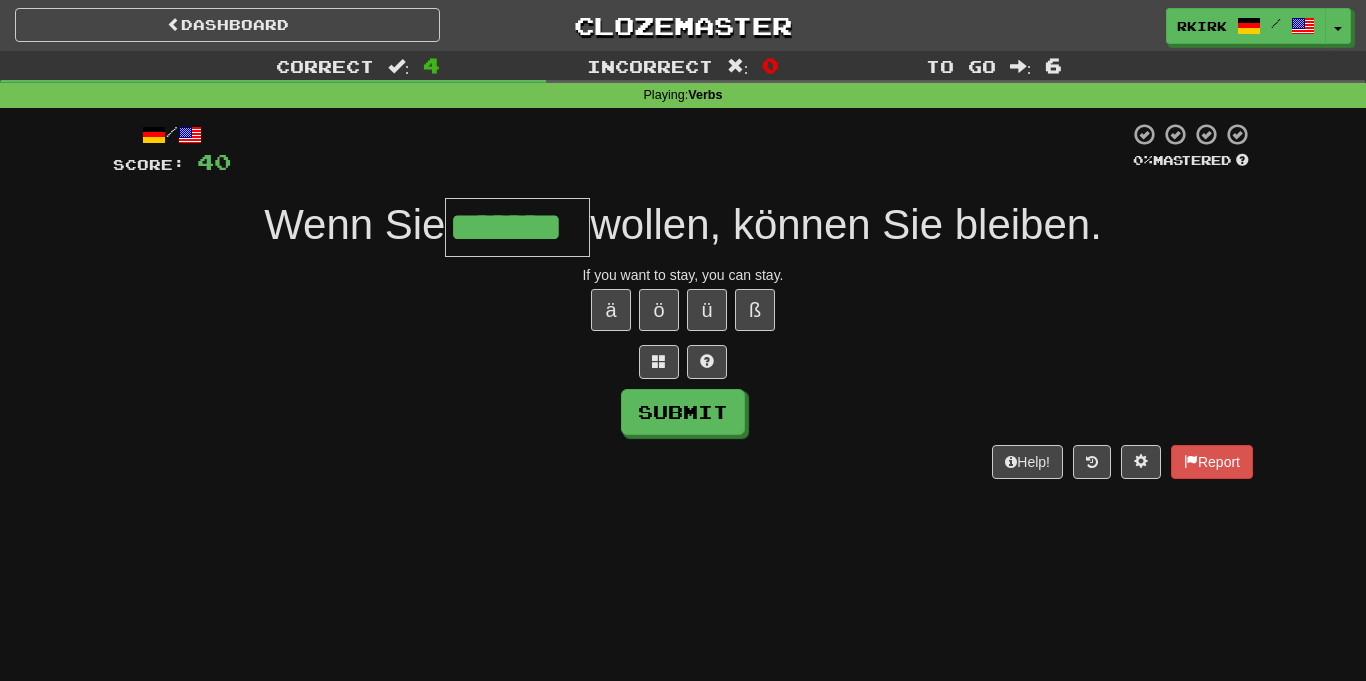 type on "*******" 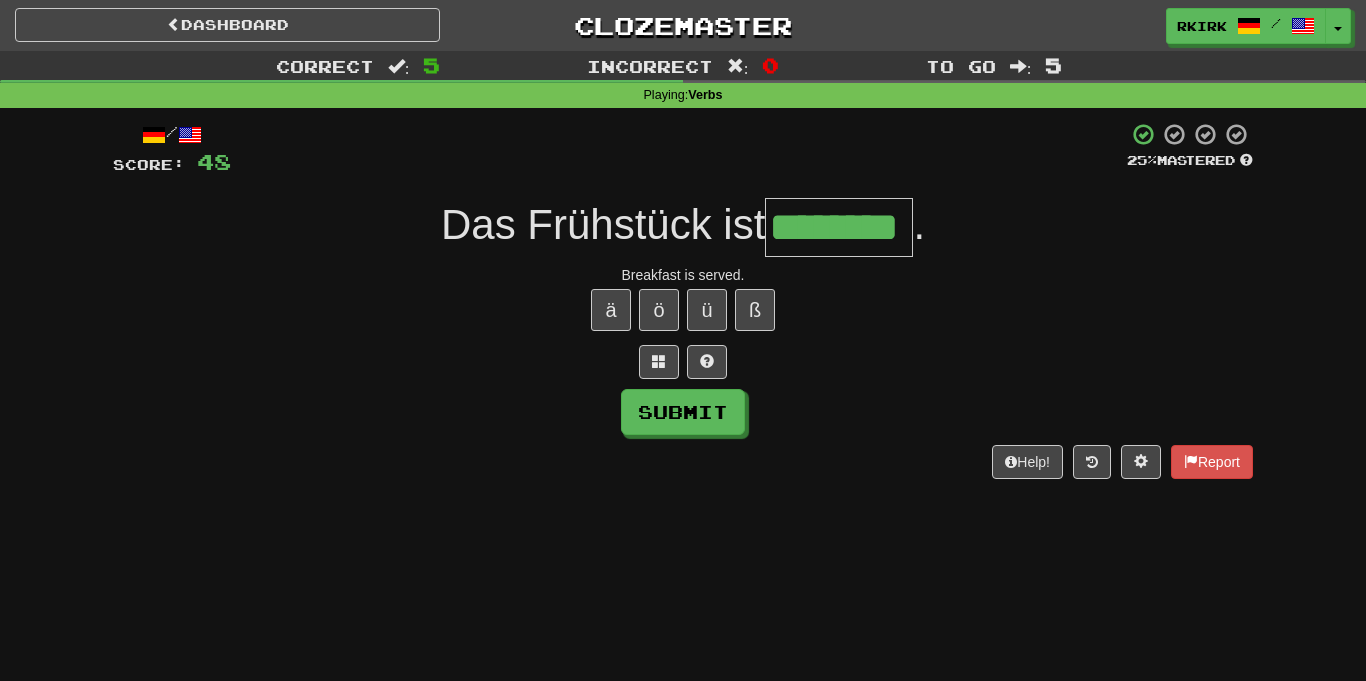 type on "********" 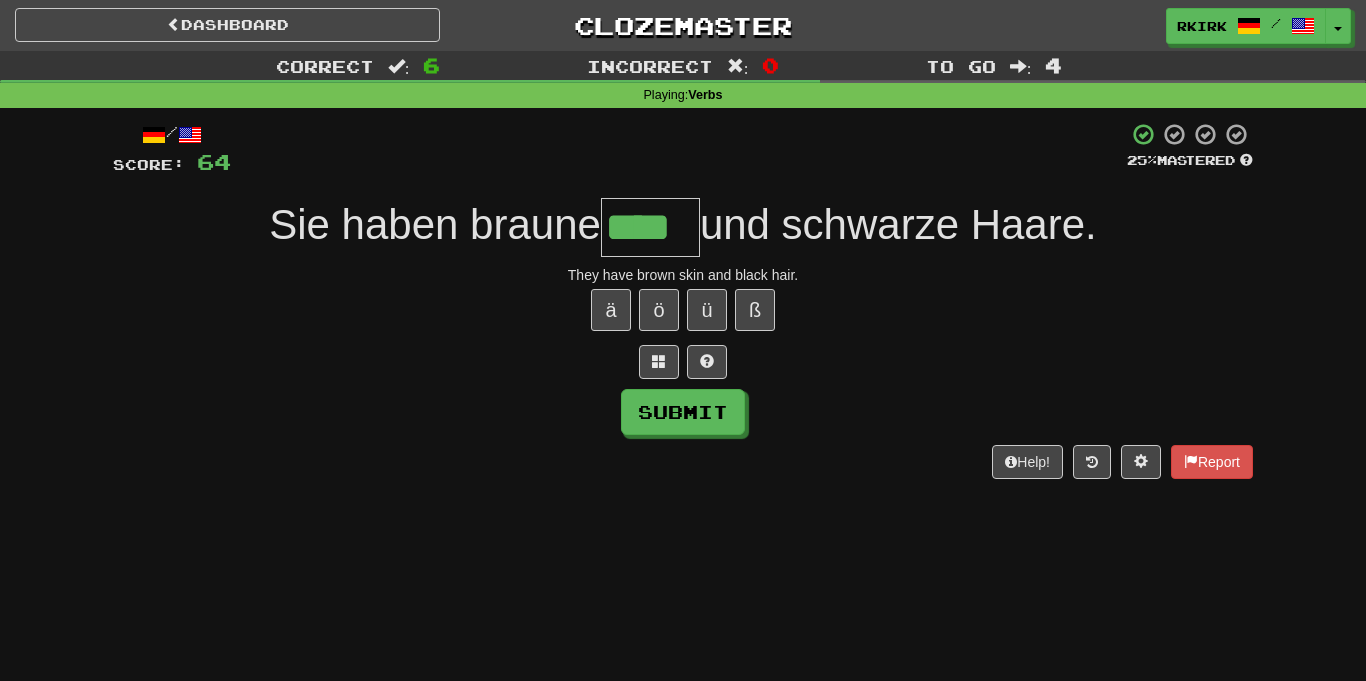 type on "****" 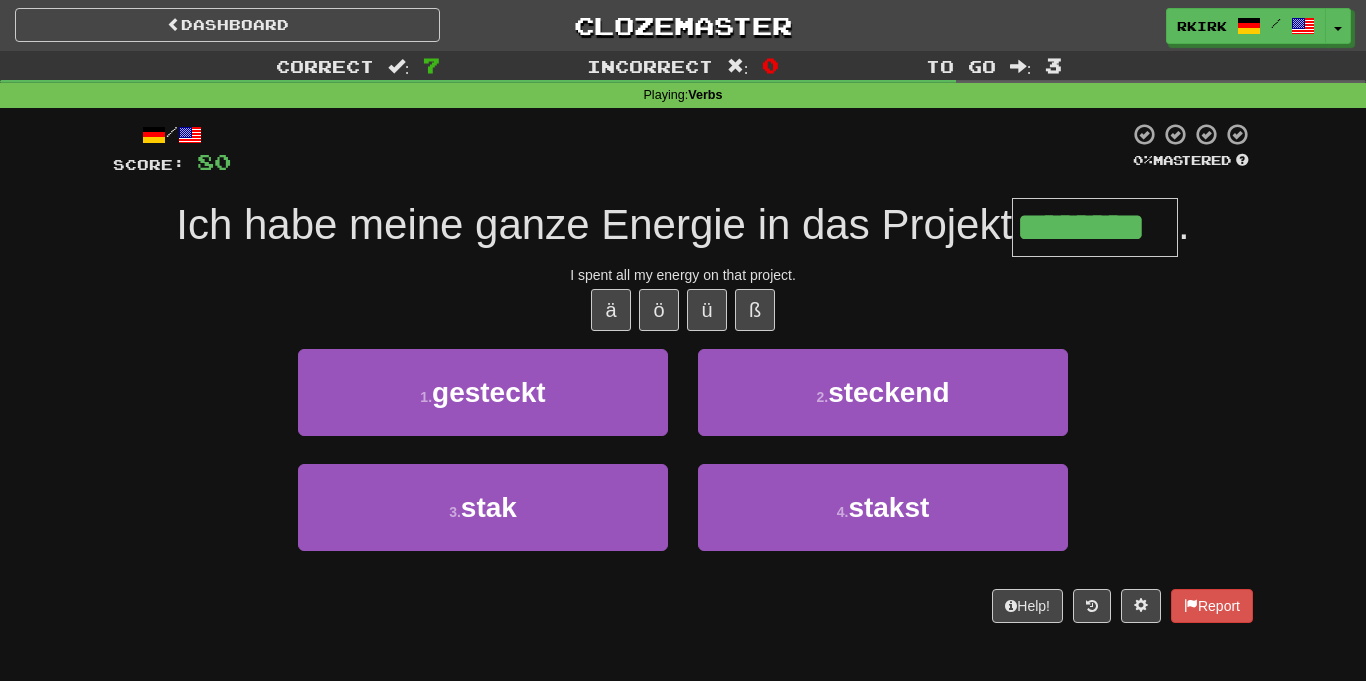 type on "********" 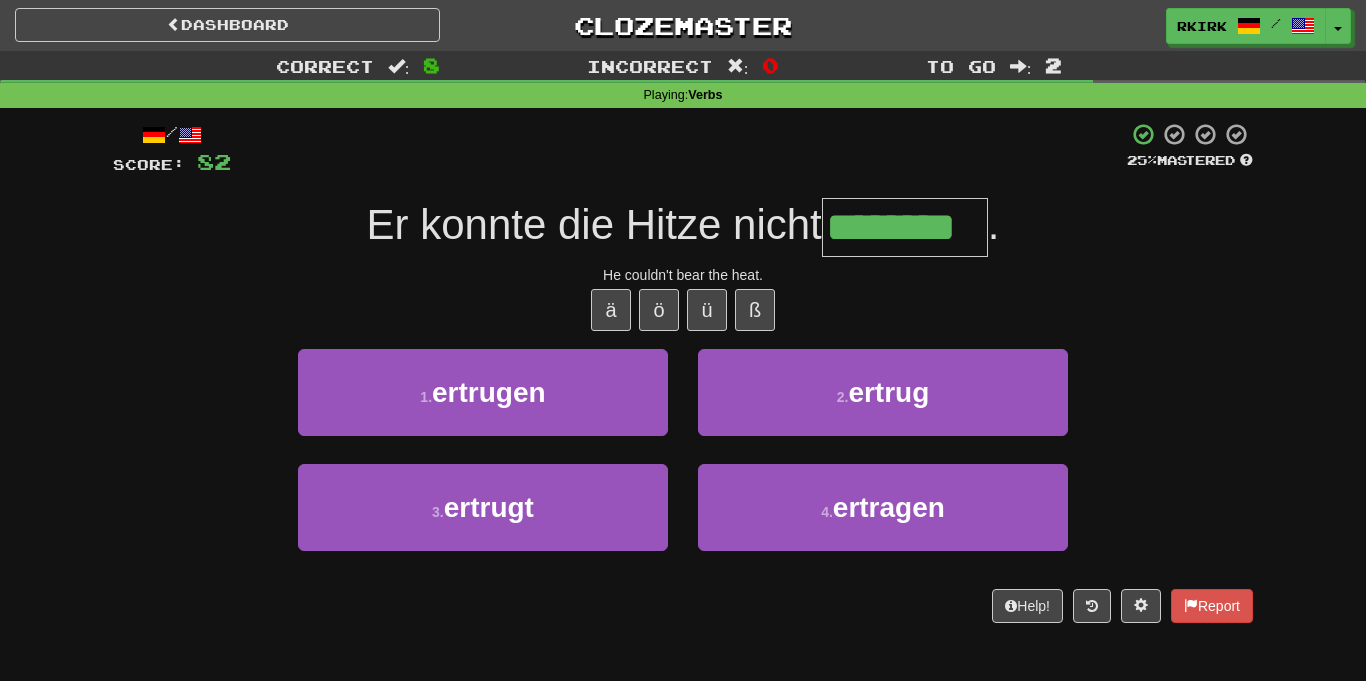 type on "********" 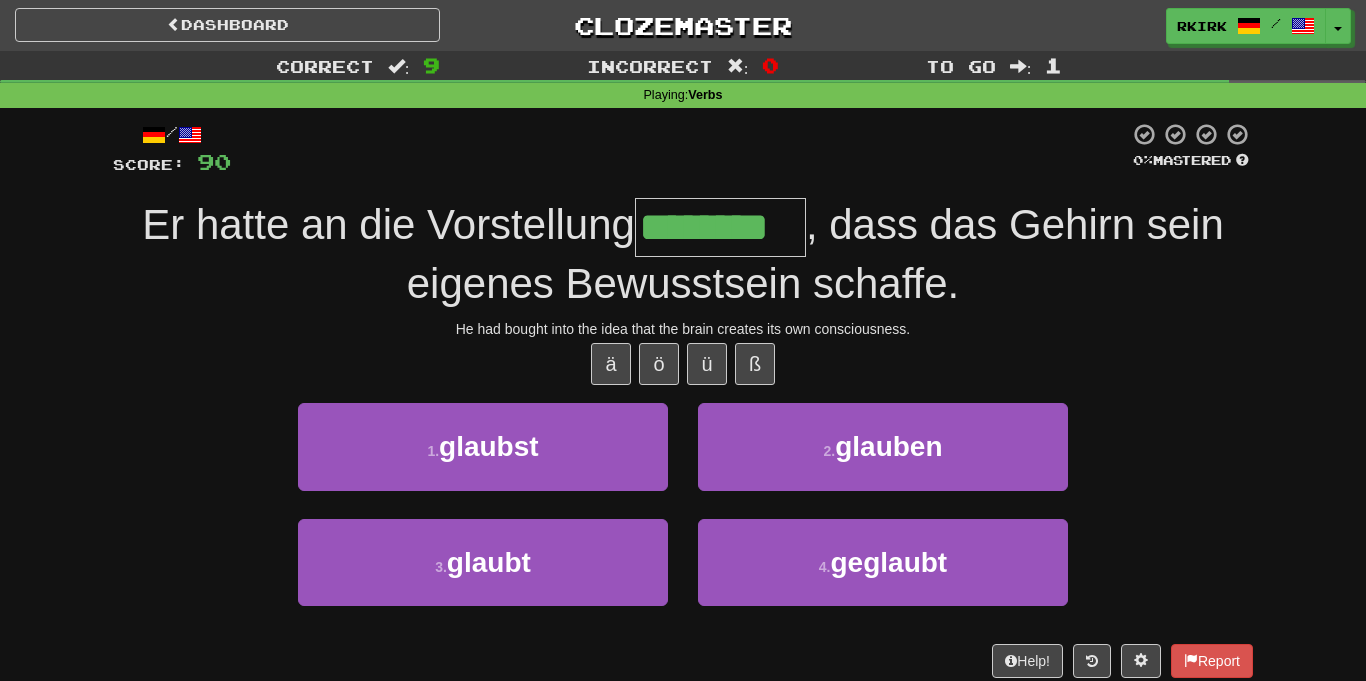 type on "********" 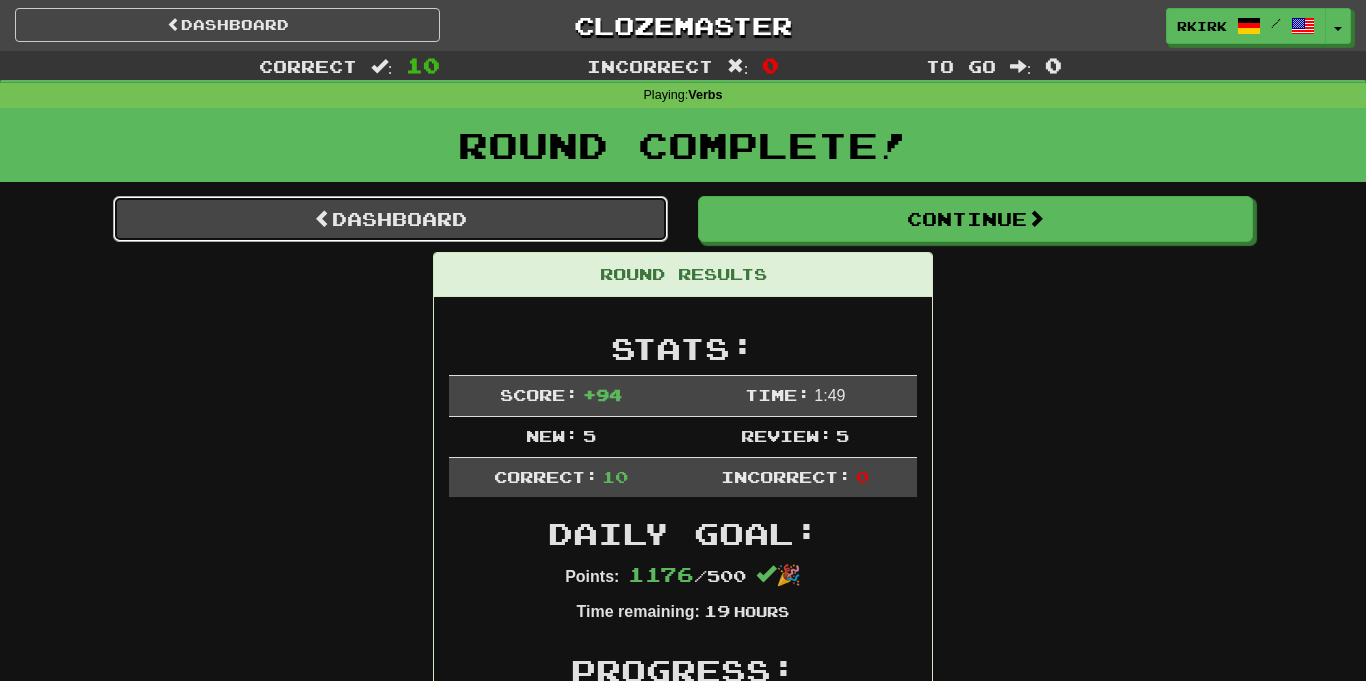 click on "Dashboard" at bounding box center [390, 219] 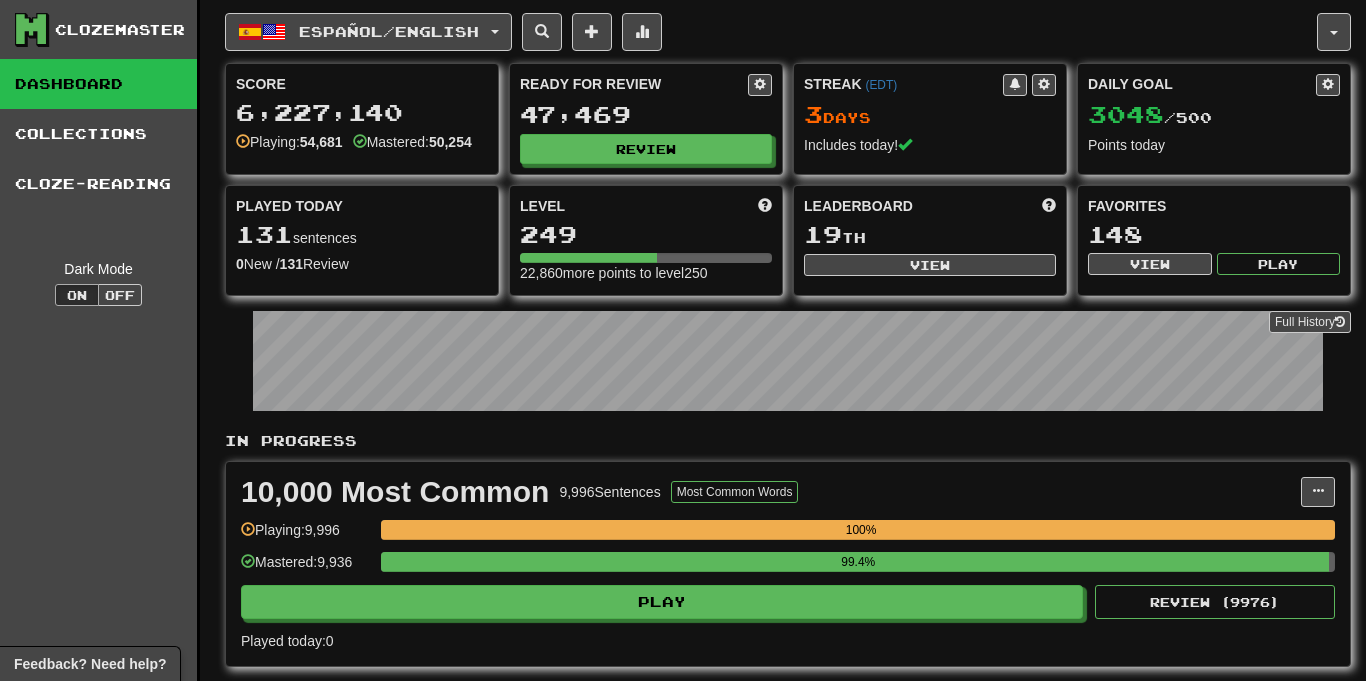 scroll, scrollTop: 0, scrollLeft: 0, axis: both 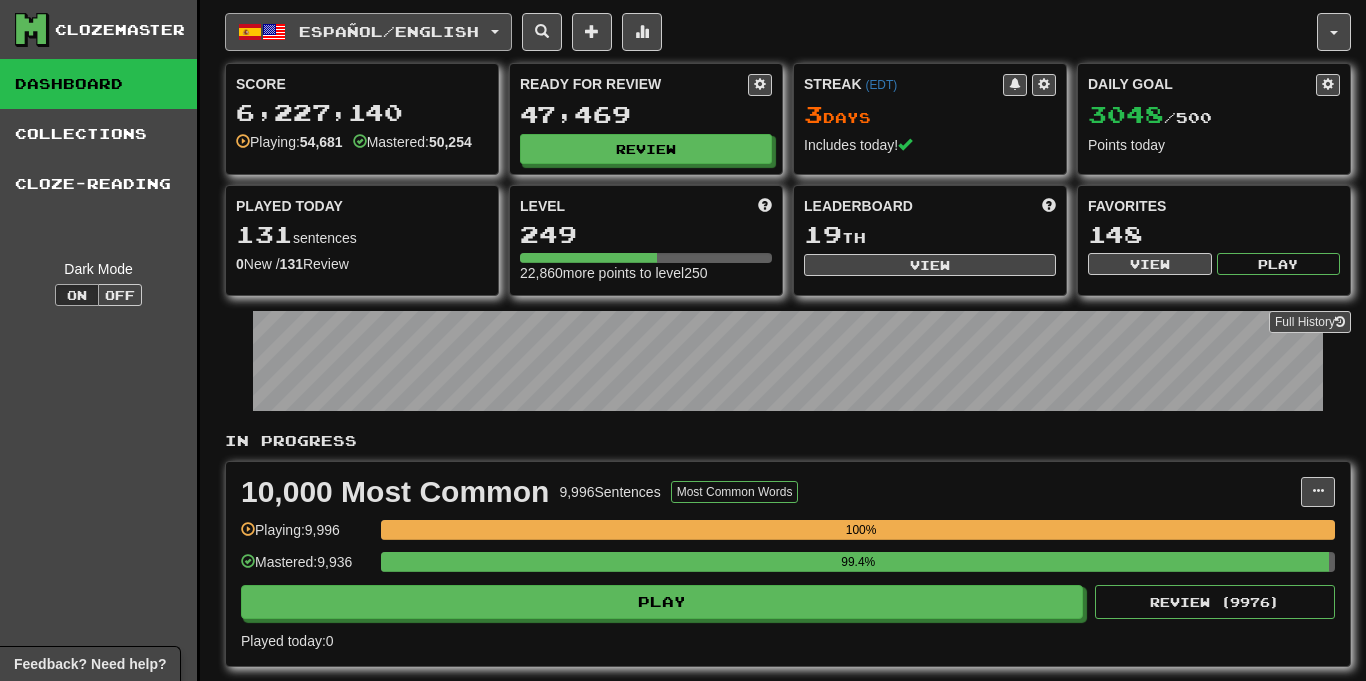 click on "Español  /  English" at bounding box center (389, 31) 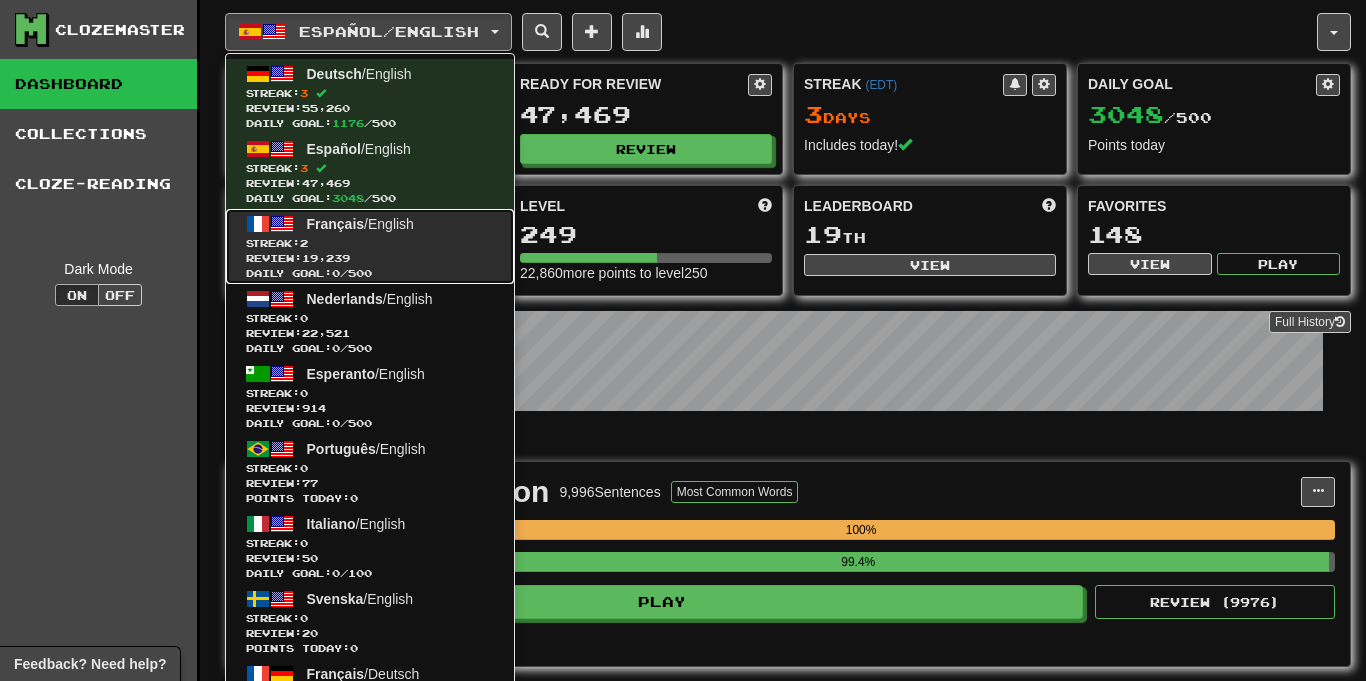 click on "Daily Goal:  0  /  500" at bounding box center [370, 273] 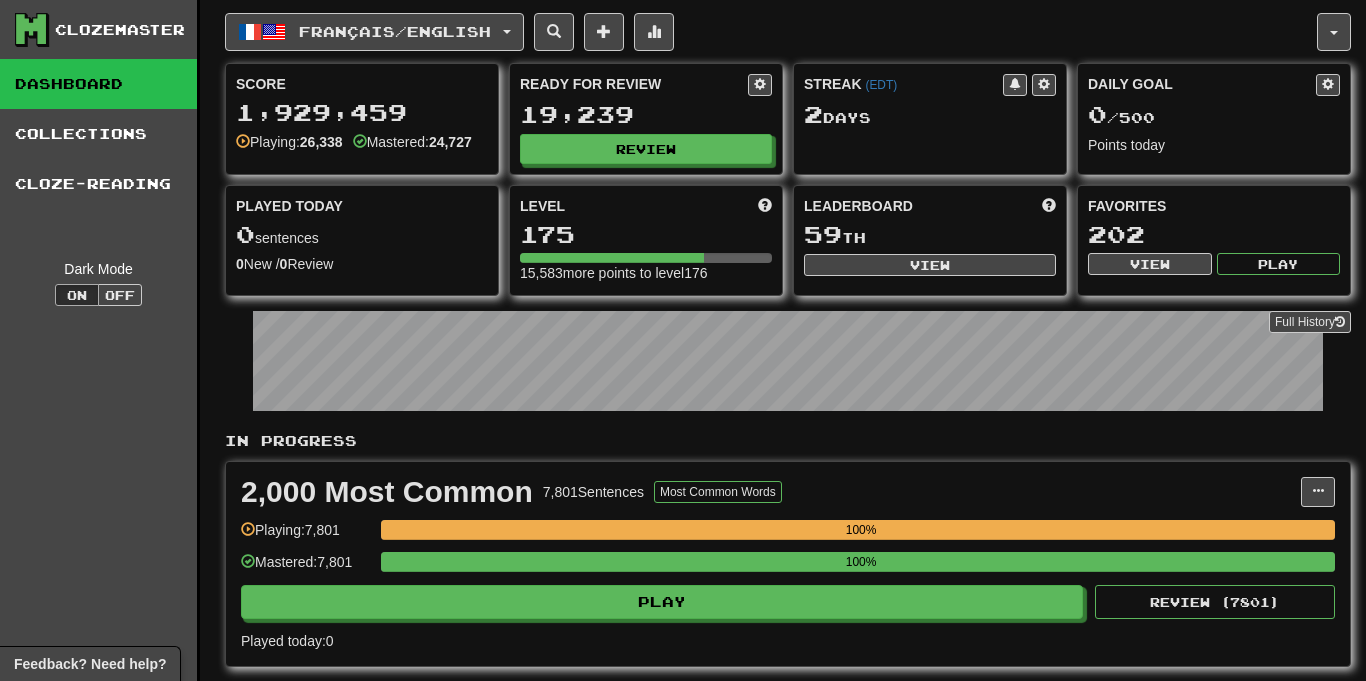 scroll, scrollTop: 0, scrollLeft: 0, axis: both 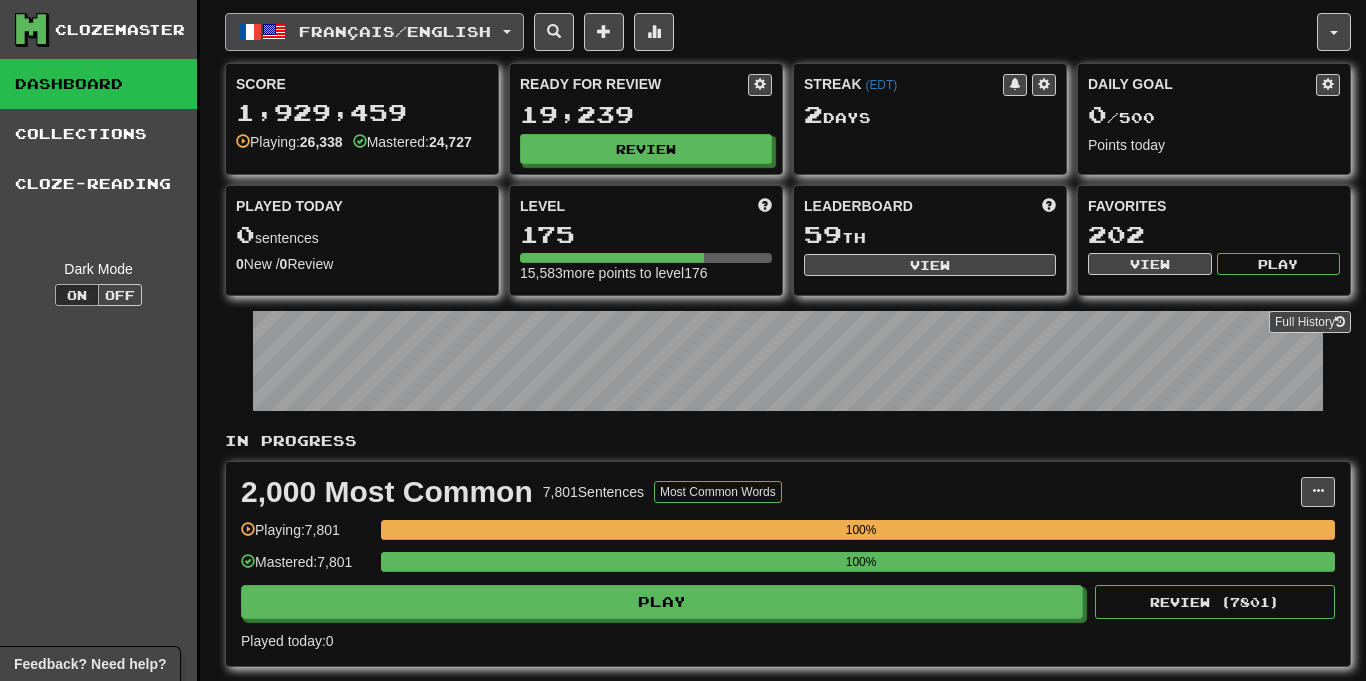 click on "Français  /  English" at bounding box center (395, 31) 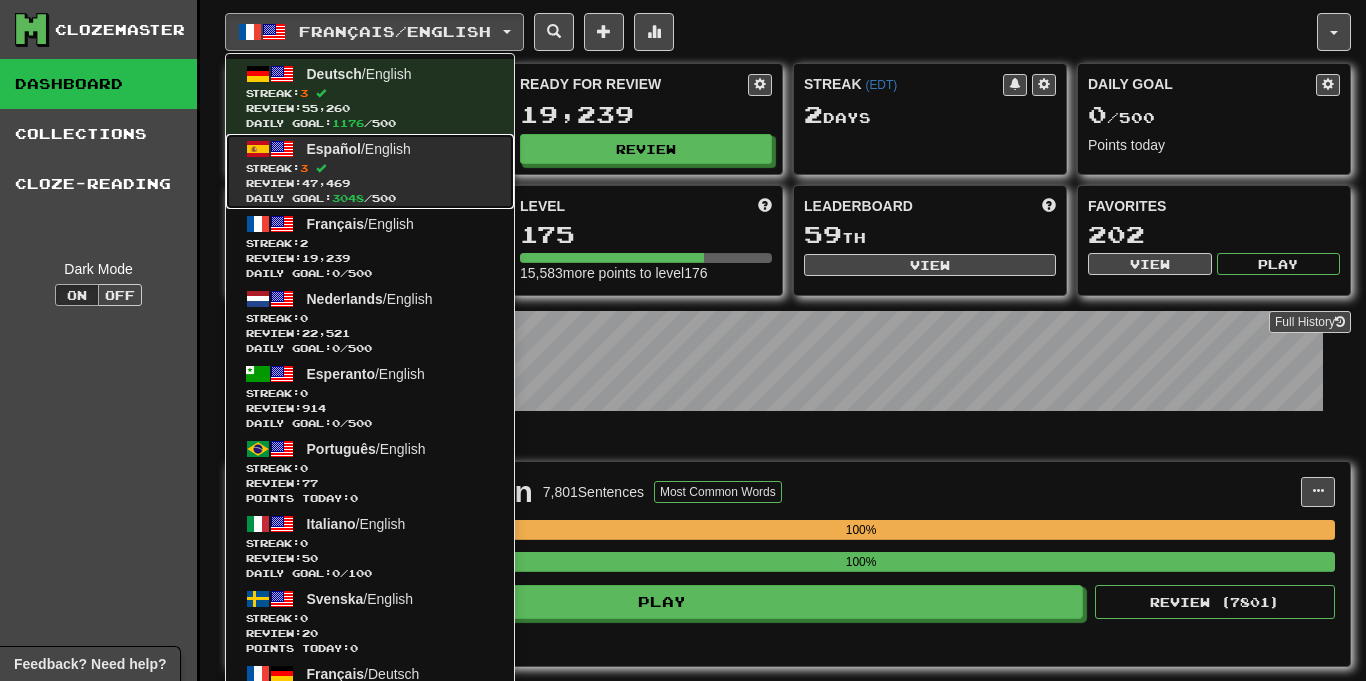 click on "Español  /  English Streak:  3   Review:  47,469 Daily Goal:  3048  /  500" at bounding box center [370, 171] 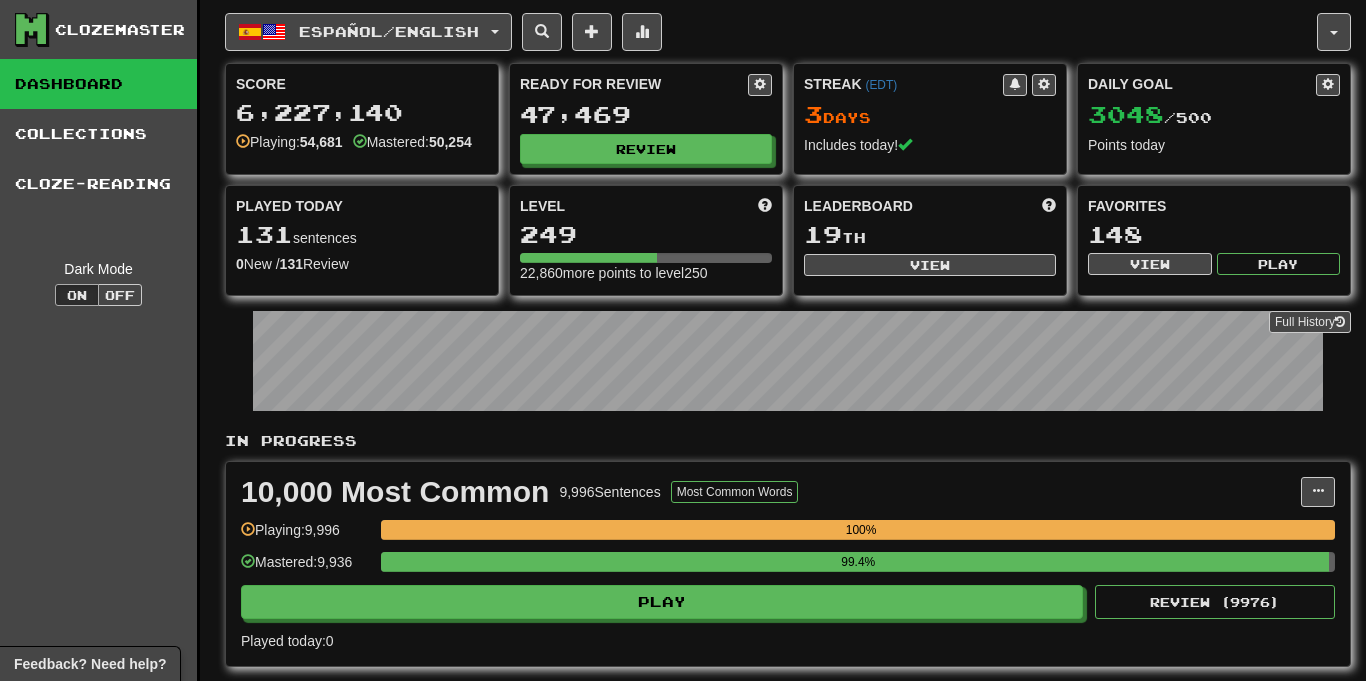 scroll, scrollTop: 0, scrollLeft: 0, axis: both 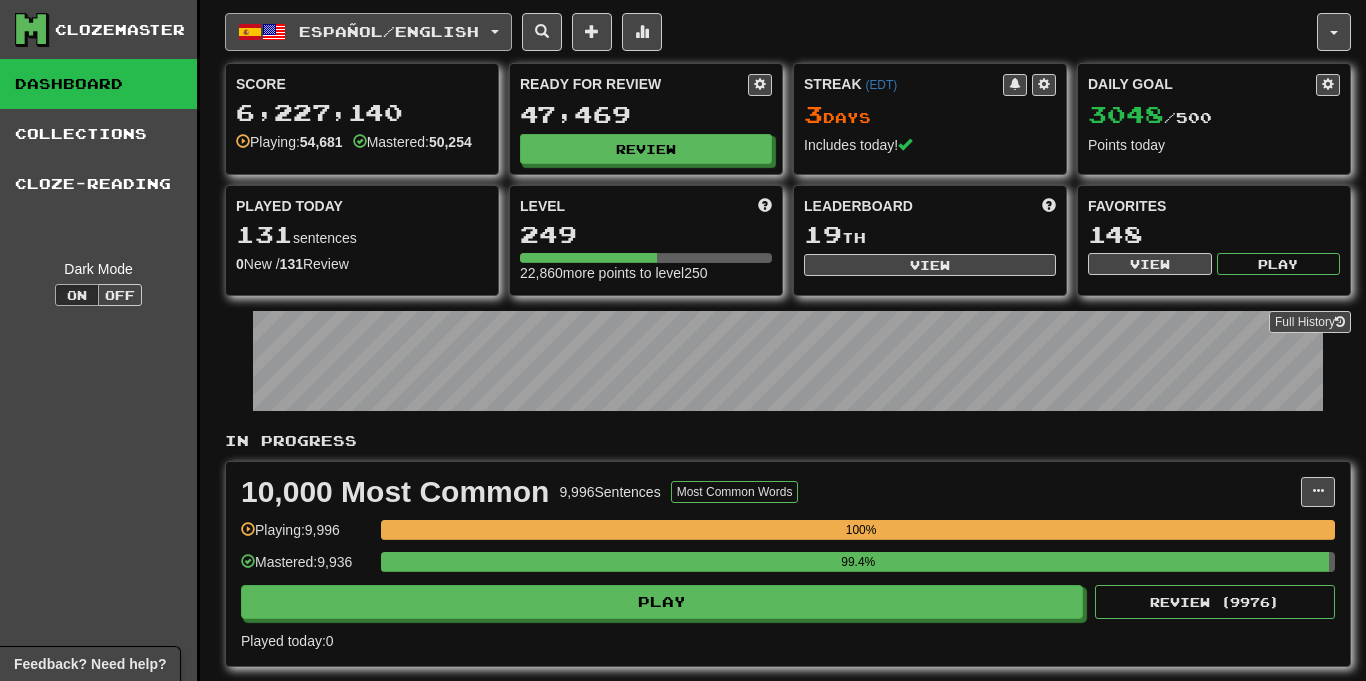 click at bounding box center [495, 32] 